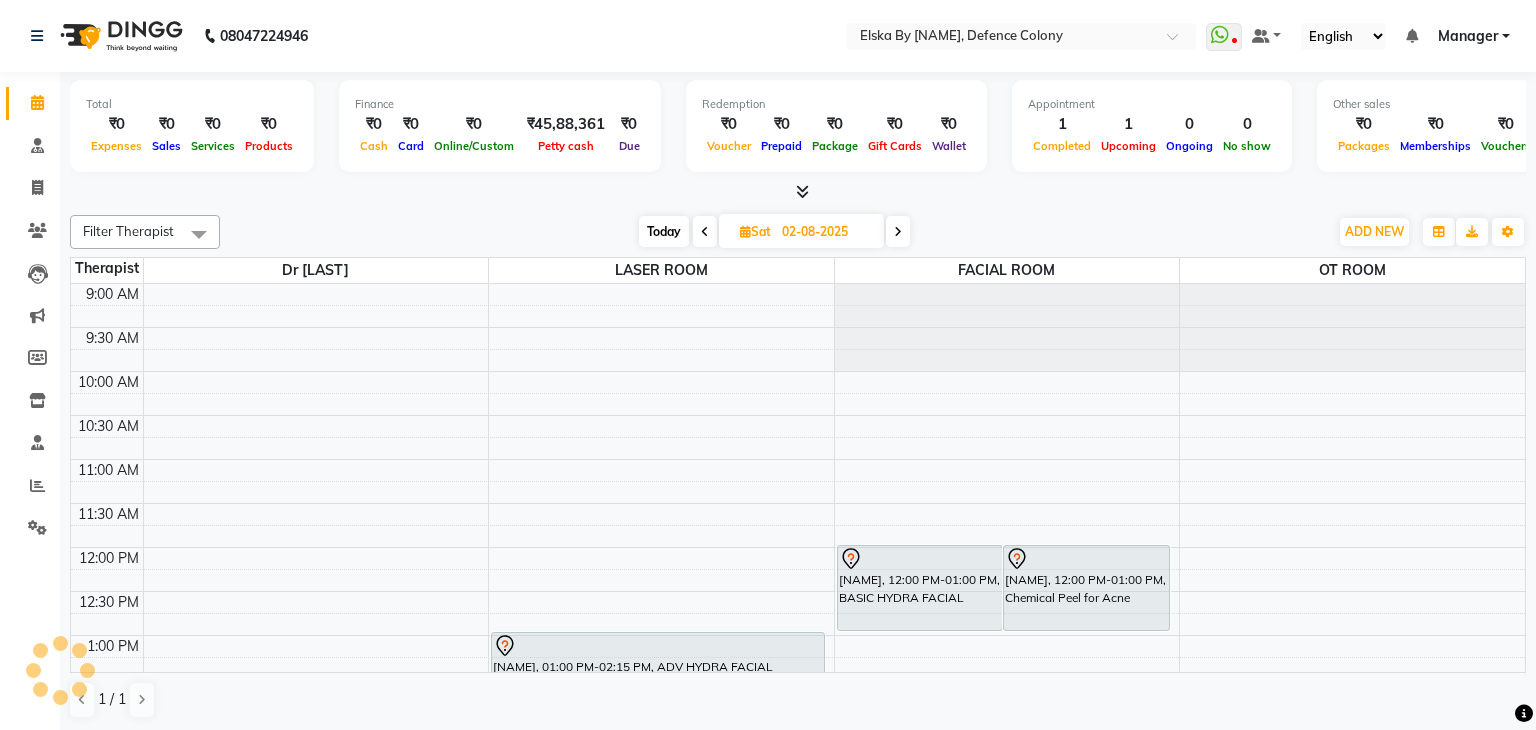 scroll, scrollTop: 0, scrollLeft: 0, axis: both 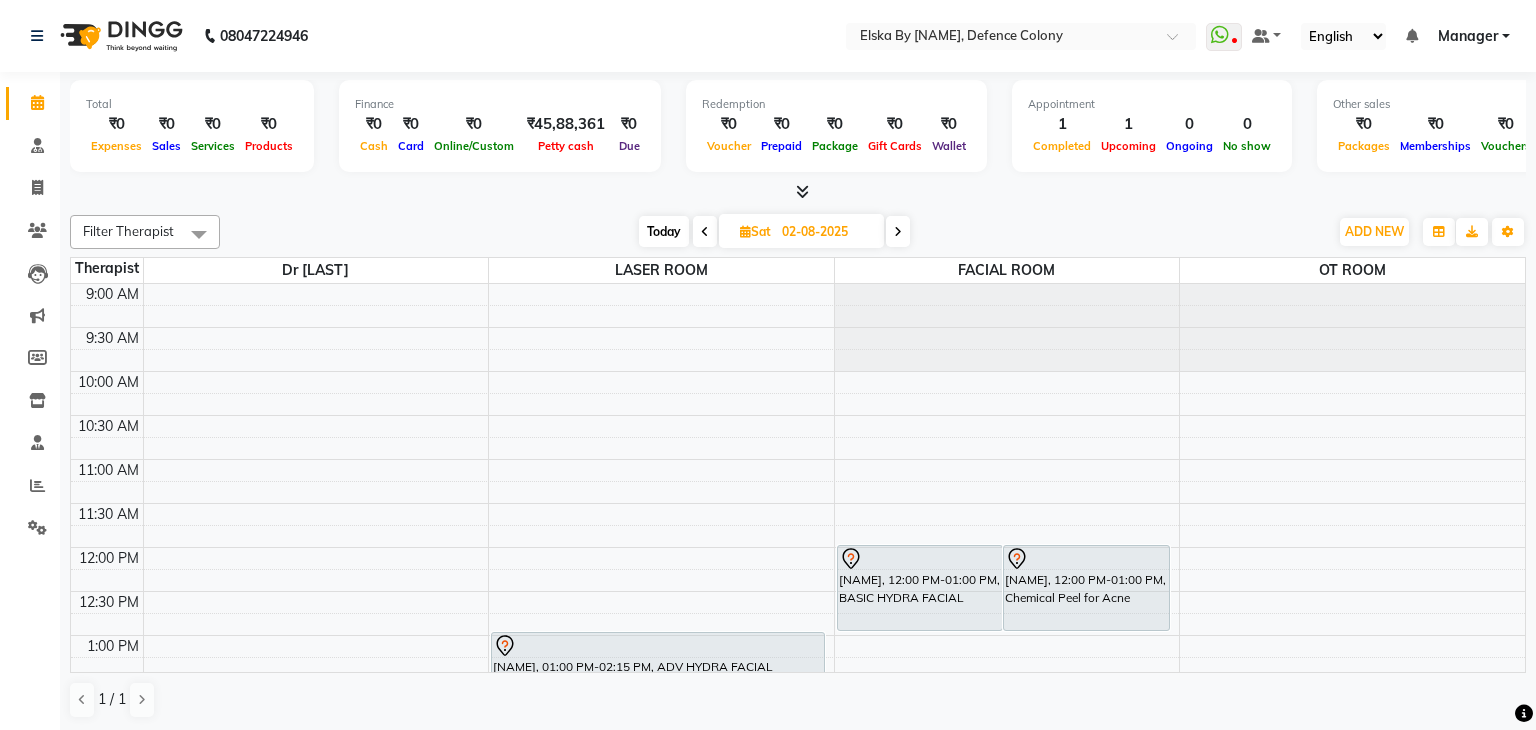 click on "9:00 AM 9:30 AM 10:00 AM 10:30 AM 11:00 AM 11:30 AM 12:00 PM 12:30 PM 1:00 PM 1:30 PM 2:00 PM 2:30 PM 3:00 PM 3:30 PM 4:00 PM 4:30 PM 5:00 PM 5:30 PM 6:00 PM 6:30 PM 7:00 PM 7:30 PM 8:00 PM 8:30 PM             [FIRST] [LAST], 01:30 PM-01:50 PM, CONSULTATION             [FIRST] [LAST], 02:30 PM-02:50 PM, CONSULTATION             [FIRST], 03:00 PM-03:20 PM, CONSULTATION             [FIRST], 04:00 PM-04:20 PM, CONSULTATION             [FIRST], 03:00 PM-05:00 PM, VACCINE             [FIRST], 04:00 PM-06:00 PM, APTOS THREAD             [FIRST], 01:00 PM-02:15 PM, ADV HYDRA FACIAL             [FIRST] [LAST], 12:00 PM-01:00 PM, BASIC HYDRA FACIAL             [FIRST] [LAST], 12:00 PM-01:00 PM, Chemical Peel for Acne             [FIRST] [LAST], 01:30 PM-02:30 PM, GLUTA SHOTS             [FIRST] [LAST], 02:45 PM-04:30 PM, LHR LOWER FACE             [FIRST], 05:00 PM-07:00 PM, Carbon Laser Peel" at bounding box center [798, 811] 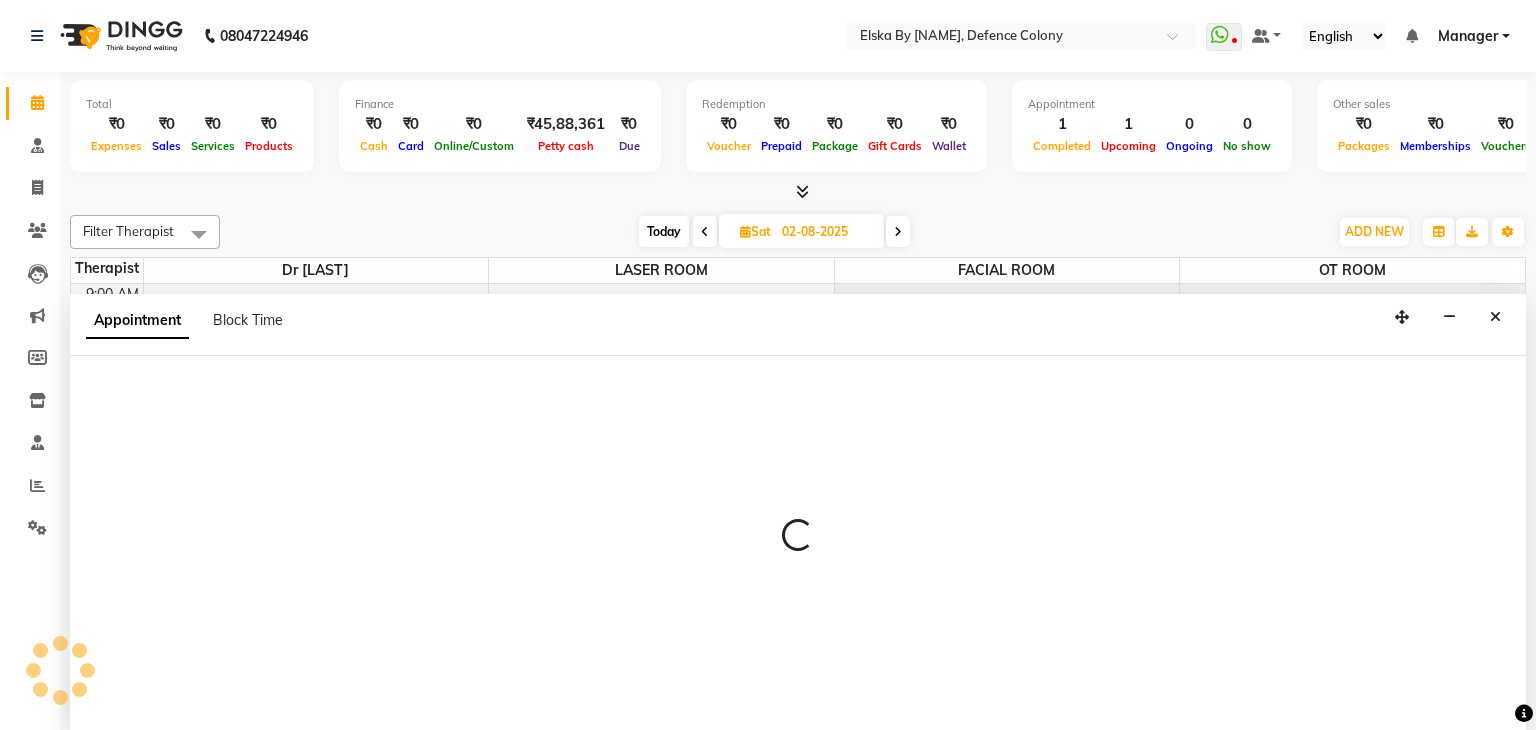 scroll, scrollTop: 1, scrollLeft: 0, axis: vertical 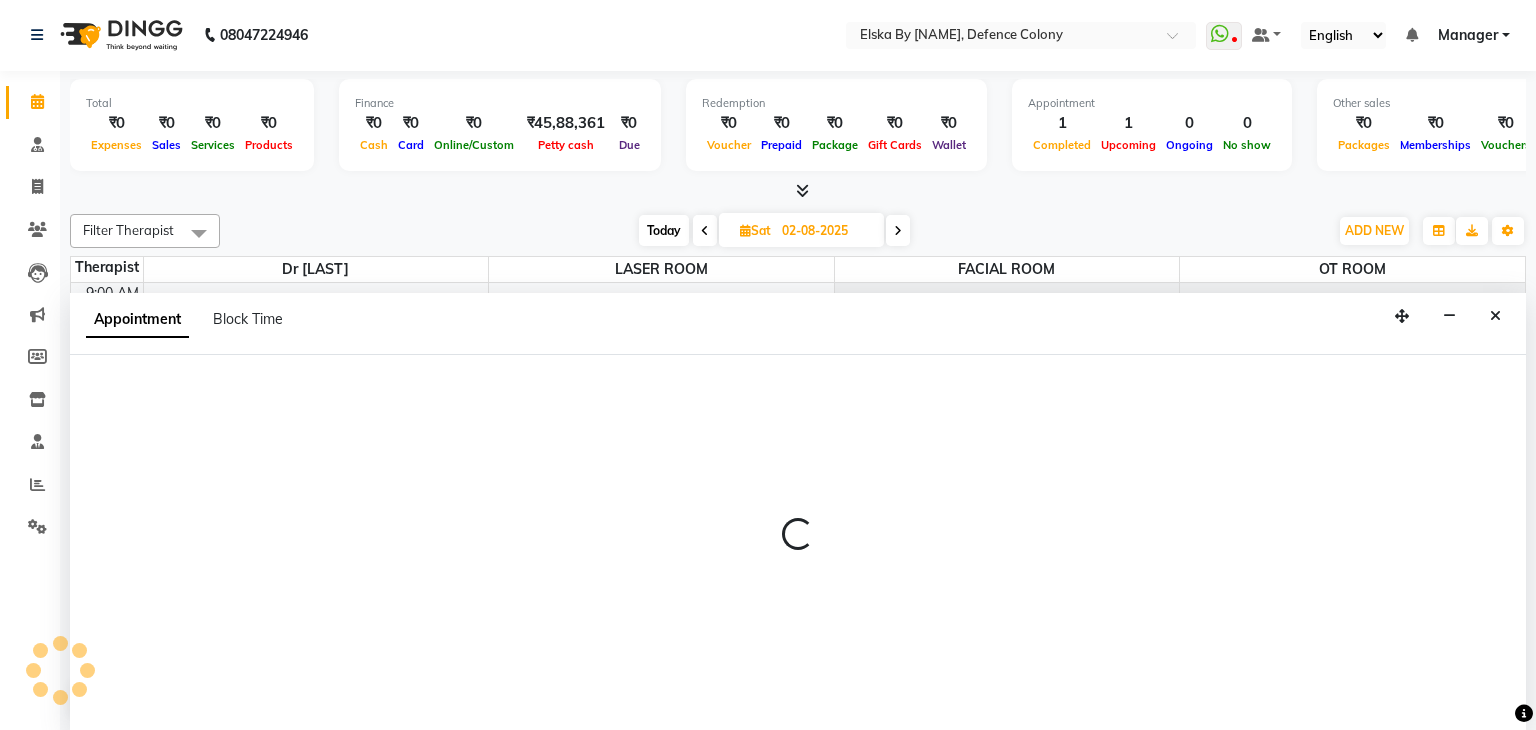 select on "63380" 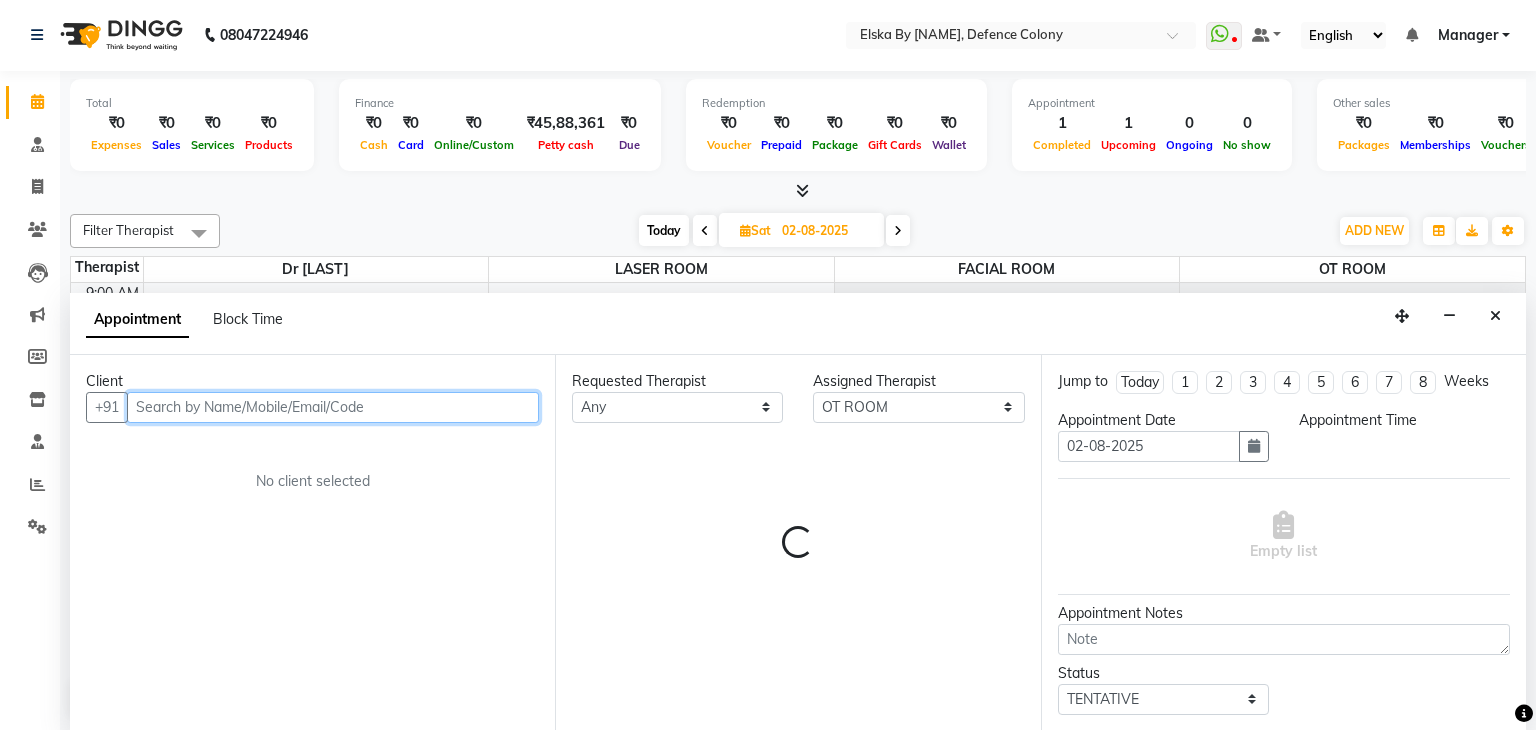 select on "735" 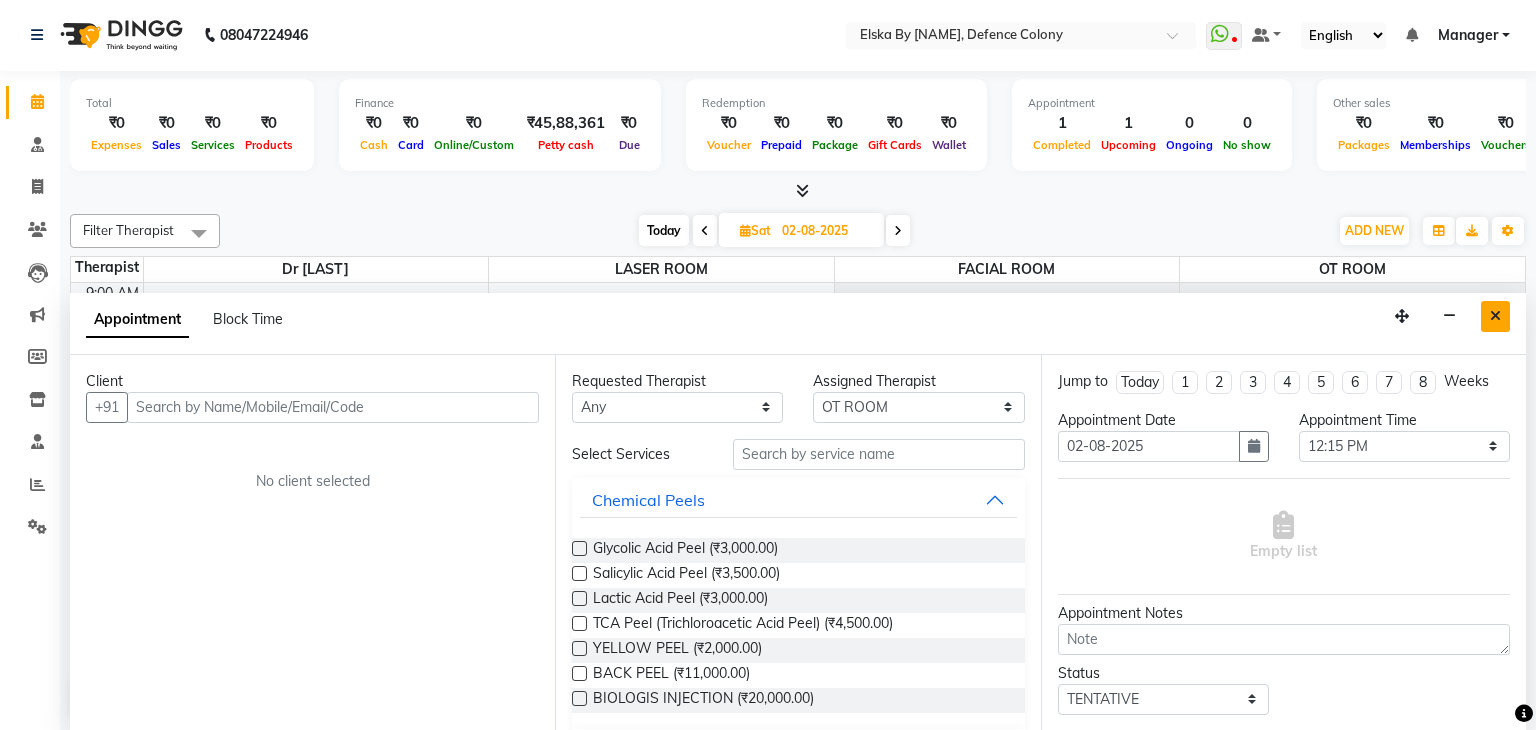 click at bounding box center (1495, 316) 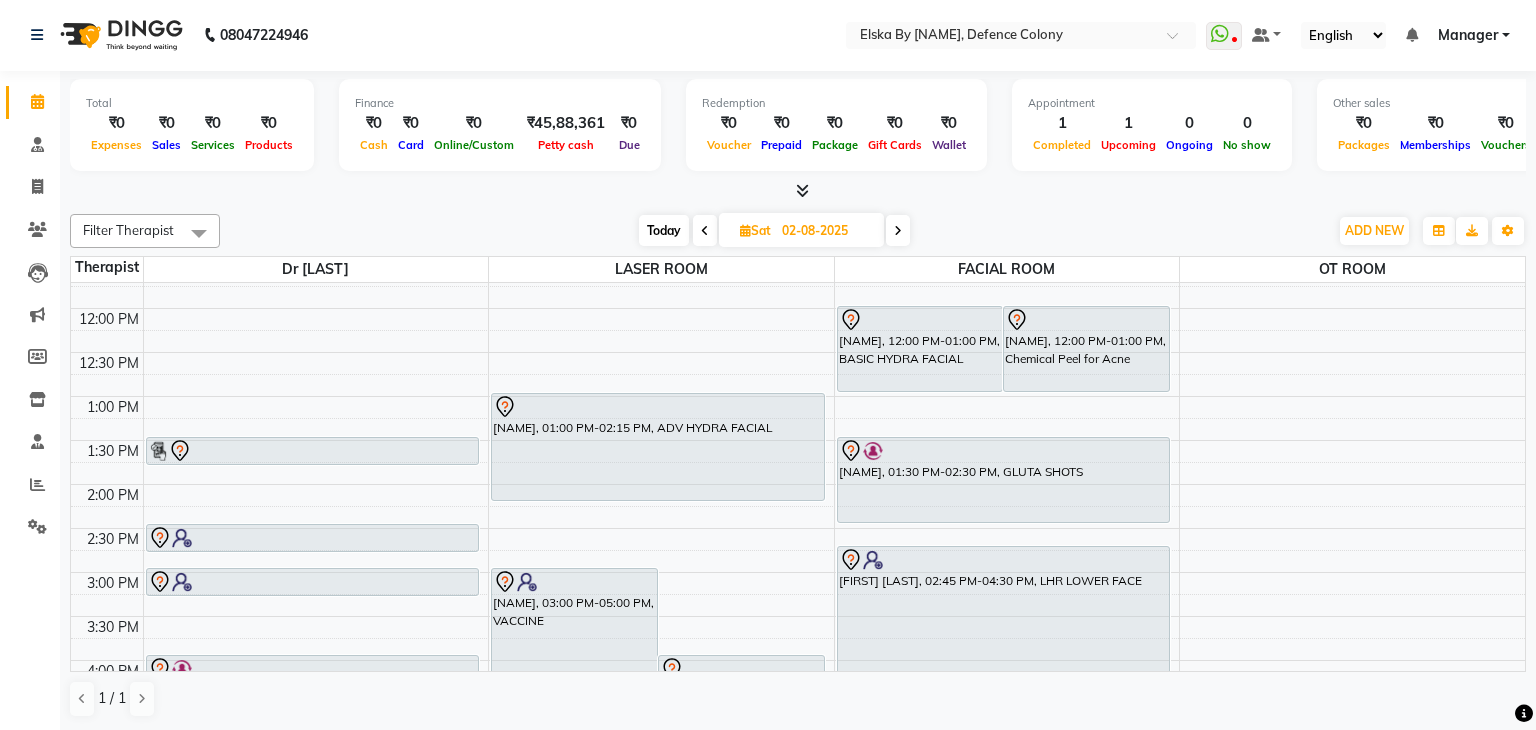 scroll, scrollTop: 240, scrollLeft: 0, axis: vertical 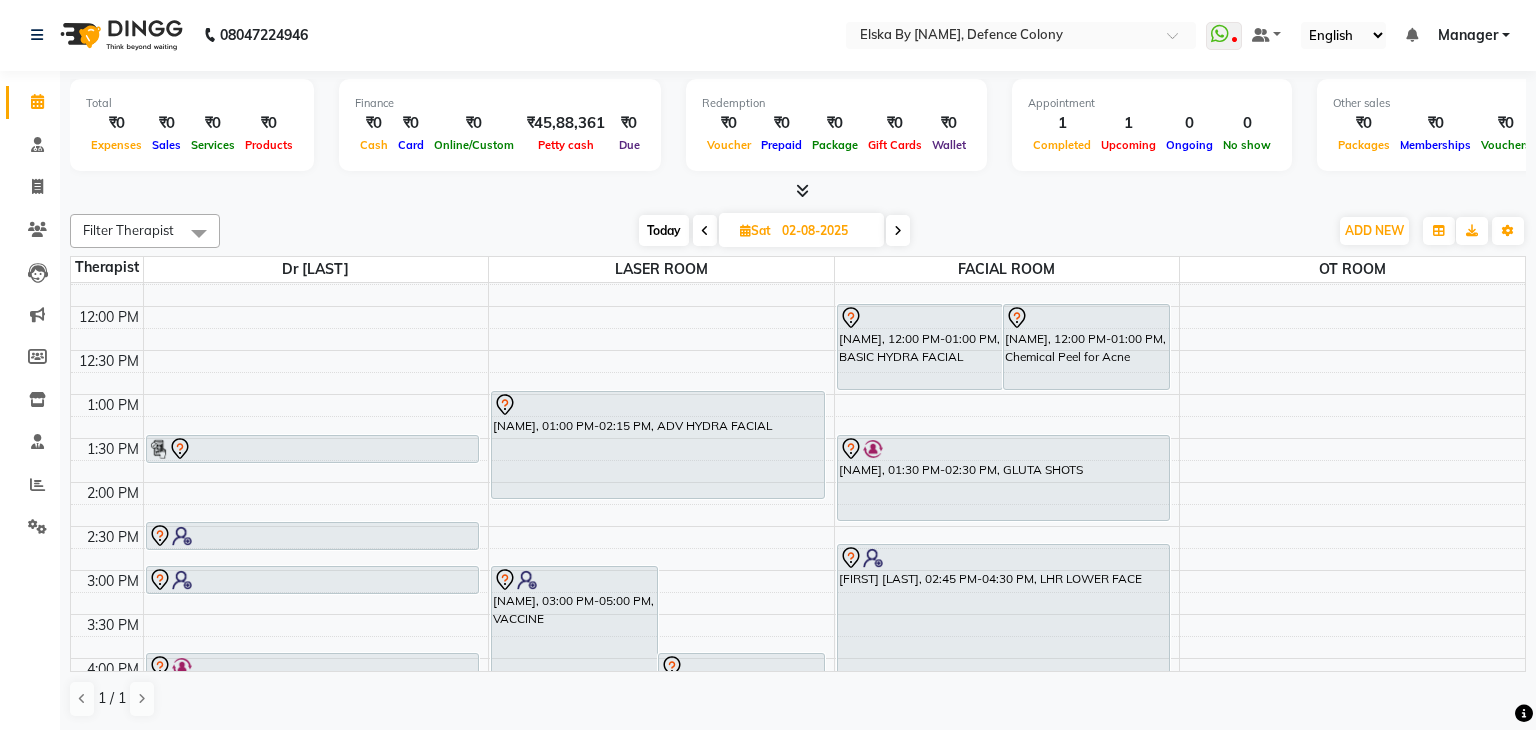 click on "[NAME], 01:00 PM-02:15 PM, ADV HYDRA FACIAL" at bounding box center [658, 445] 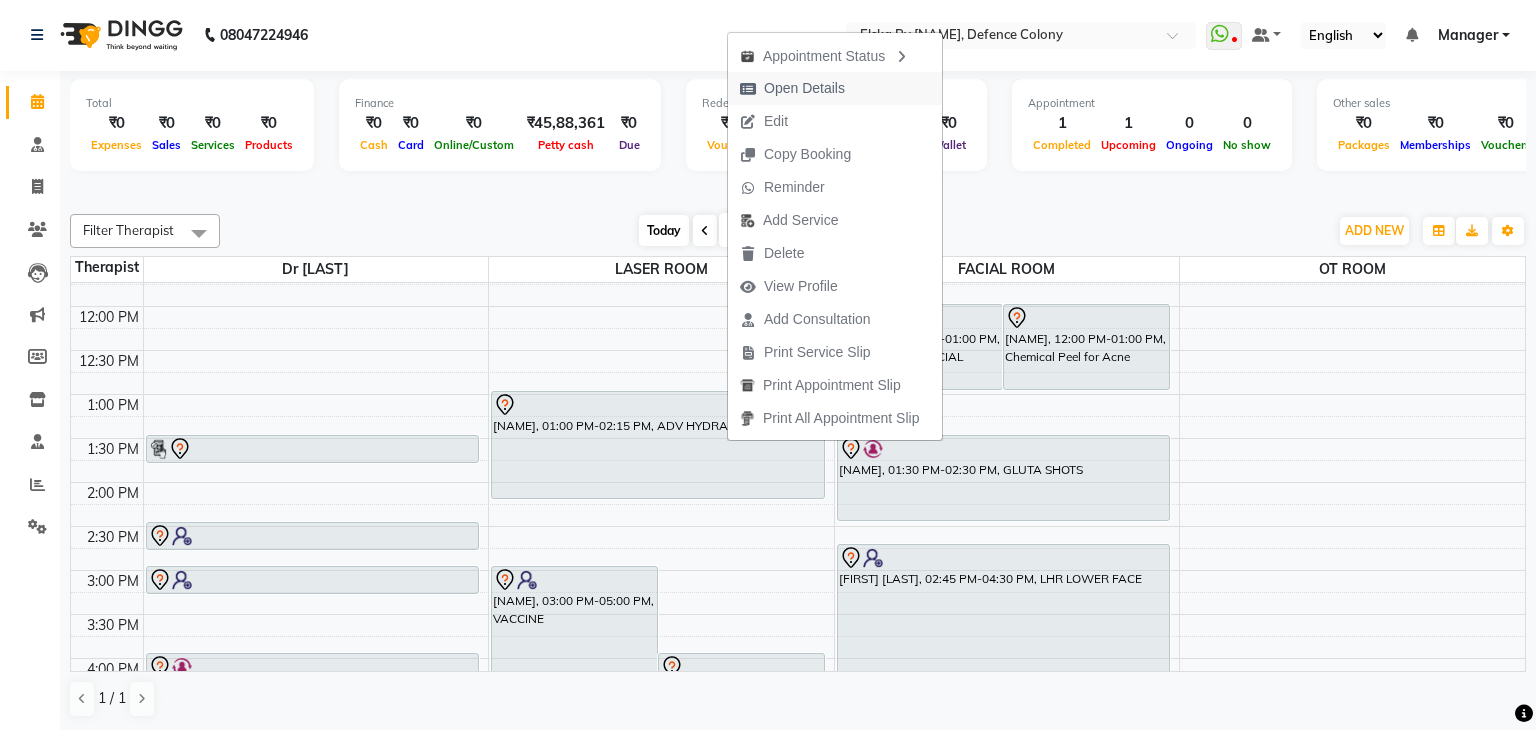 click on "Open Details" at bounding box center (804, 88) 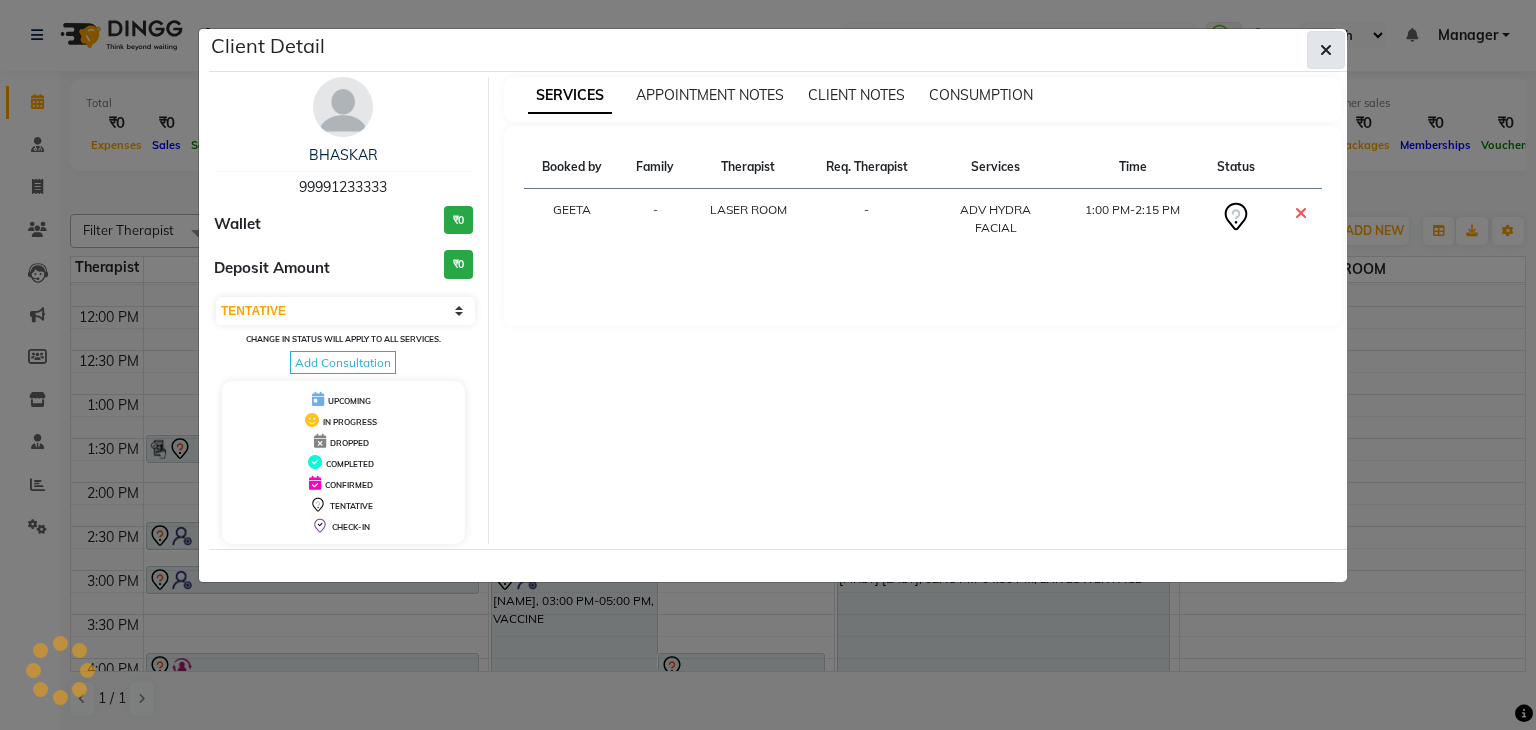 click 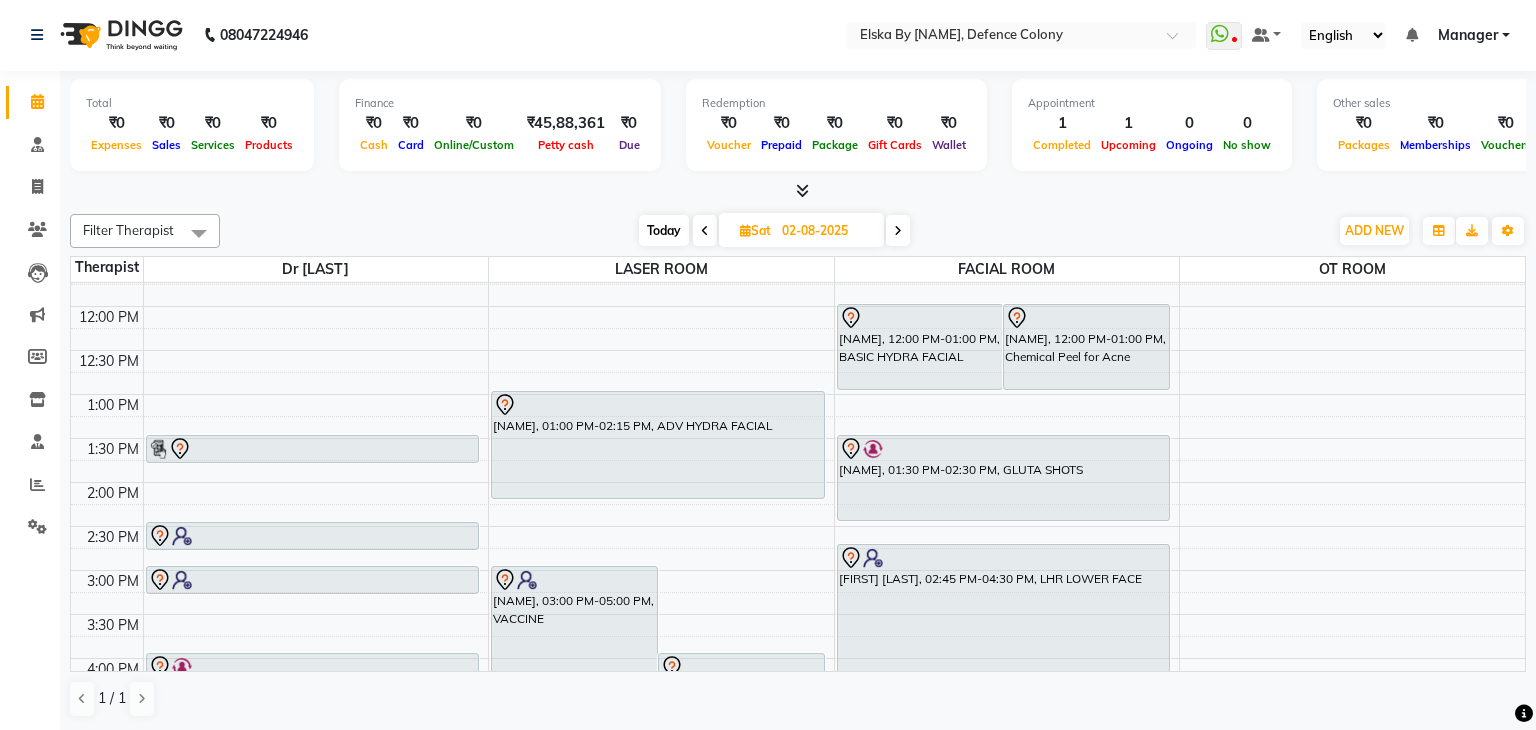 click at bounding box center (313, 449) 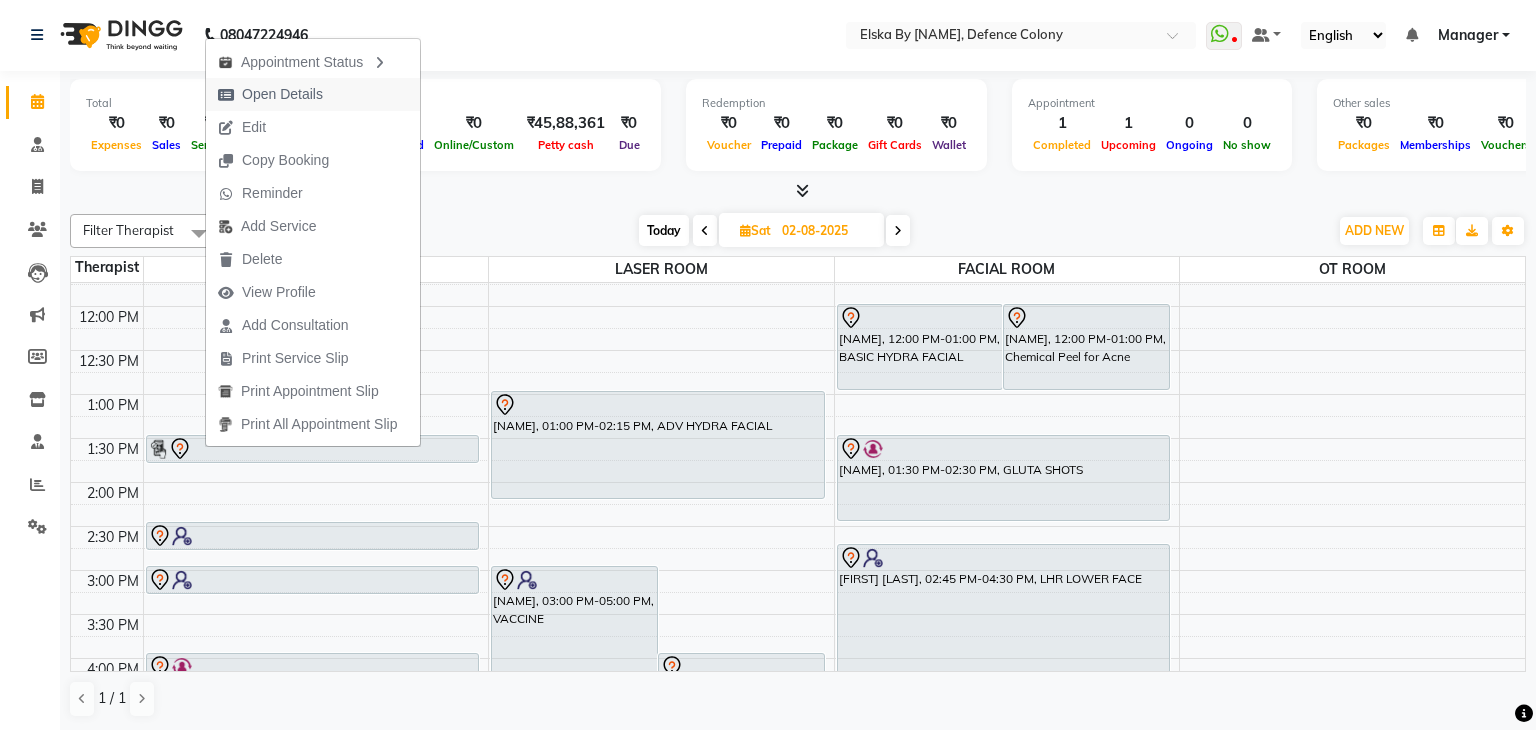 click on "Open Details" at bounding box center [282, 94] 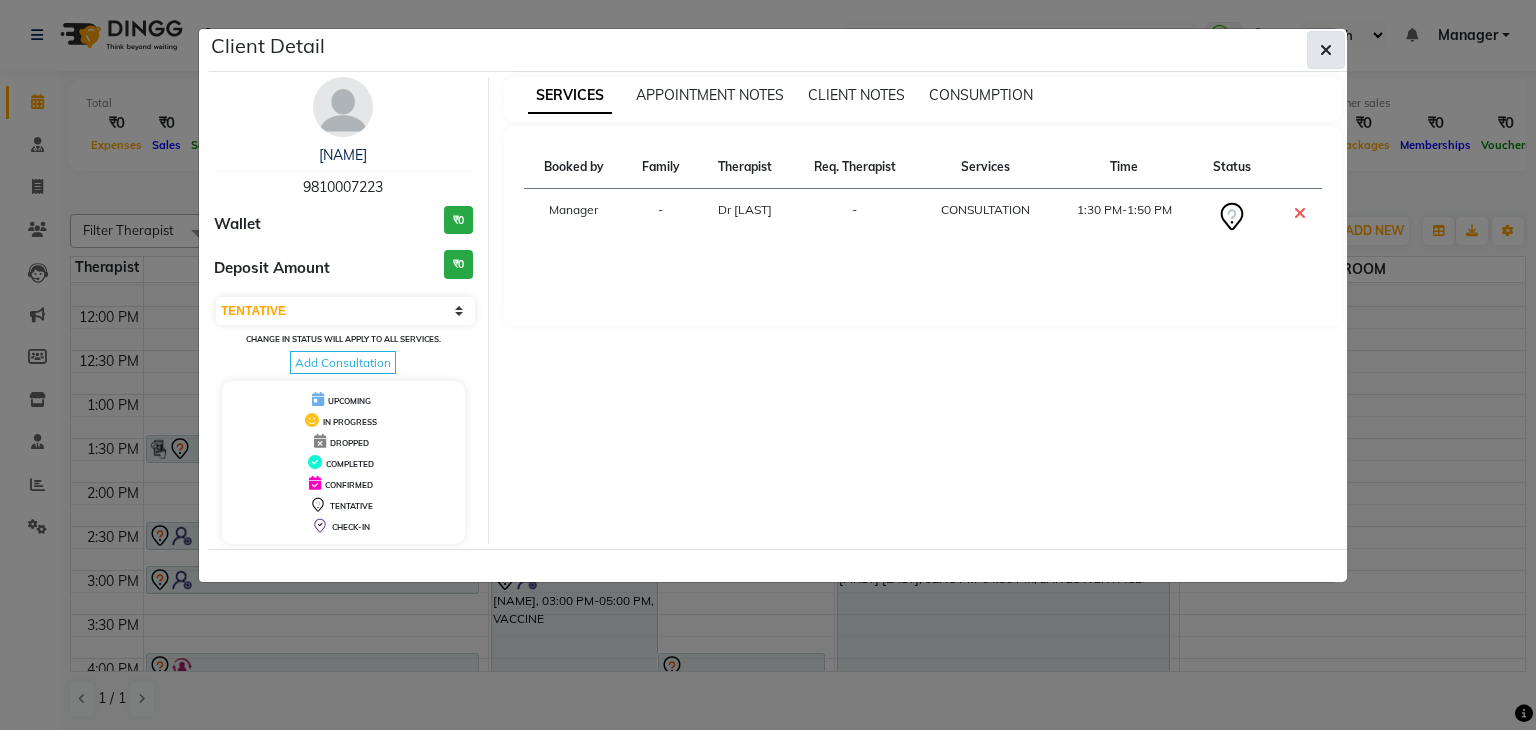 click 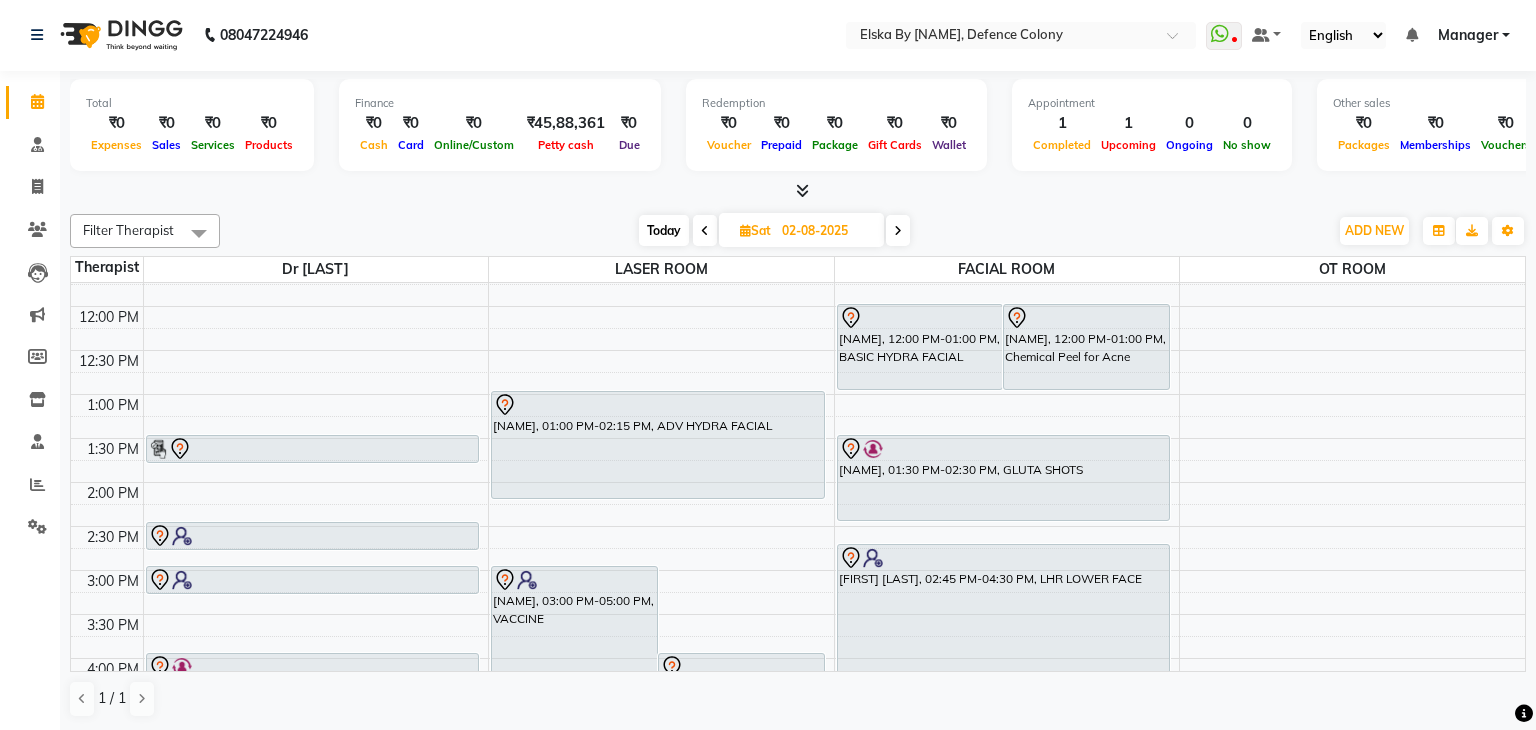 click at bounding box center [920, 318] 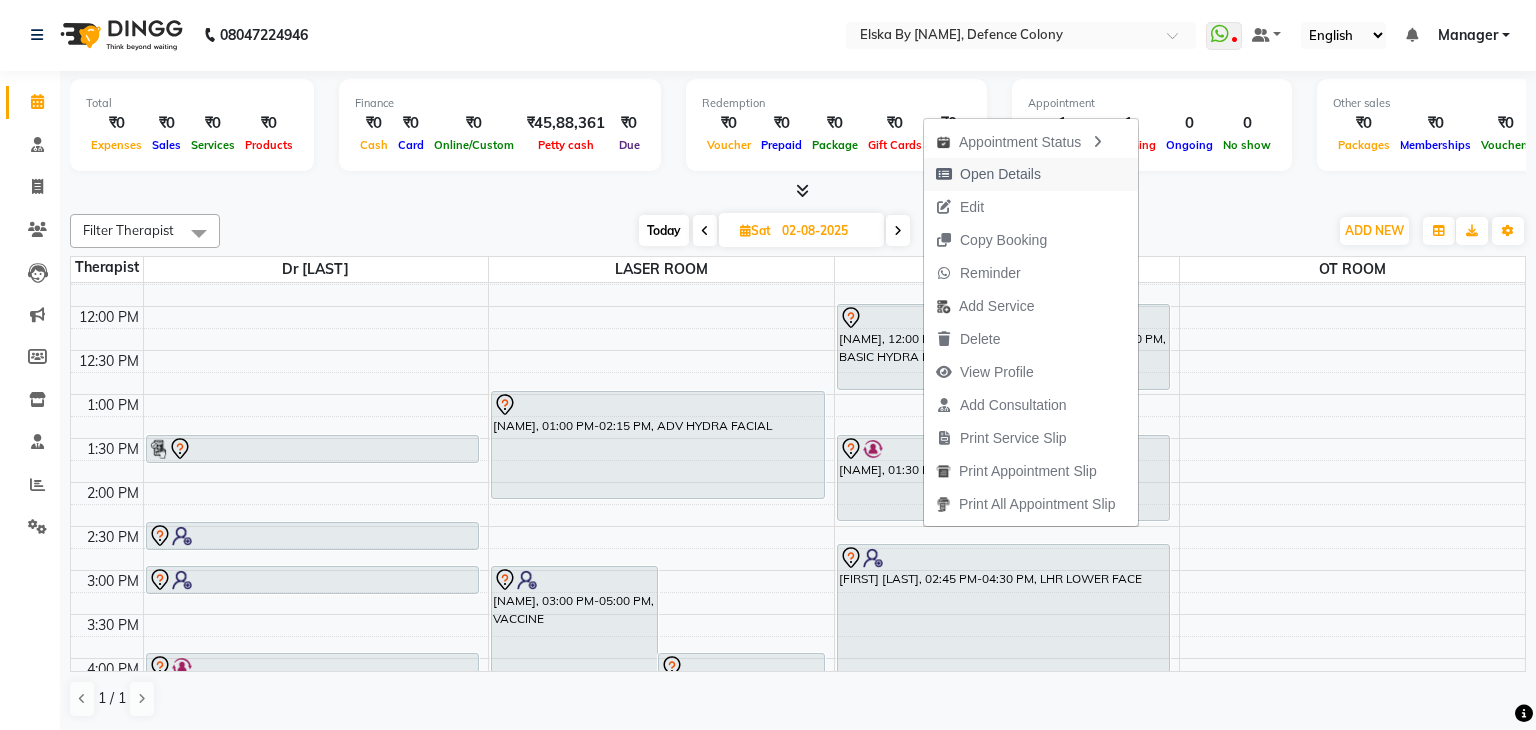 click on "Open Details" at bounding box center [1000, 174] 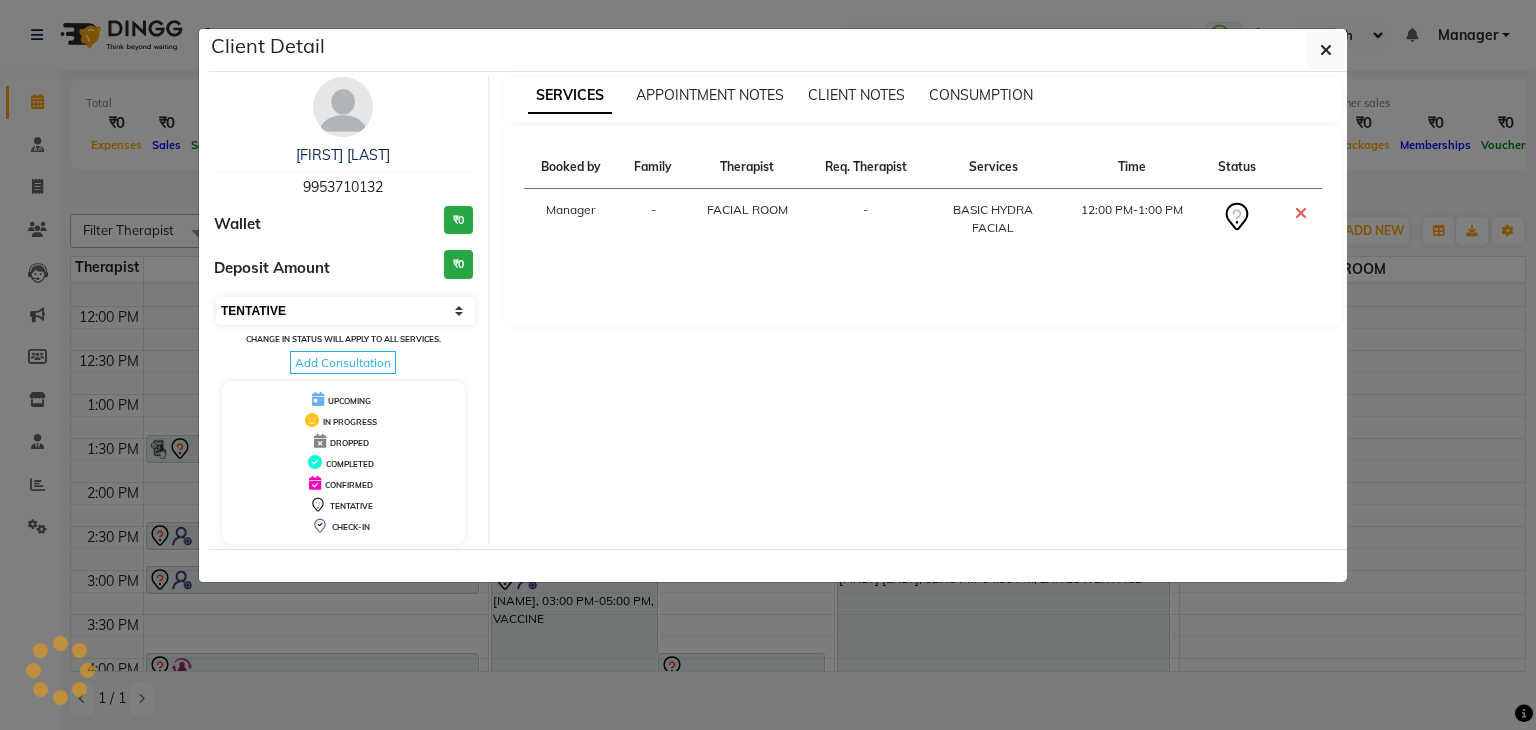 click on "Select CONFIRMED TENTATIVE" at bounding box center [345, 311] 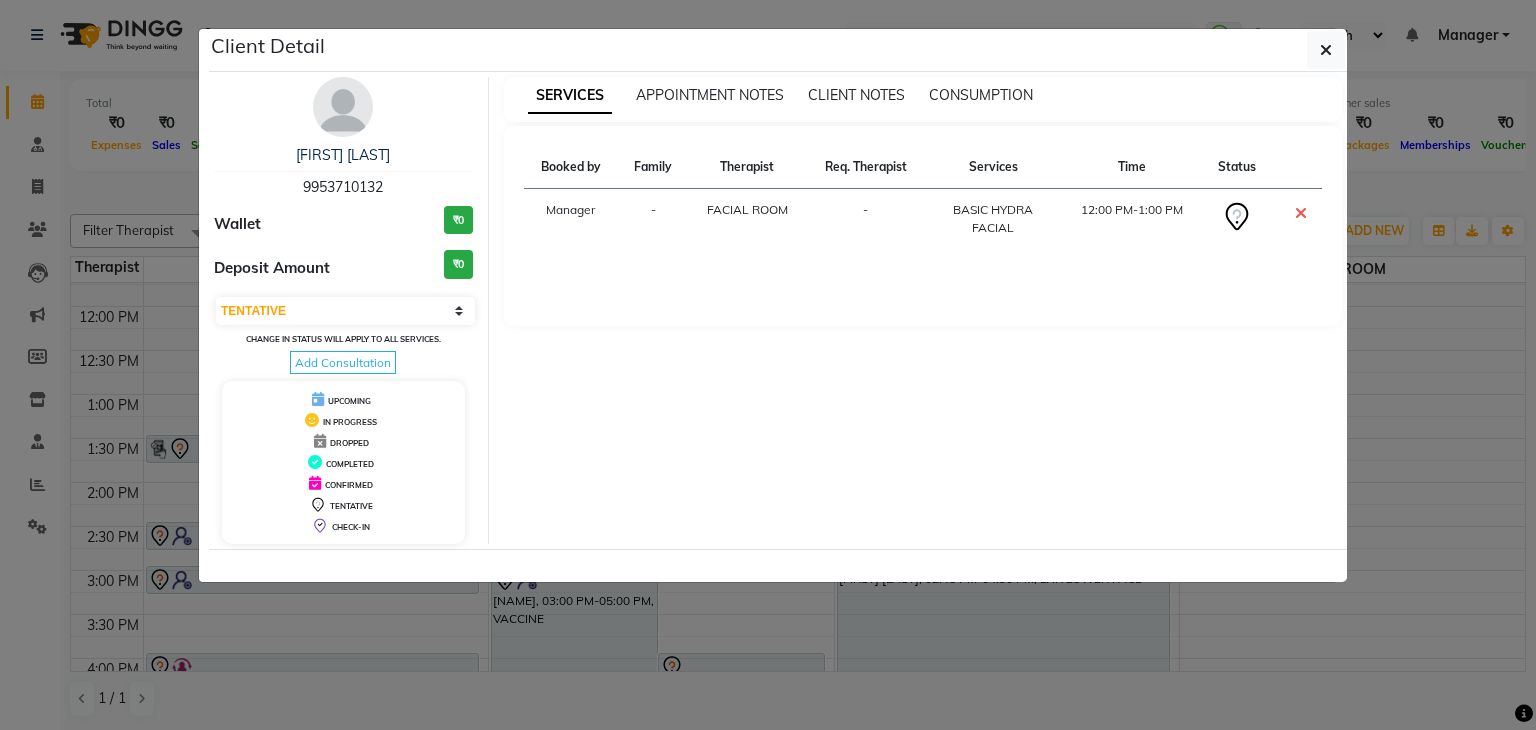select on "6" 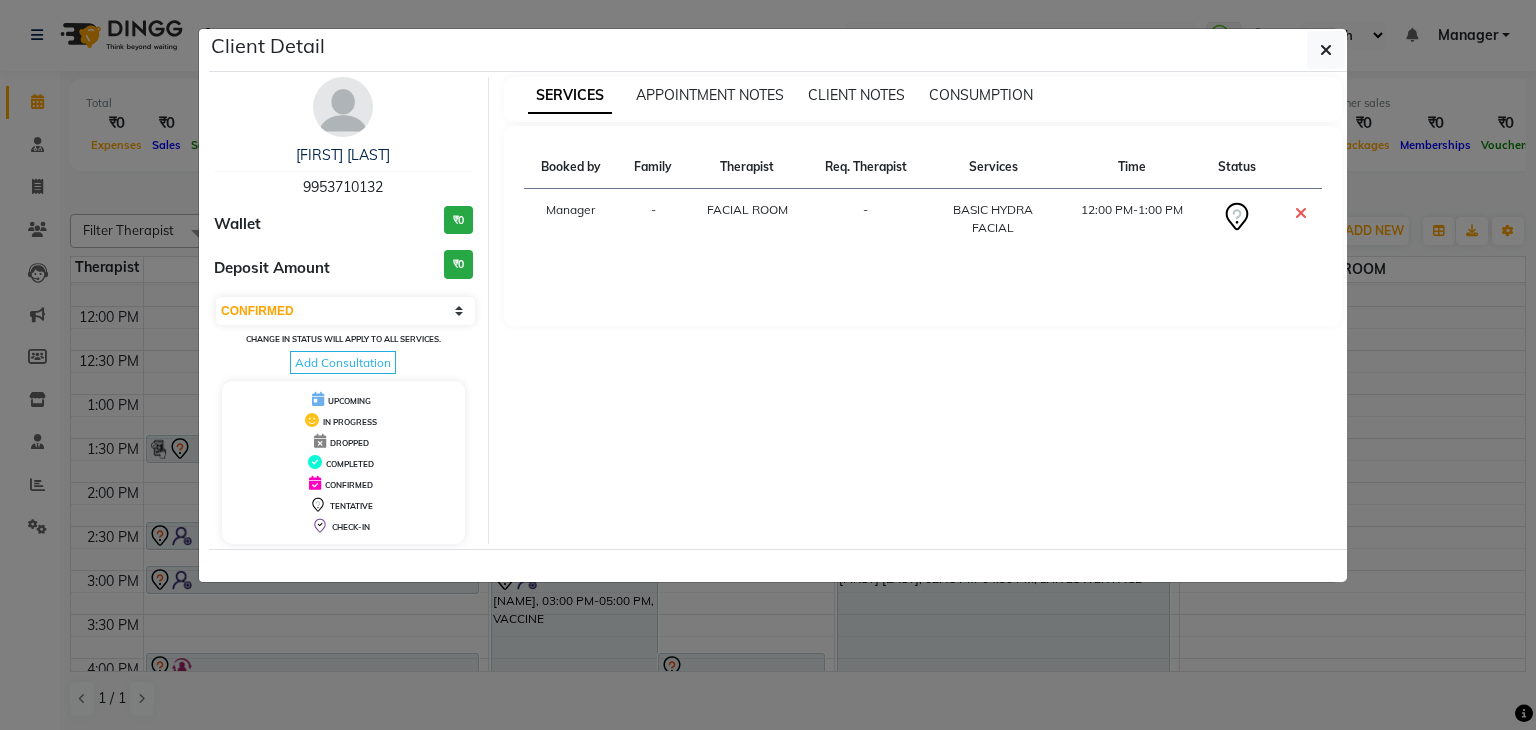 click on "Select CONFIRMED TENTATIVE" at bounding box center (345, 311) 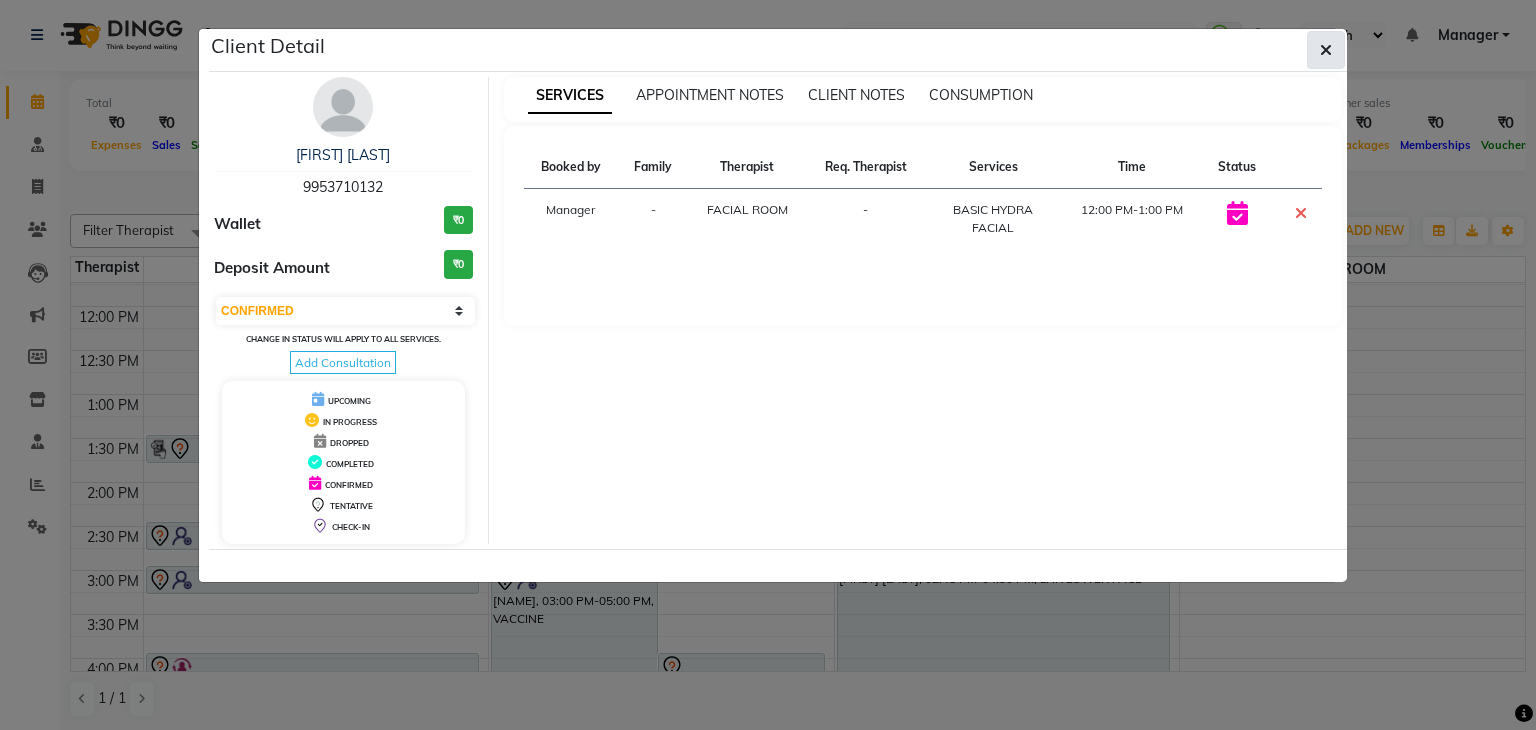 click 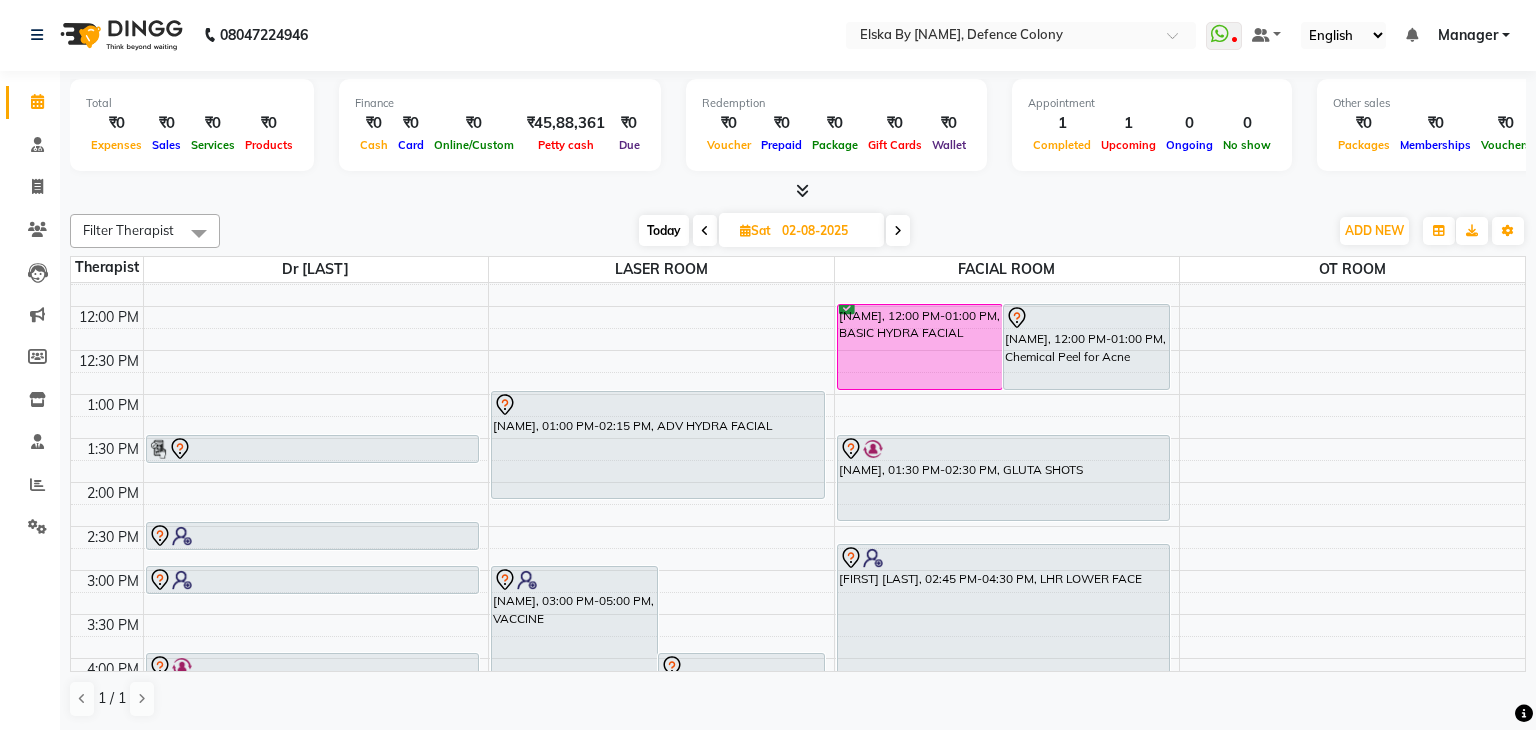 click on "[NAME], 12:00 PM-01:00 PM, Chemical Peel for Acne" at bounding box center (1086, 347) 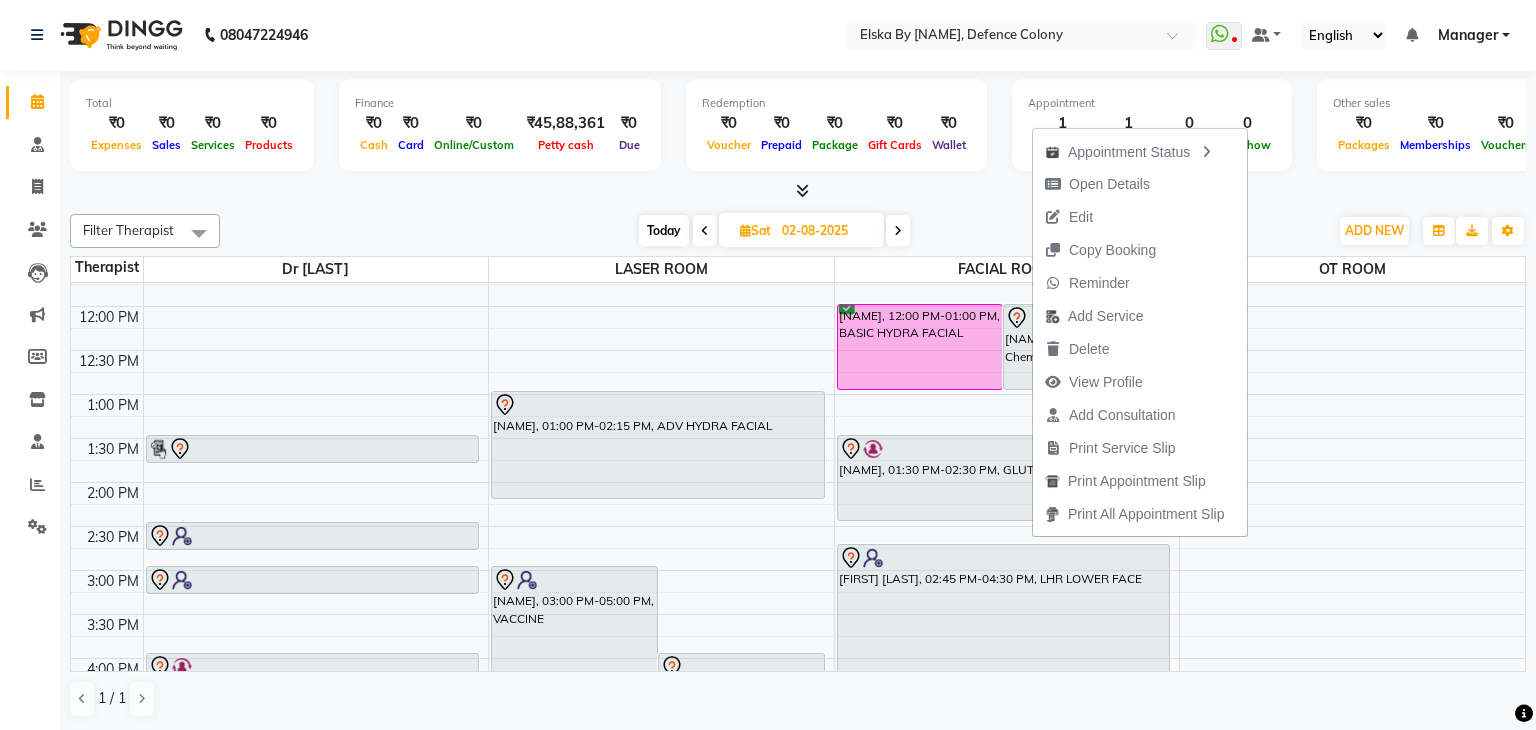 click on "9:00 AM 9:30 AM 10:00 AM 10:30 AM 11:00 AM 11:30 AM 12:00 PM 12:30 PM 1:00 PM 1:30 PM 2:00 PM 2:30 PM 3:00 PM 3:30 PM 4:00 PM 4:30 PM 5:00 PM 5:30 PM 6:00 PM 6:30 PM 7:00 PM 7:30 PM 8:00 PM 8:30 PM             [FIRST] [LAST], 01:30 PM-01:50 PM, CONSULTATION             [FIRST] [LAST], 02:30 PM-02:50 PM, CONSULTATION             [FIRST], 03:00 PM-03:20 PM, CONSULTATION             [FIRST], 04:00 PM-04:20 PM, CONSULTATION             [FIRST], 03:00 PM-05:00 PM, VACCINE             [FIRST], 04:00 PM-06:00 PM, APTOS THREAD             [FIRST], 01:00 PM-02:15 PM, ADV HYDRA FACIAL             [FIRST] [LAST], 12:00 PM-01:00 PM, BASIC HYDRA FACIAL             [FIRST] [LAST], 12:00 PM-01:00 PM, Chemical Peel for Acne             [FIRST] [LAST], 01:30 PM-02:30 PM, GLUTA SHOTS             [FIRST] [LAST], 02:45 PM-04:30 PM, LHR LOWER FACE             [FIRST], 05:00 PM-07:00 PM, Carbon Laser Peel" at bounding box center (798, 570) 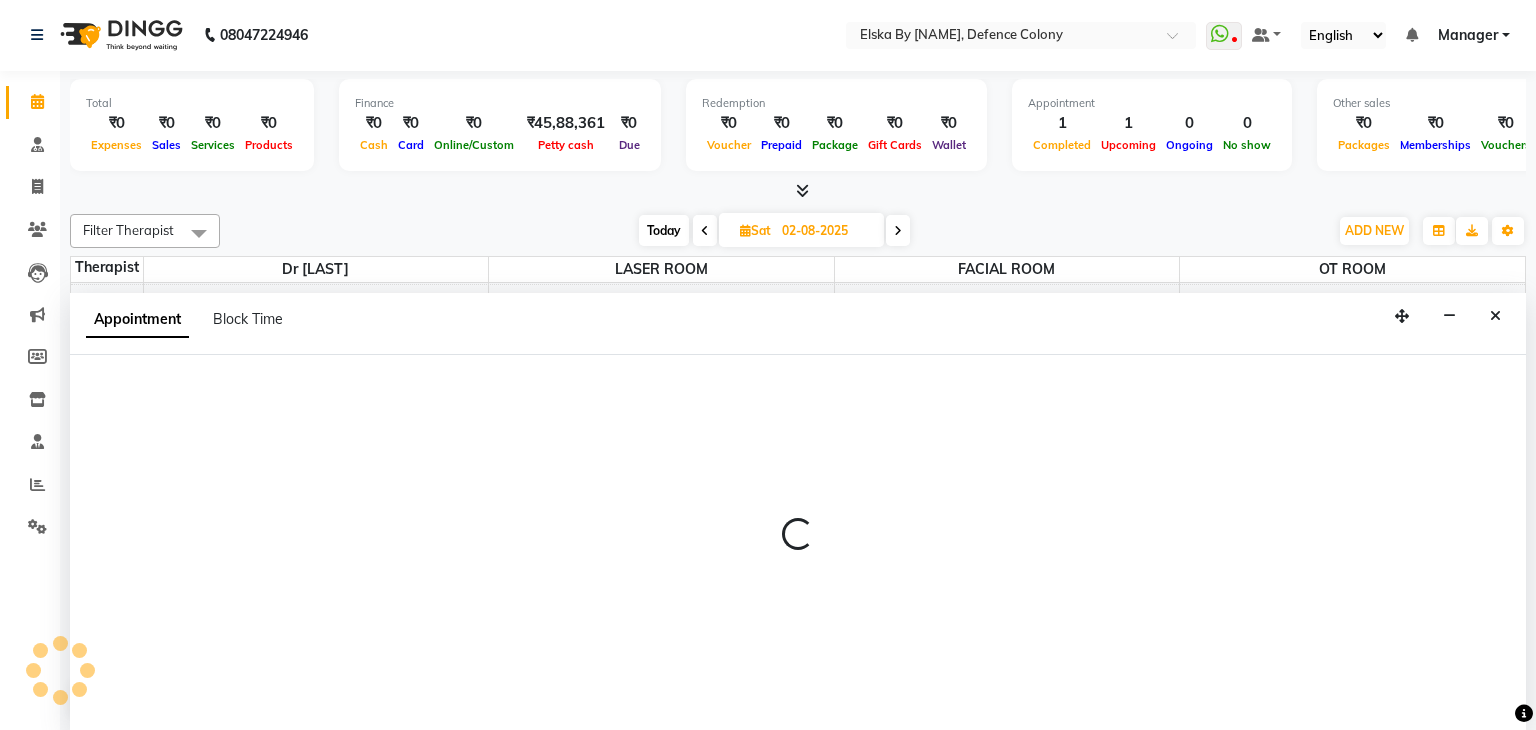 select on "63380" 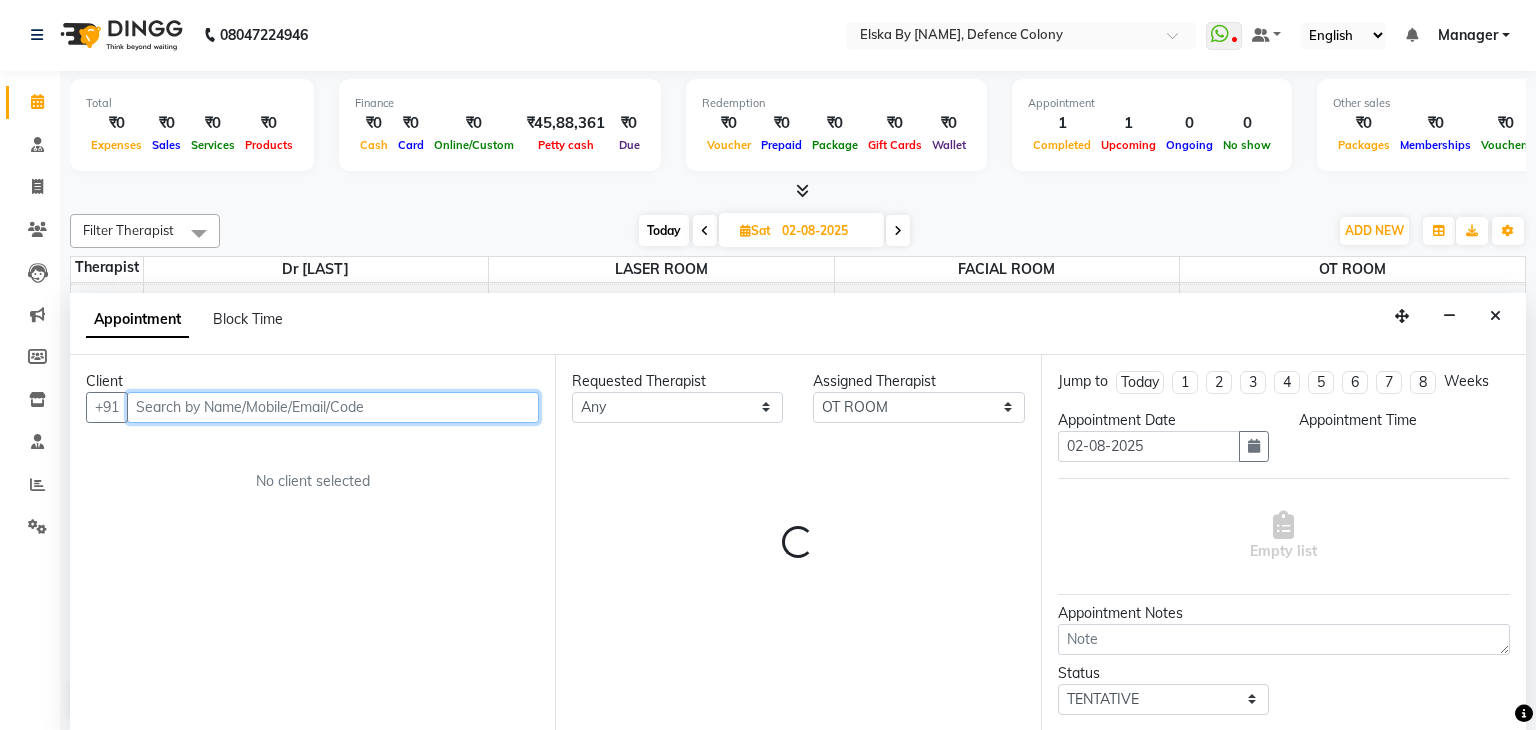 select on "930" 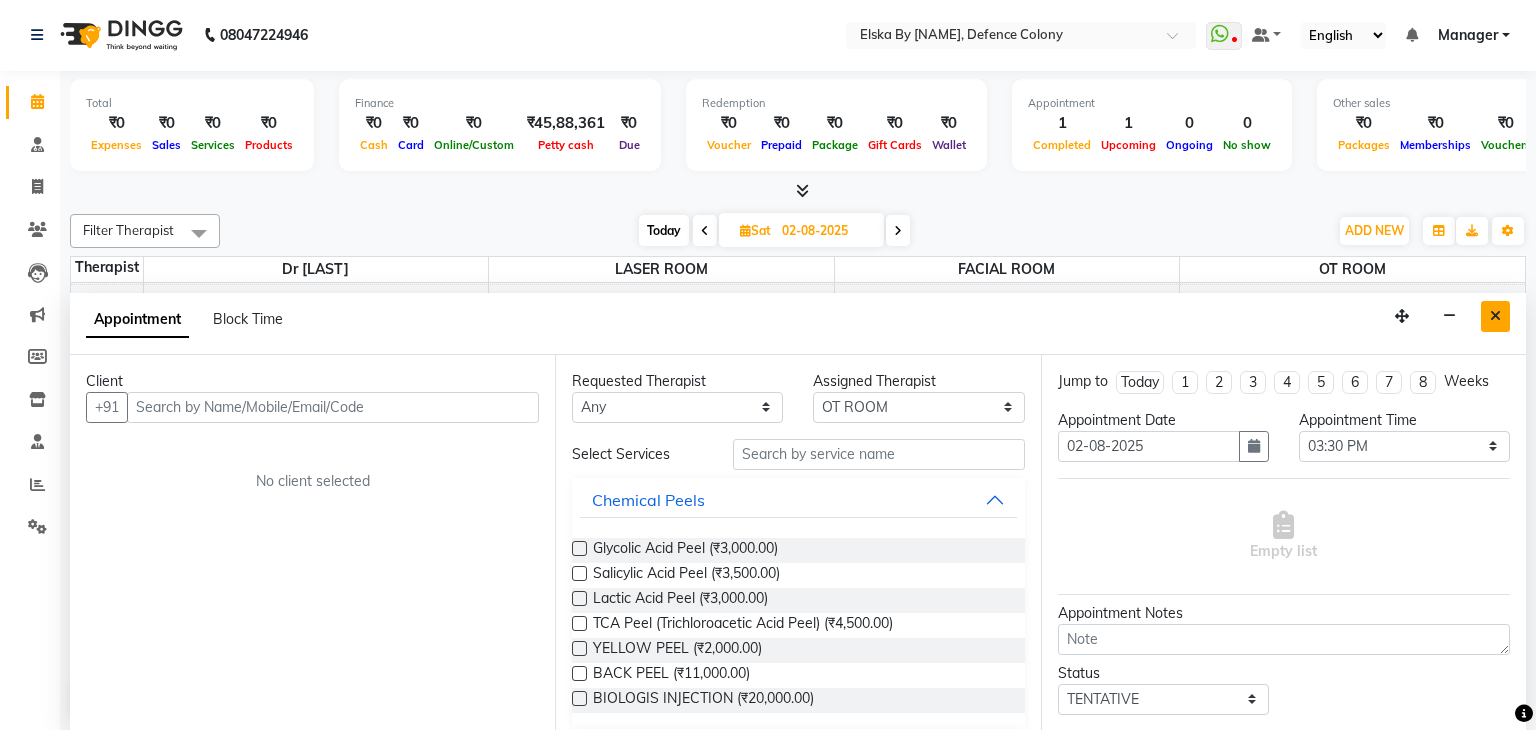 click at bounding box center [1495, 316] 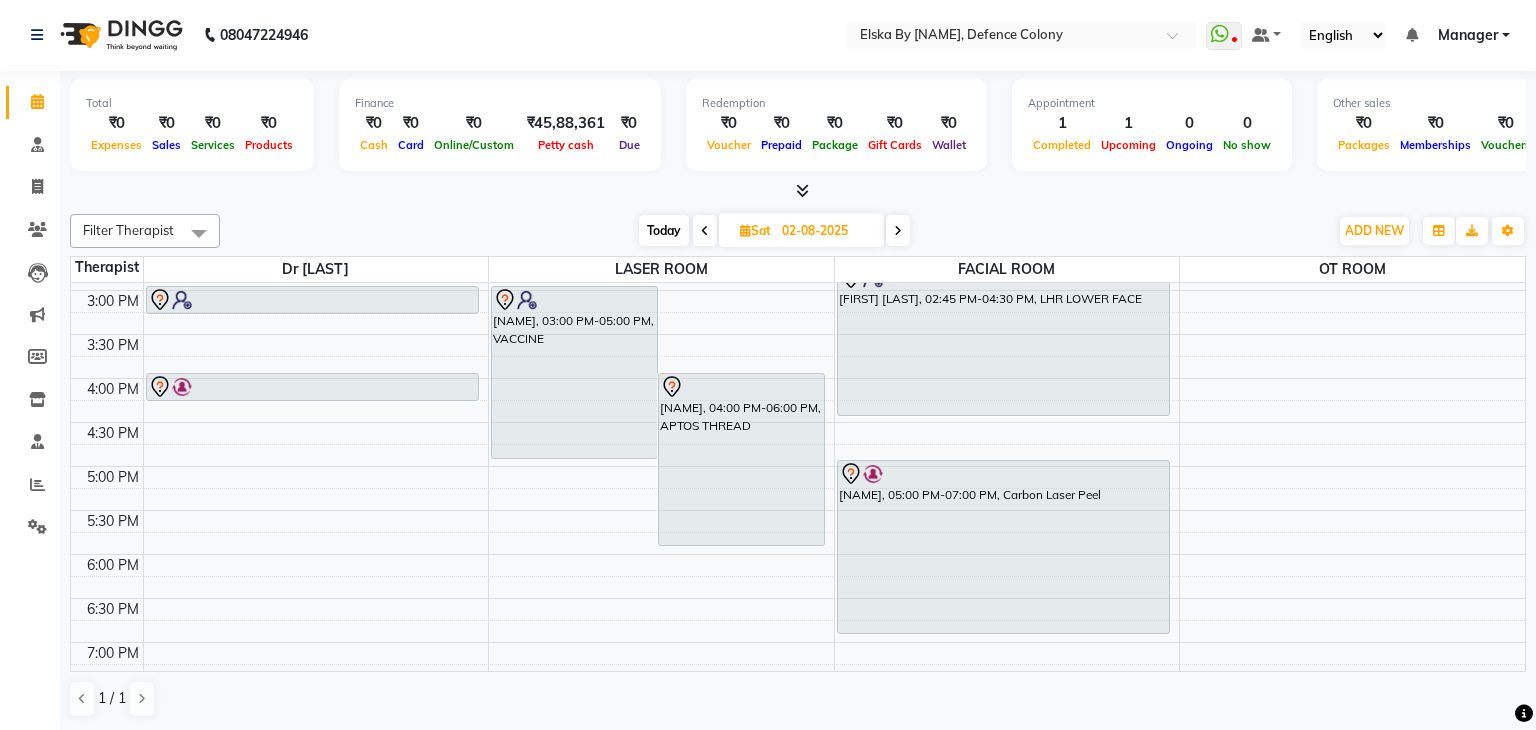 scroll, scrollTop: 560, scrollLeft: 0, axis: vertical 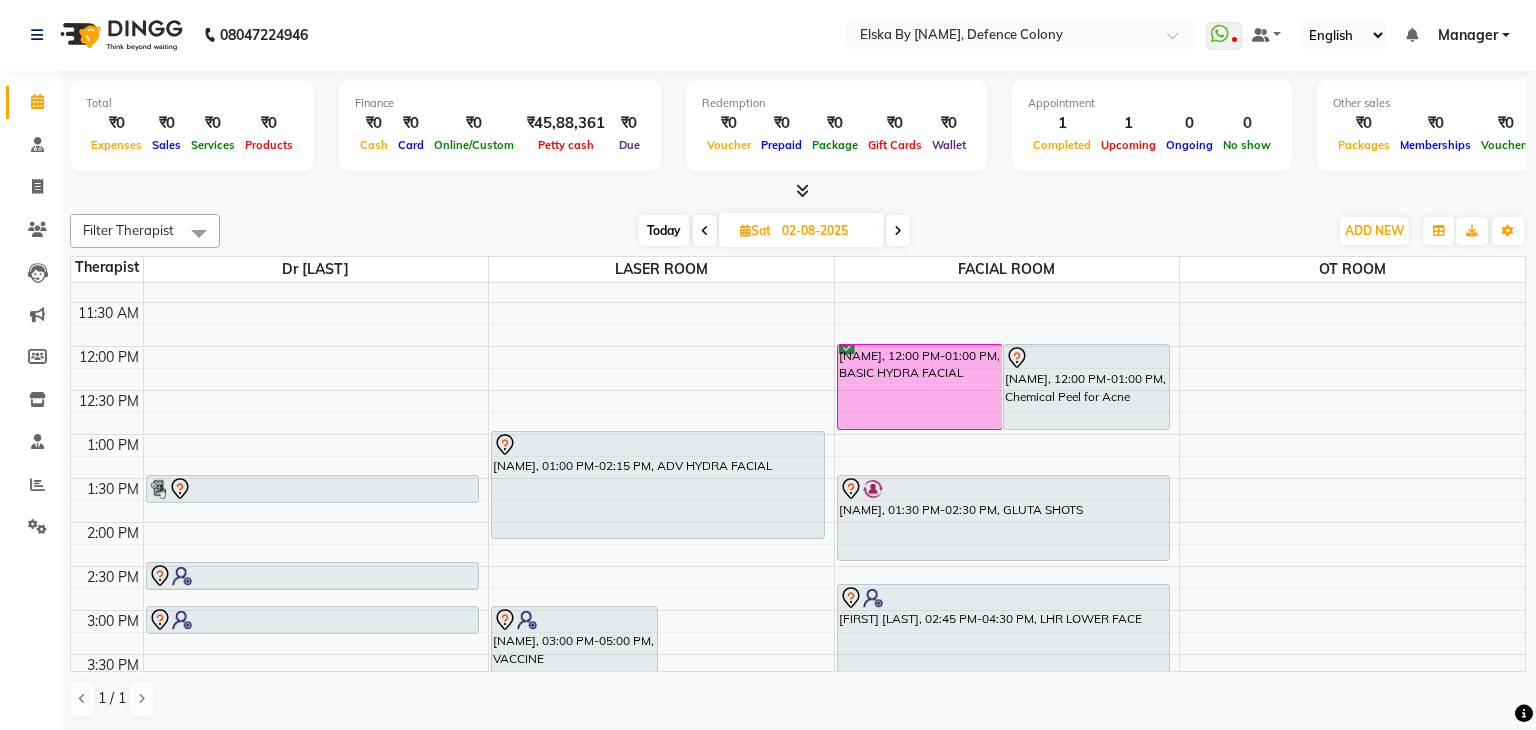 click at bounding box center [313, 489] 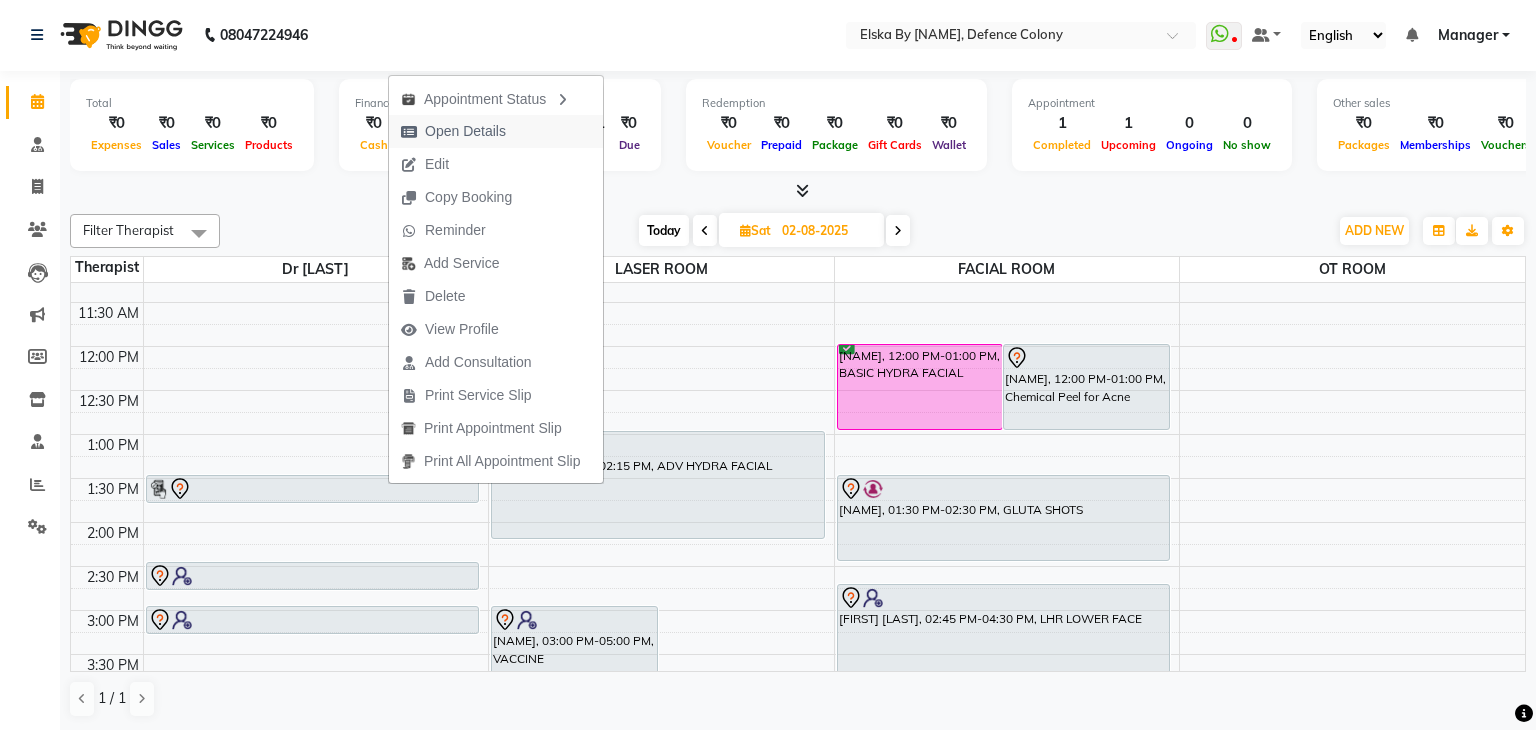 click on "Open Details" at bounding box center (453, 131) 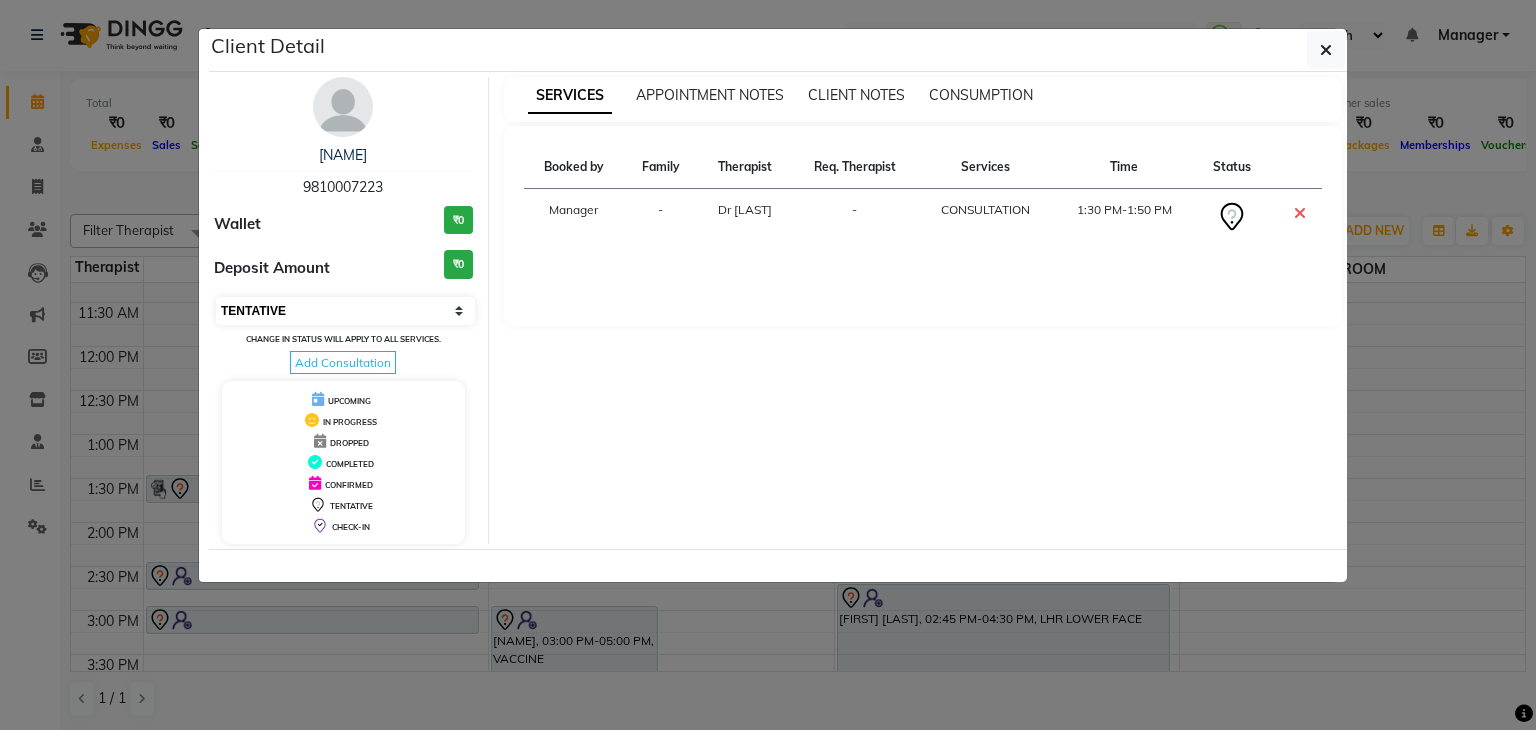 click on "Select CONFIRMED TENTATIVE" at bounding box center [345, 311] 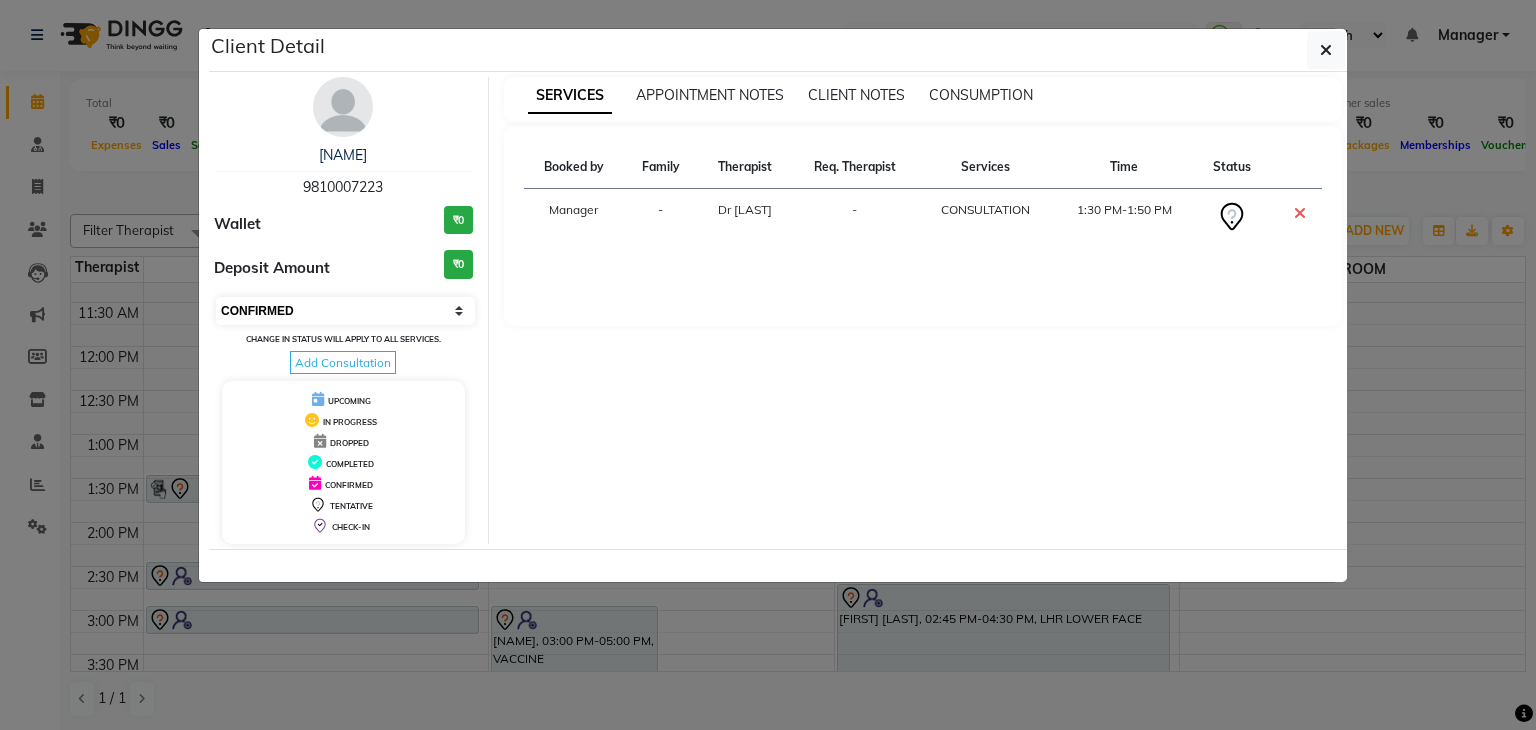 click on "Select CONFIRMED TENTATIVE" at bounding box center [345, 311] 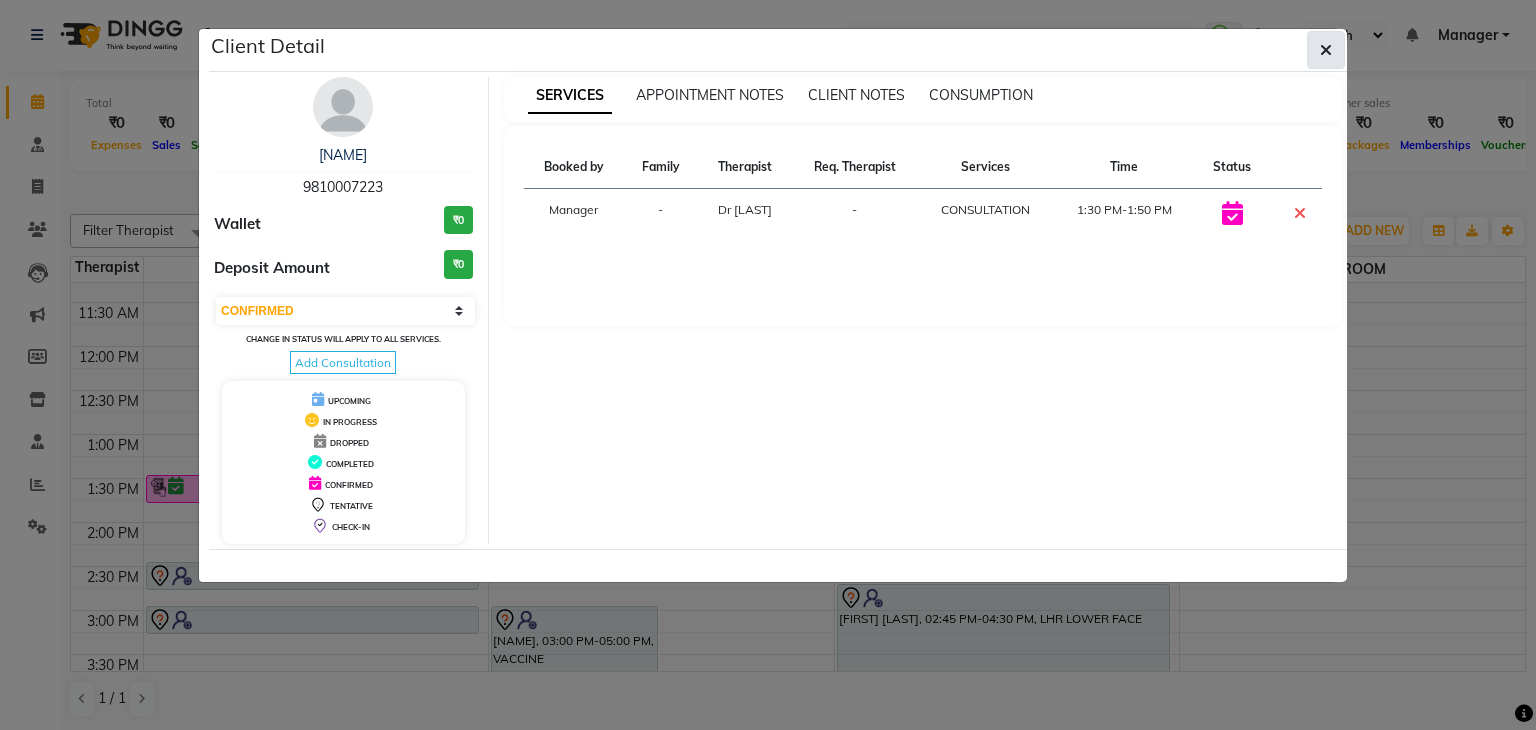 click 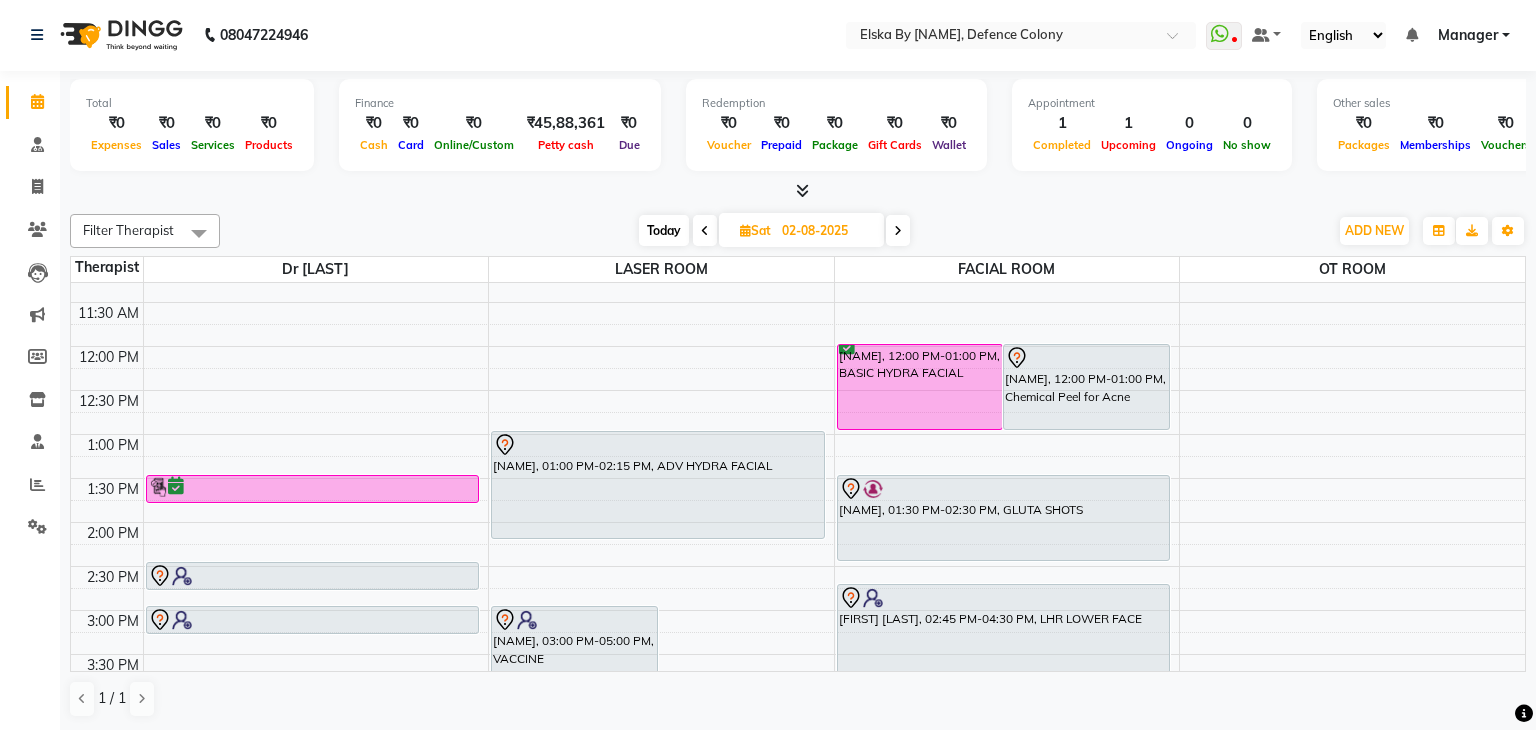 click at bounding box center [313, 576] 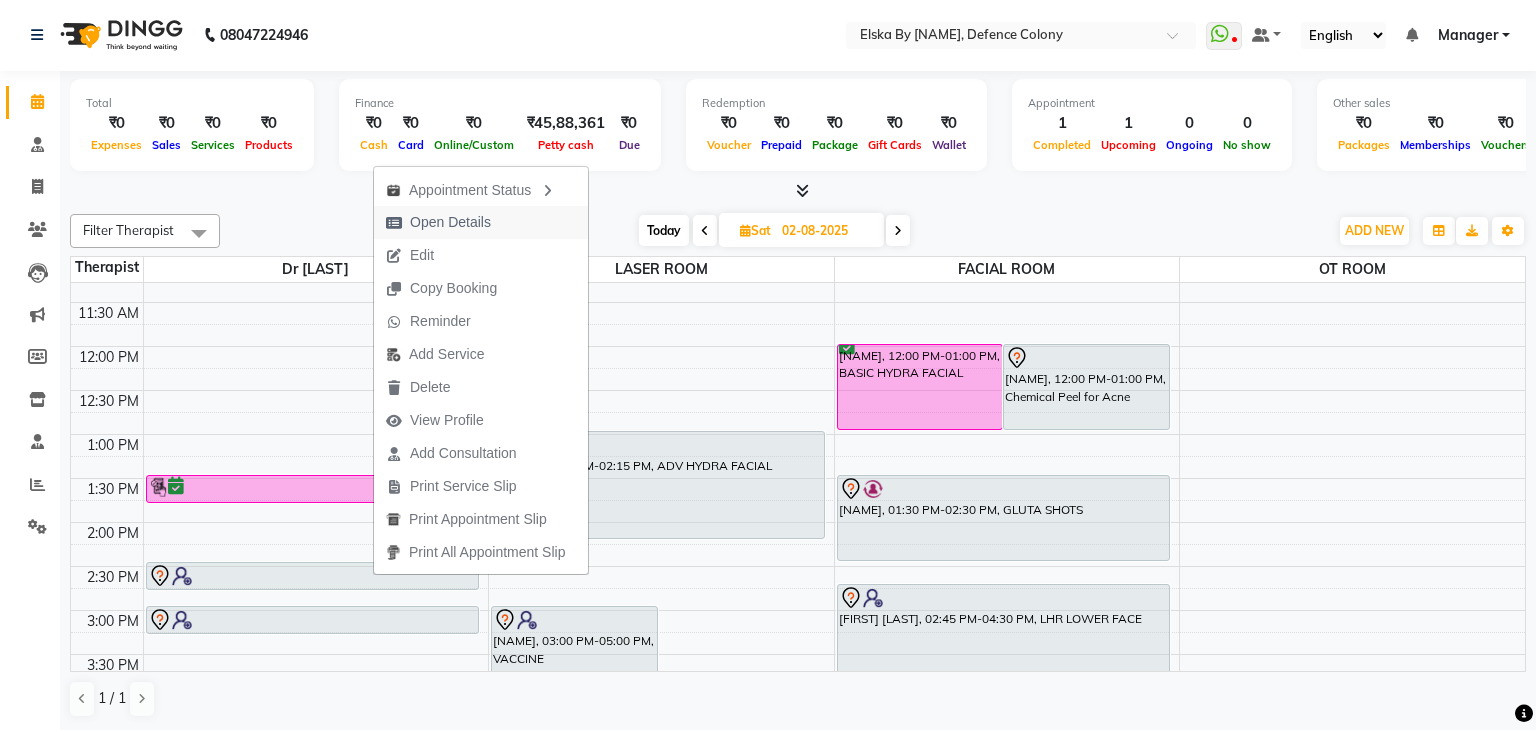click on "Open Details" at bounding box center (481, 222) 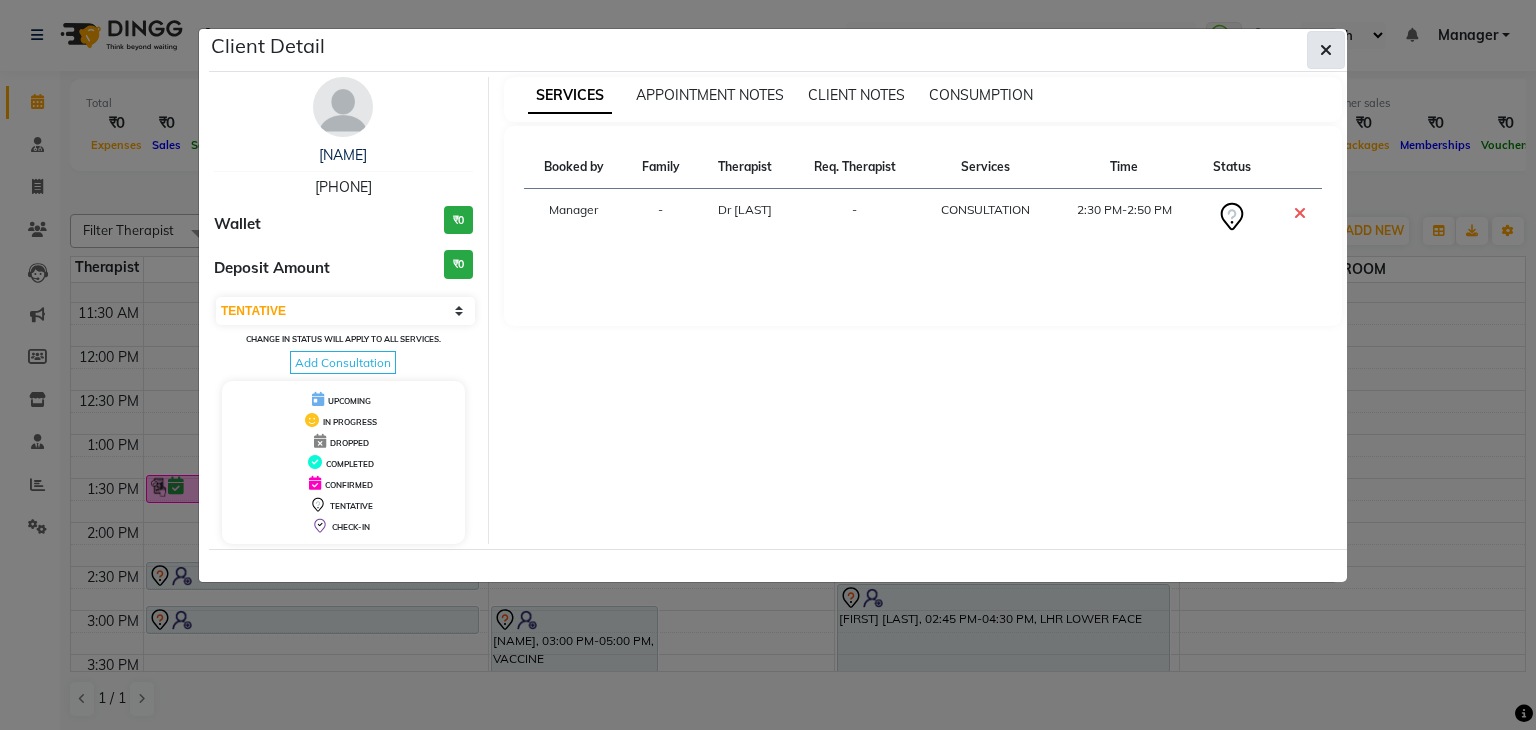 click 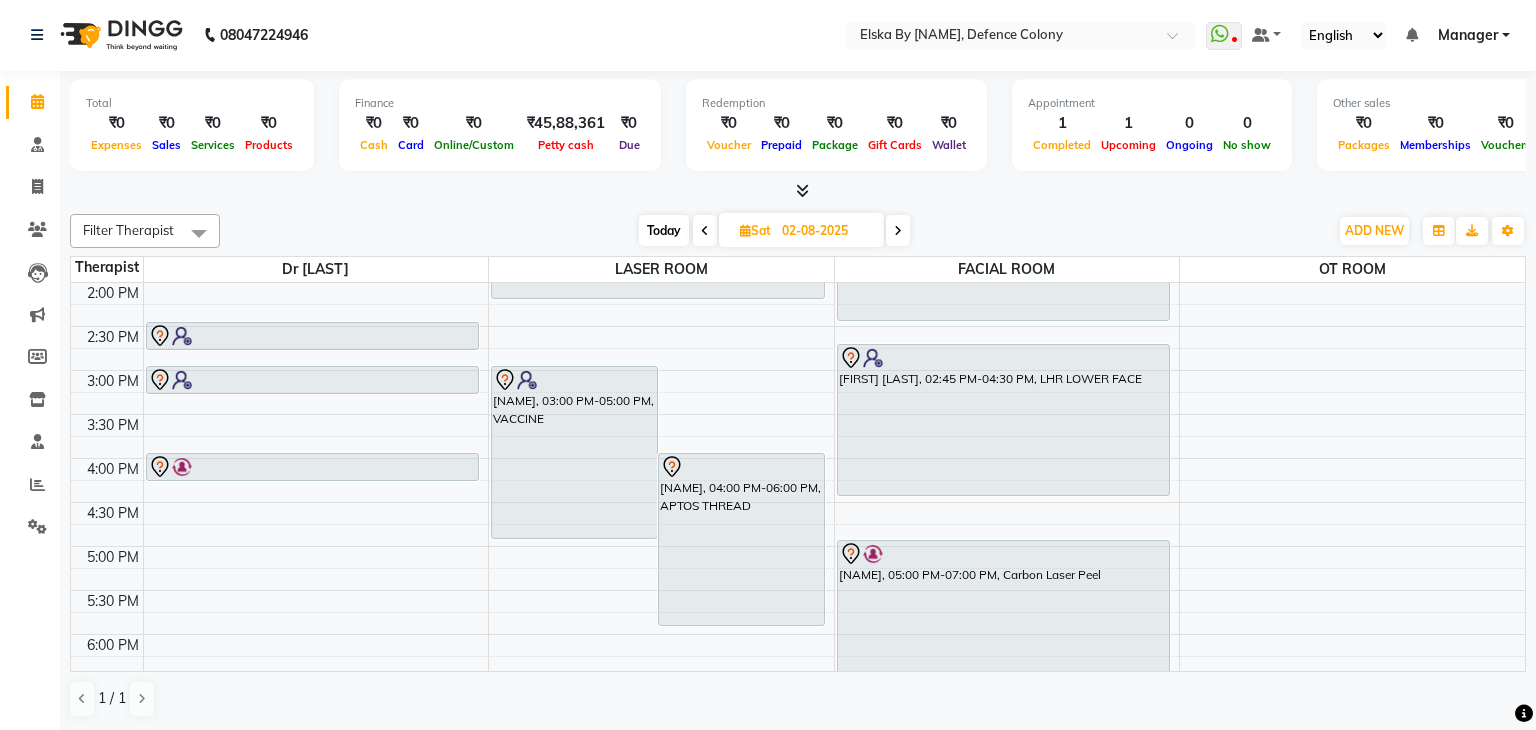 scroll, scrollTop: 400, scrollLeft: 0, axis: vertical 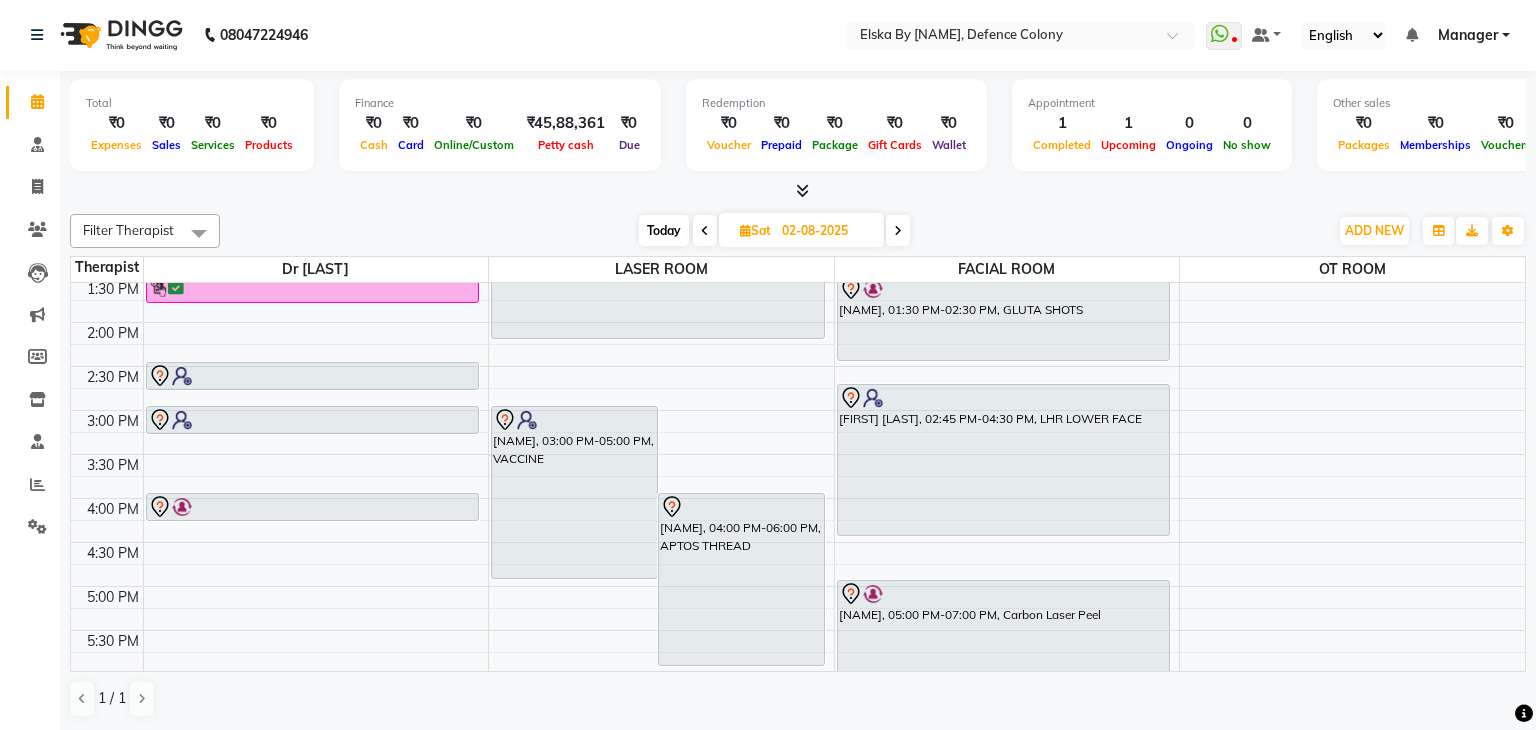 click on "[FIRST] [LAST], 02:45 PM-04:30 PM, LHR LOWER FACE" at bounding box center (1004, 460) 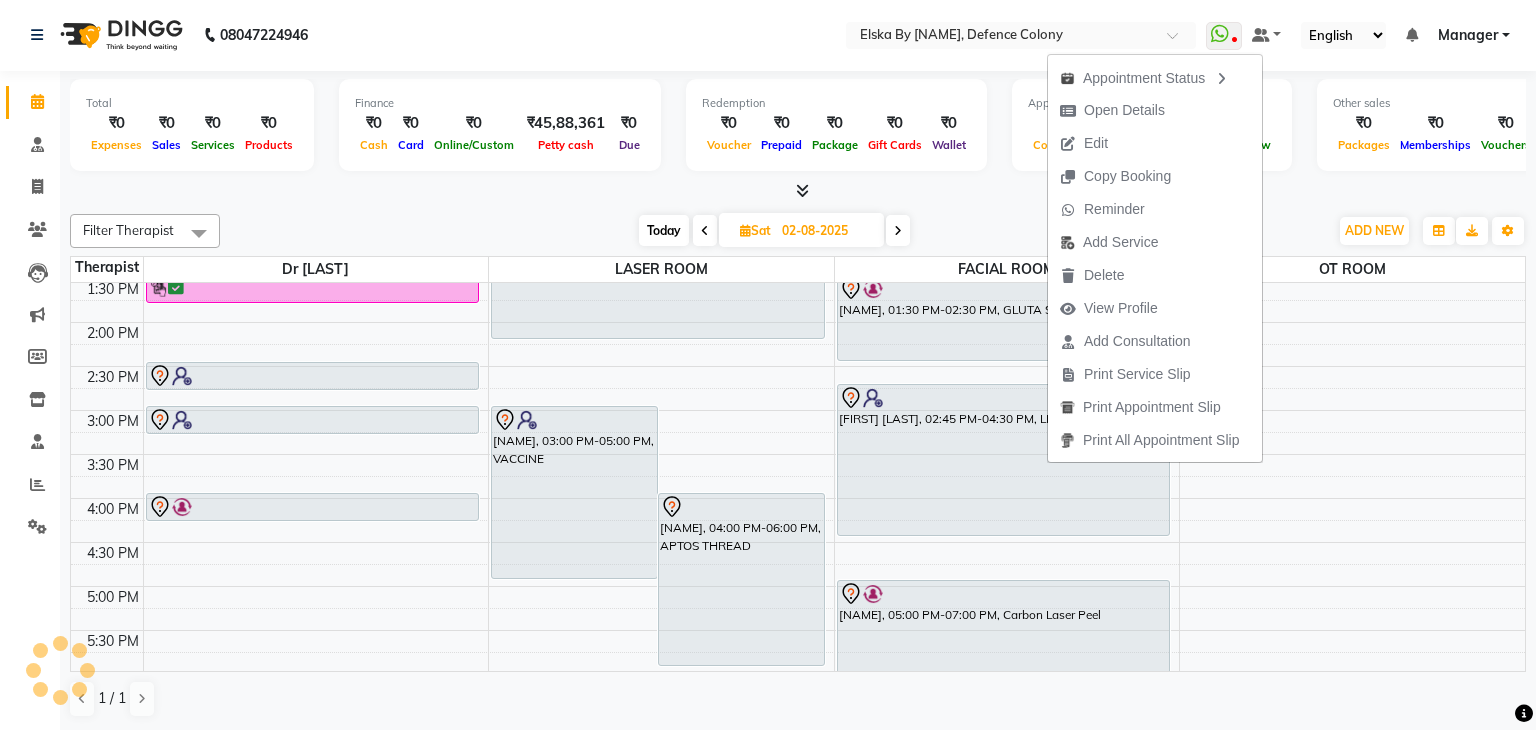 click on "[FIRST] [LAST], 02:45 PM-04:30 PM, LHR LOWER FACE" at bounding box center (1004, 460) 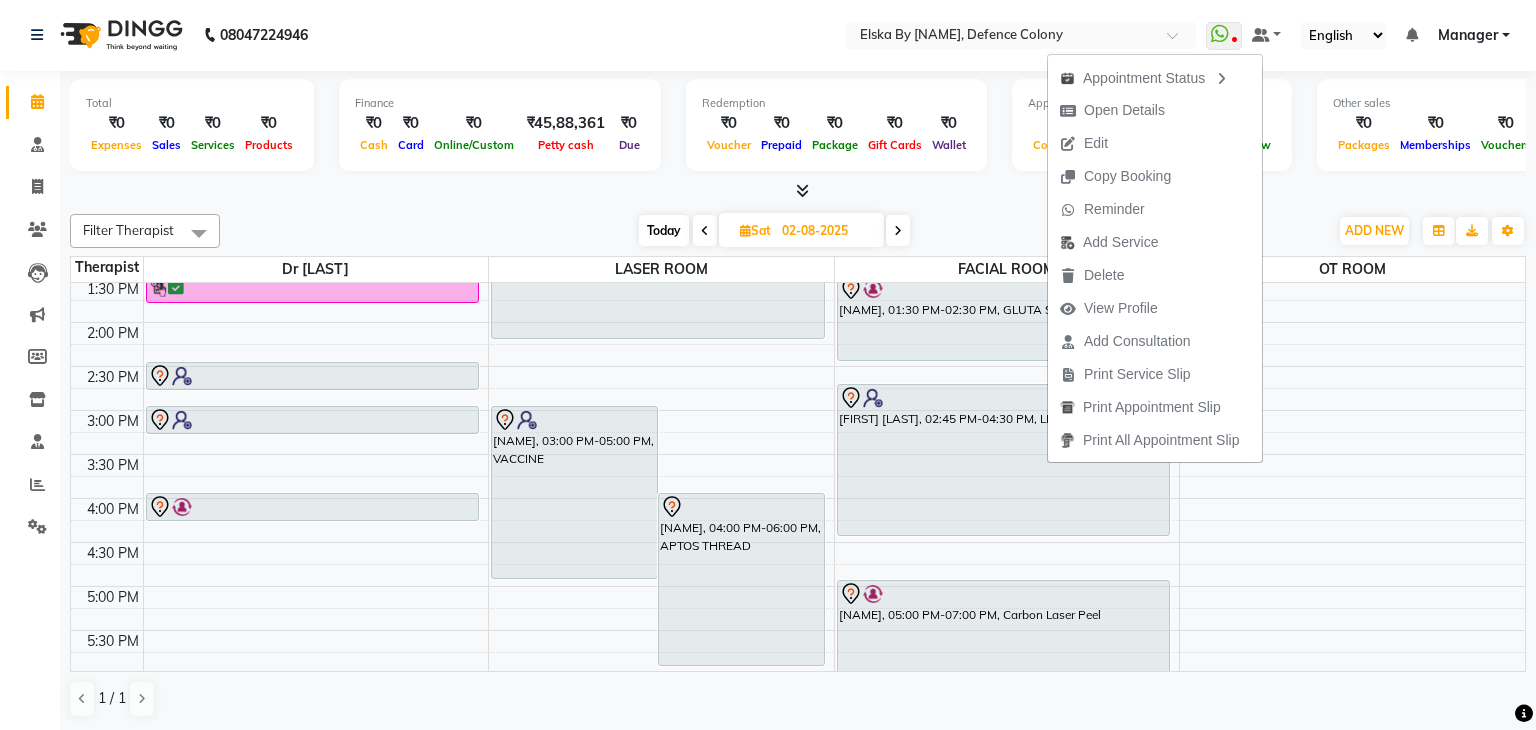 click on "9:00 AM 9:30 AM 10:00 AM 10:30 AM 11:00 AM 11:30 AM 12:00 PM 12:30 PM 1:00 PM 1:30 PM 2:00 PM 2:30 PM 3:00 PM 3:30 PM 4:00 PM 4:30 PM 5:00 PM 5:30 PM 6:00 PM 6:30 PM 7:00 PM 7:30 PM 8:00 PM 8:30 PM     [NAME], 01:30 PM-01:50 PM, CONSULTATION             [NAME], 02:30 PM-02:50 PM, CONSULTATION             [NAME], 03:00 PM-03:20 PM, CONSULTATION             [NAME], 04:00 PM-04:20 PM, CONSULTATION             [NAME], 03:00 PM-05:00 PM, VACCINE             [NAME], 04:00 PM-06:00 PM, APTOS THREAD             [NAME], 01:00 PM-02:15 PM, ADV HYDRA FACIAL     [NAME], 12:00 PM-01:00 PM, BASIC HYDRA FACIAL             [NAME], 12:00 PM-01:00 PM, Chemical Peel for Acne             [NAME], 01:30 PM-02:30 PM, GLUTA SHOTS             [NAME], 02:45 PM-04:30 PM, LHR LOWER FACE             [NAME], 05:00 PM-07:00 PM, Carbon Laser Peel" at bounding box center [798, 410] 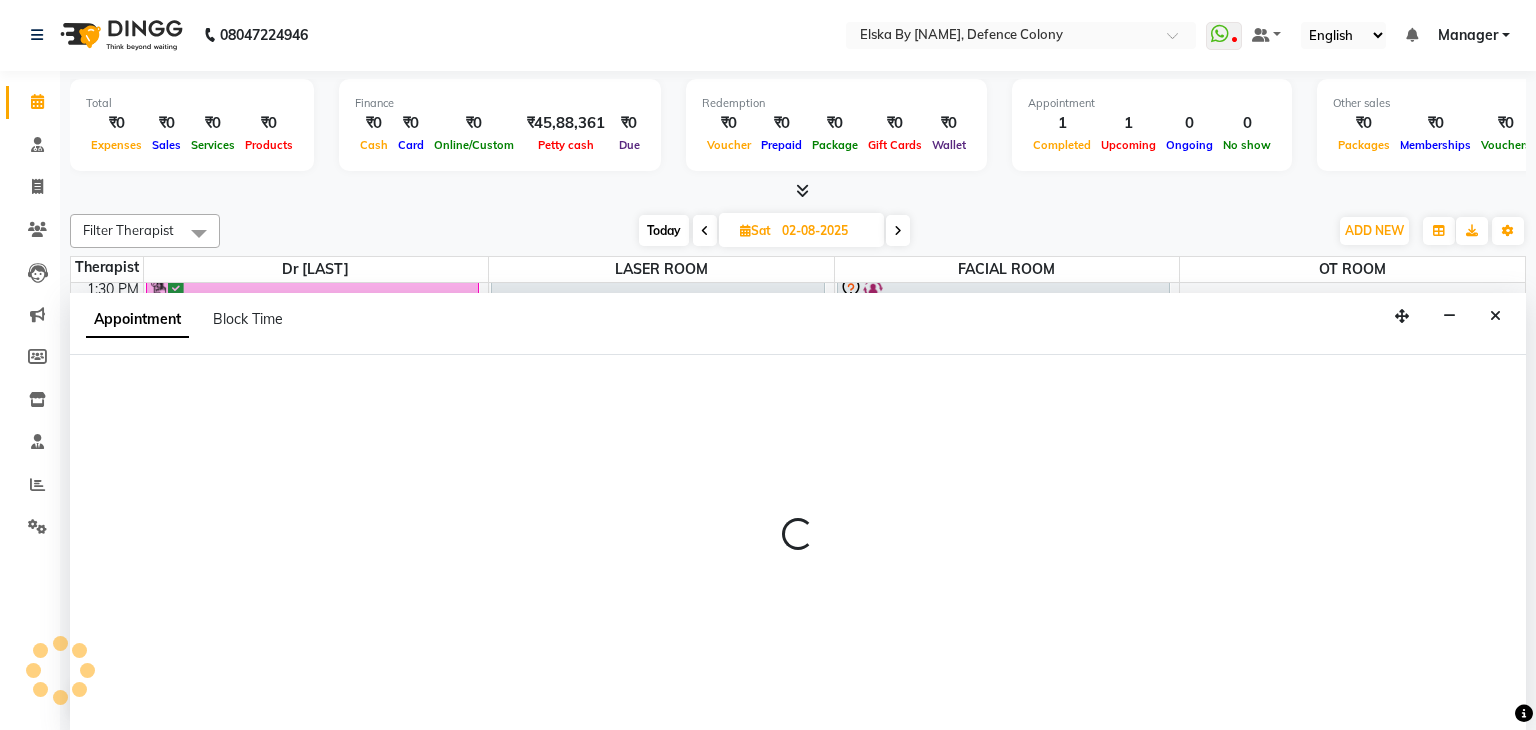 select on "63380" 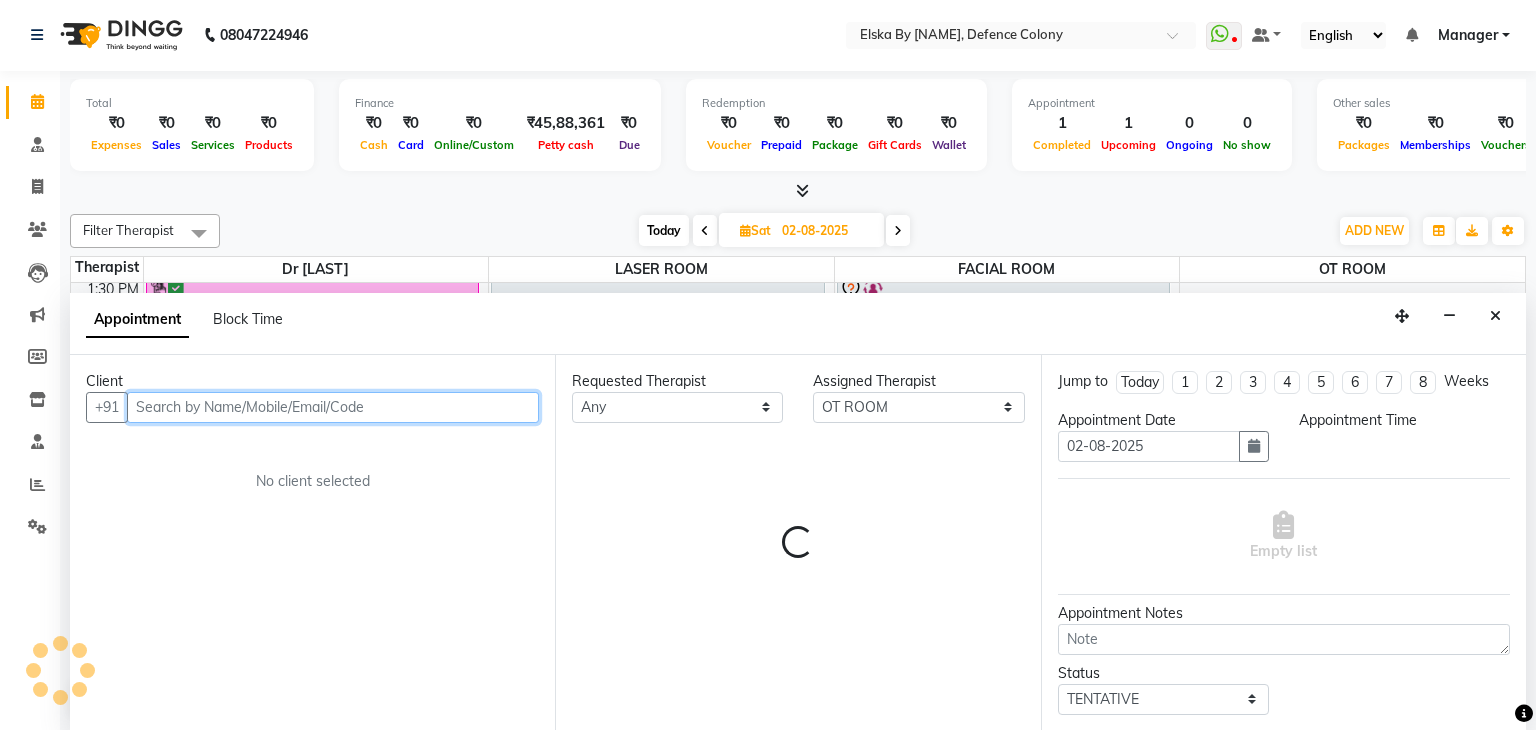 select on "1020" 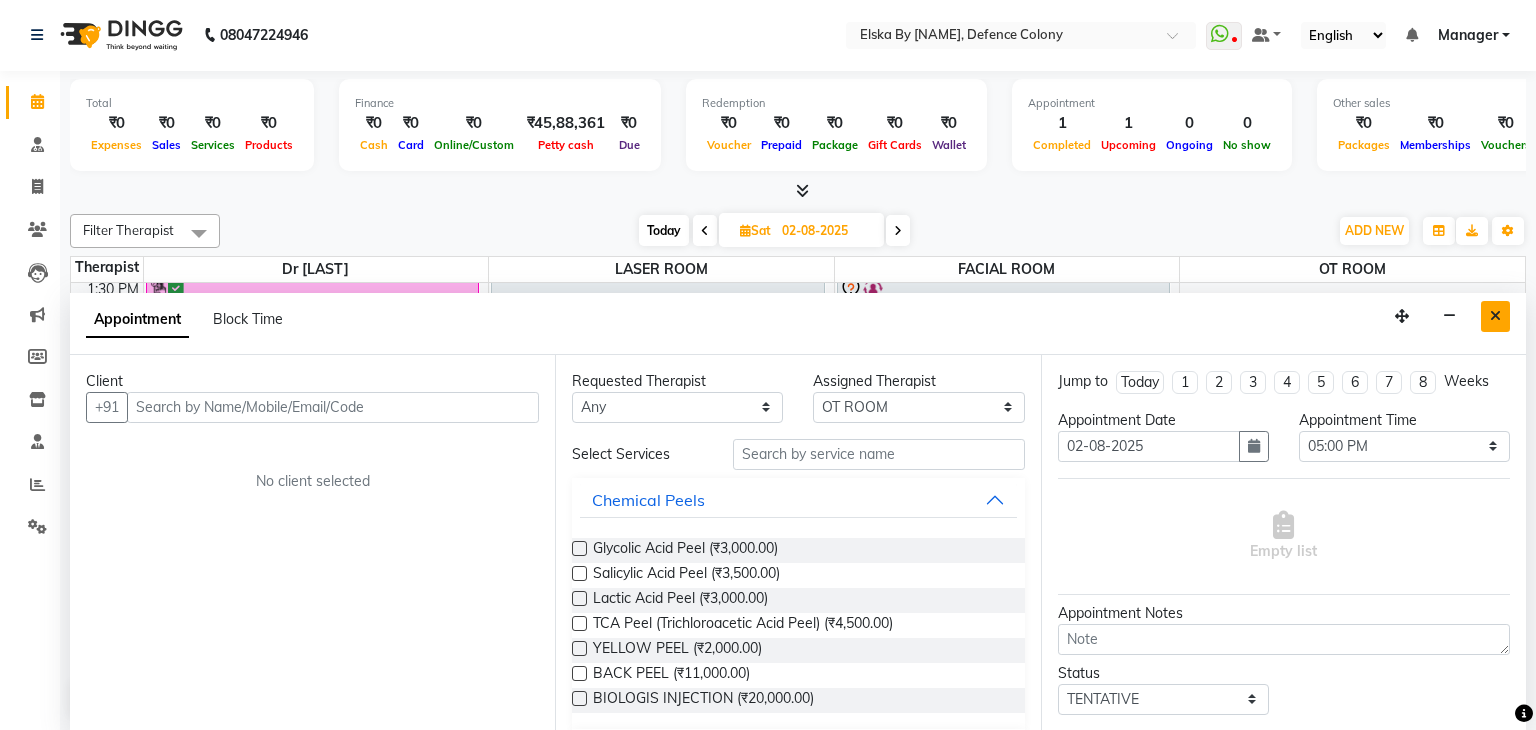 click at bounding box center [1495, 316] 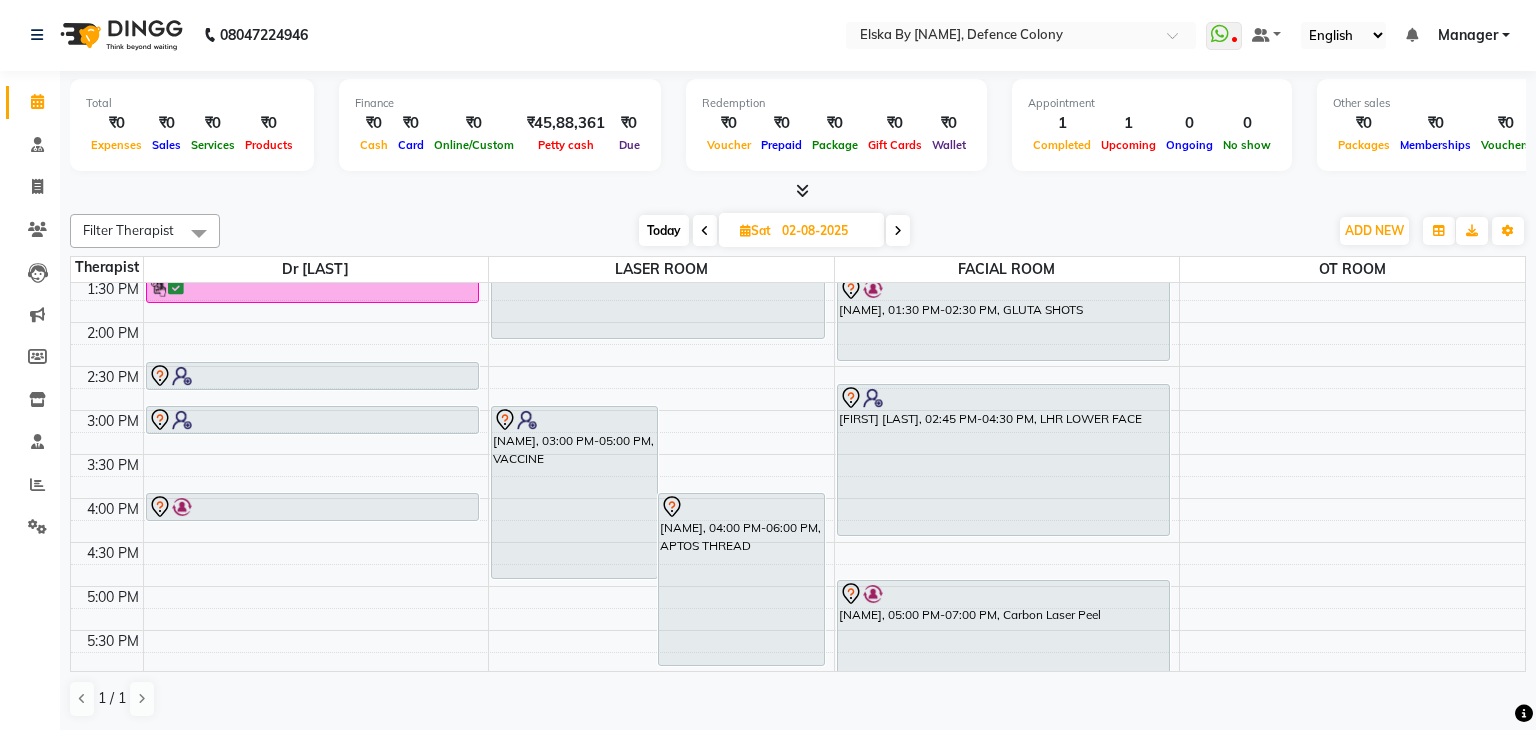 scroll, scrollTop: 0, scrollLeft: 0, axis: both 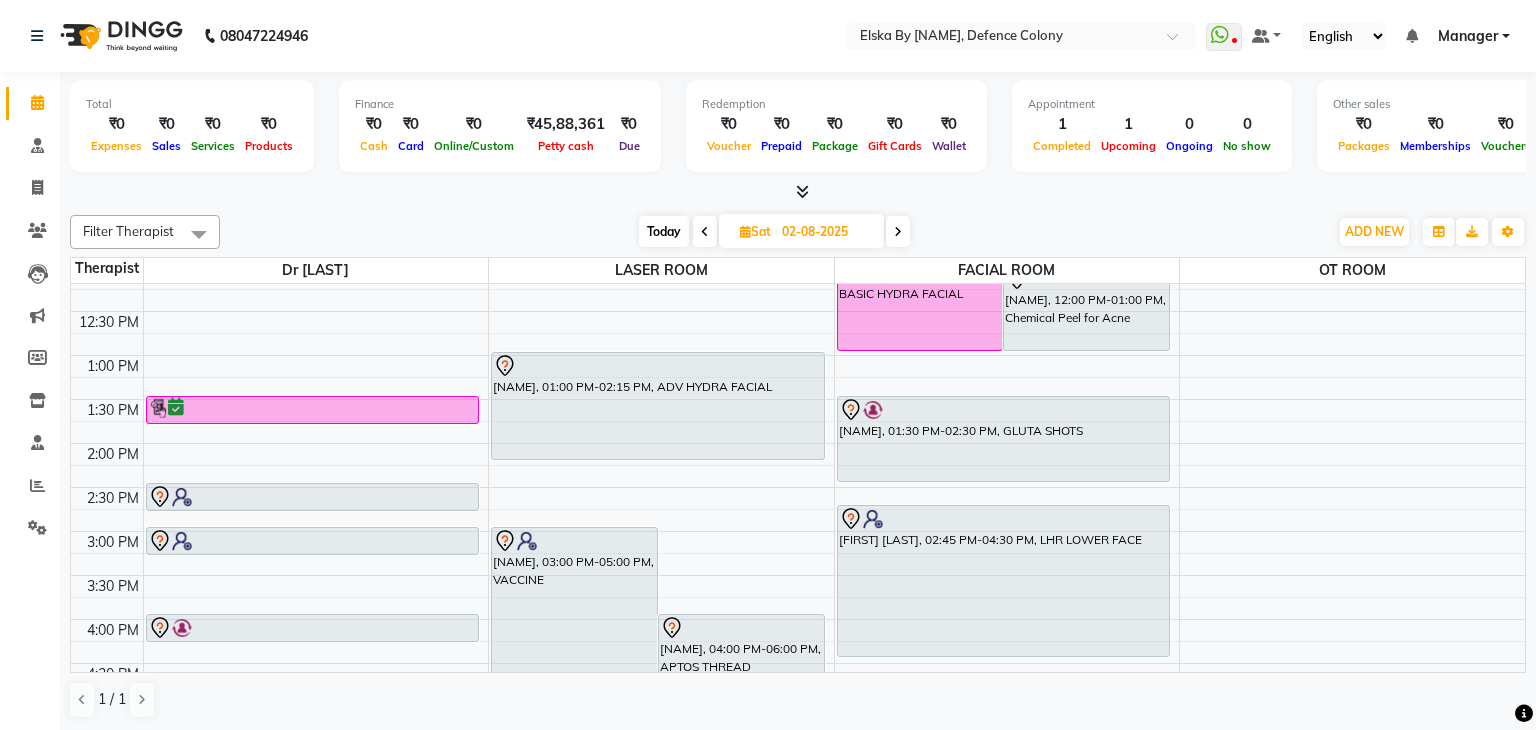 click on "[NAME], 12:00 PM-01:00 PM, Chemical Peel for Acne" at bounding box center [1086, 308] 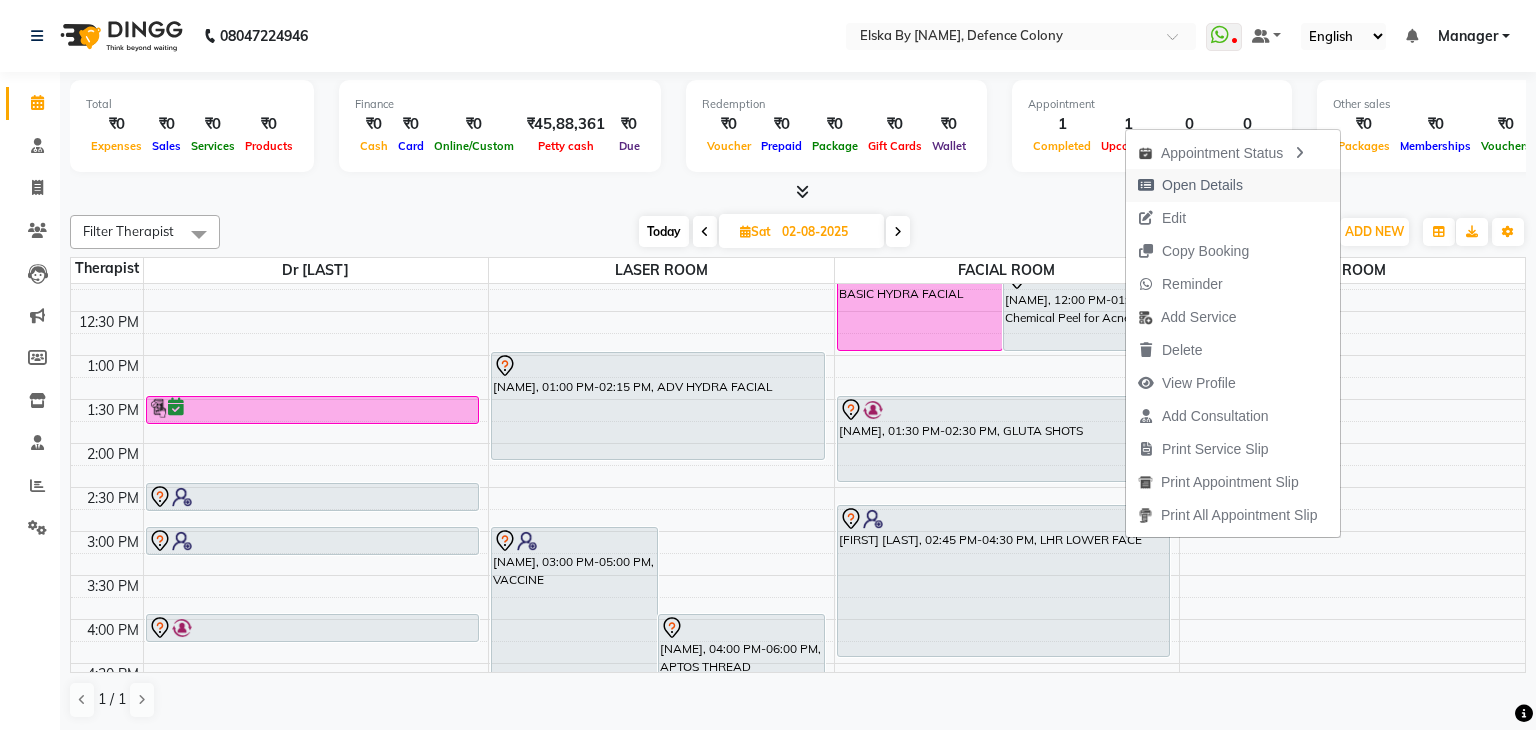 click on "Open Details" at bounding box center [1202, 185] 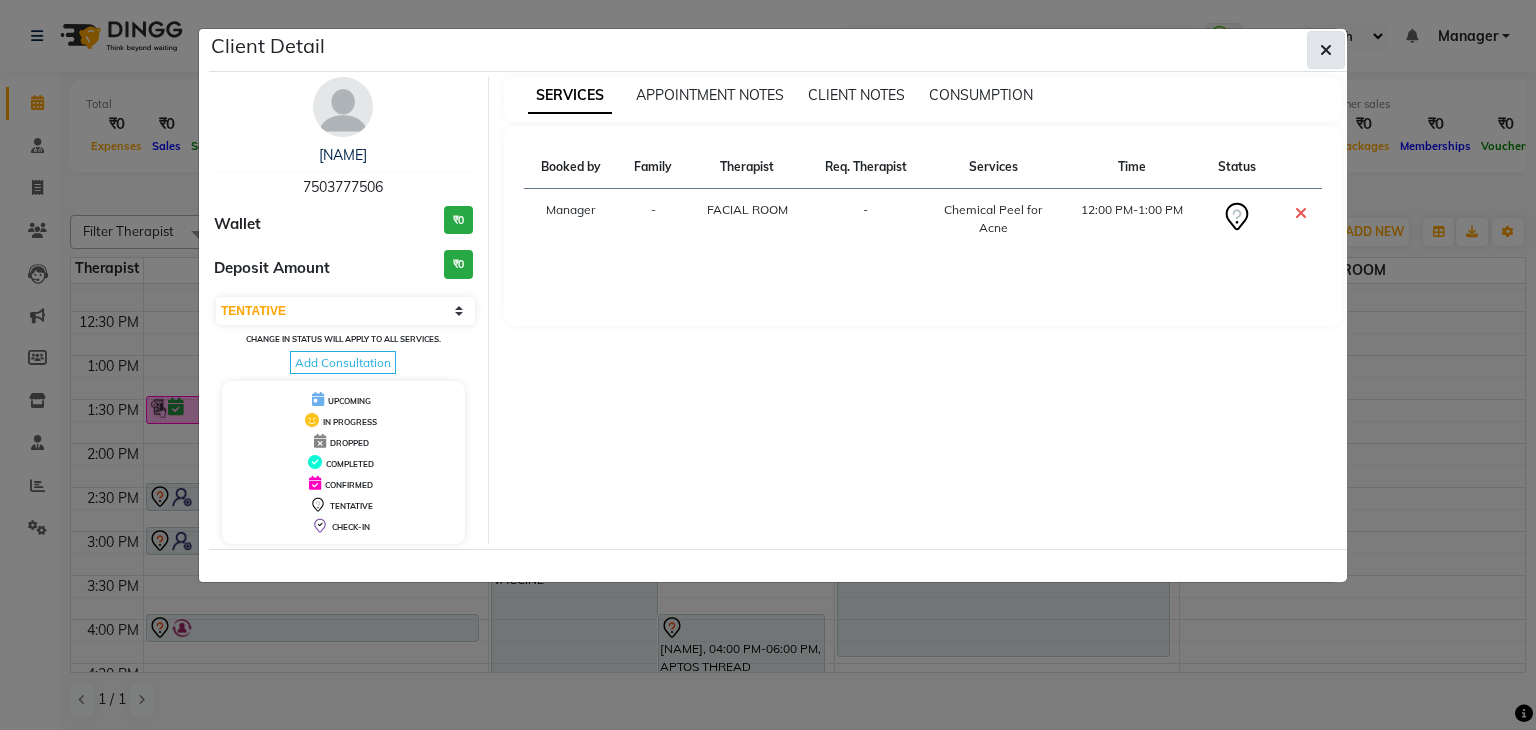 click 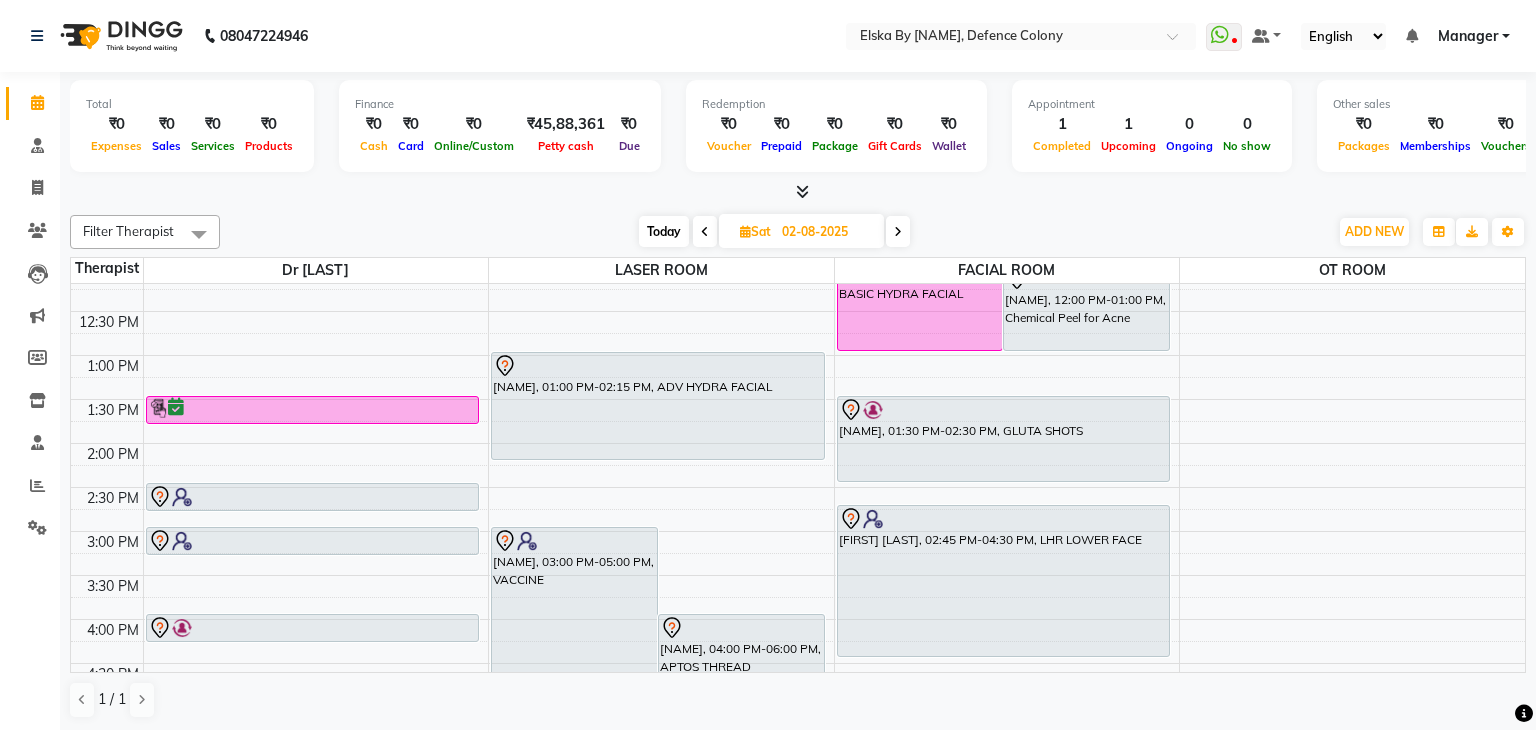 click on "[NAME], 12:00 PM-01:00 PM, Chemical Peel for Acne" at bounding box center [1086, 308] 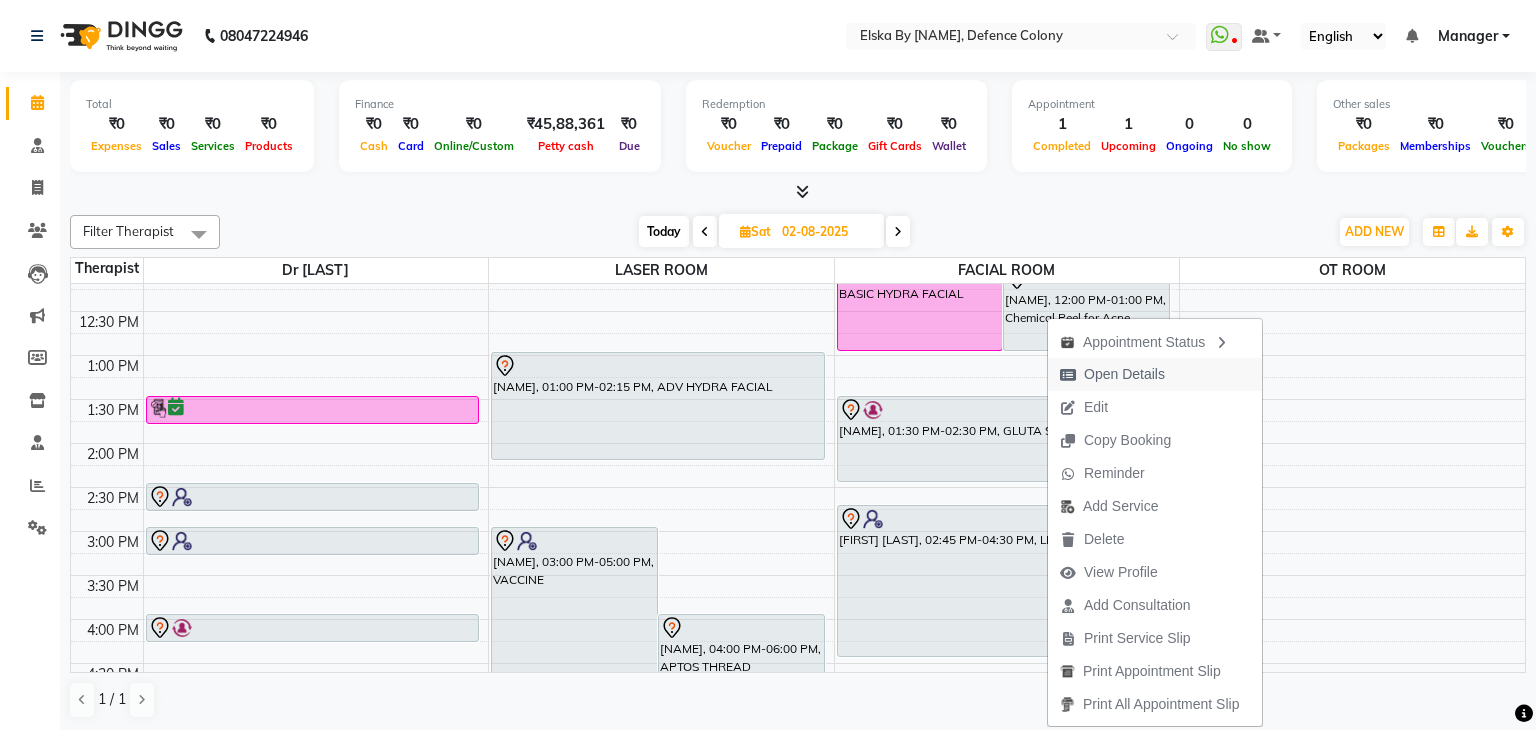 click at bounding box center (1068, 375) 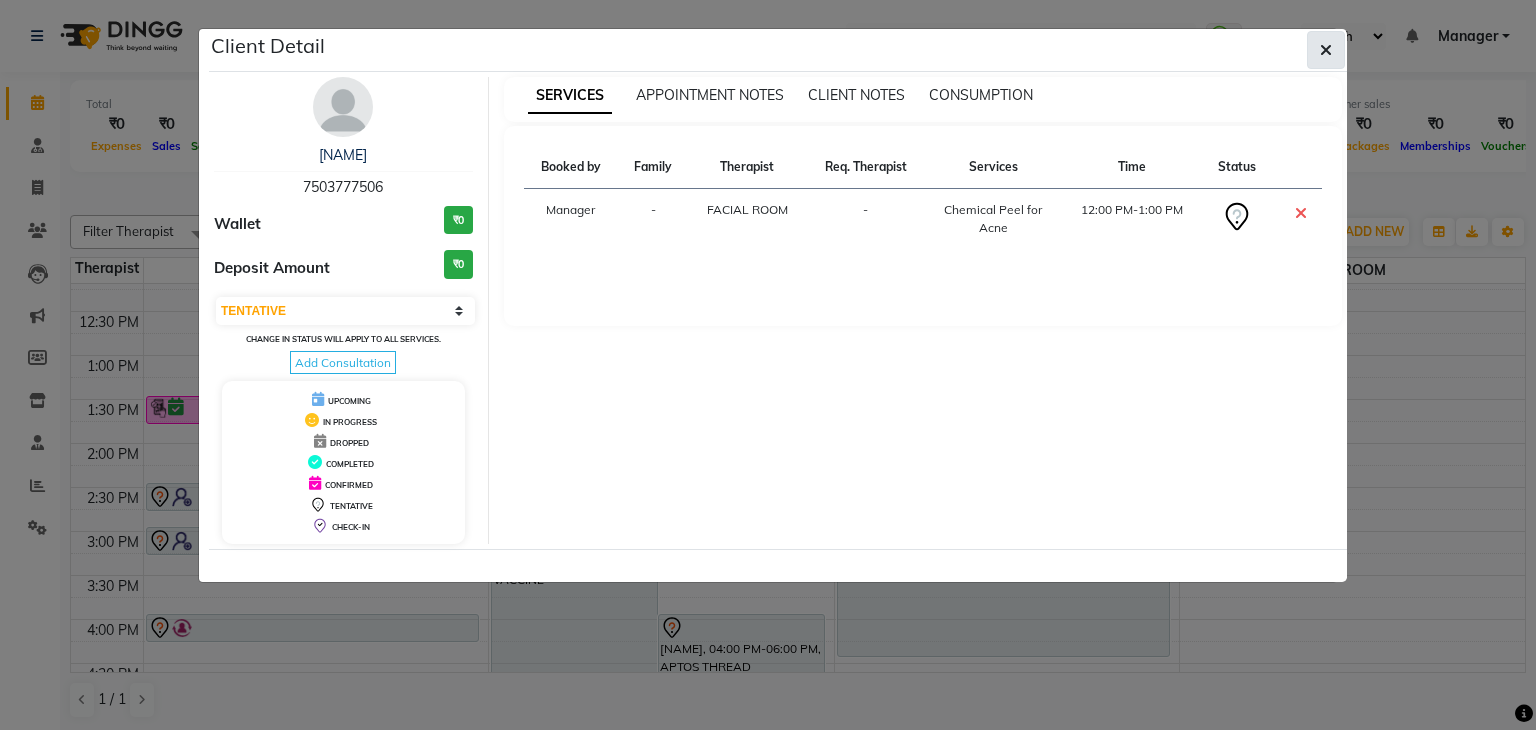 click 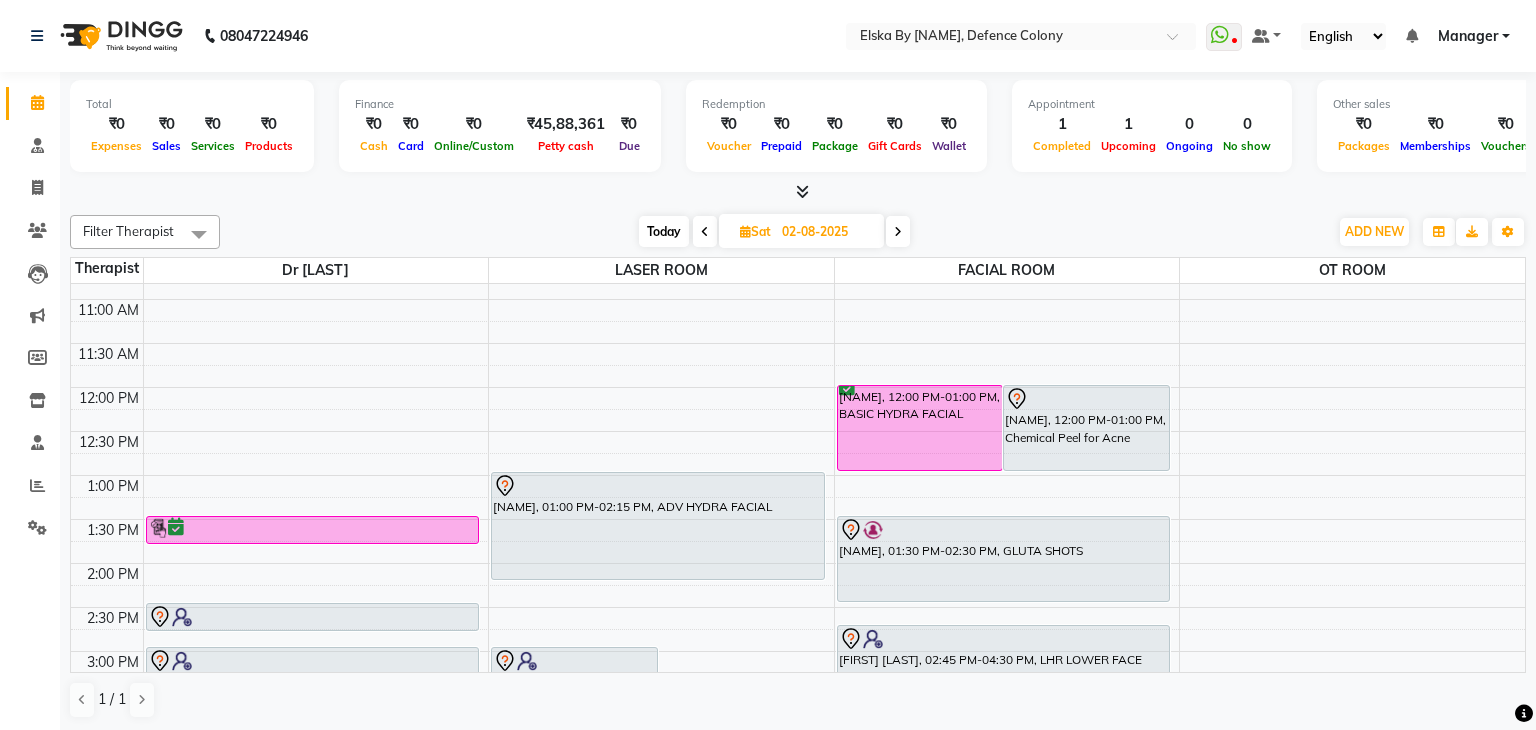 scroll, scrollTop: 120, scrollLeft: 0, axis: vertical 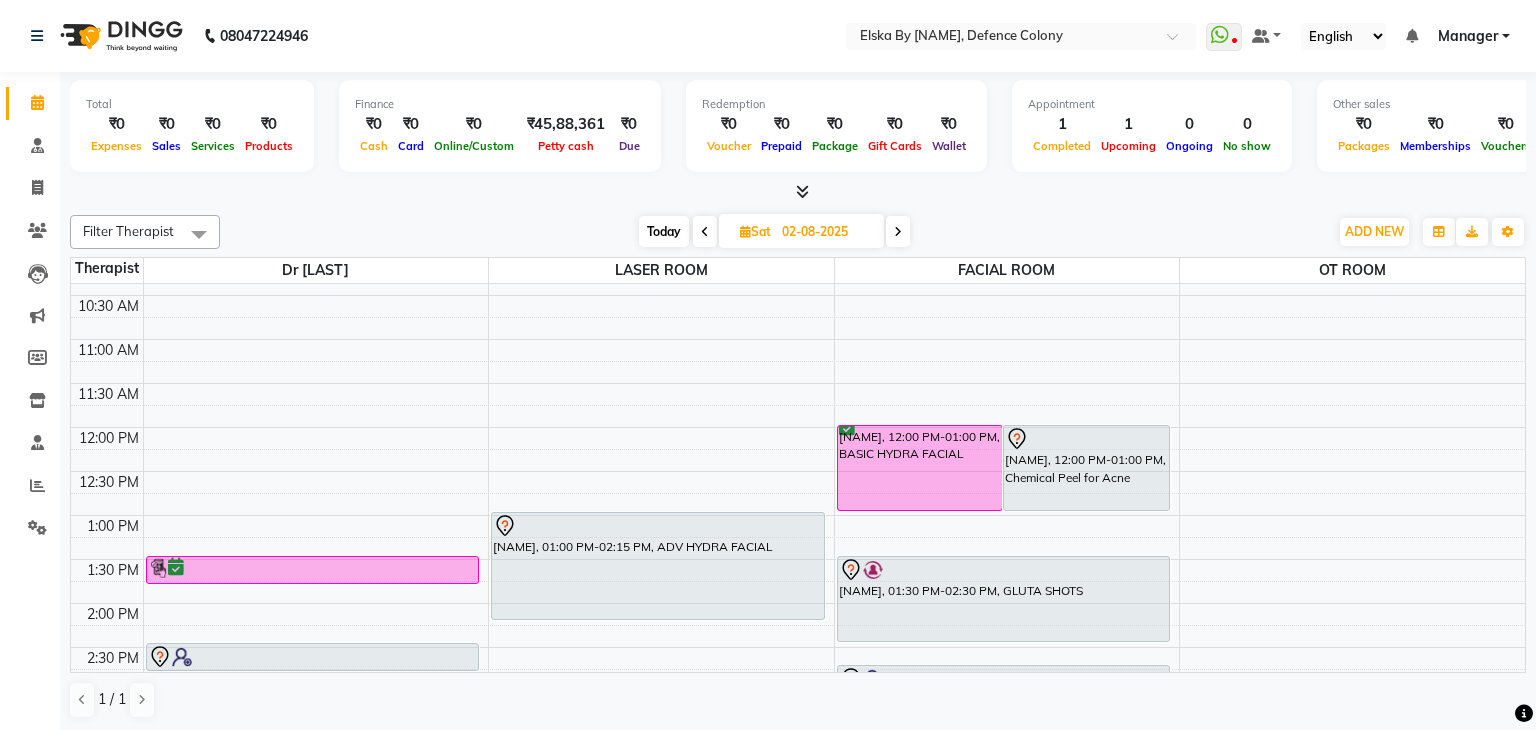 click on "[NAME], 12:00 PM-01:00 PM, Chemical Peel for Acne" at bounding box center [1086, 468] 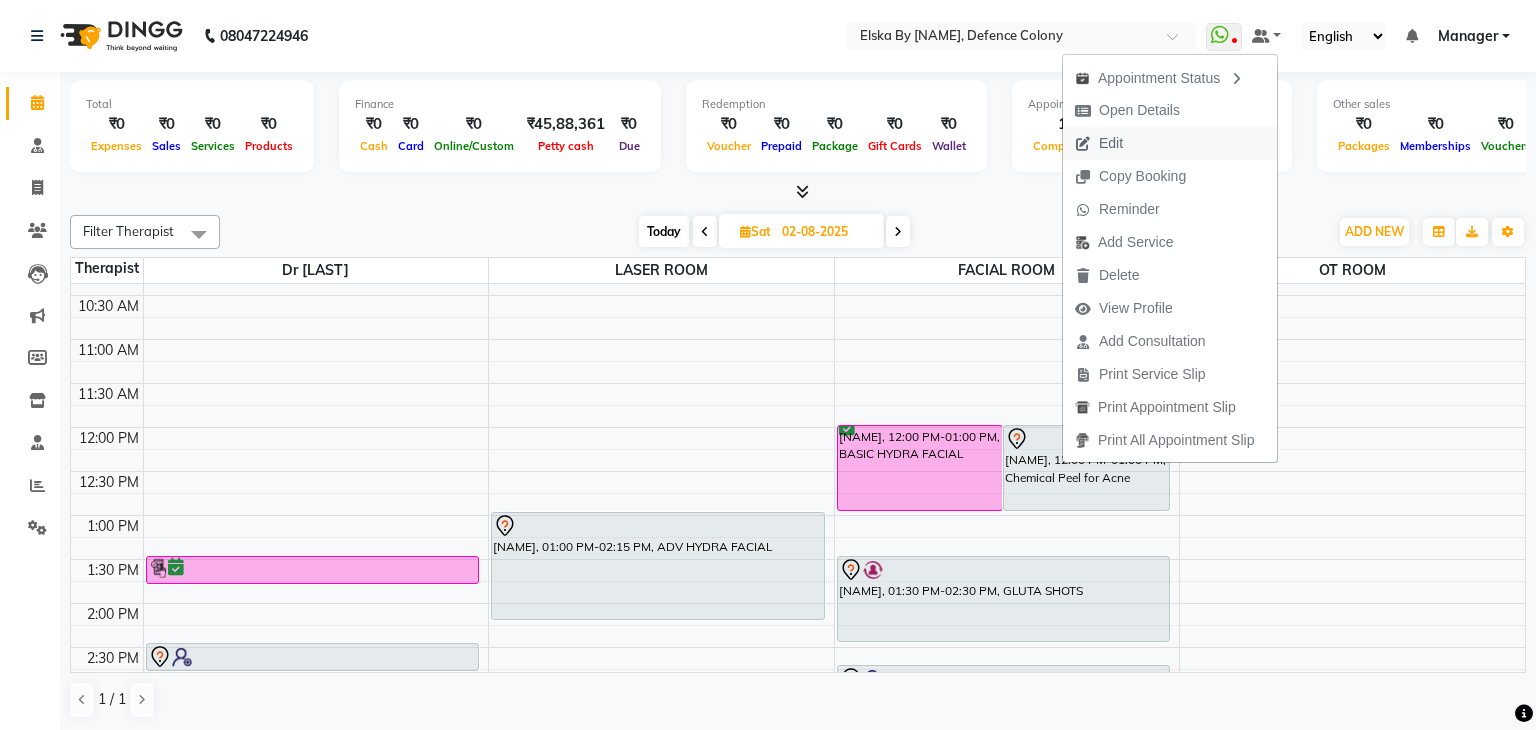 click on "Edit" at bounding box center (1111, 143) 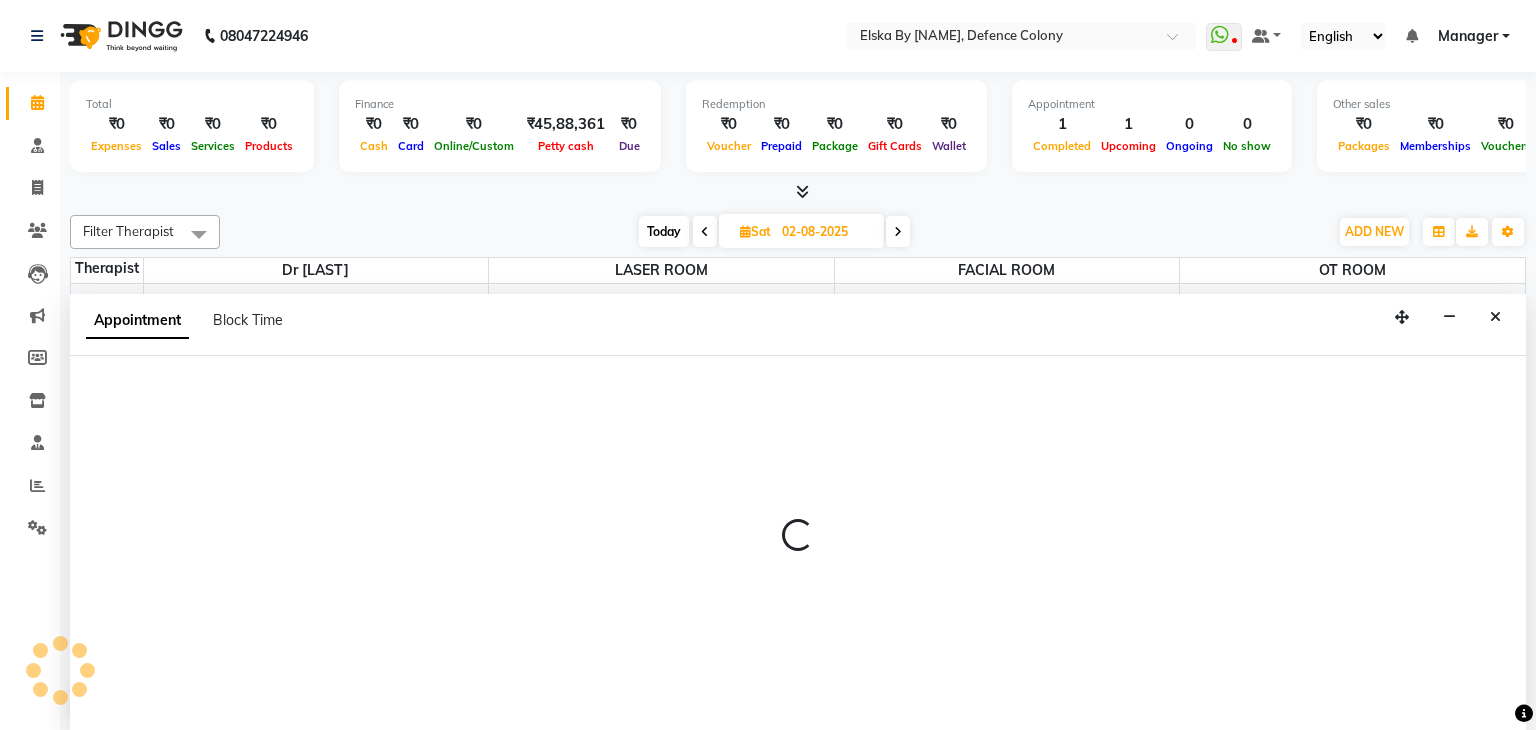 scroll, scrollTop: 1, scrollLeft: 0, axis: vertical 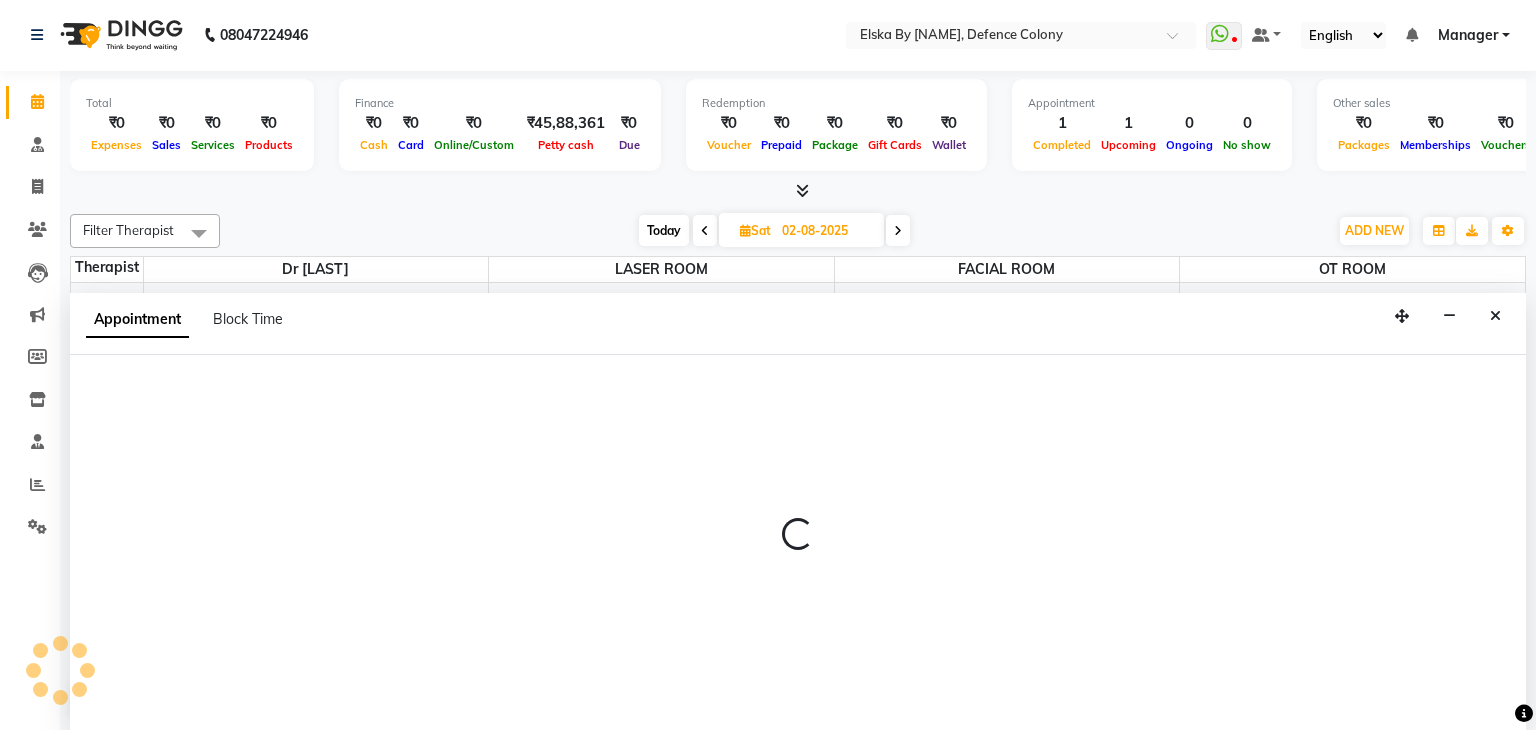 select on "tentative" 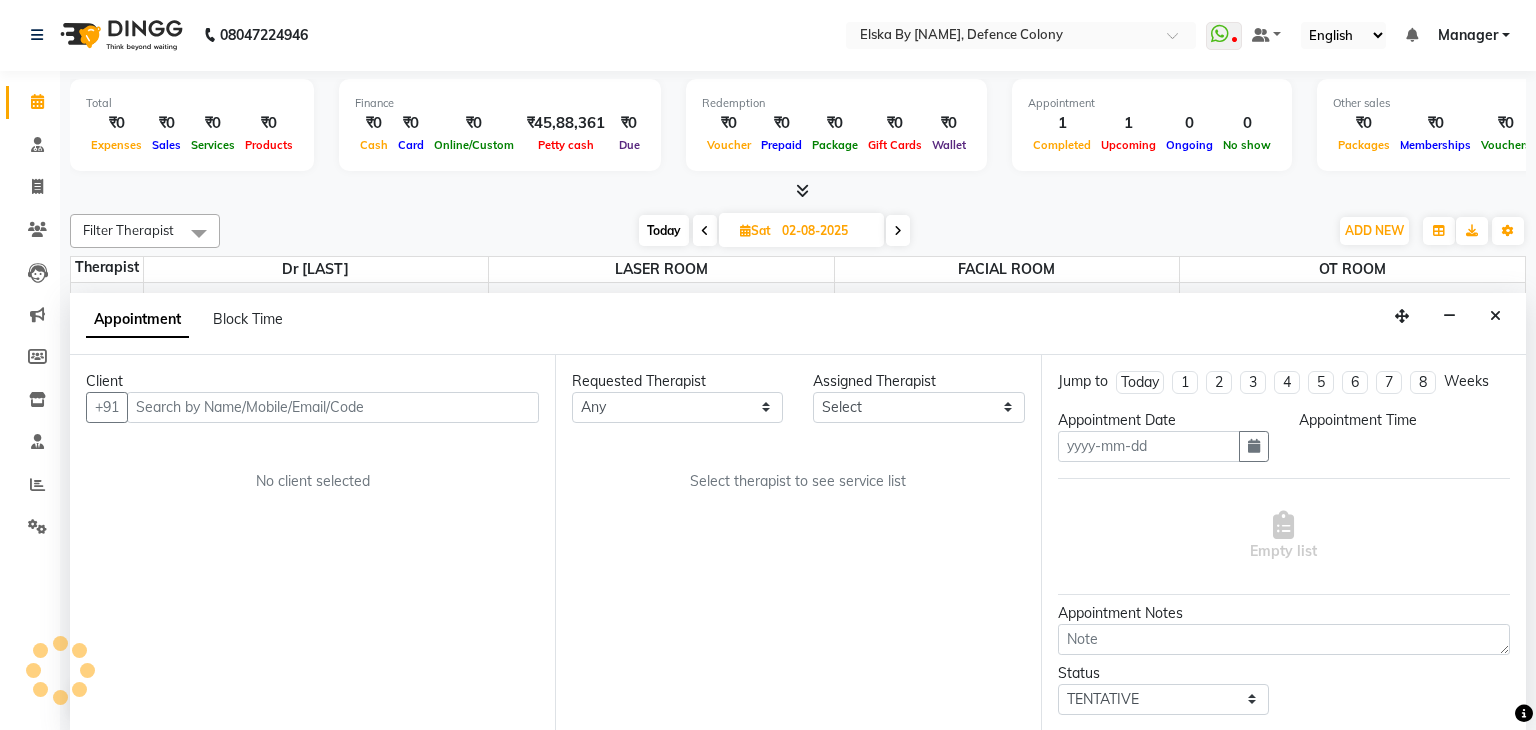 type on "02-08-2025" 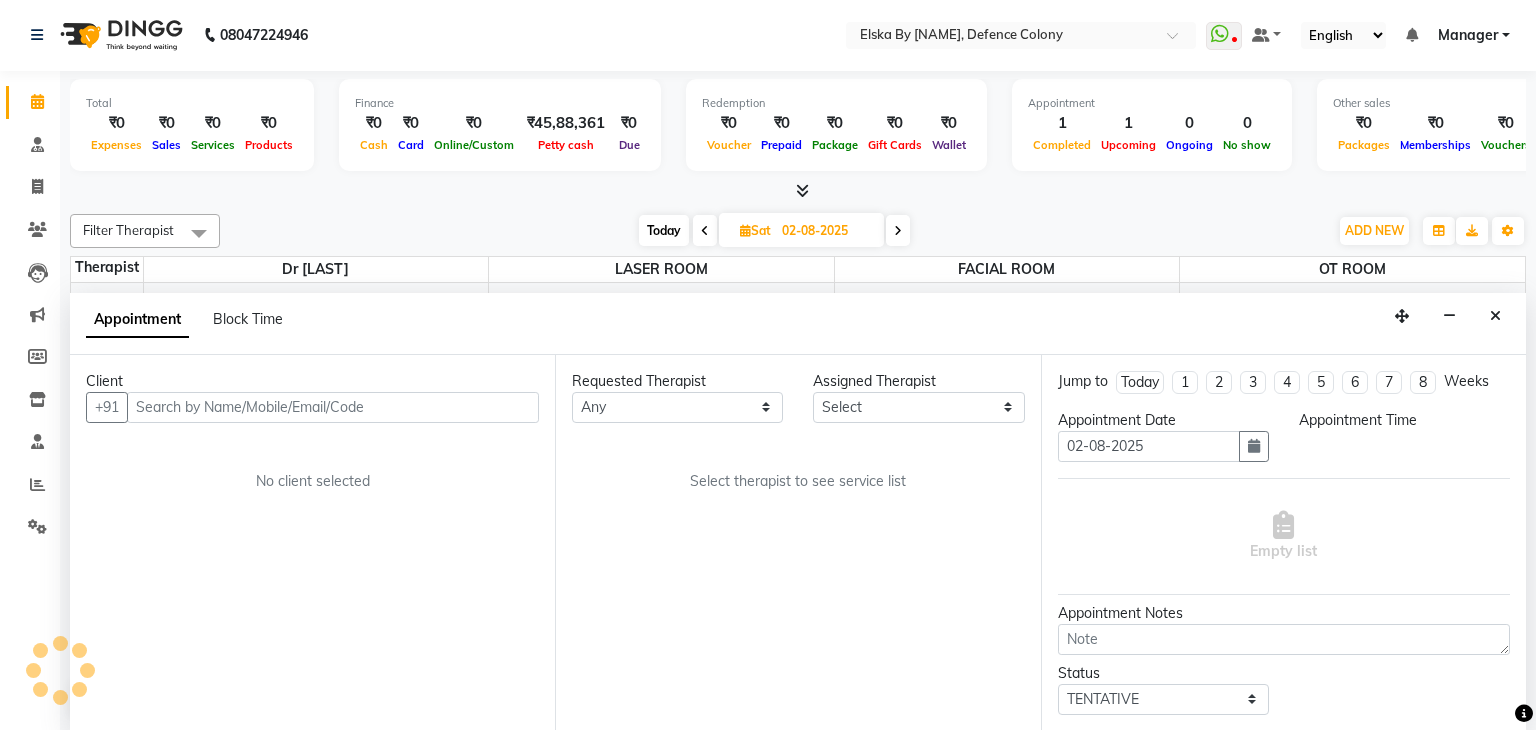 scroll, scrollTop: 0, scrollLeft: 0, axis: both 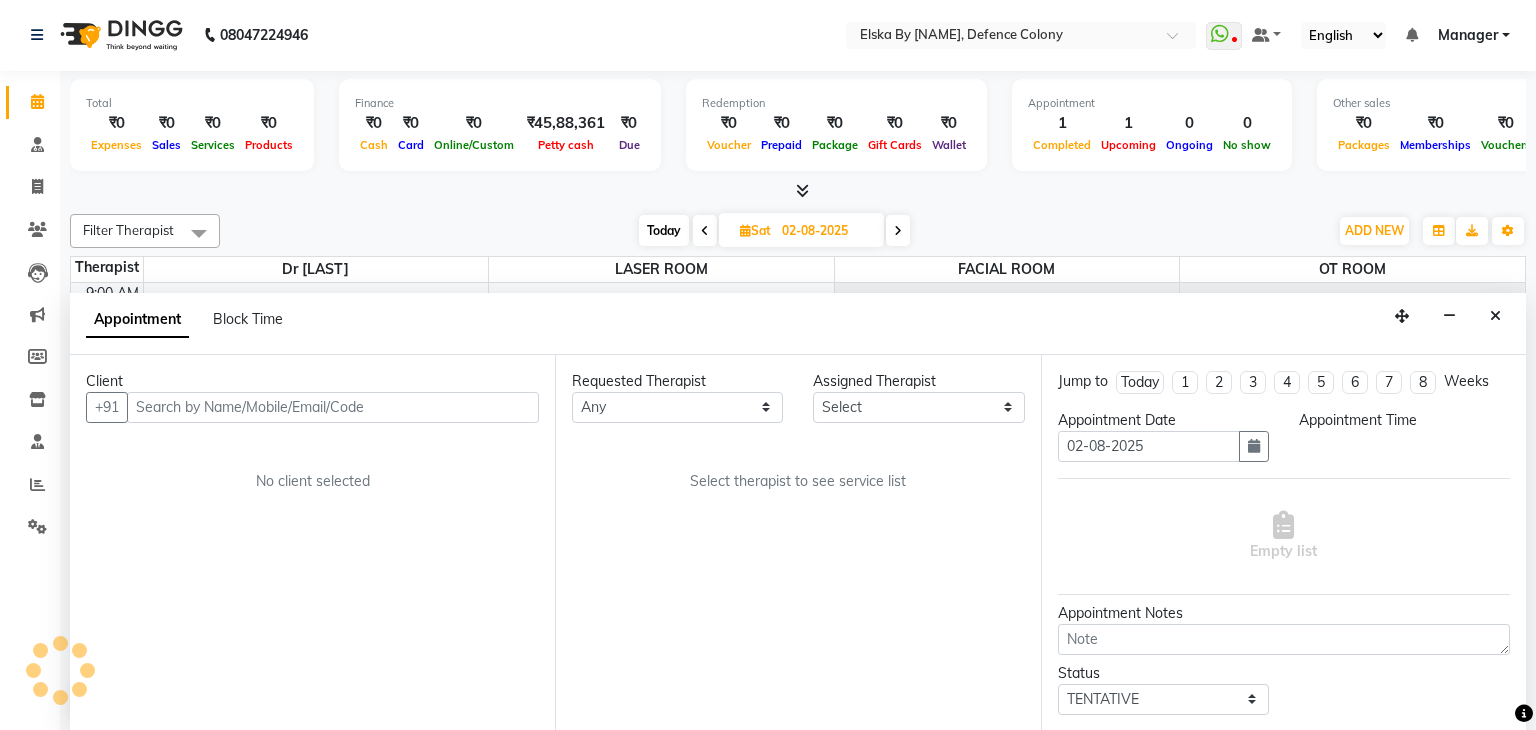 select on "63147" 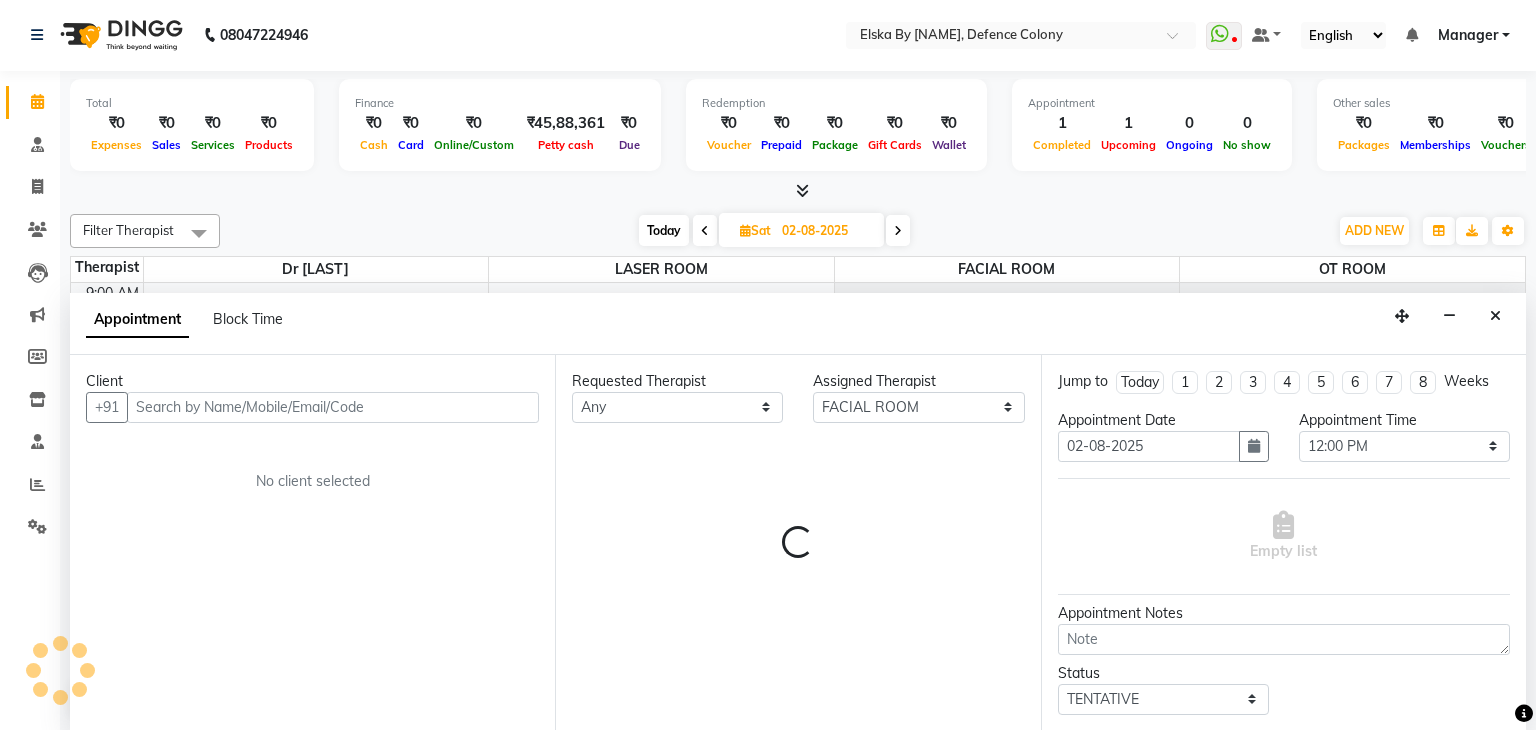 scroll, scrollTop: 658, scrollLeft: 0, axis: vertical 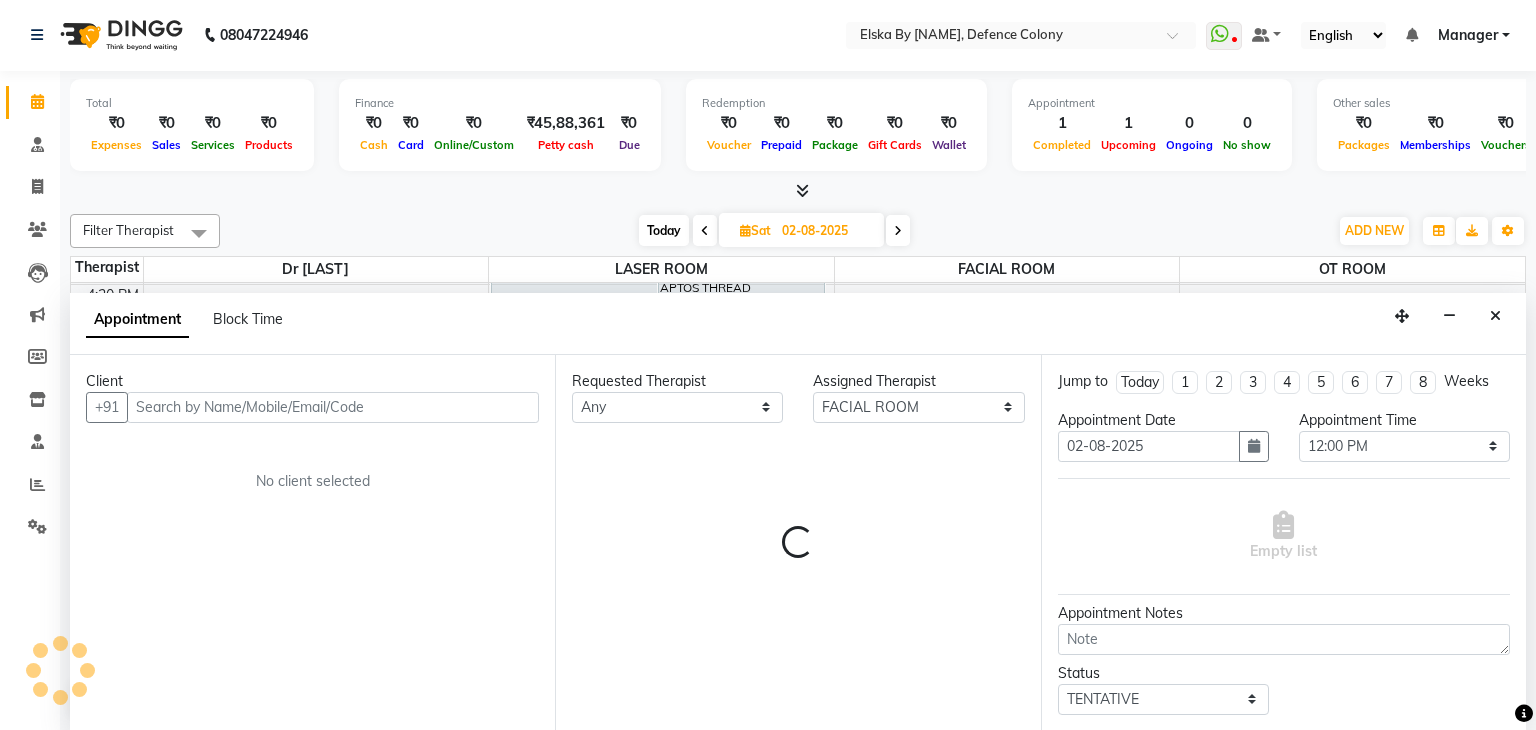 select on "3636" 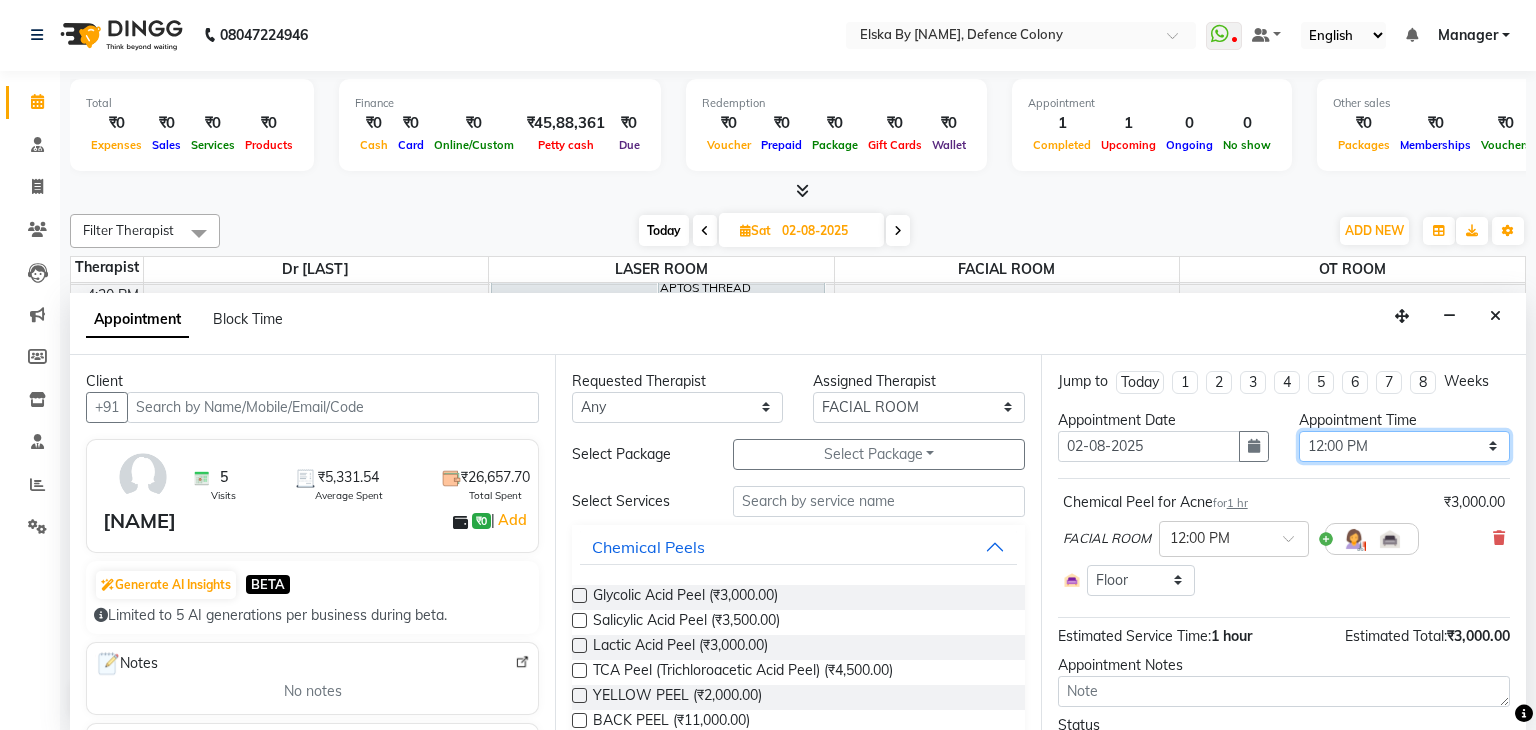 click on "Select 10:00 AM 10:15 AM 10:30 AM 10:45 AM 11:00 AM 11:15 AM 11:30 AM 11:45 AM 12:00 PM 12:15 PM 12:30 PM 12:45 PM 01:00 PM 01:15 PM 01:30 PM 01:45 PM 02:00 PM 02:15 PM 02:30 PM 02:45 PM 03:00 PM 03:15 PM 03:30 PM 03:45 PM 04:00 PM 04:15 PM 04:30 PM 04:45 PM 05:00 PM 05:15 PM 05:30 PM 05:45 PM 06:00 PM 06:15 PM 06:30 PM 06:45 PM 07:00 PM 07:15 PM 07:30 PM 07:45 PM 08:00 PM" at bounding box center [1404, 446] 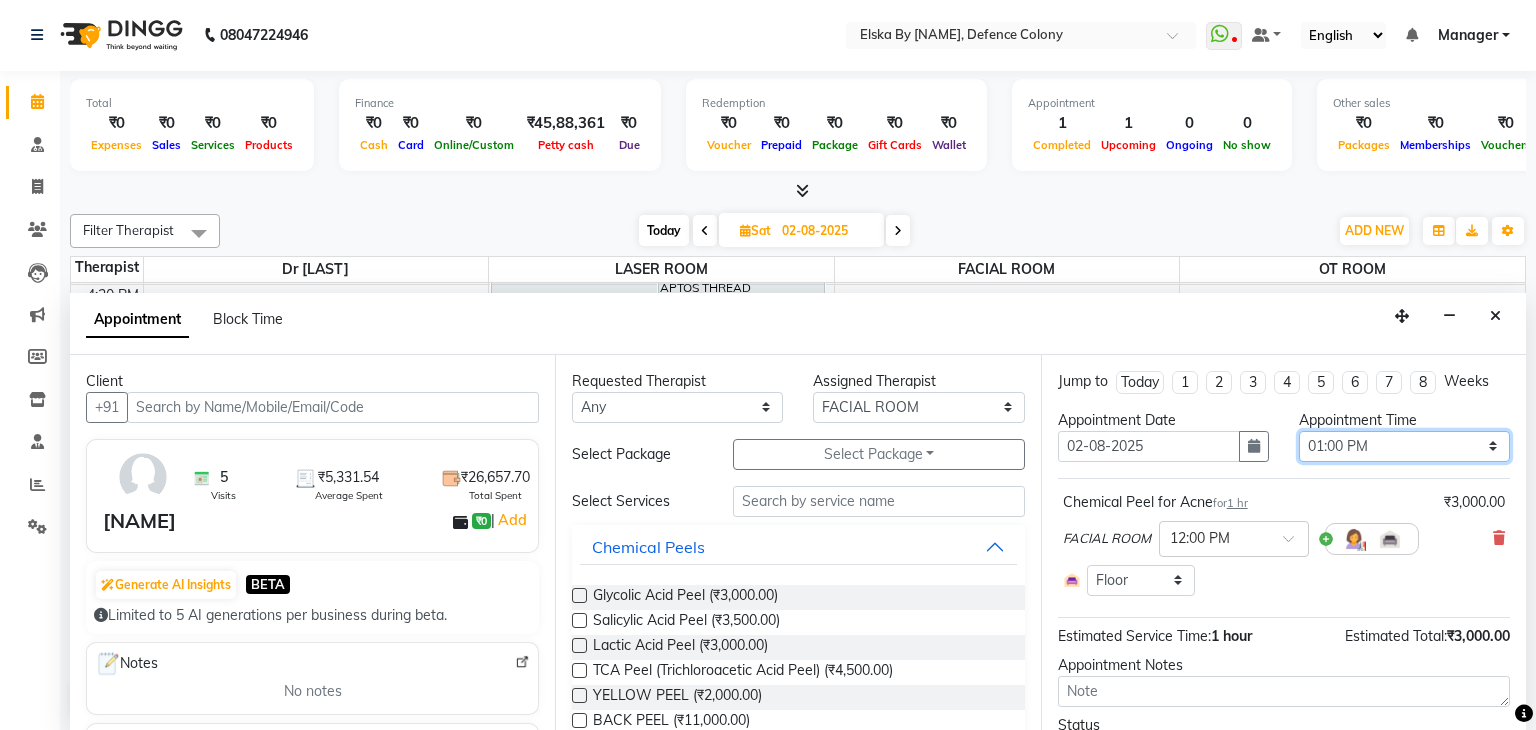 click on "Select 10:00 AM 10:15 AM 10:30 AM 10:45 AM 11:00 AM 11:15 AM 11:30 AM 11:45 AM 12:00 PM 12:15 PM 12:30 PM 12:45 PM 01:00 PM 01:15 PM 01:30 PM 01:45 PM 02:00 PM 02:15 PM 02:30 PM 02:45 PM 03:00 PM 03:15 PM 03:30 PM 03:45 PM 04:00 PM 04:15 PM 04:30 PM 04:45 PM 05:00 PM 05:15 PM 05:30 PM 05:45 PM 06:00 PM 06:15 PM 06:30 PM 06:45 PM 07:00 PM 07:15 PM 07:30 PM 07:45 PM 08:00 PM" at bounding box center (1404, 446) 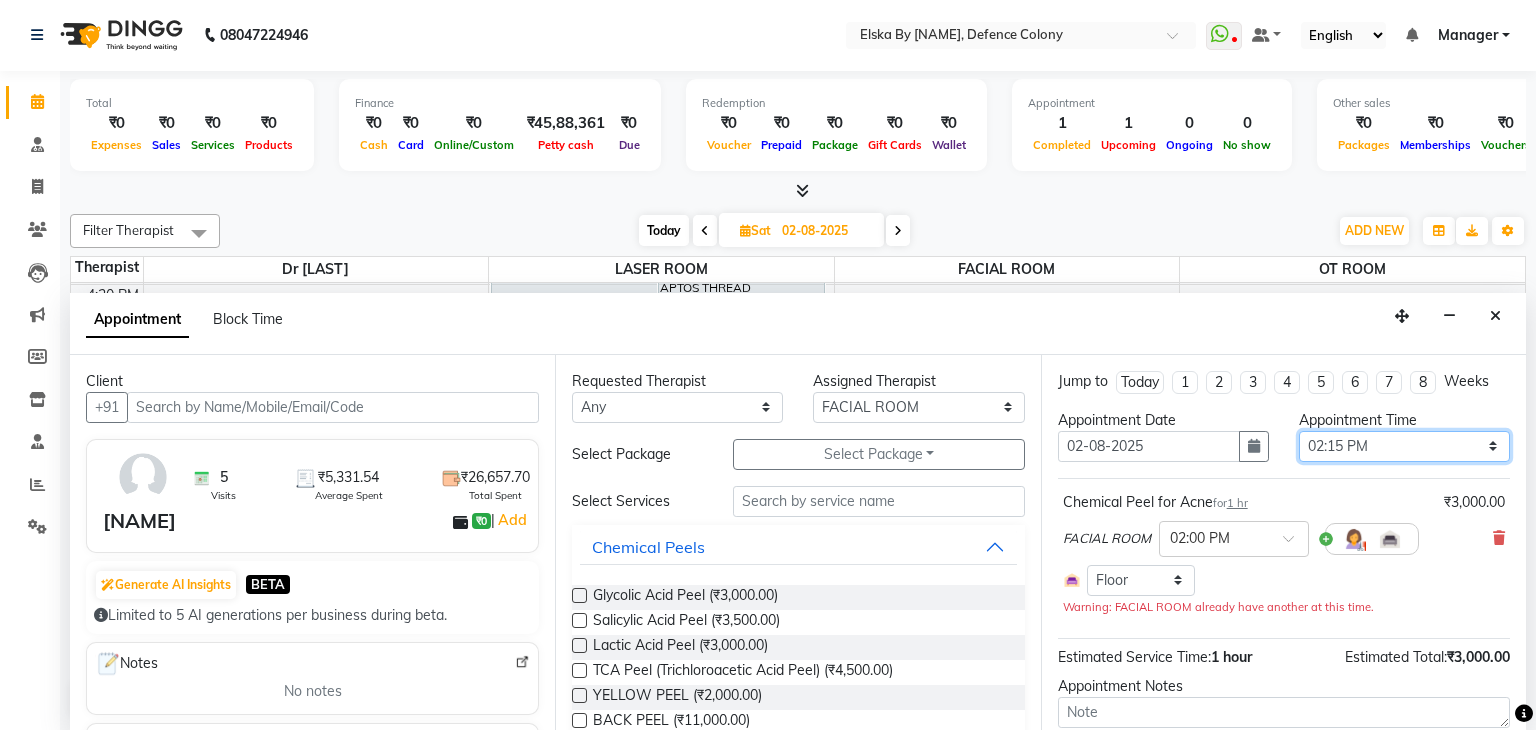 select on "870" 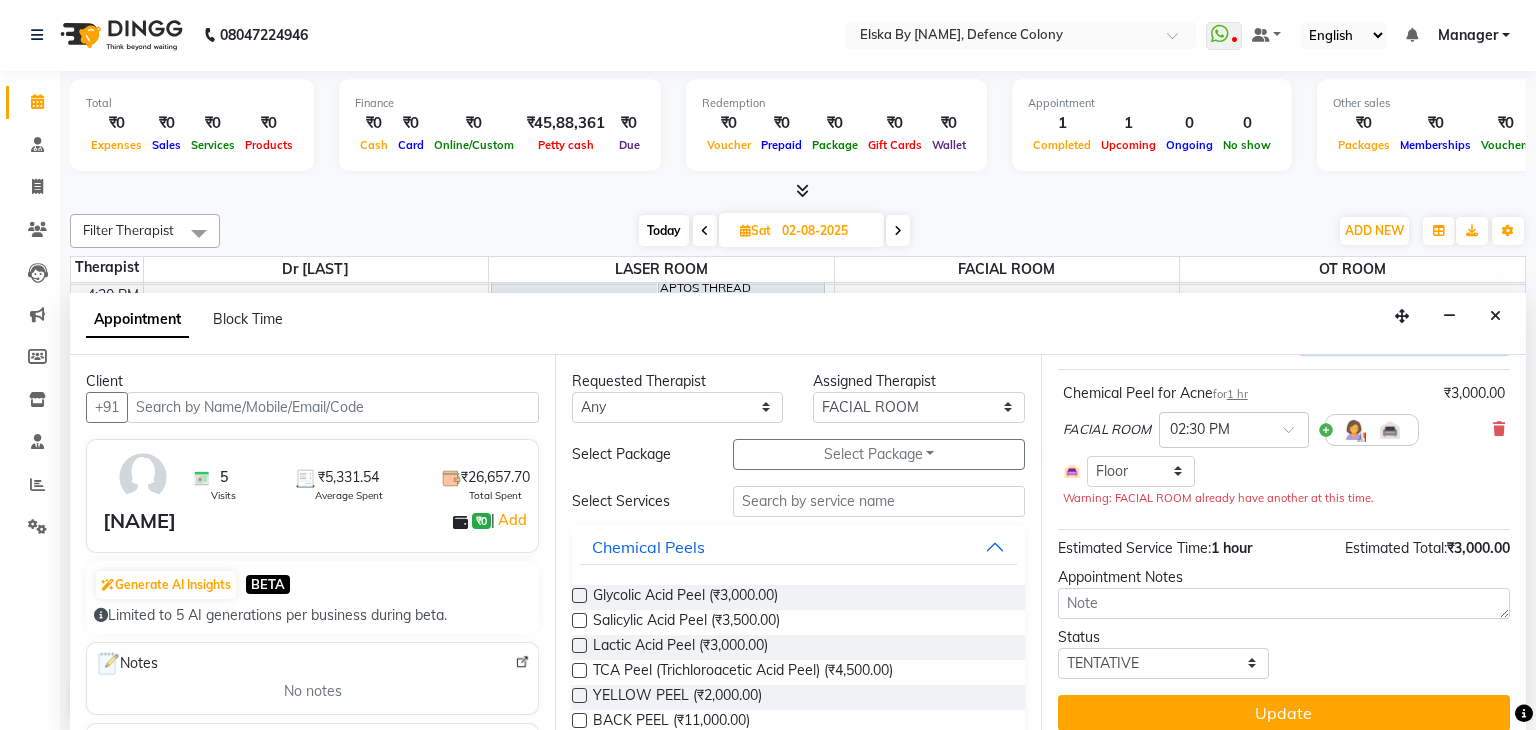 scroll, scrollTop: 124, scrollLeft: 0, axis: vertical 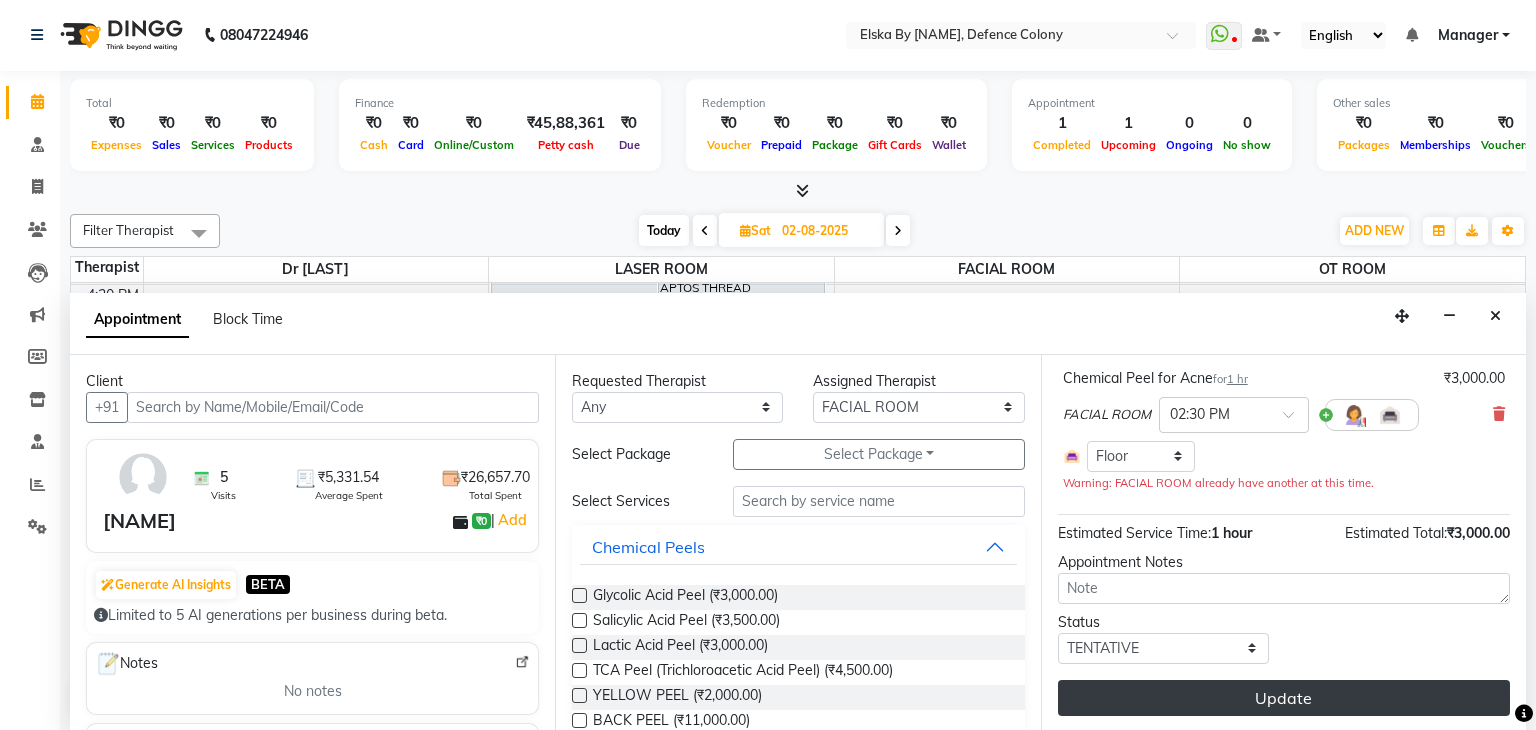 click on "Update" at bounding box center [1284, 698] 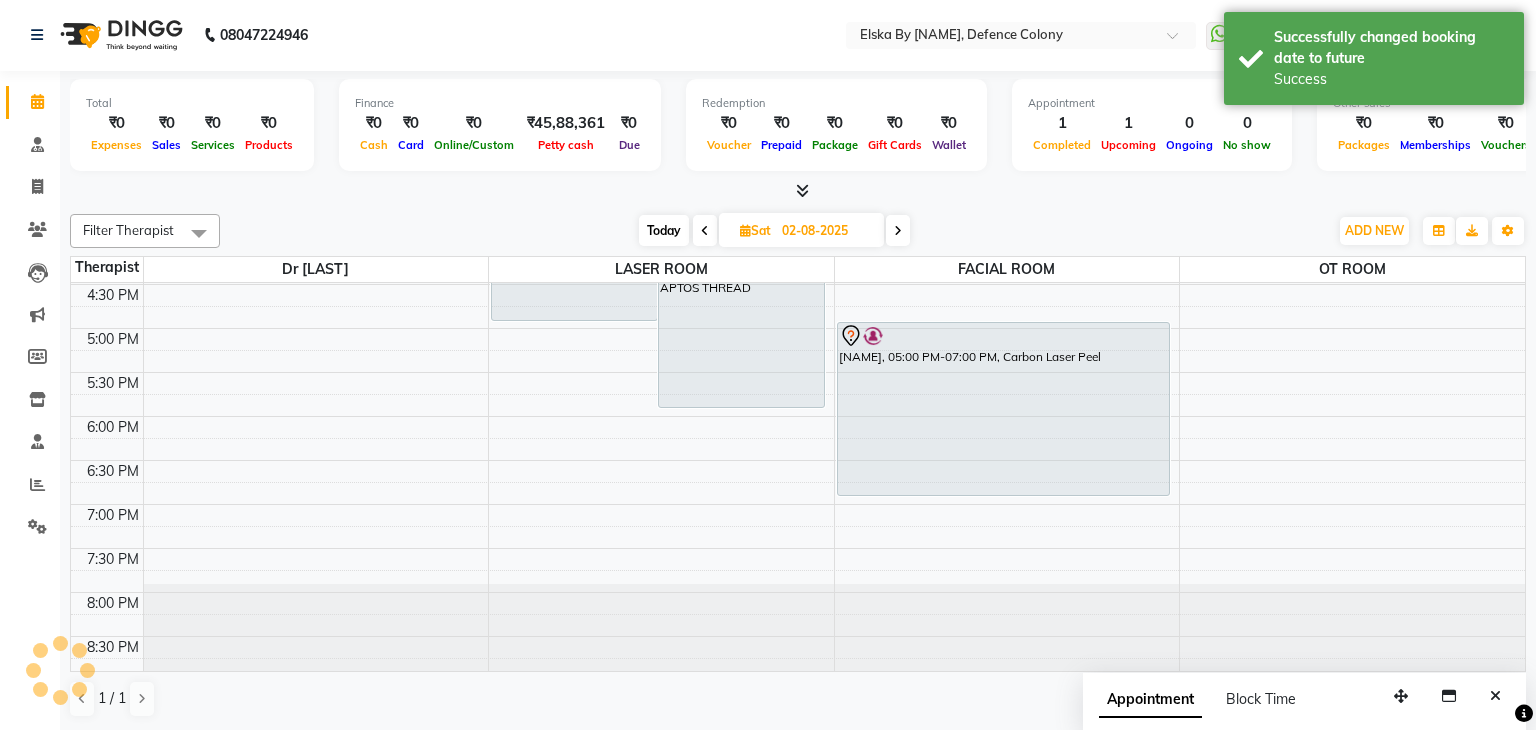 scroll, scrollTop: 0, scrollLeft: 0, axis: both 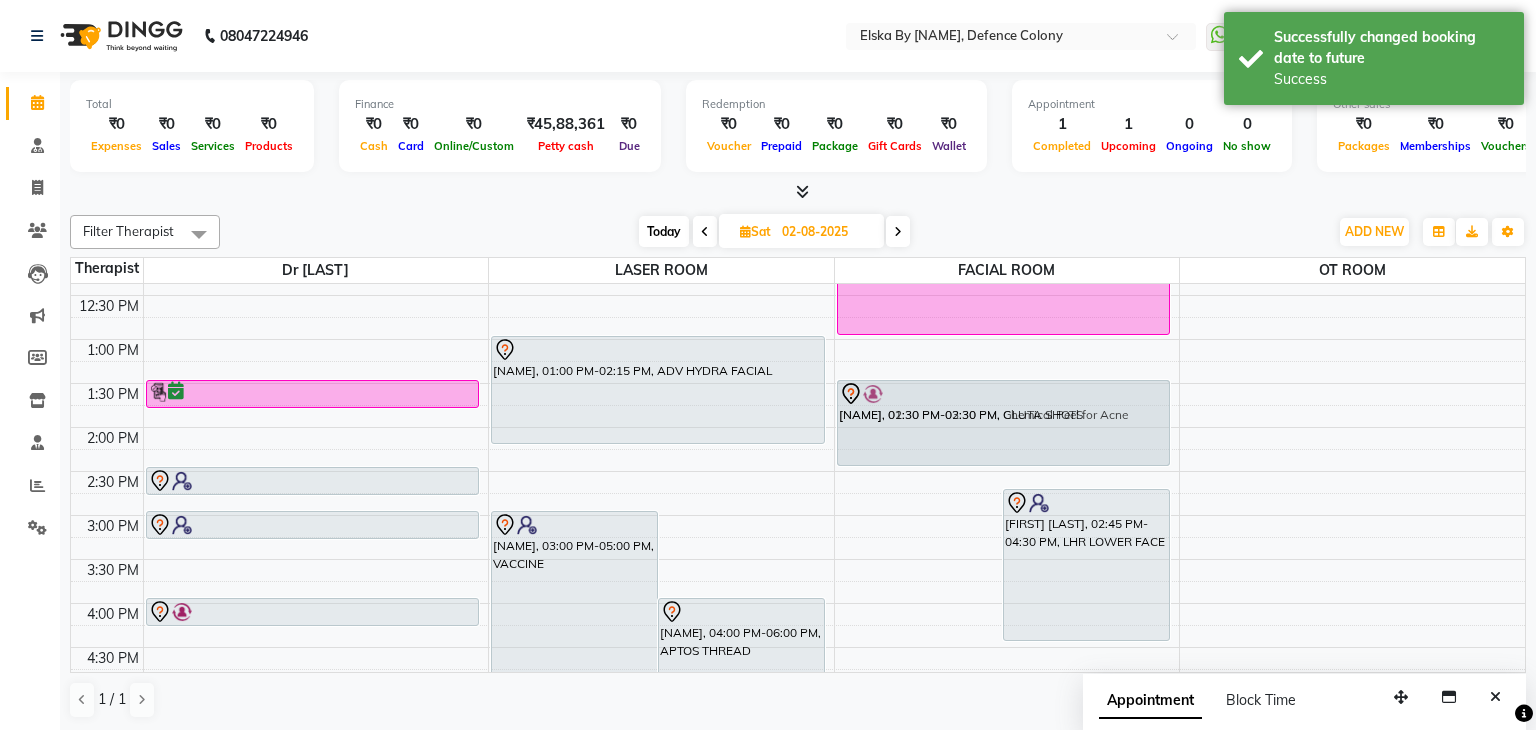 drag, startPoint x: 915, startPoint y: 511, endPoint x: 918, endPoint y: 418, distance: 93.04838 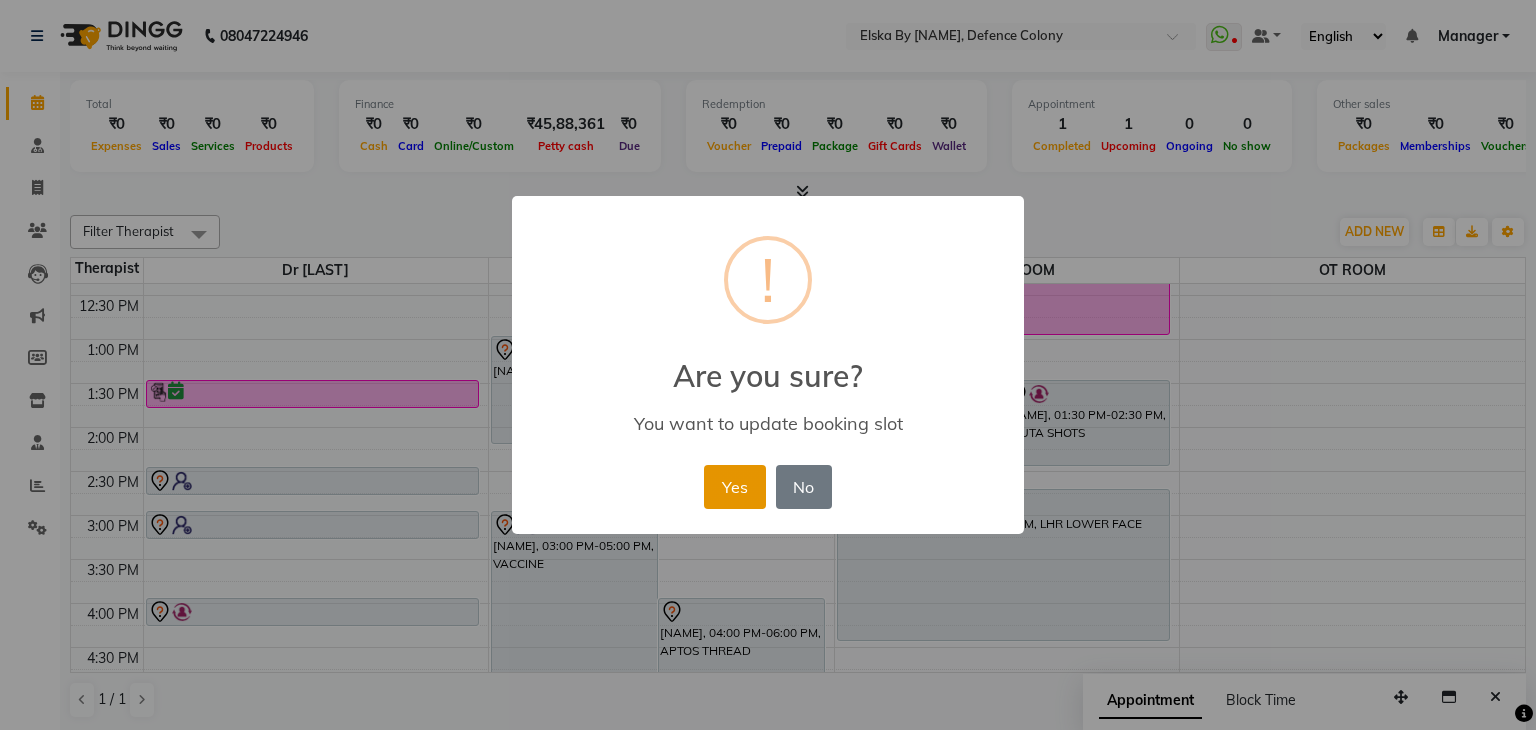 click on "Yes" at bounding box center [734, 487] 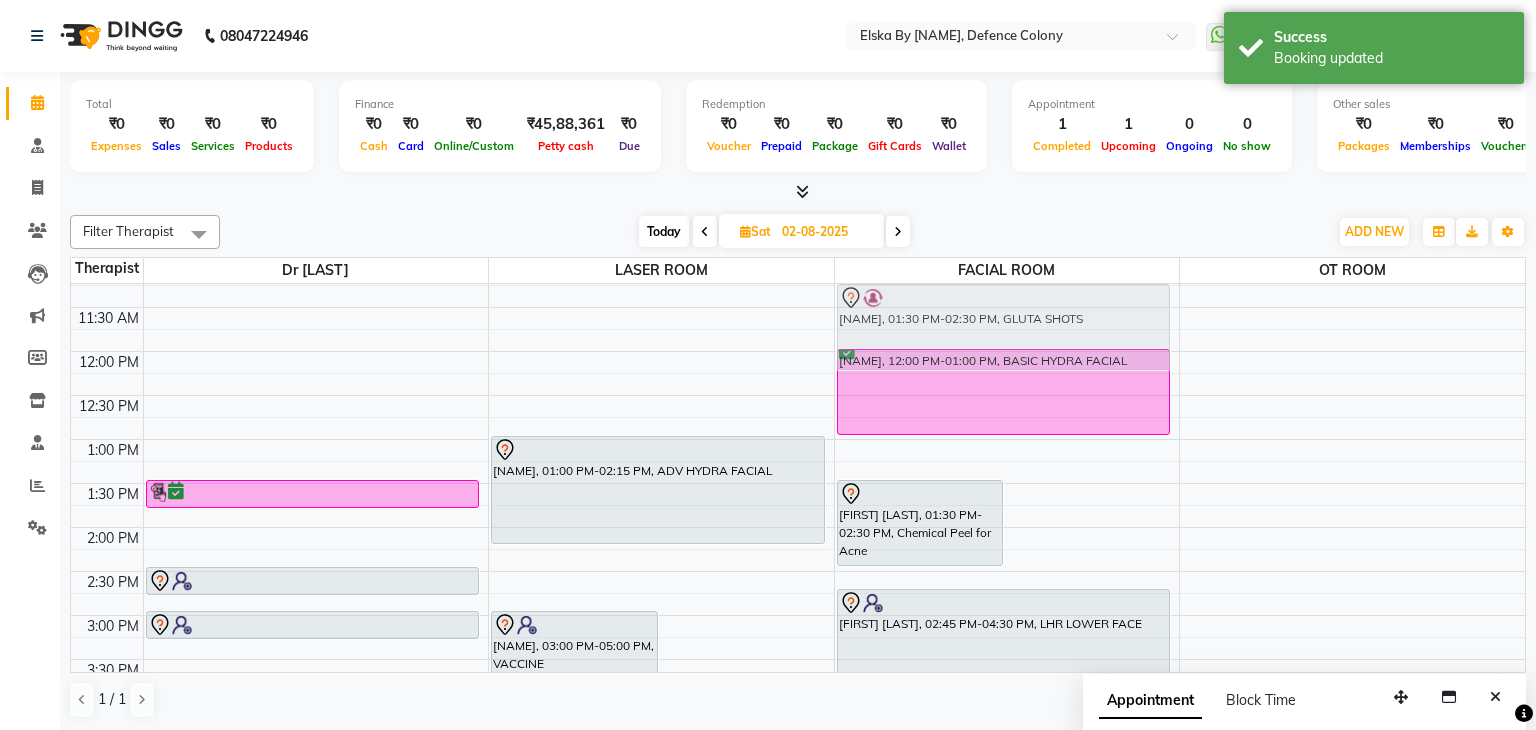 scroll, scrollTop: 190, scrollLeft: 0, axis: vertical 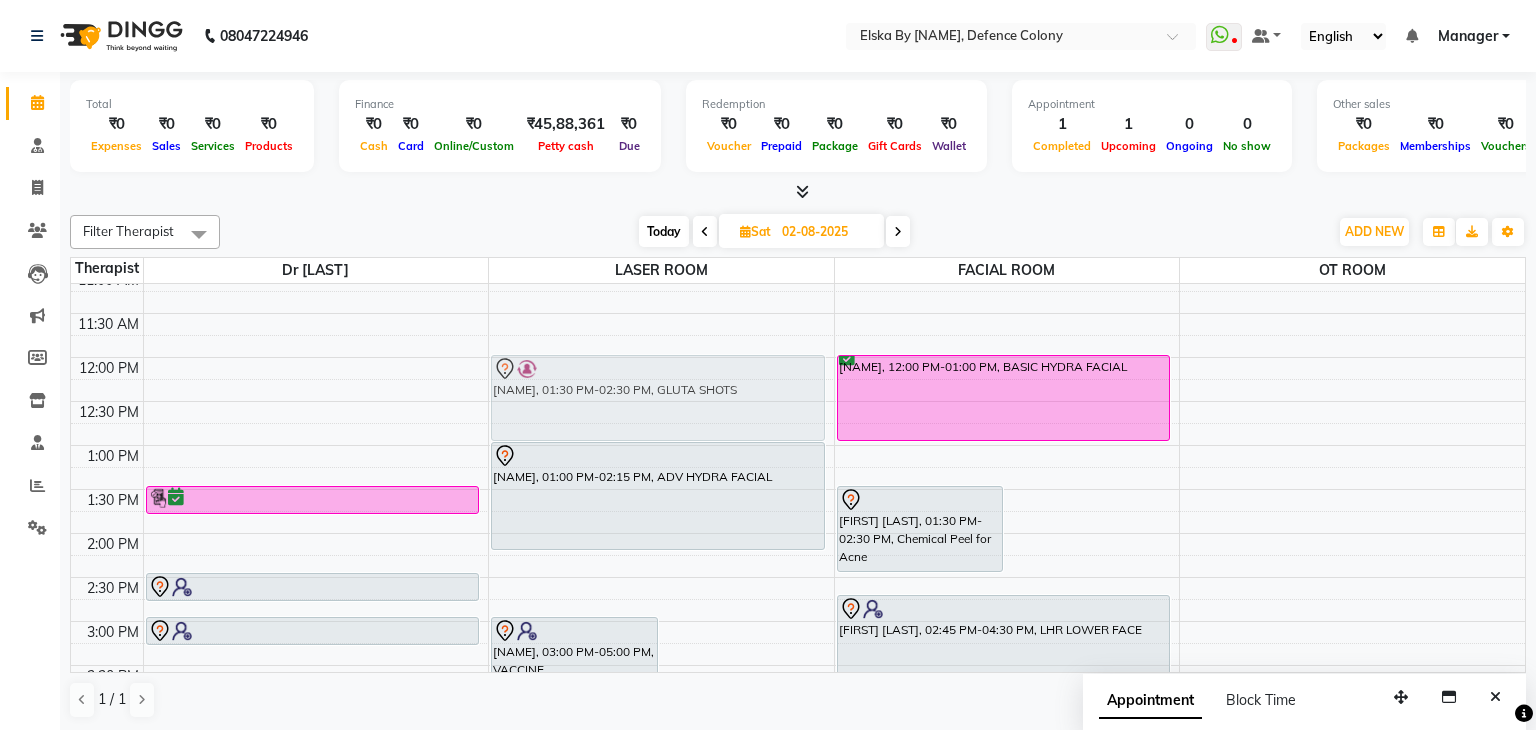 drag, startPoint x: 1122, startPoint y: 414, endPoint x: 812, endPoint y: 385, distance: 311.3535 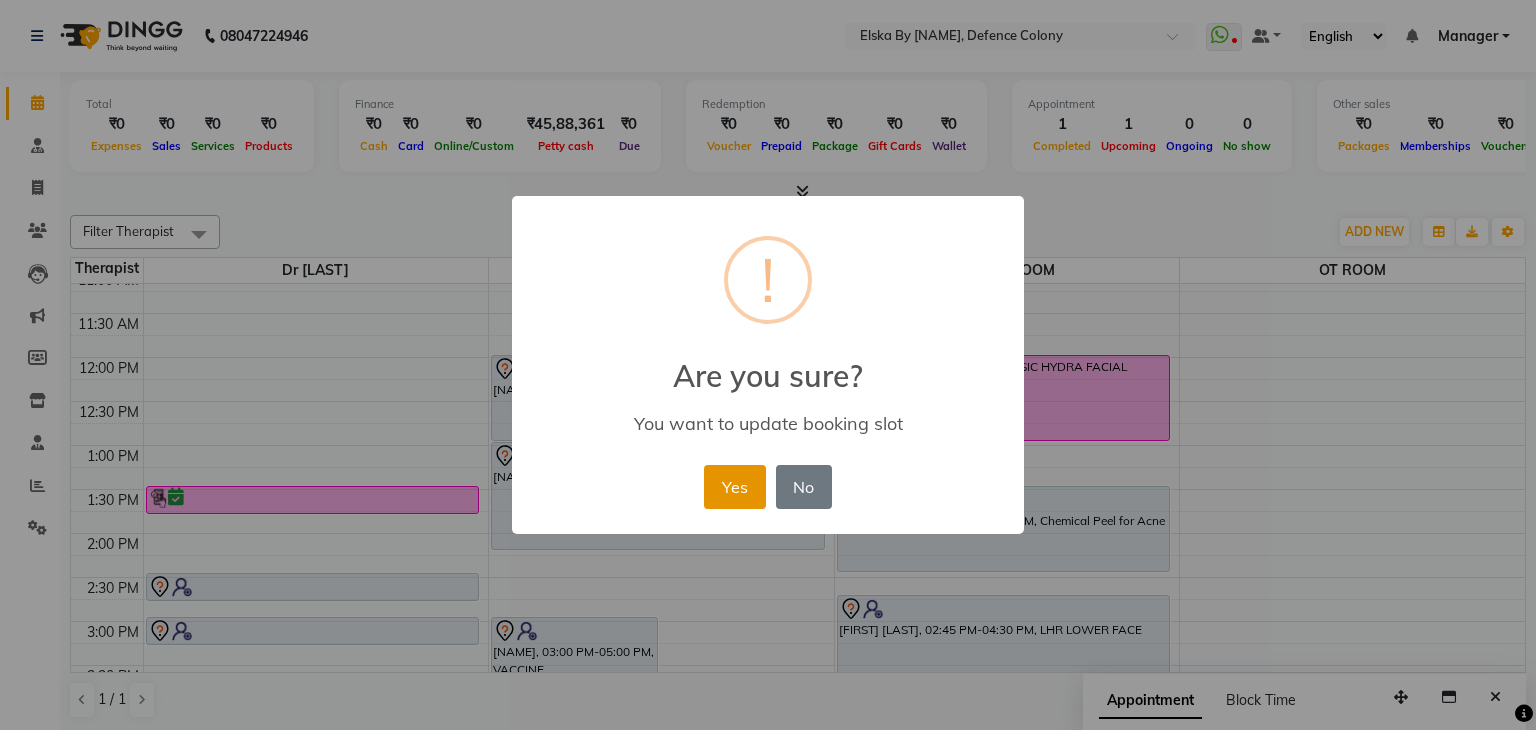 click on "Yes" at bounding box center (734, 487) 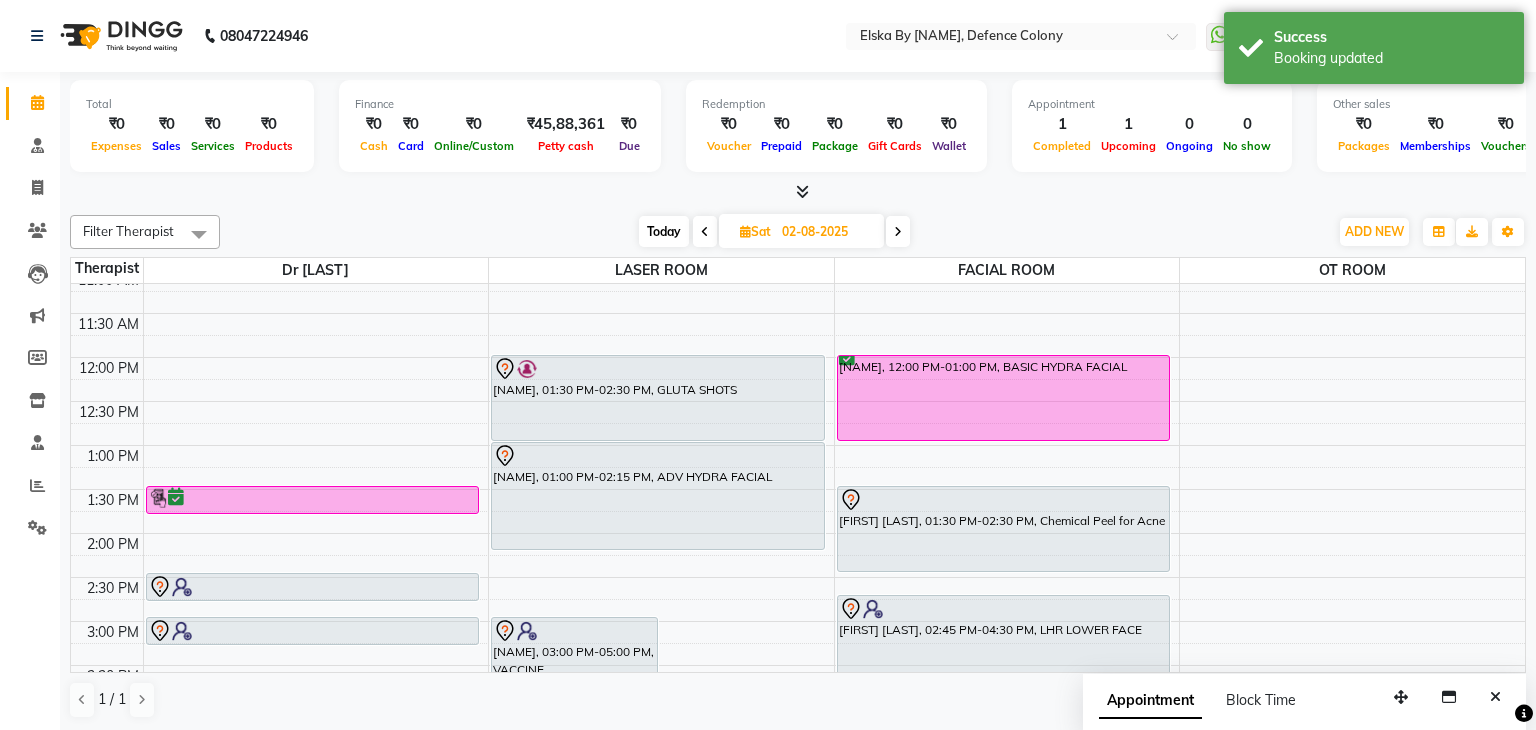 click on "[NAME], 01:30 PM-02:30 PM, GLUTA SHOTS" at bounding box center [658, 398] 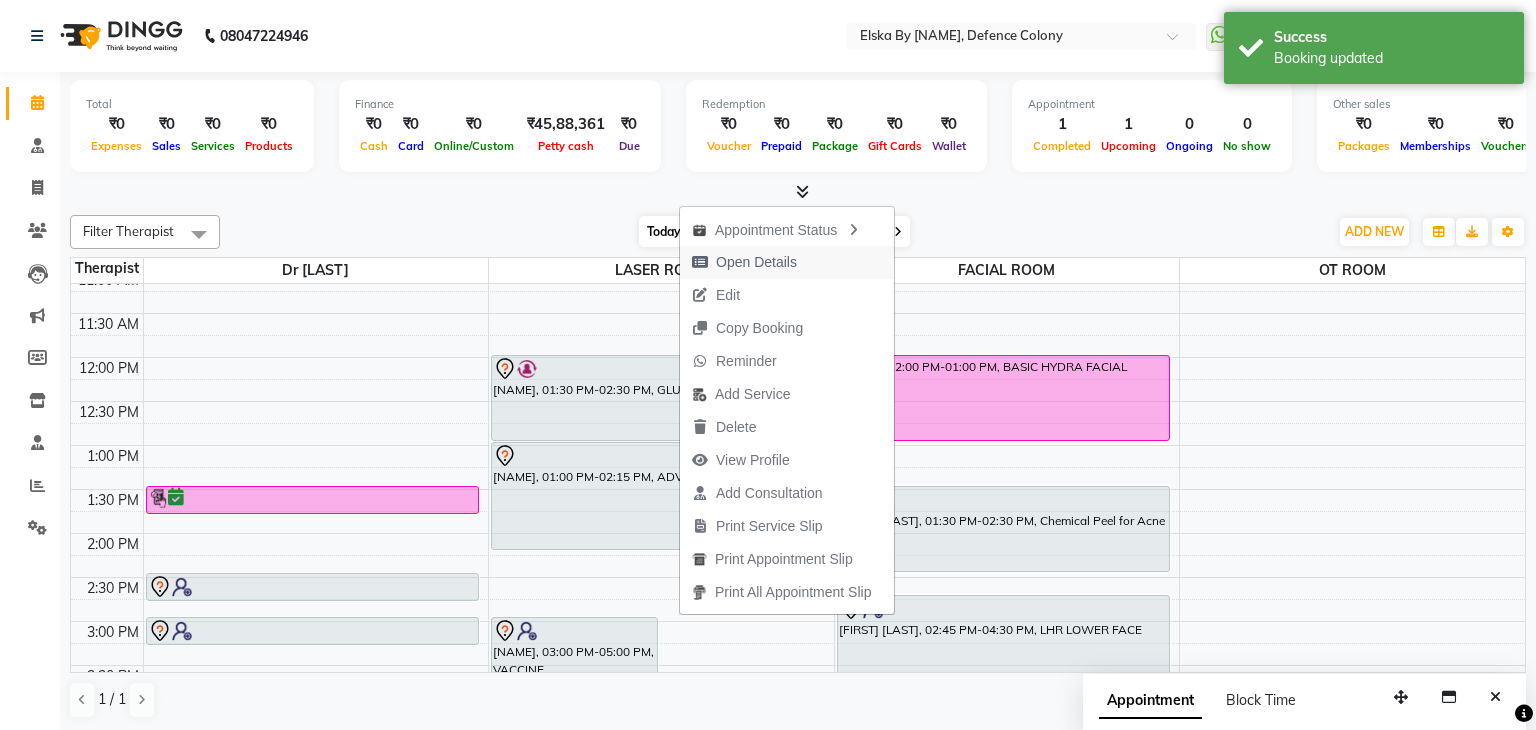 click on "Open Details" at bounding box center (756, 262) 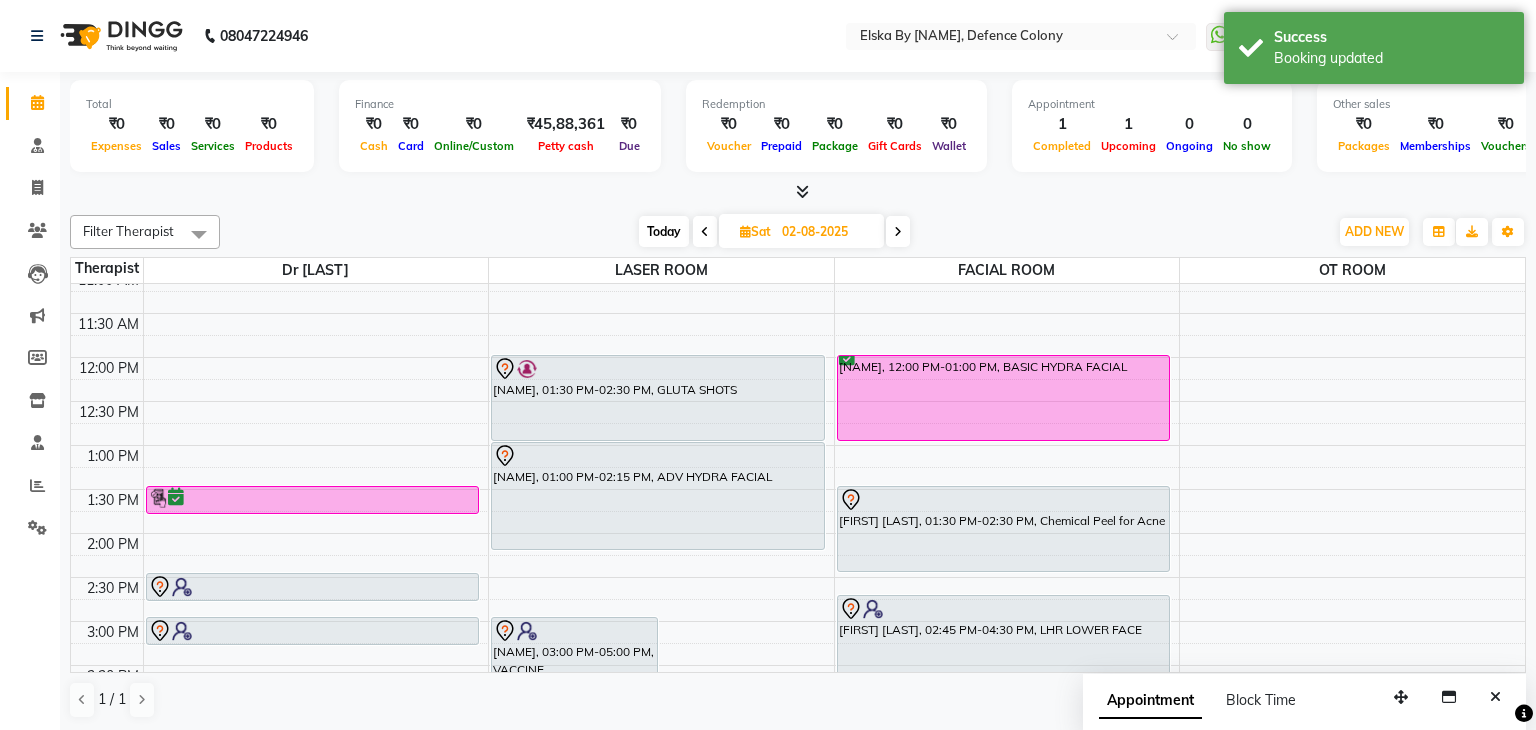 click on "[NAME], 01:30 PM-02:30 PM, GLUTA SHOTS" at bounding box center [658, 398] 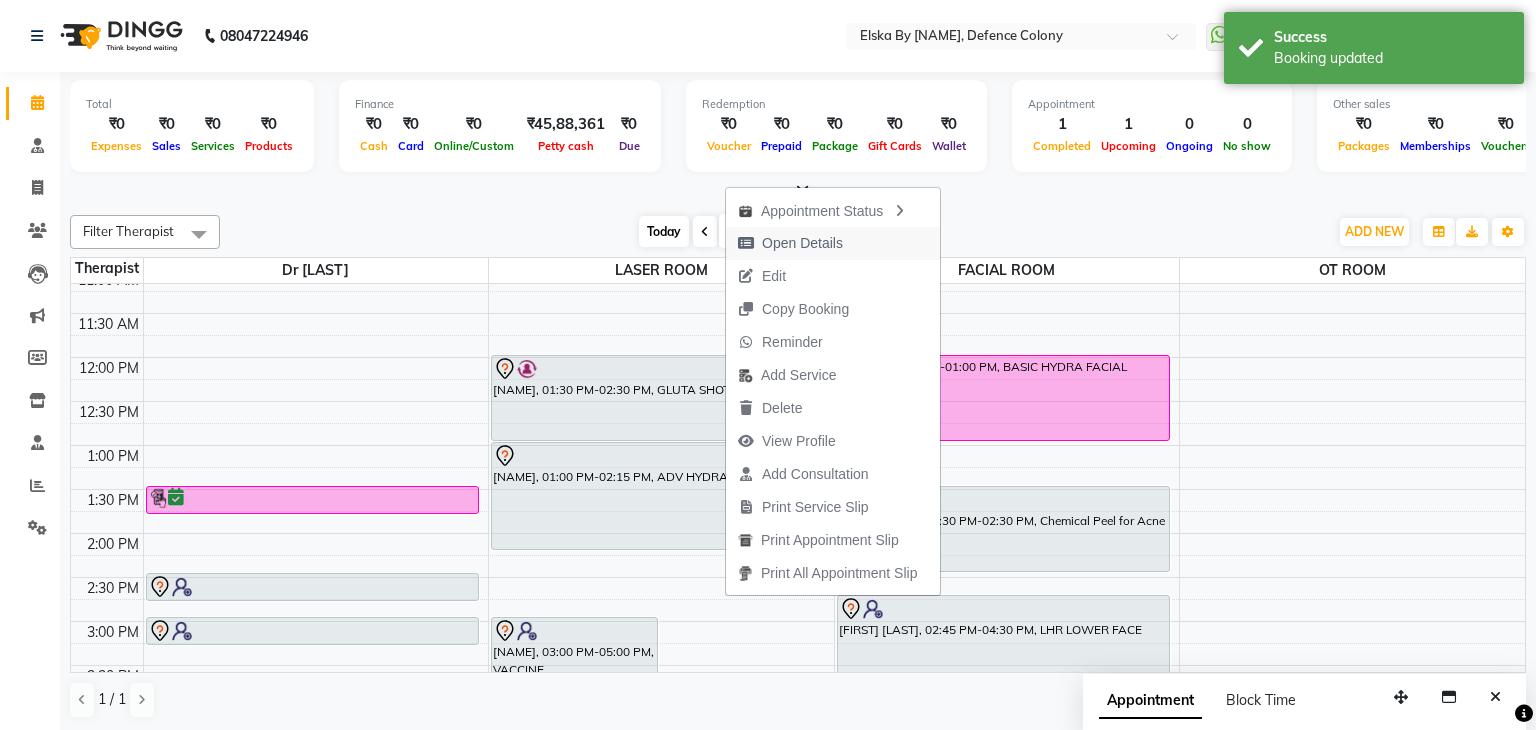 click on "Open Details" at bounding box center [802, 243] 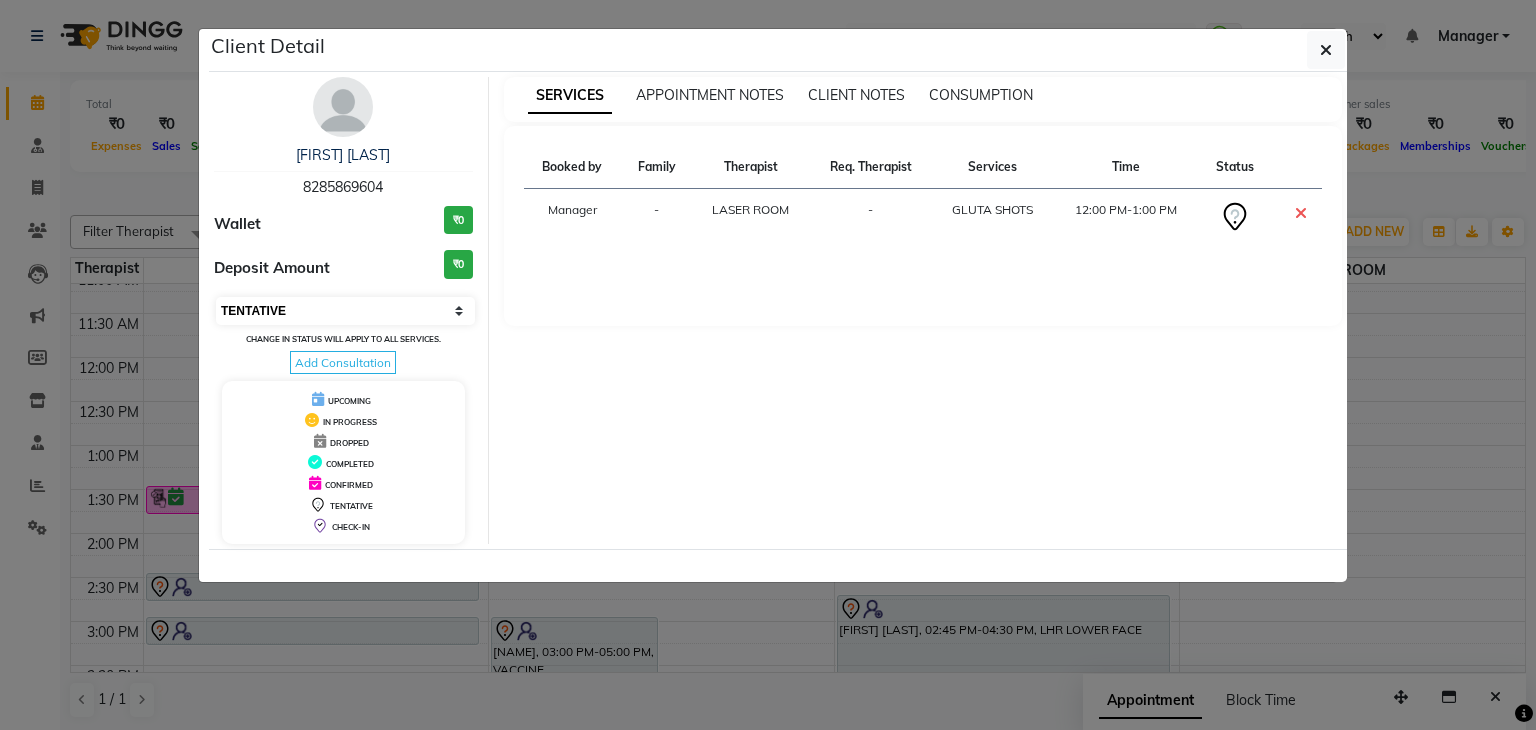 click on "Select CONFIRMED TENTATIVE" at bounding box center (345, 311) 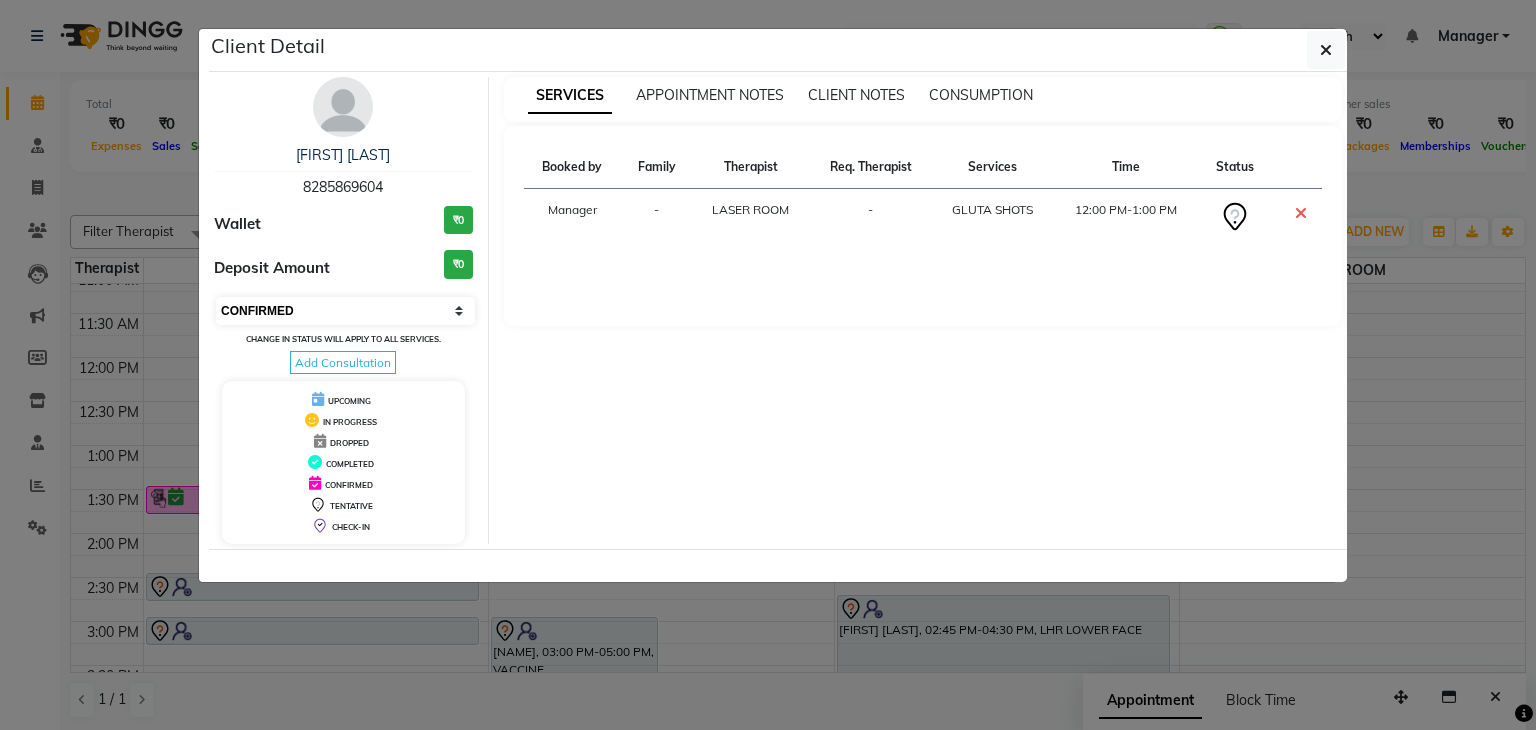 click on "Select CONFIRMED TENTATIVE" at bounding box center [345, 311] 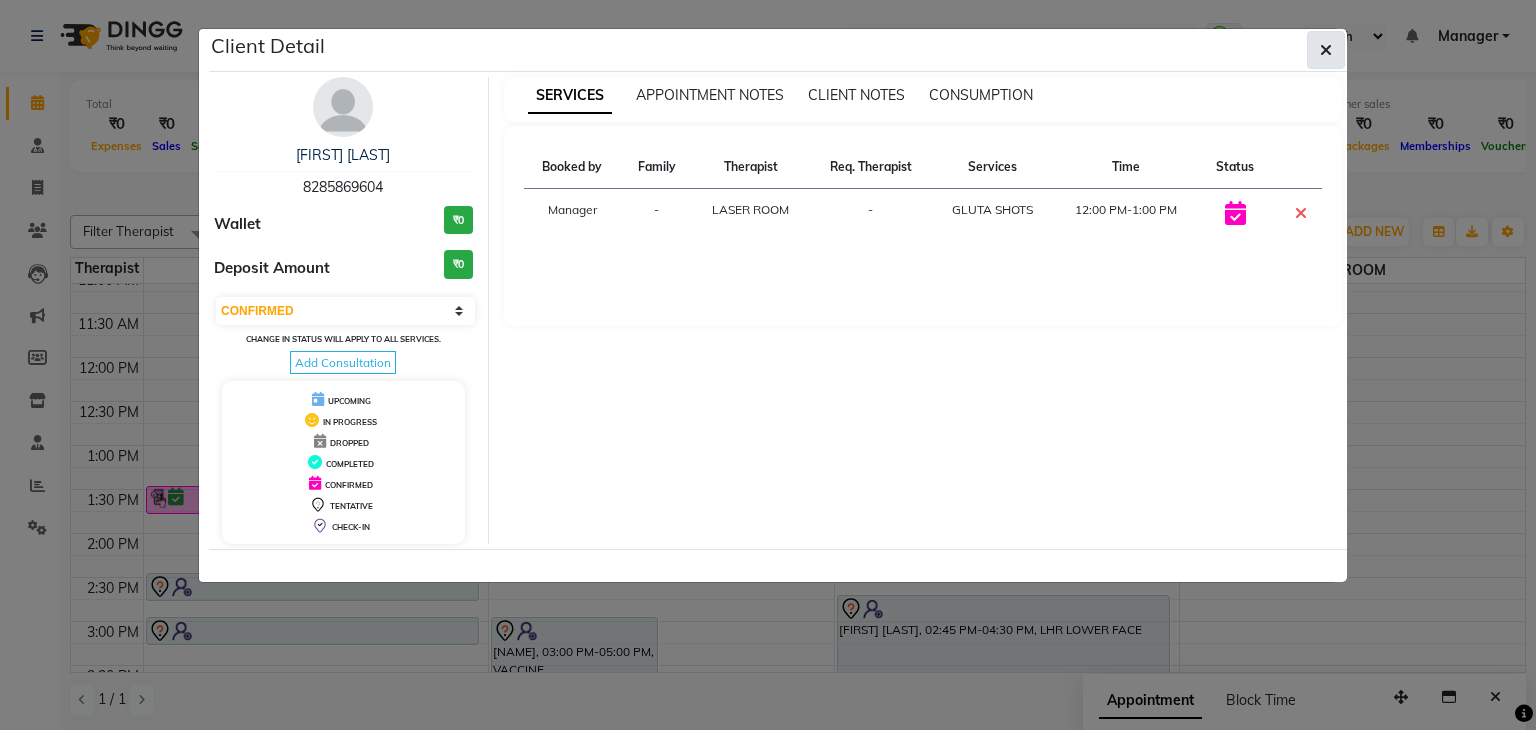 click 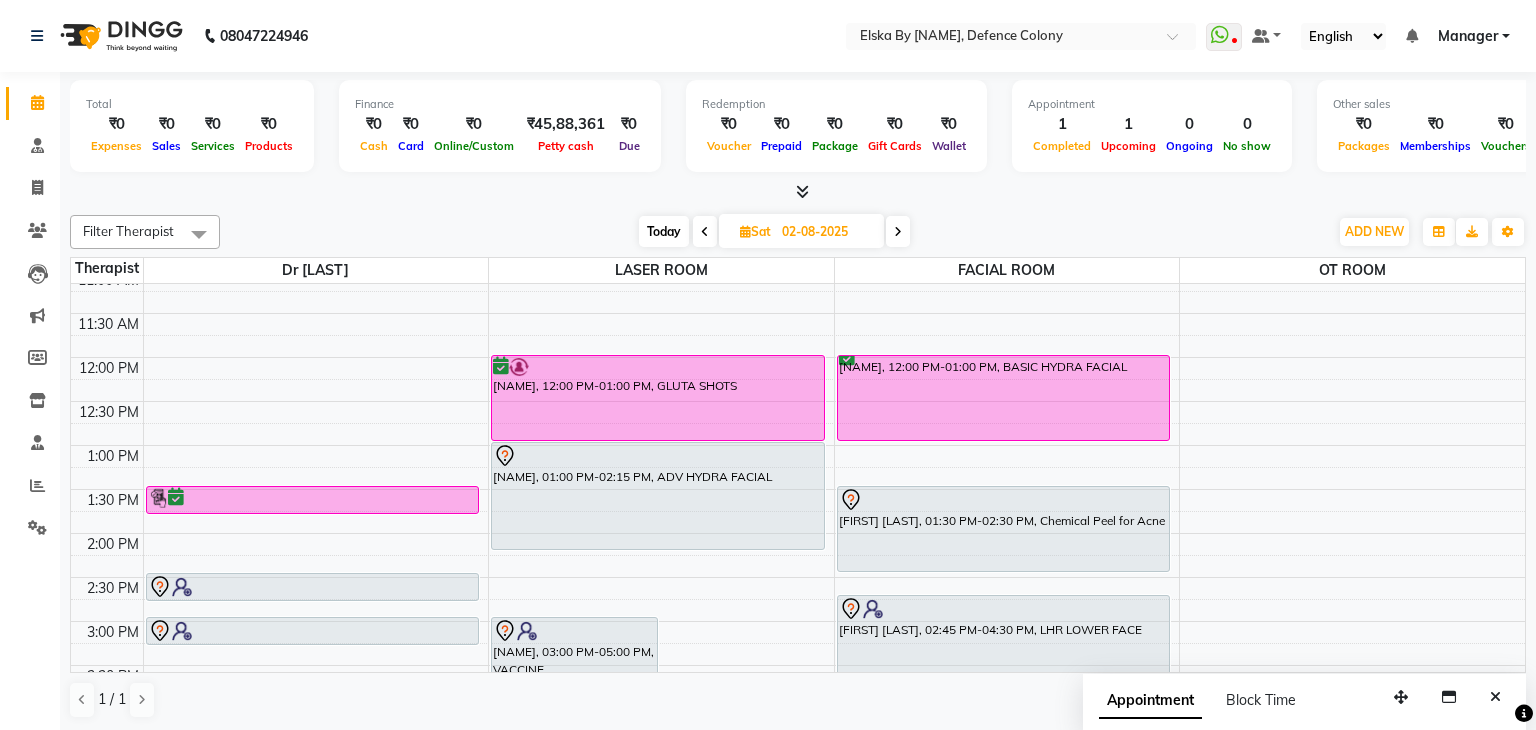 click on "[NAME], 01:00 PM-02:15 PM, ADV HYDRA FACIAL" at bounding box center (658, 496) 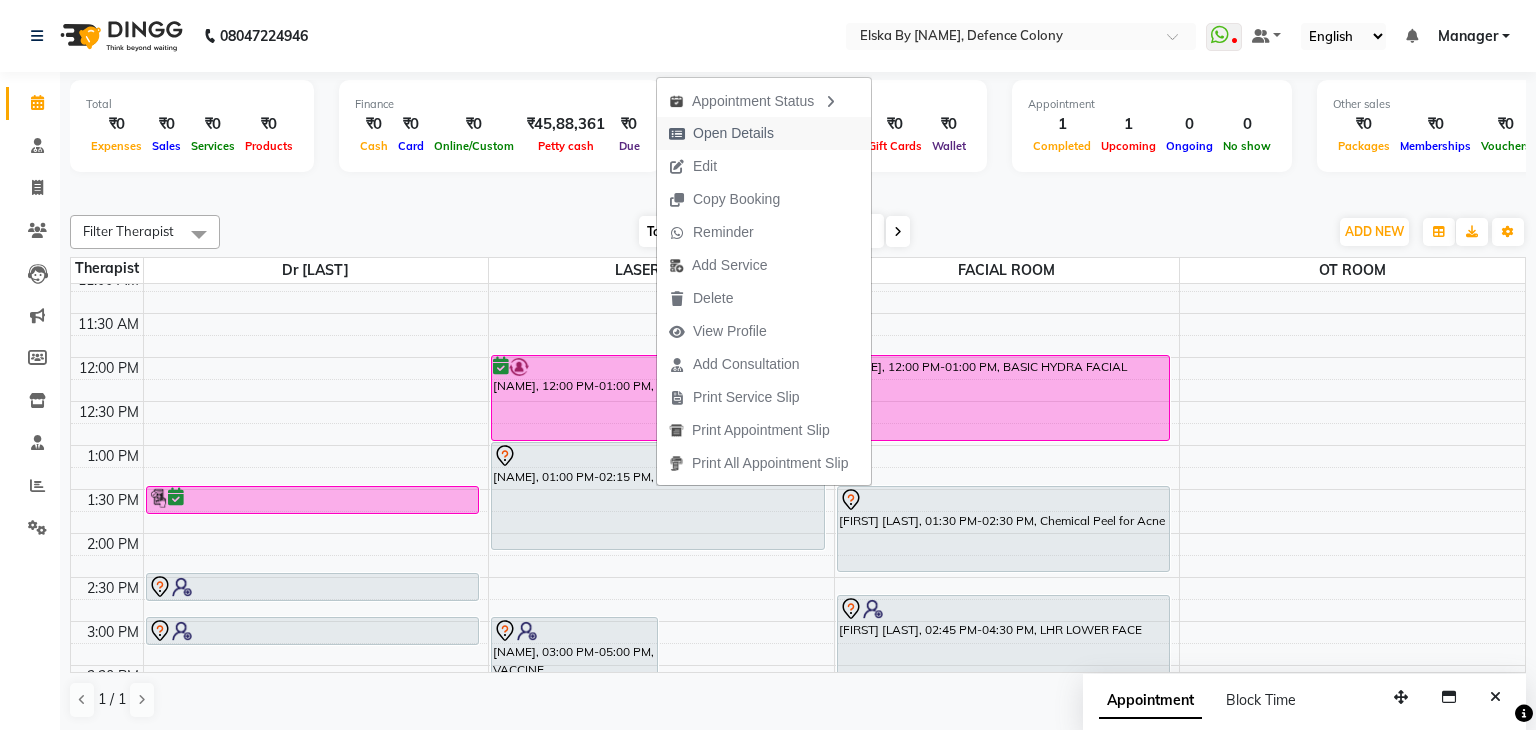 click on "Open Details" at bounding box center [733, 133] 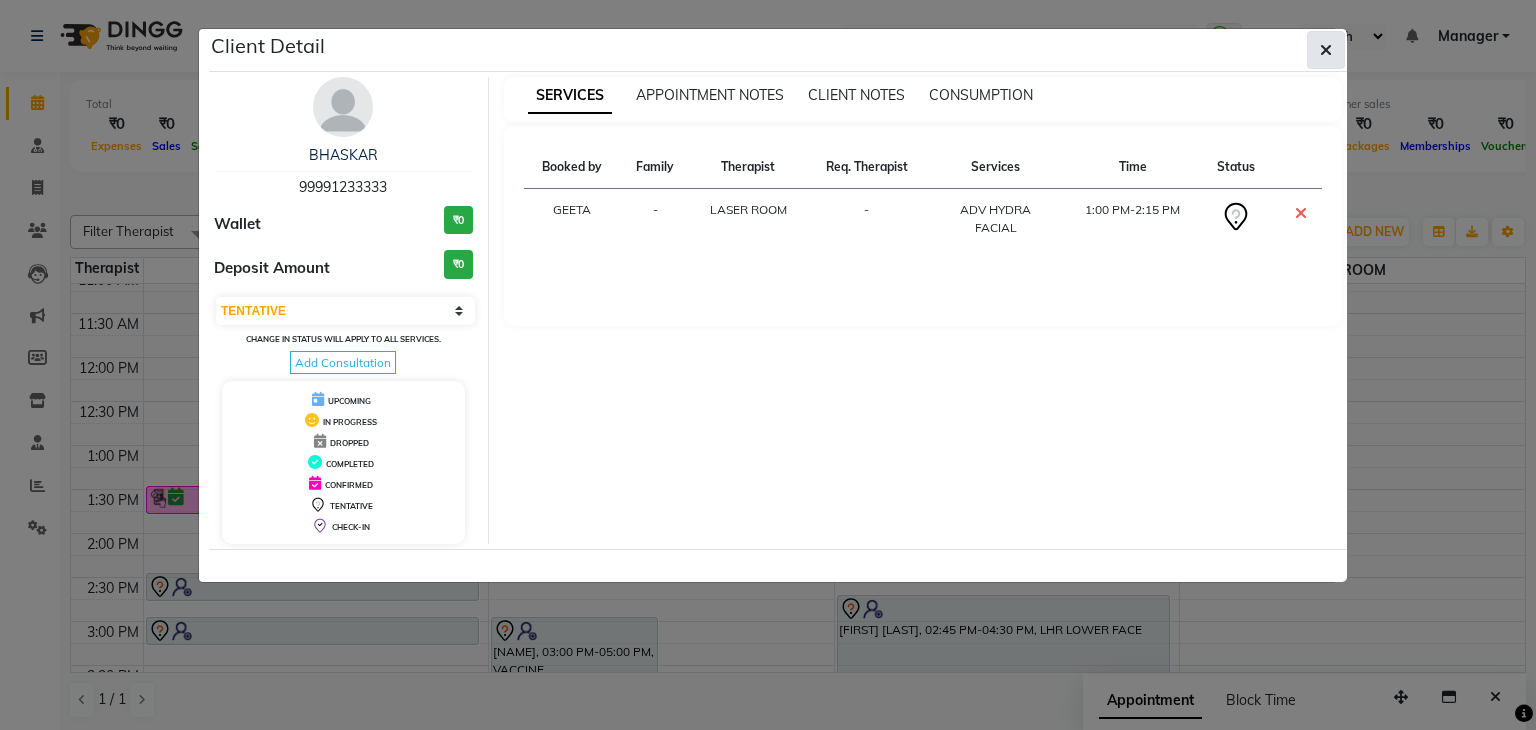click 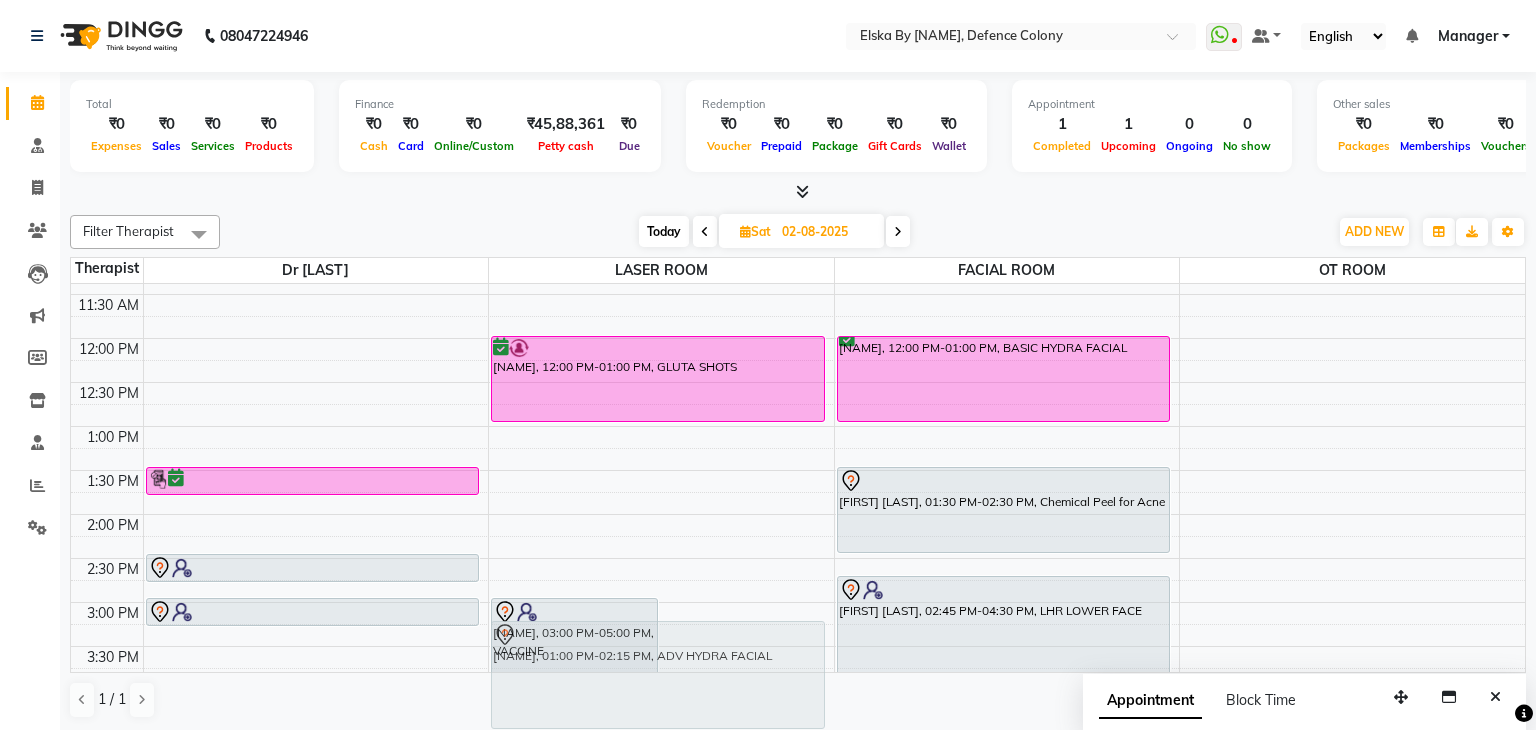 scroll, scrollTop: 231, scrollLeft: 0, axis: vertical 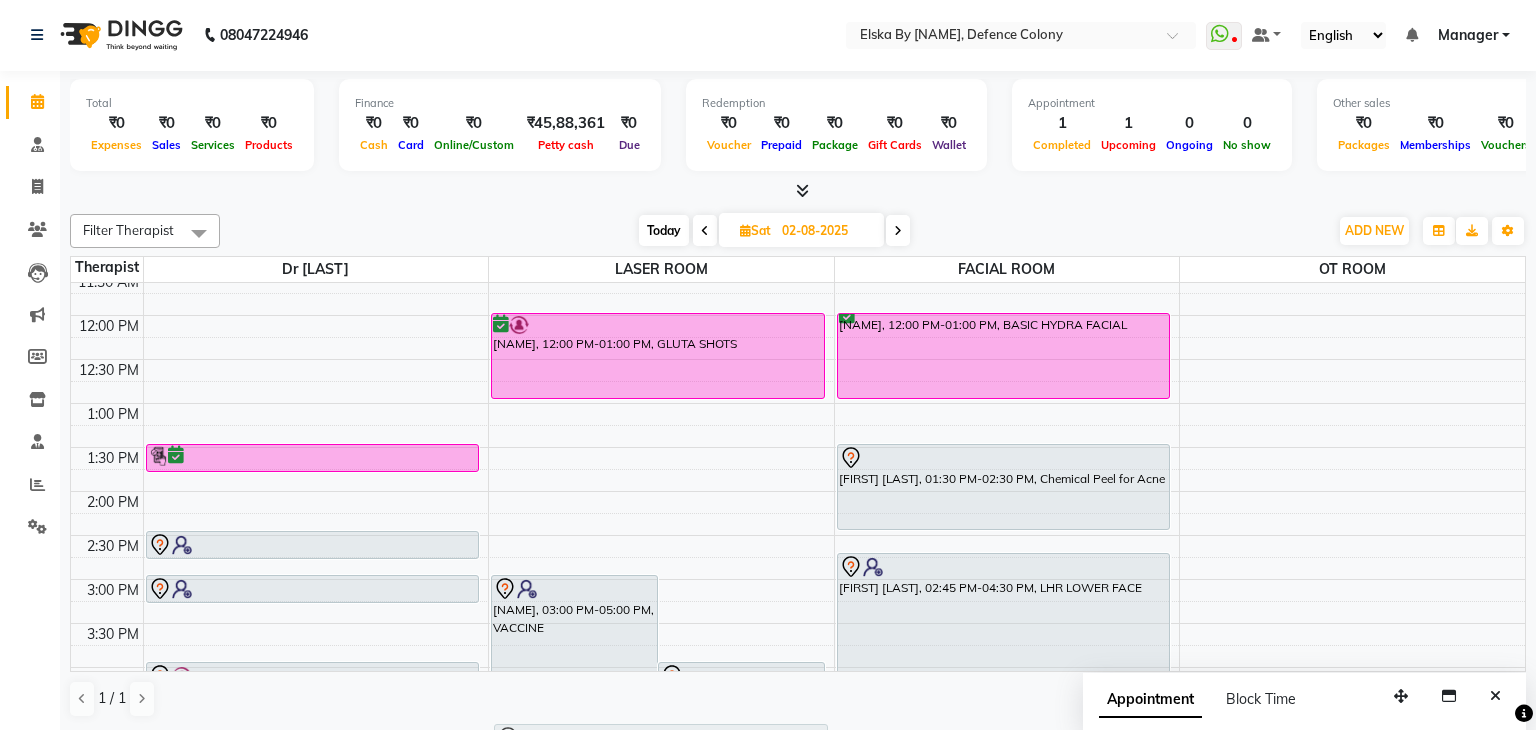 drag, startPoint x: 692, startPoint y: 492, endPoint x: 674, endPoint y: 723, distance: 231.70024 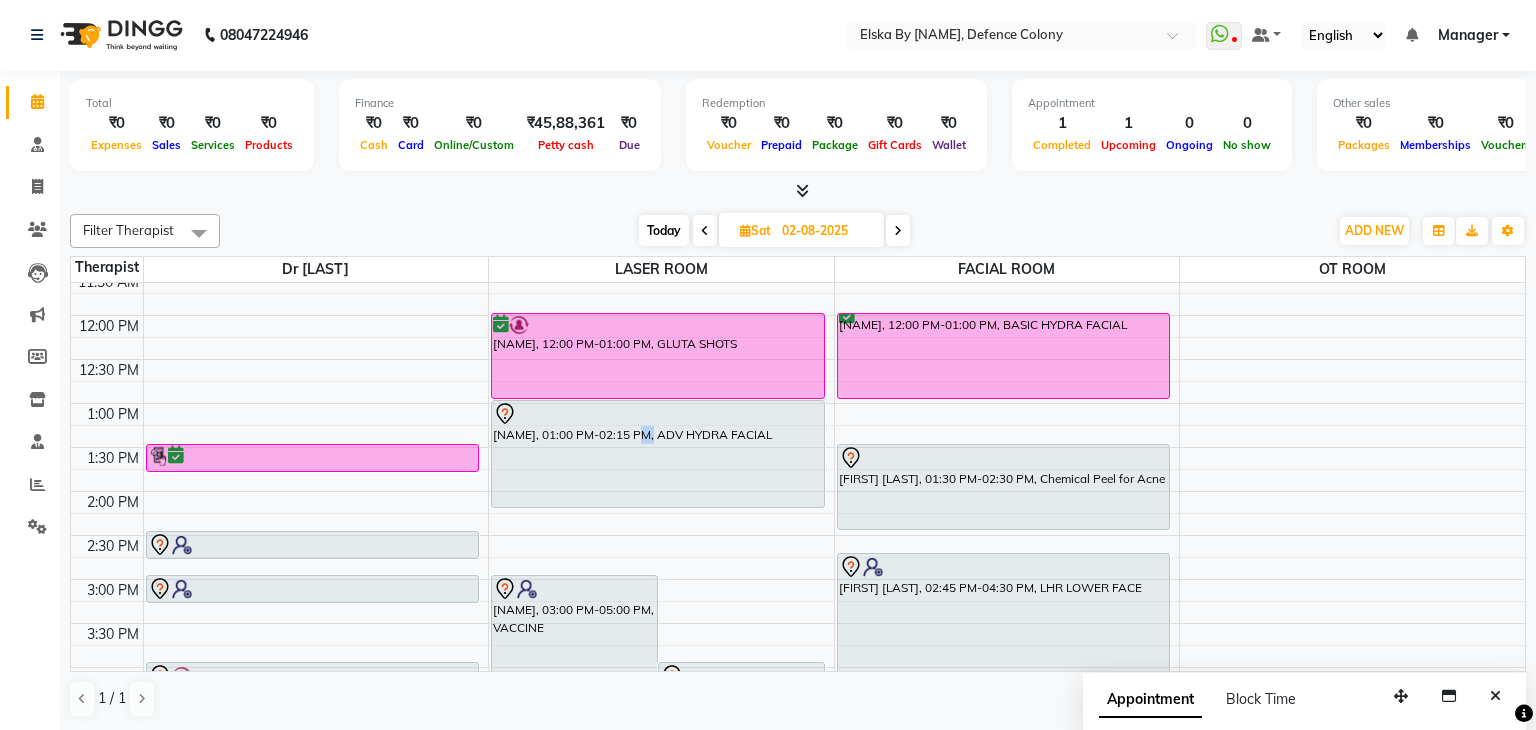 scroll, scrollTop: 221, scrollLeft: 0, axis: vertical 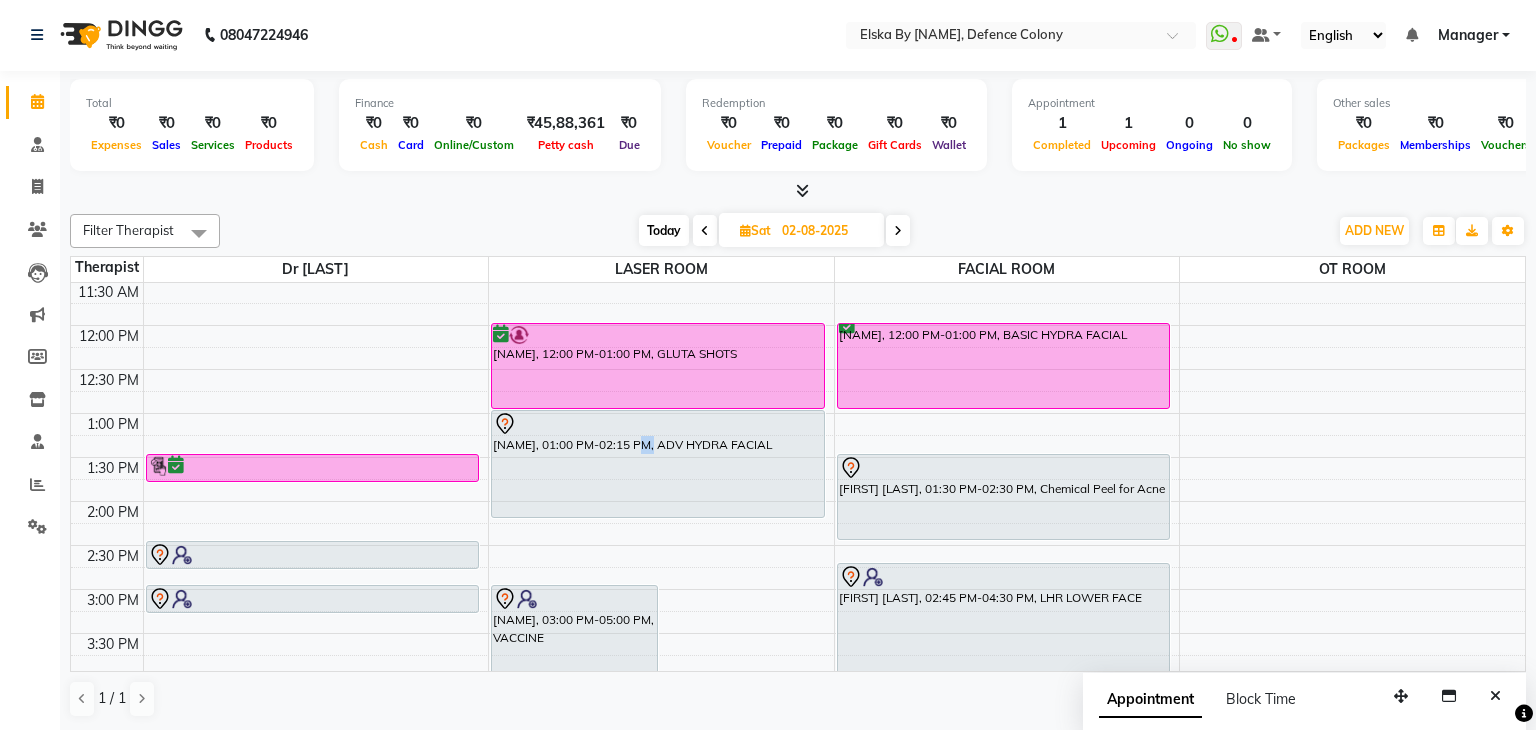 click on "[NAME], 01:00 PM-02:15 PM, ADV HYDRA FACIAL" at bounding box center [658, 464] 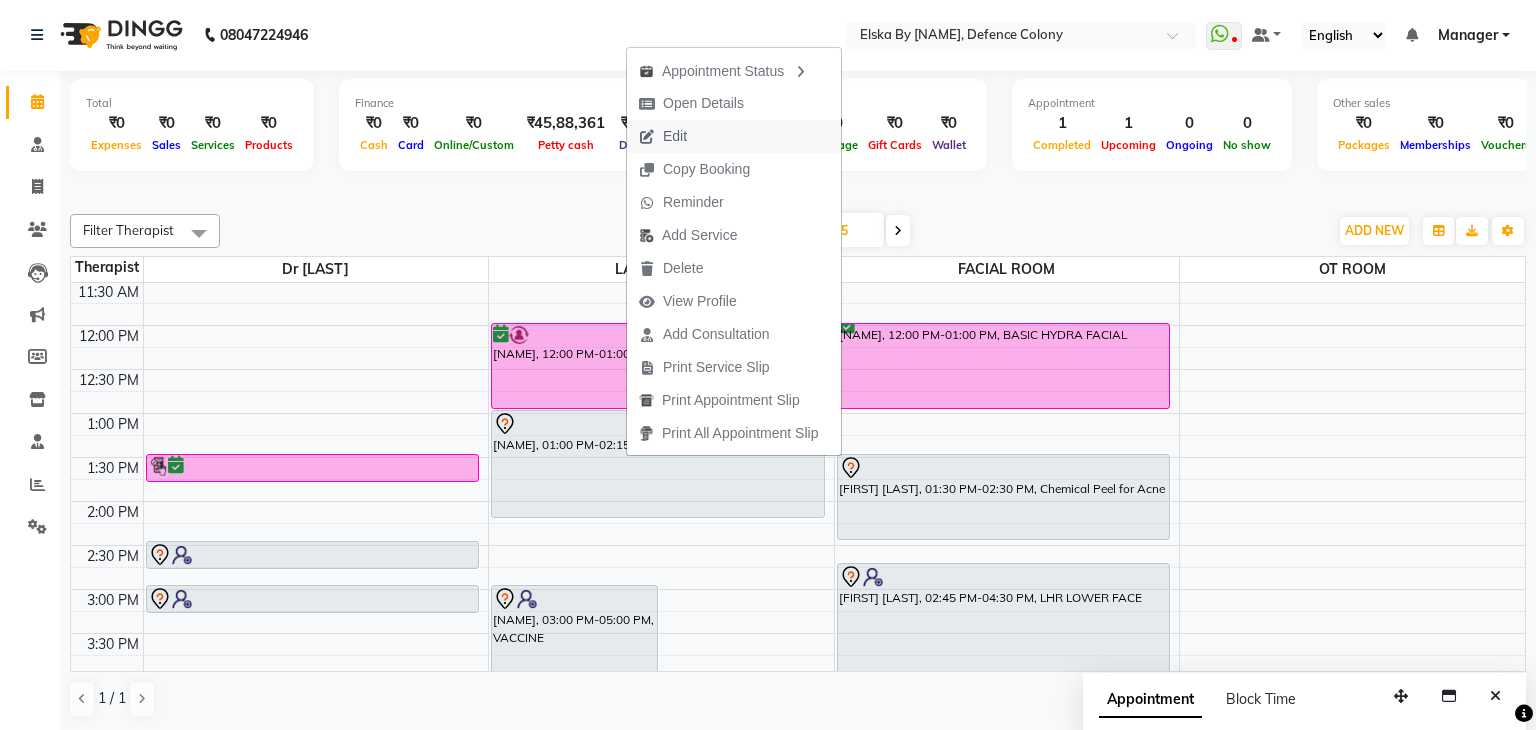 click on "Edit" at bounding box center (663, 136) 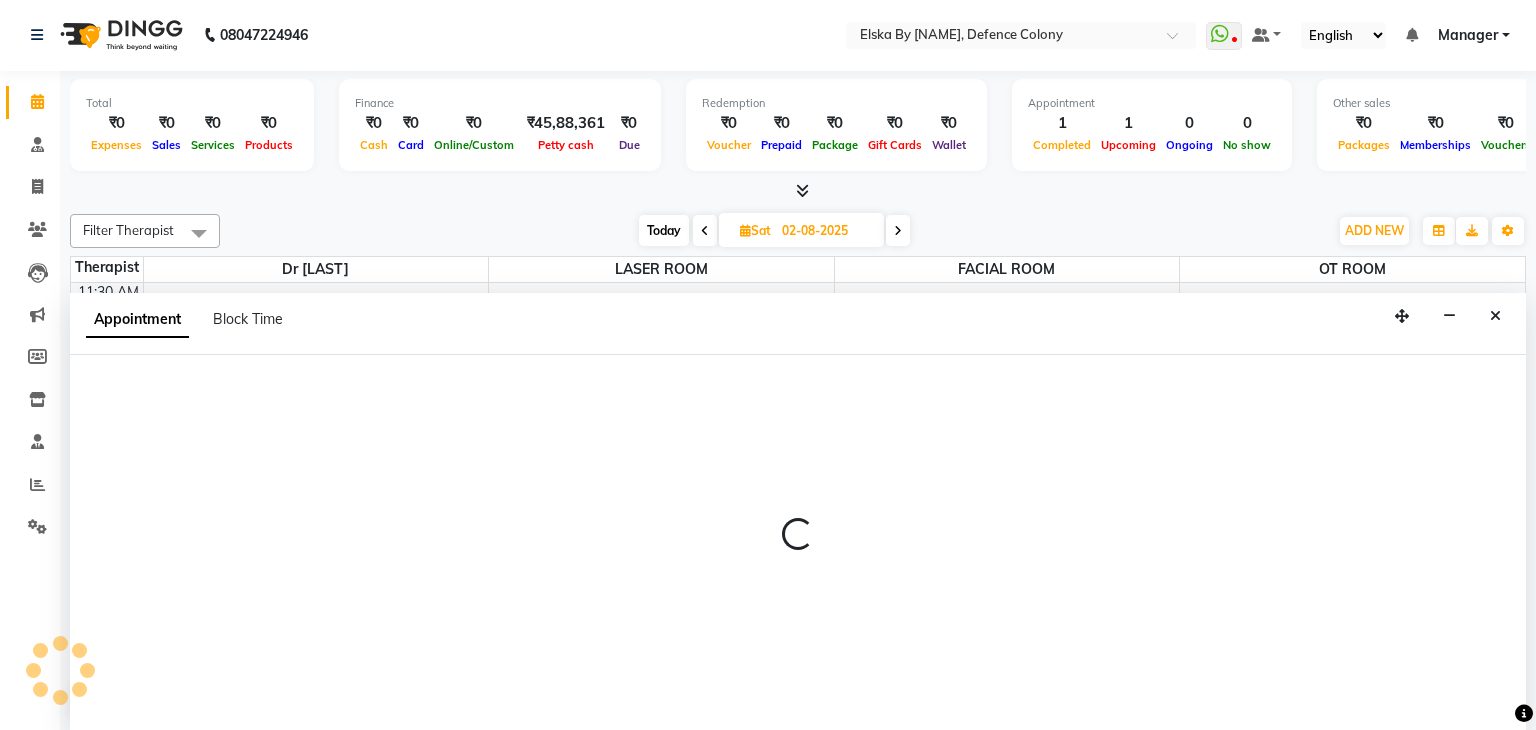 select on "tentative" 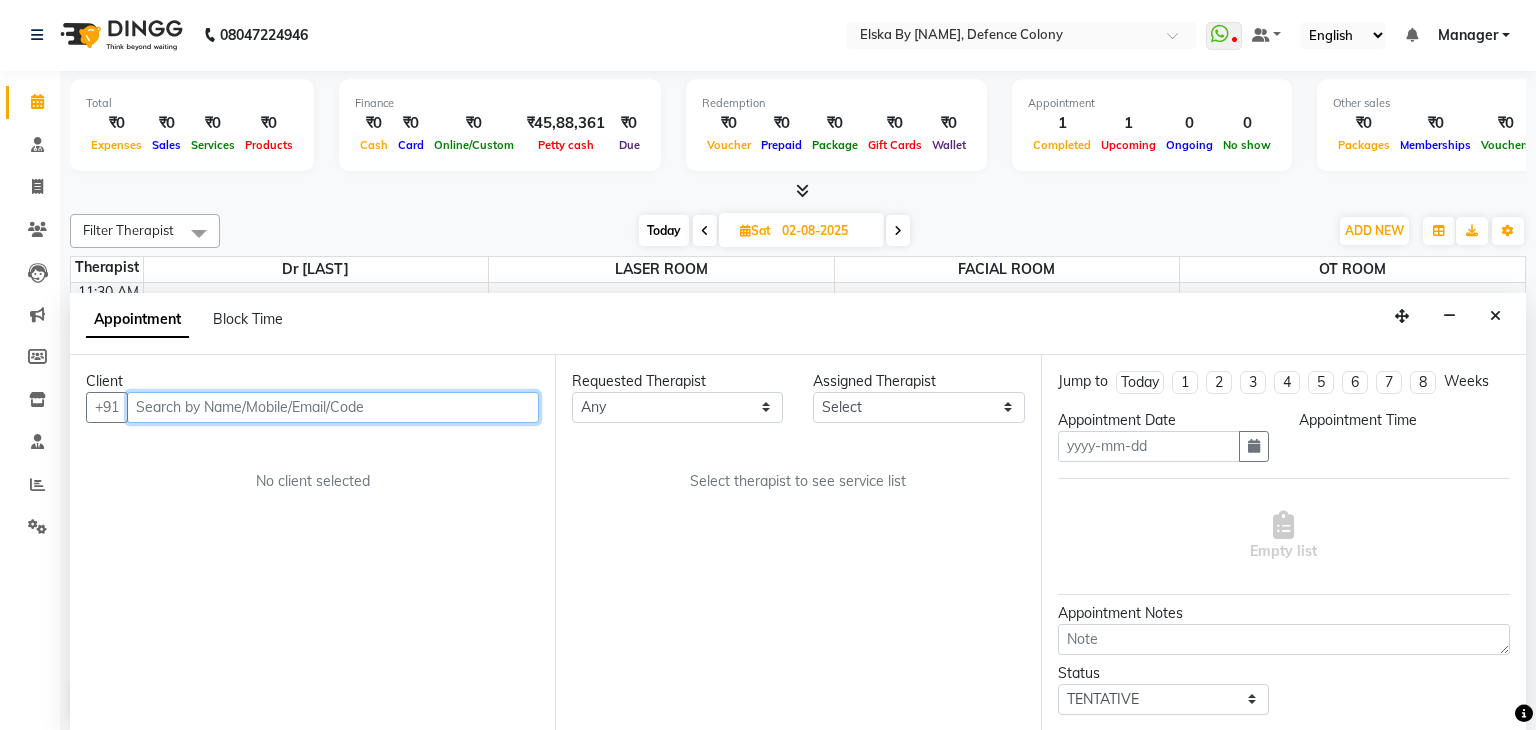 type on "02-08-2025" 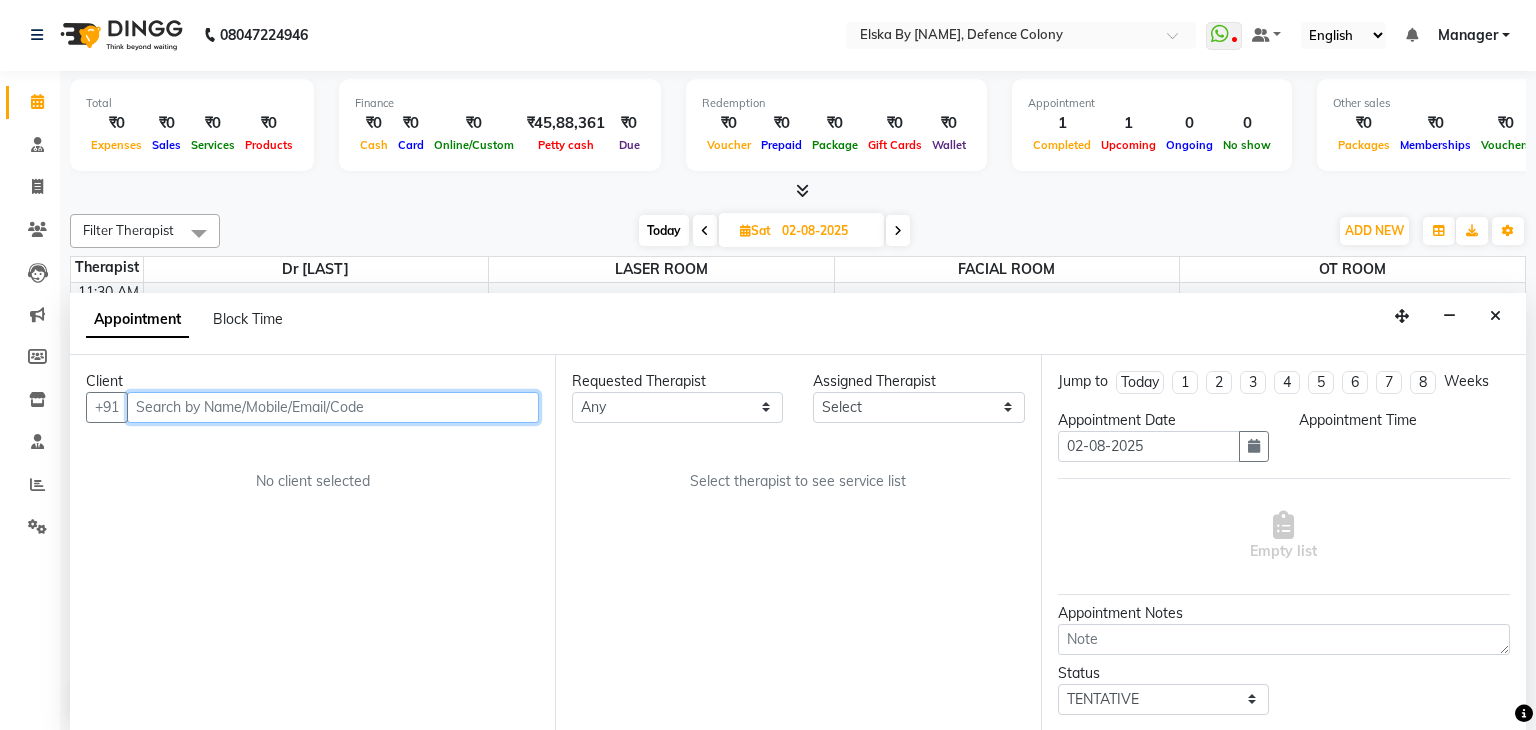 select on "780" 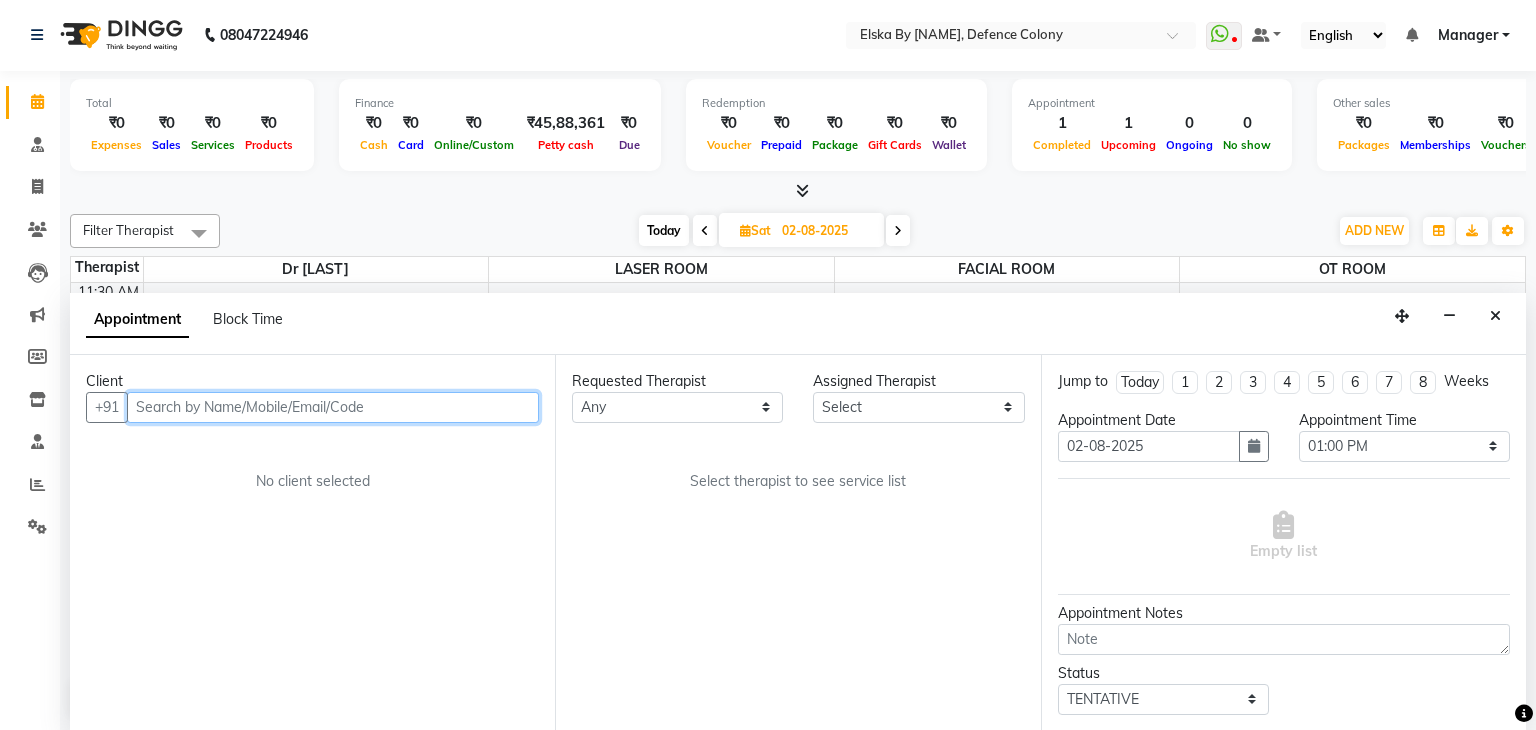 scroll, scrollTop: 0, scrollLeft: 0, axis: both 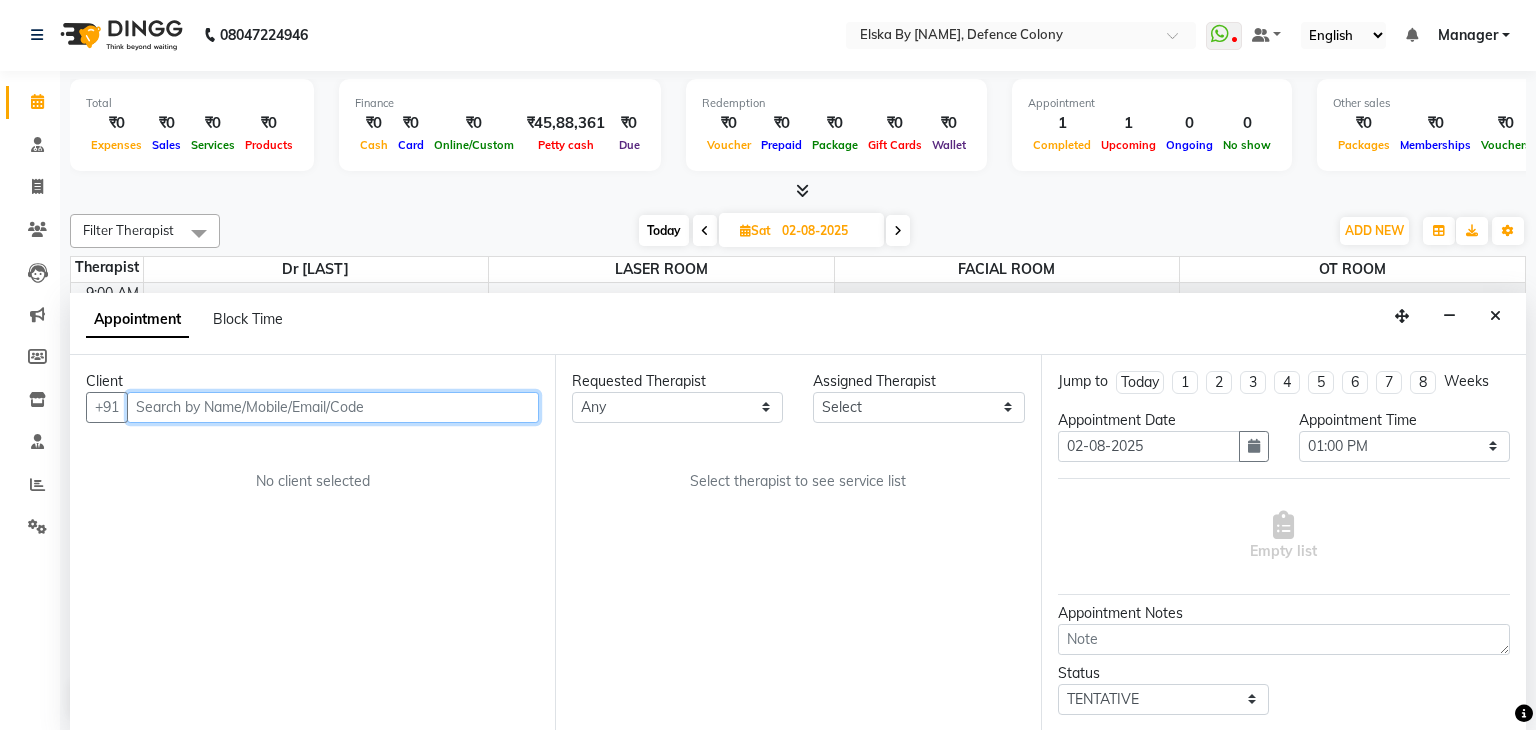 select on "62002" 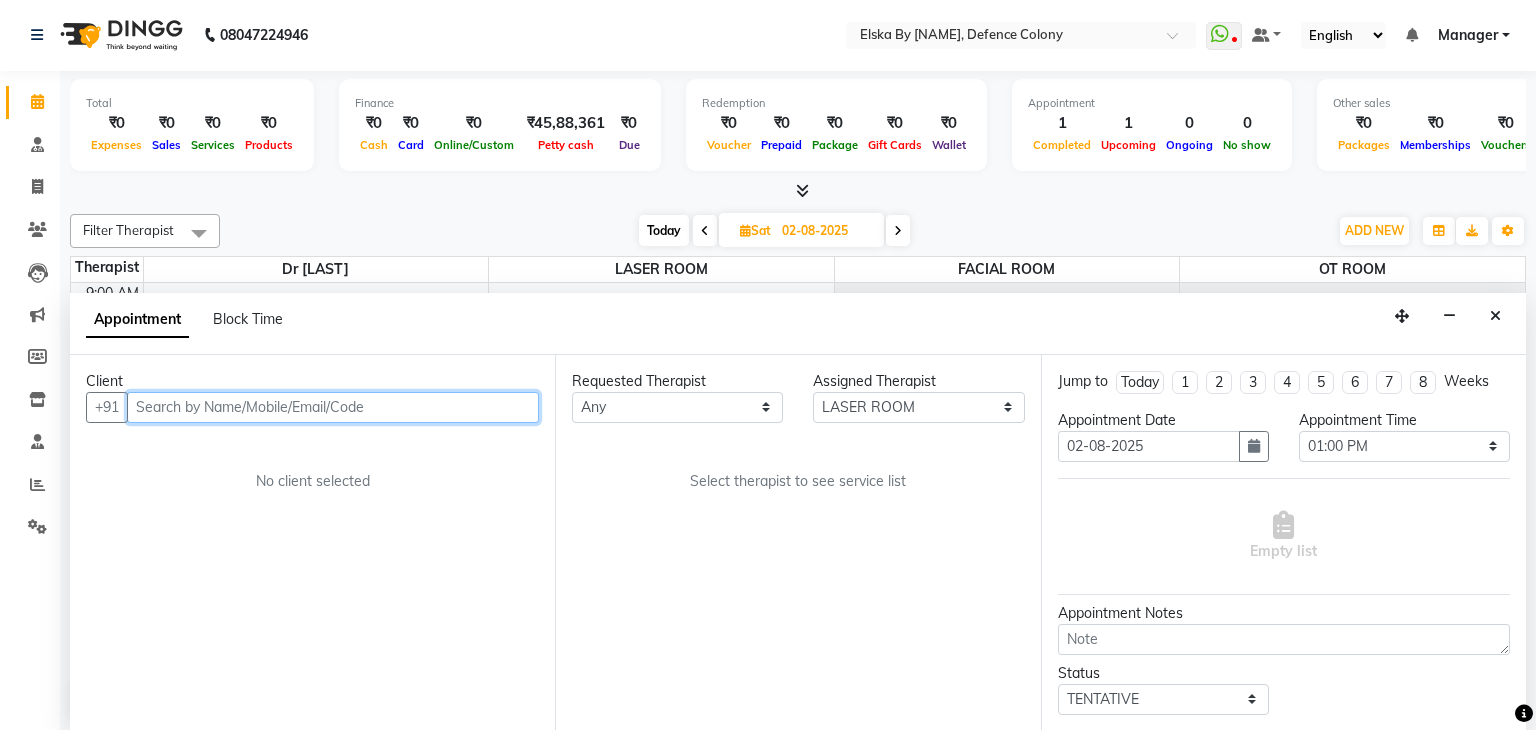 scroll, scrollTop: 658, scrollLeft: 0, axis: vertical 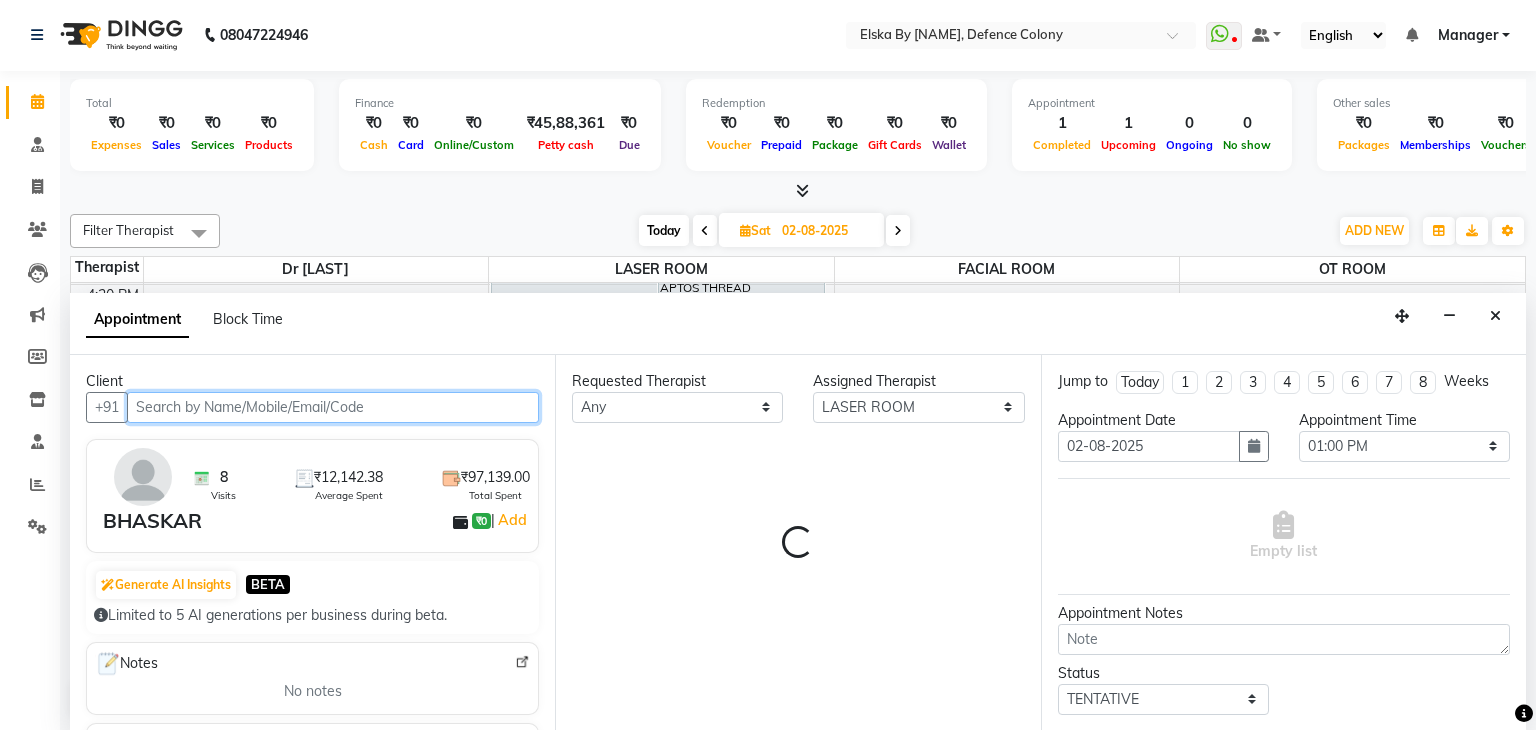 select on "3636" 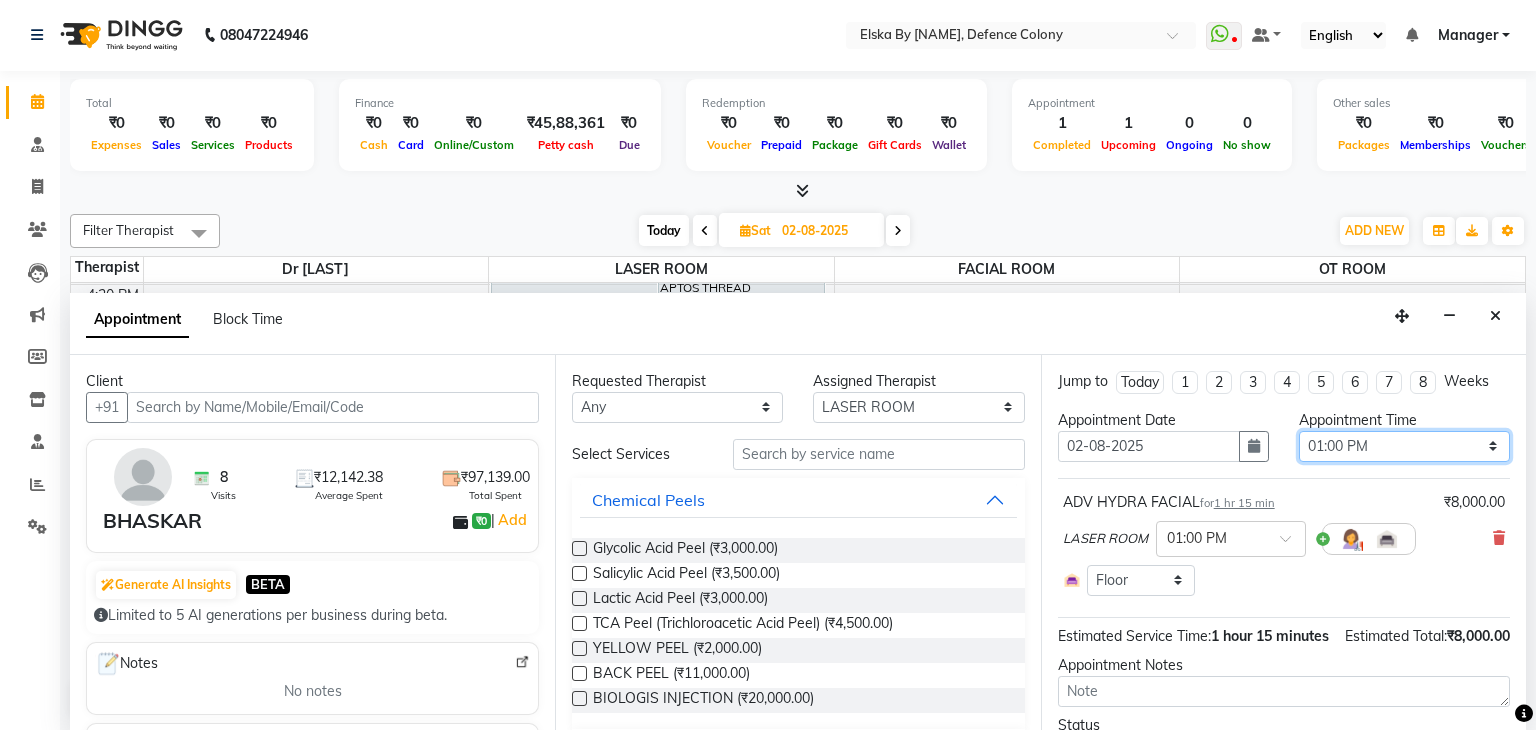 click on "Select 10:00 AM 10:15 AM 10:30 AM 10:45 AM 11:00 AM 11:15 AM 11:30 AM 11:45 AM 12:00 PM 12:15 PM 12:30 PM 12:45 PM 01:00 PM 01:15 PM 01:30 PM 01:45 PM 02:00 PM 02:15 PM 02:30 PM 02:45 PM 03:00 PM 03:15 PM 03:30 PM 03:45 PM 04:00 PM 04:15 PM 04:30 PM 04:45 PM 05:00 PM 05:15 PM 05:30 PM 05:45 PM 06:00 PM 06:15 PM 06:30 PM 06:45 PM 07:00 PM 07:15 PM 07:30 PM 07:45 PM 08:00 PM" at bounding box center (1404, 446) 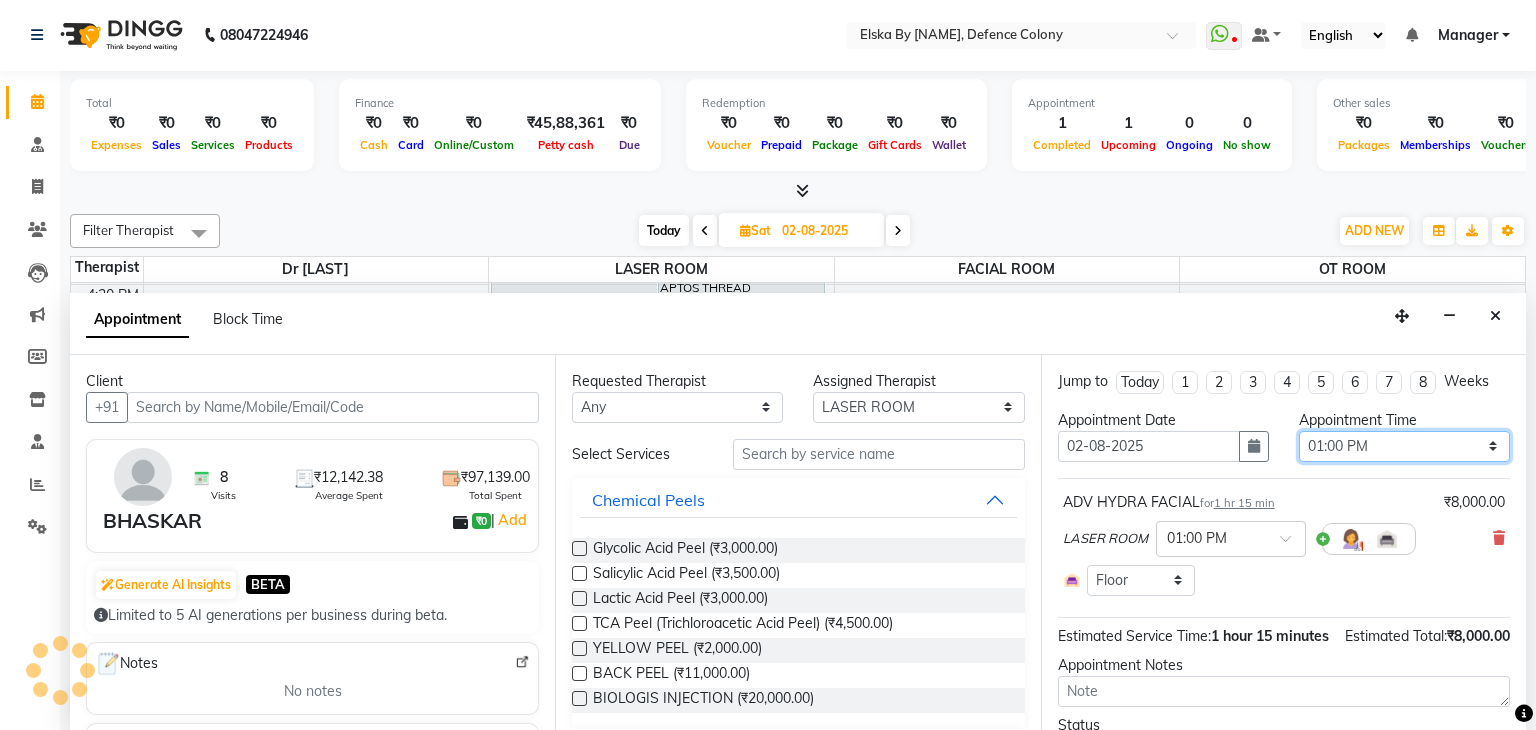 select on "1080" 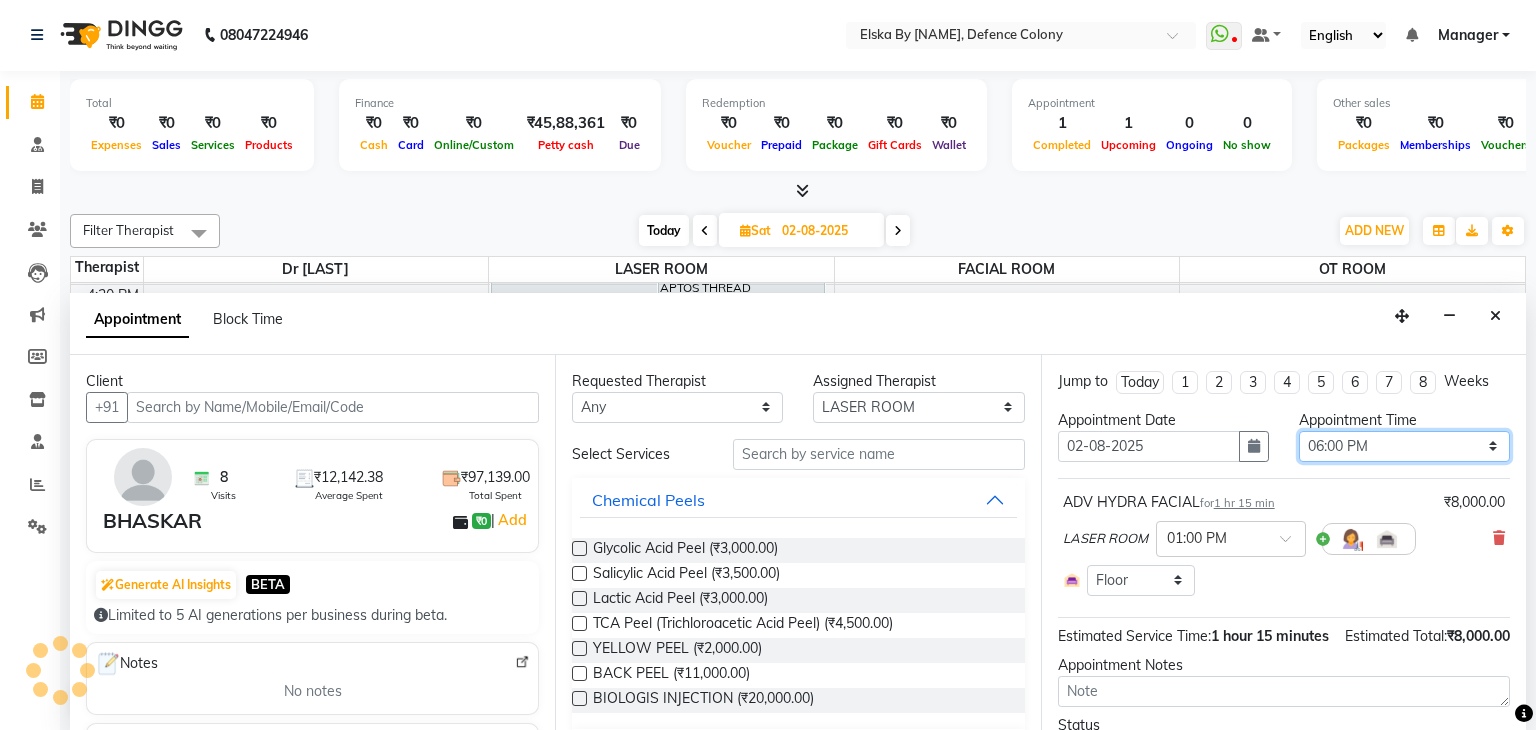 click on "Select 10:00 AM 10:15 AM 10:30 AM 10:45 AM 11:00 AM 11:15 AM 11:30 AM 11:45 AM 12:00 PM 12:15 PM 12:30 PM 12:45 PM 01:00 PM 01:15 PM 01:30 PM 01:45 PM 02:00 PM 02:15 PM 02:30 PM 02:45 PM 03:00 PM 03:15 PM 03:30 PM 03:45 PM 04:00 PM 04:15 PM 04:30 PM 04:45 PM 05:00 PM 05:15 PM 05:30 PM 05:45 PM 06:00 PM 06:15 PM 06:30 PM 06:45 PM 07:00 PM 07:15 PM 07:30 PM 07:45 PM 08:00 PM" at bounding box center [1404, 446] 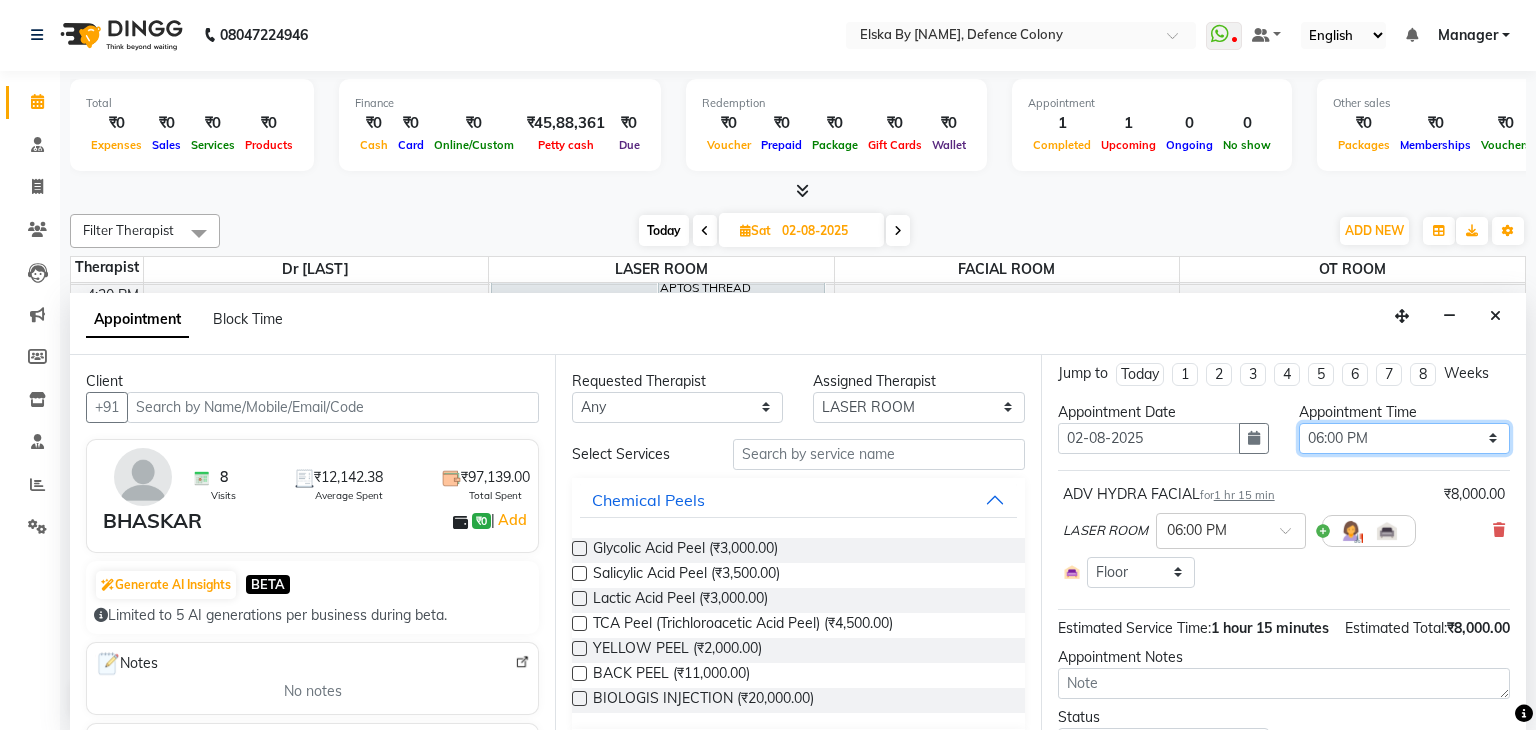 scroll, scrollTop: 10, scrollLeft: 0, axis: vertical 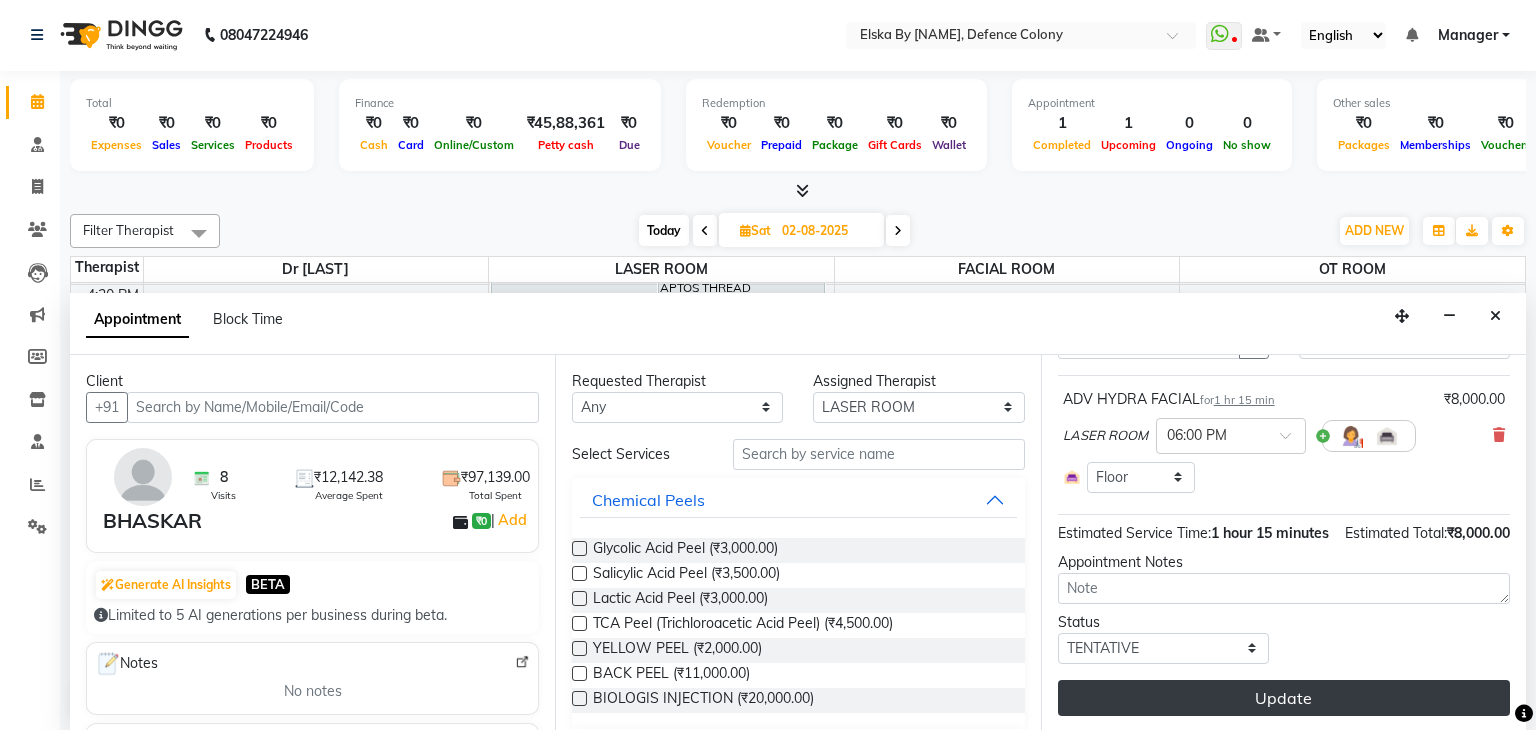 click on "Update" at bounding box center [1284, 698] 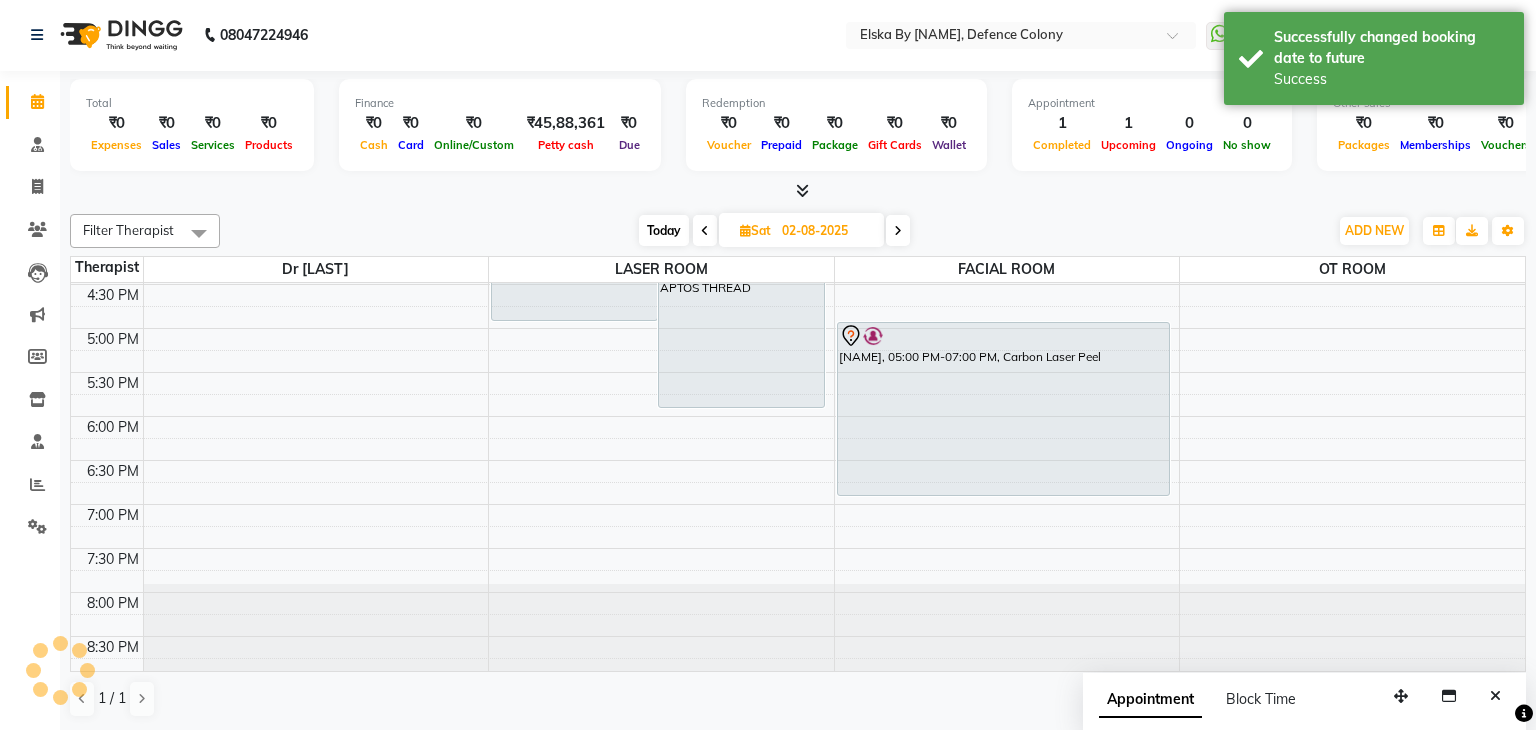 scroll, scrollTop: 0, scrollLeft: 0, axis: both 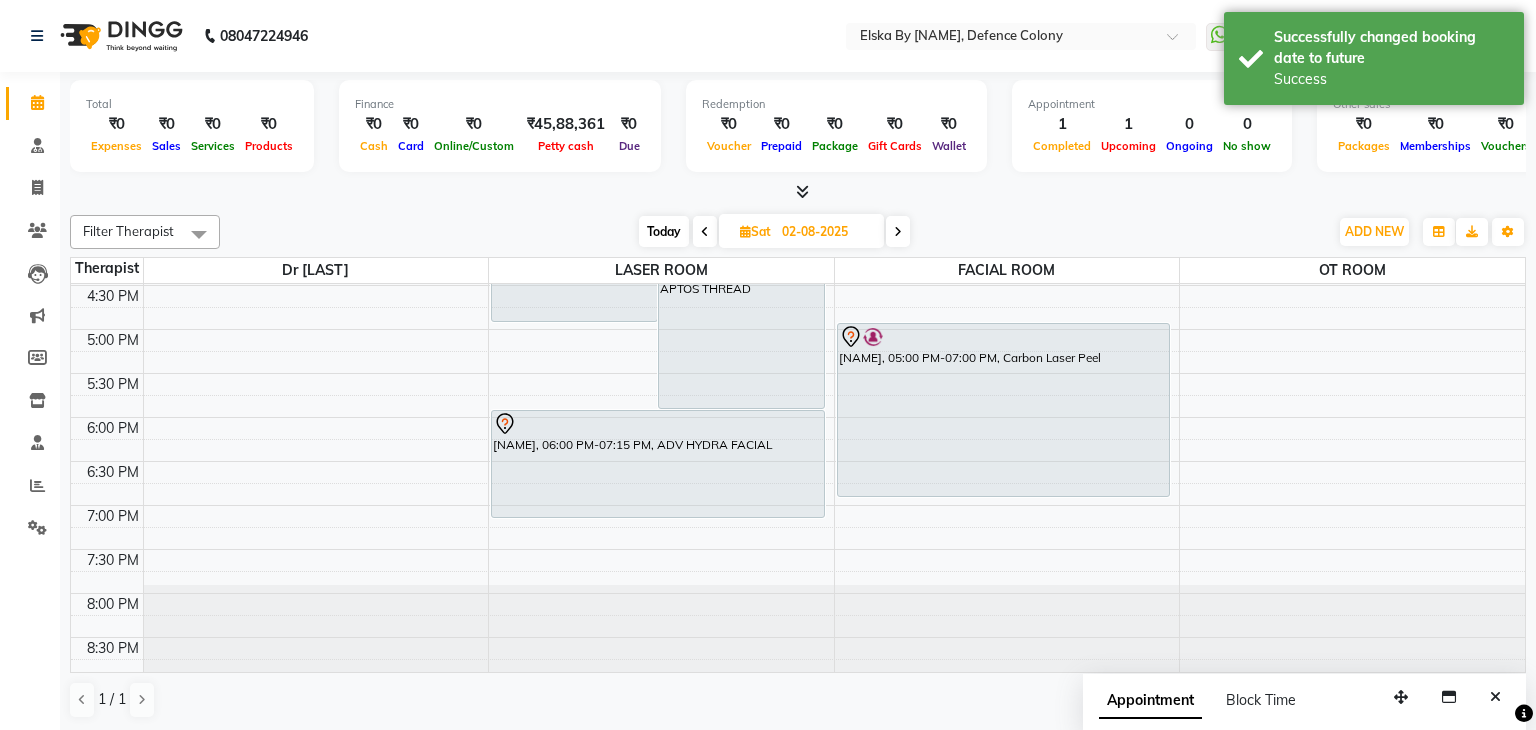 click on "[NAME], 06:00 PM-07:15 PM, ADV HYDRA FACIAL" at bounding box center [658, 464] 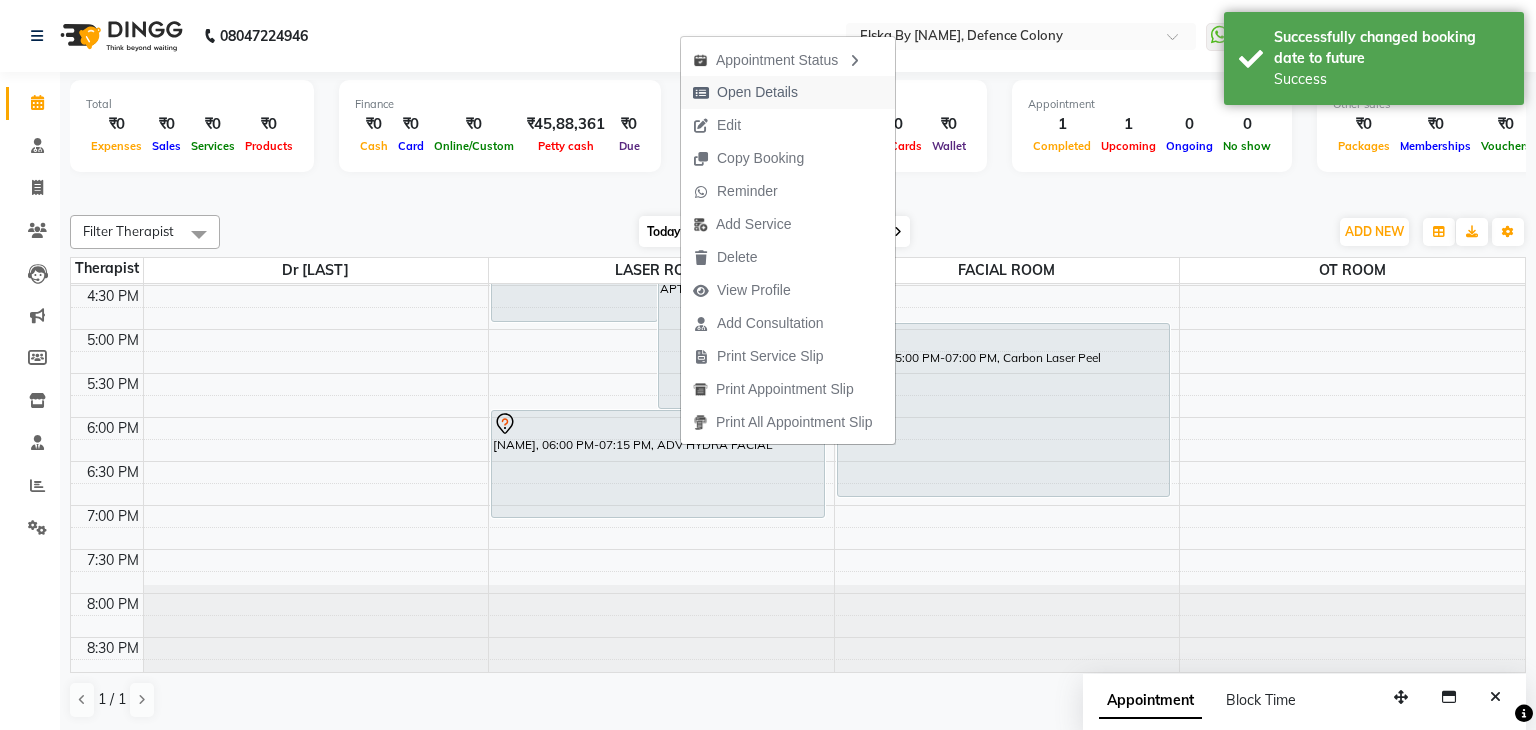 click on "Open Details" at bounding box center [757, 92] 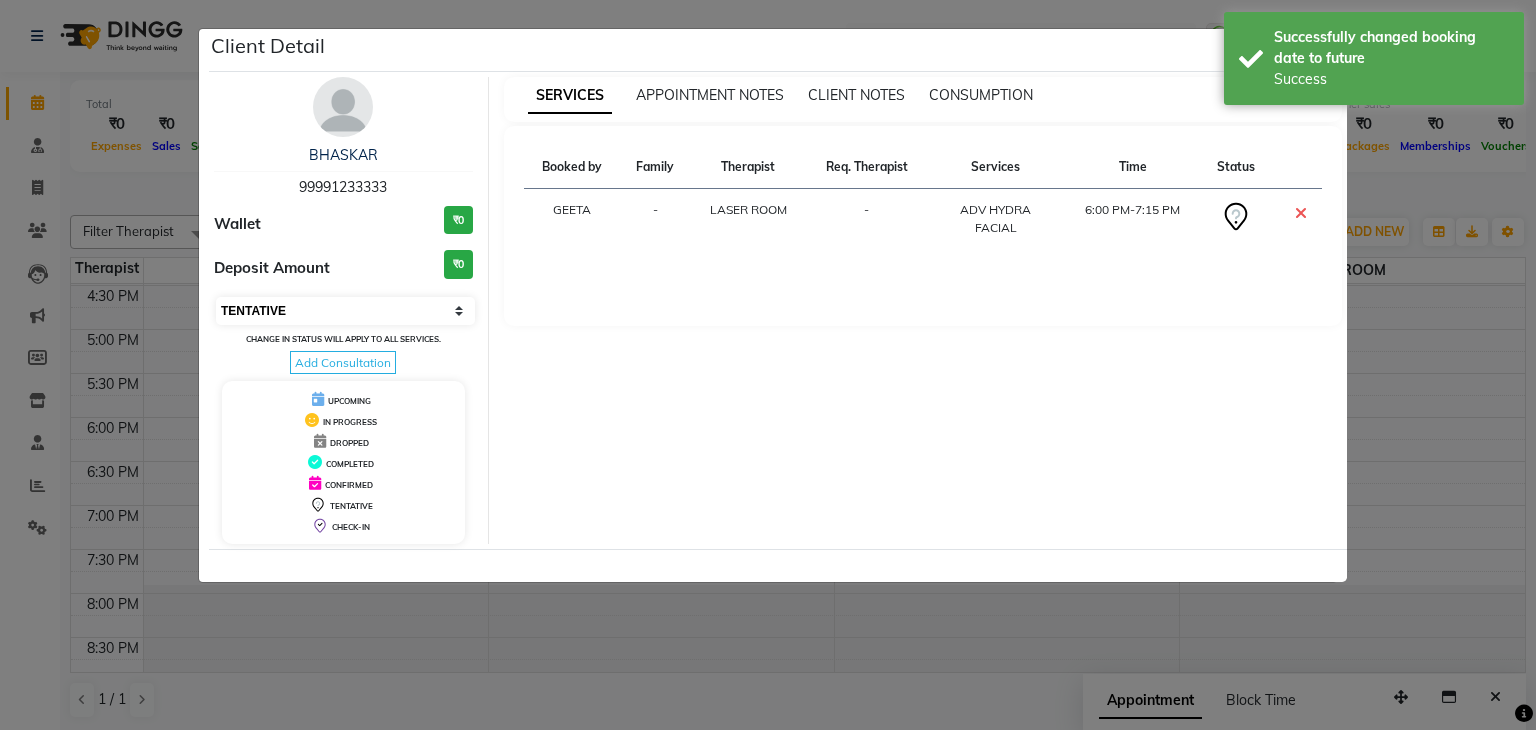 click on "Select CONFIRMED TENTATIVE" at bounding box center [345, 311] 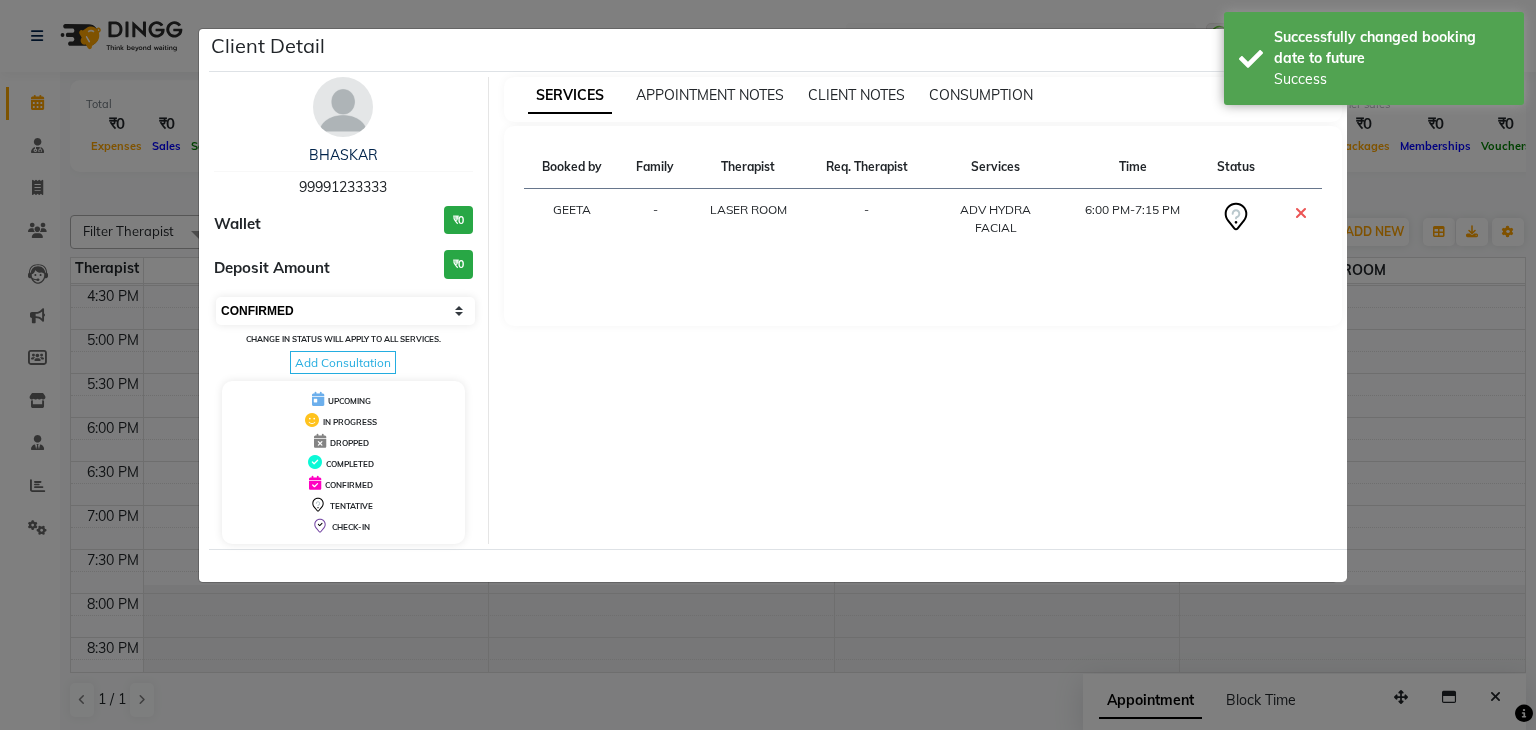 click on "Select CONFIRMED TENTATIVE" at bounding box center (345, 311) 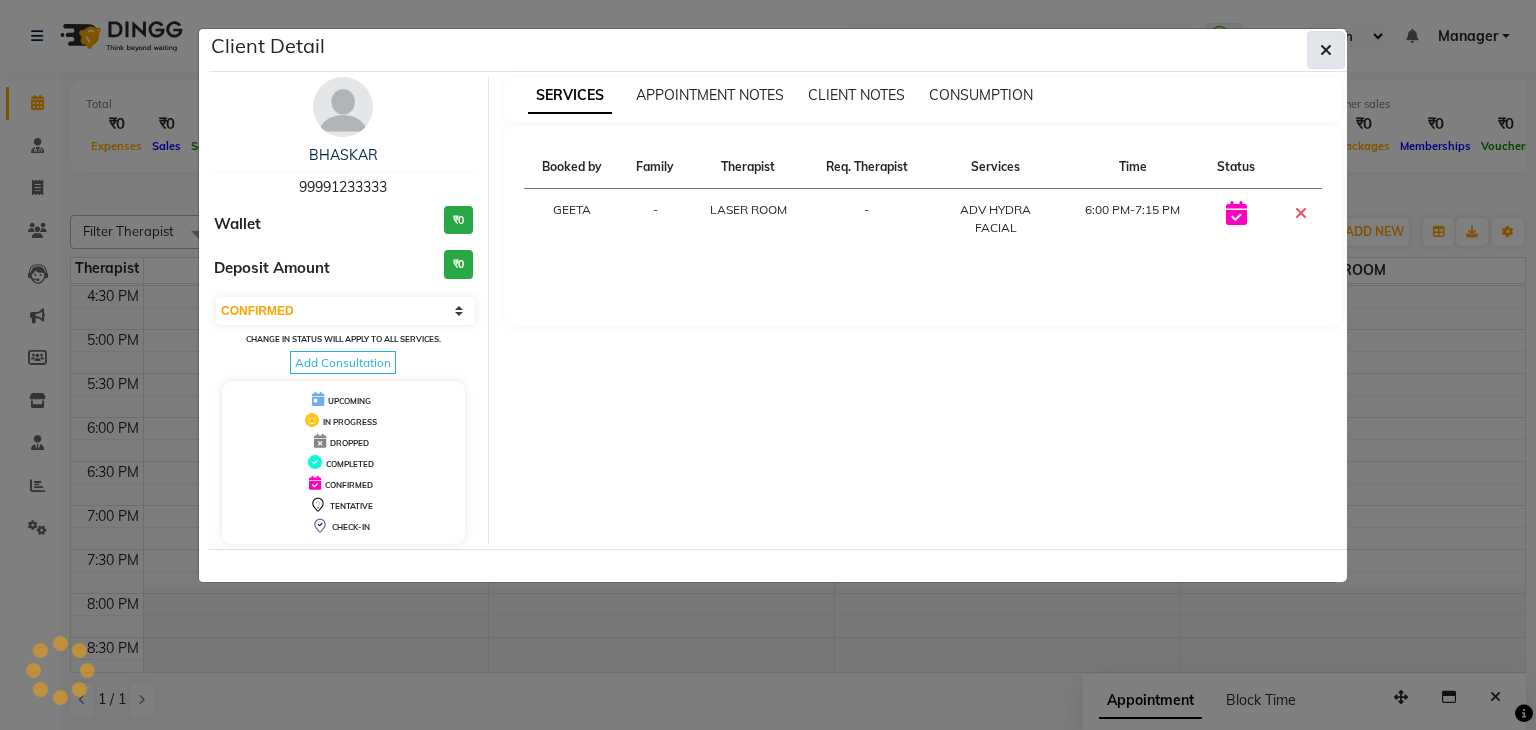 click 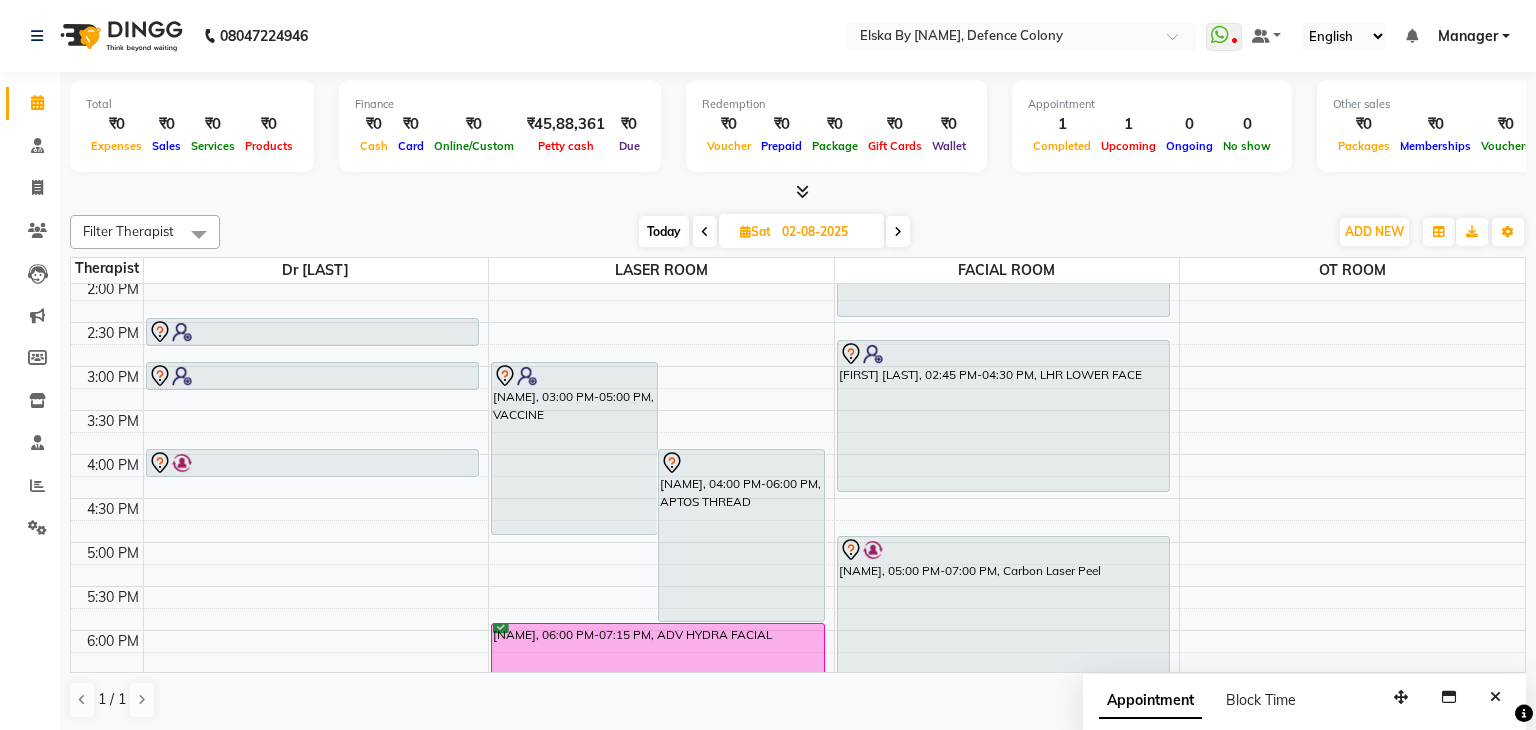 scroll, scrollTop: 432, scrollLeft: 0, axis: vertical 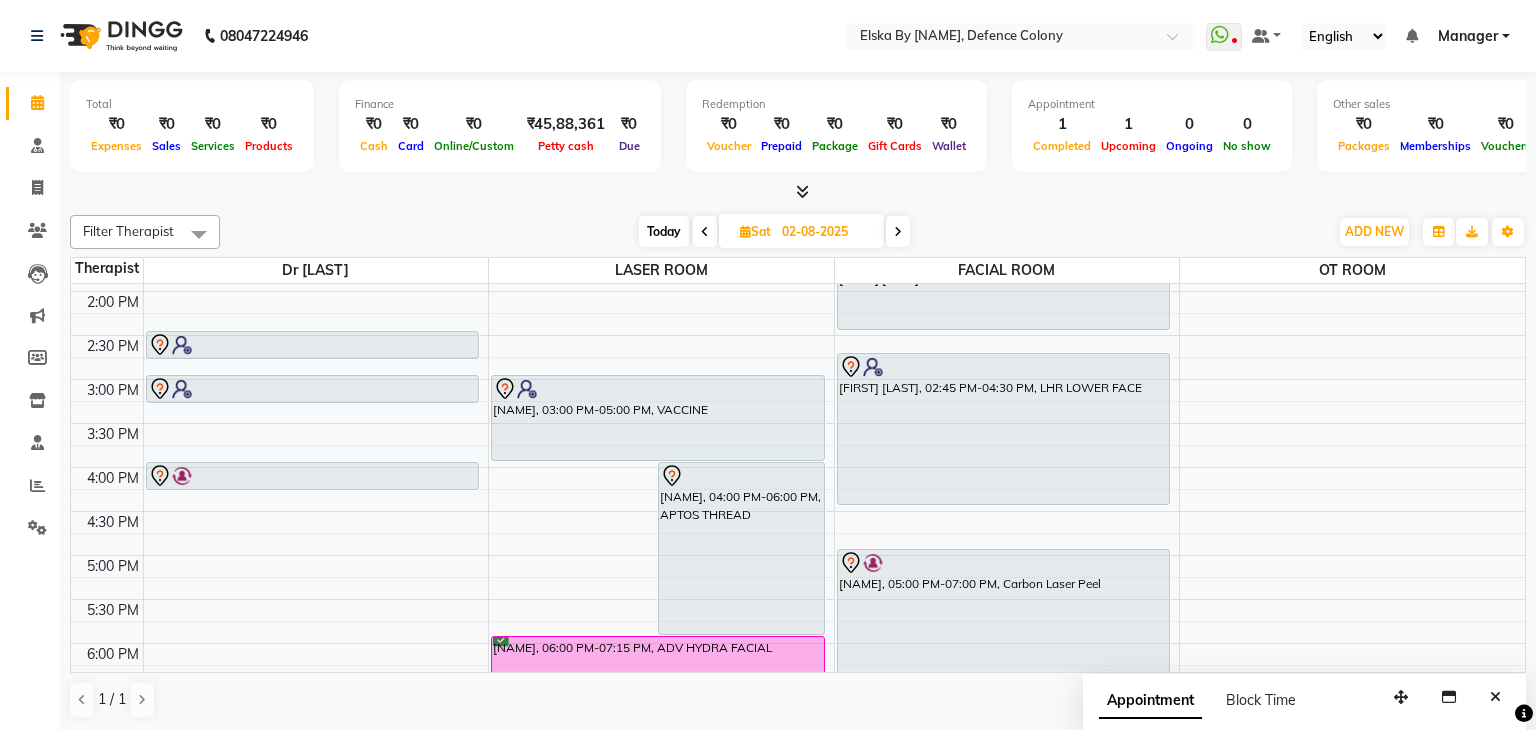 drag, startPoint x: 590, startPoint y: 545, endPoint x: 597, endPoint y: 445, distance: 100.2447 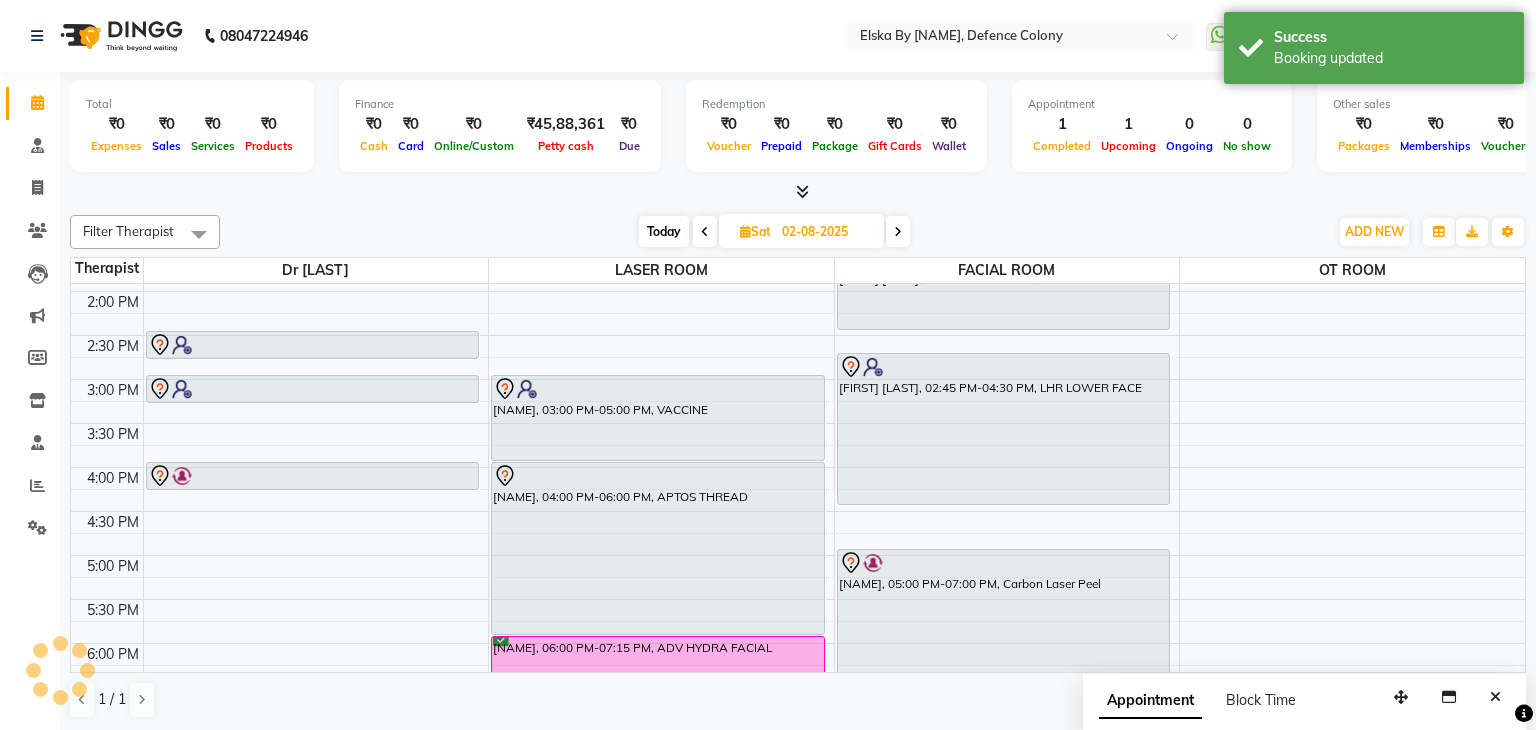 click on "[NAME], 03:00 PM-05:00 PM, VACCINE" at bounding box center (658, 418) 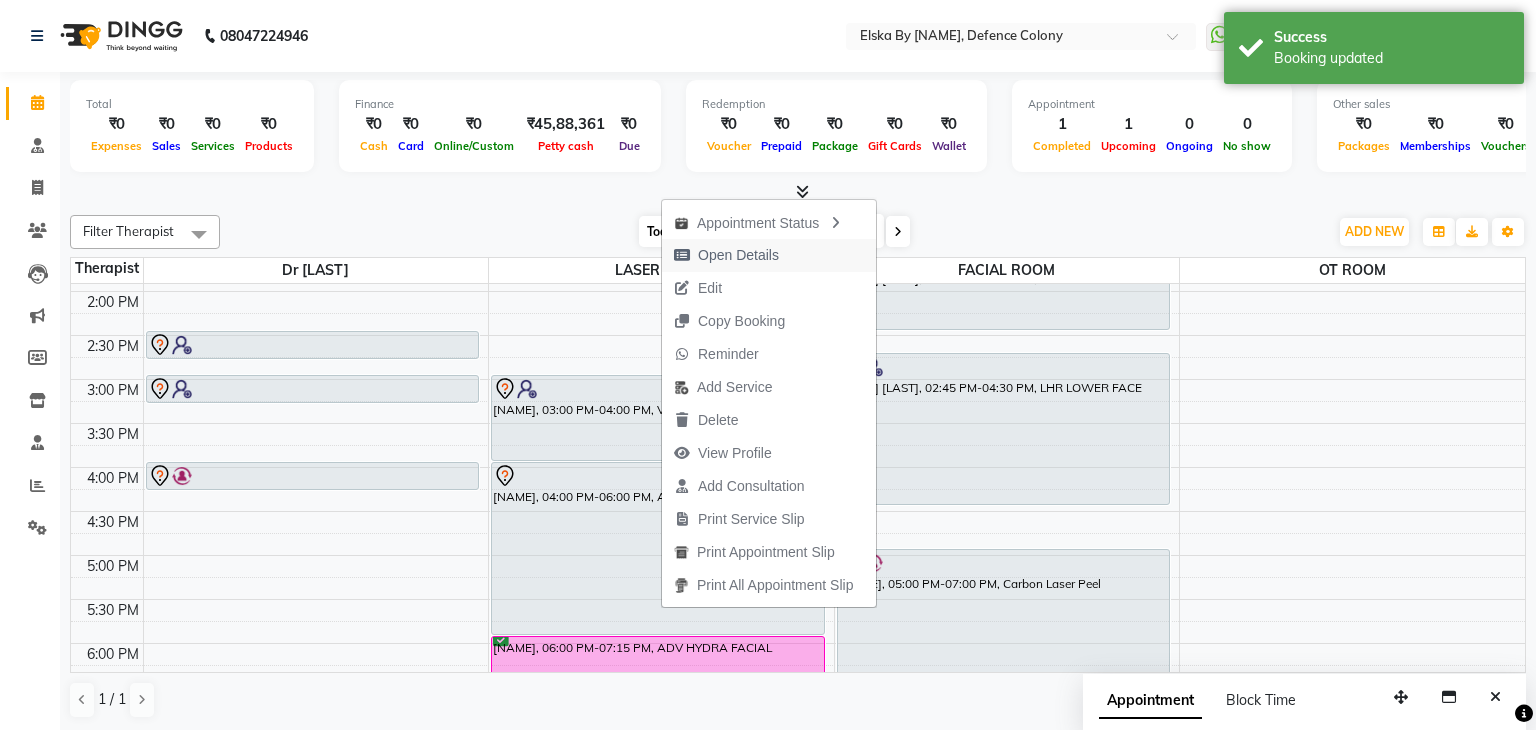 click on "Open Details" at bounding box center [738, 255] 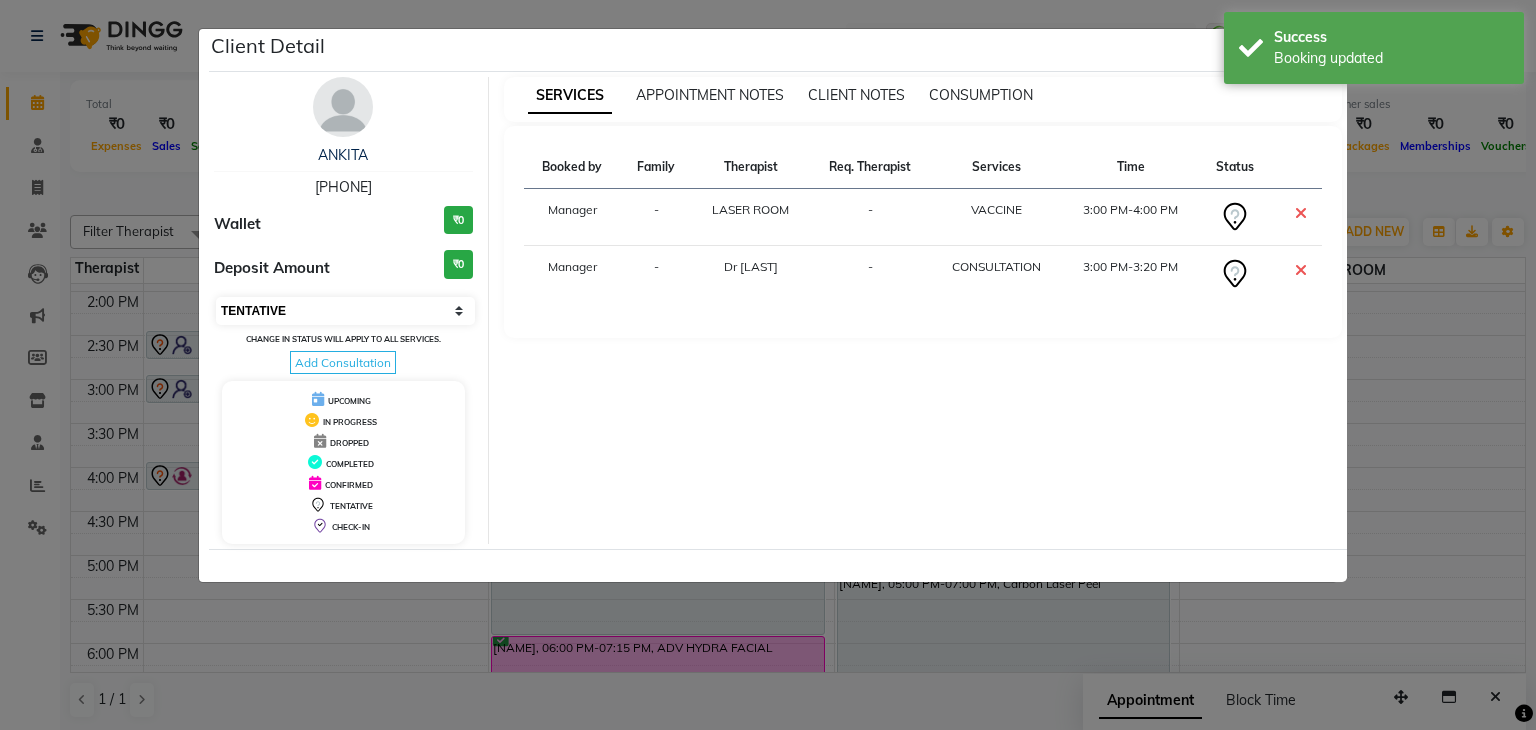 click on "Select CONFIRMED TENTATIVE" at bounding box center (345, 311) 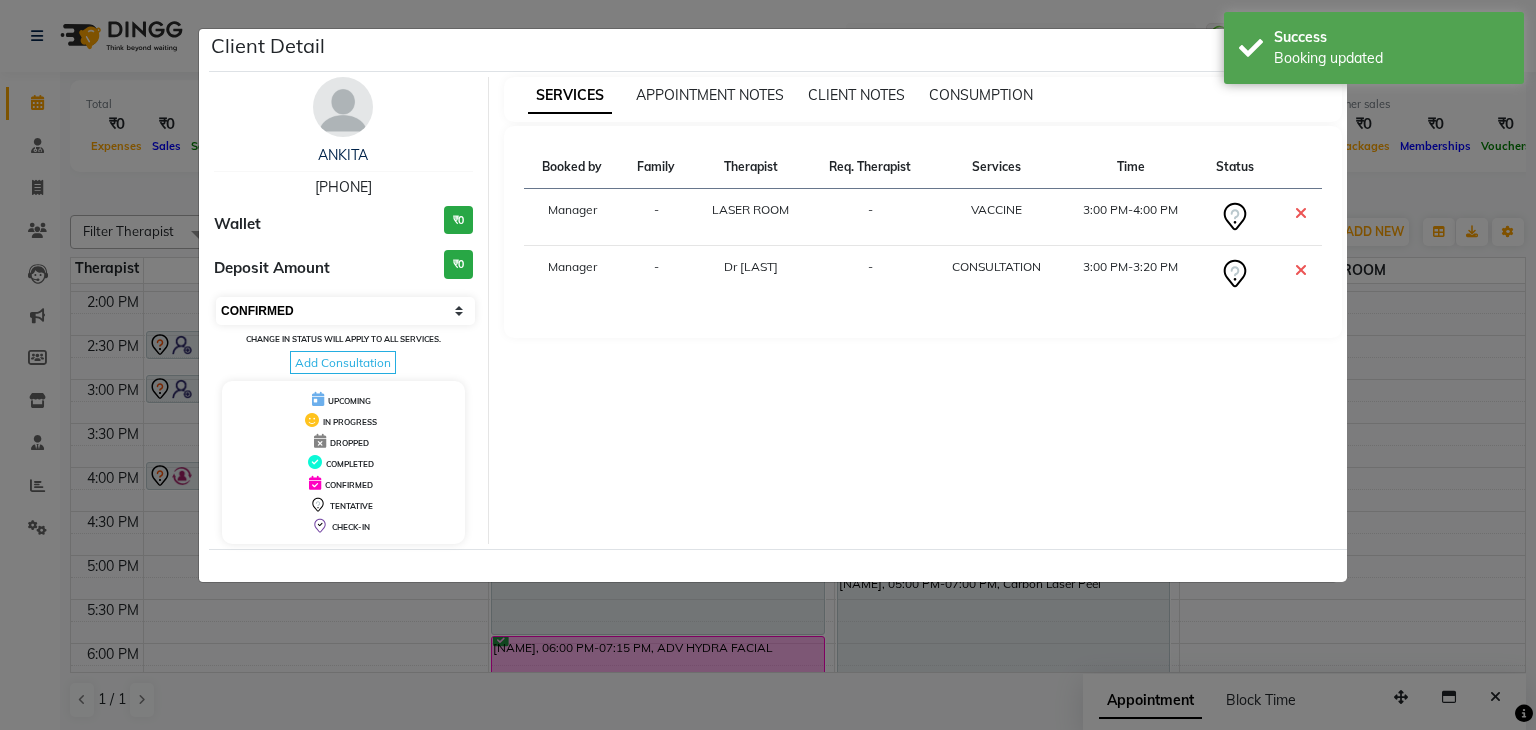 click on "Select CONFIRMED TENTATIVE" at bounding box center [345, 311] 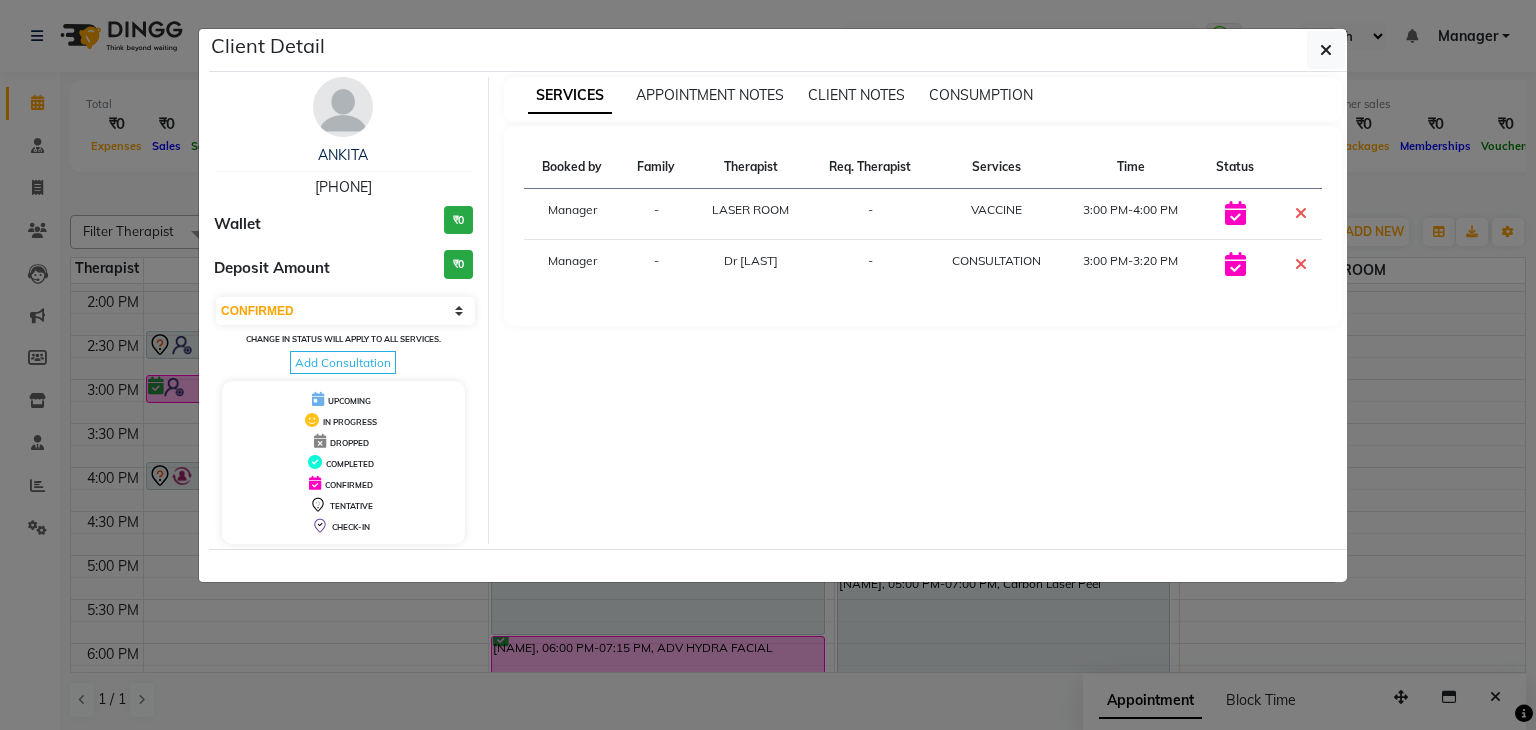 click on "Client Detail  [NAME]    [PHONE] Wallet ₹0 Deposit Amount  ₹0  Select CONFIRMED TENTATIVE Change in status will apply to all services. Add Consultation UPCOMING IN PROGRESS DROPPED COMPLETED CONFIRMED TENTATIVE CHECK-IN SERVICES APPOINTMENT NOTES CLIENT NOTES CONSUMPTION Booked by Family Therapist Req. Therapist Services Time Status  Manager  - LASER ROOM -  VACCINE   3:00 PM-4:00 PM   Manager  - Dr Deepali Bhardwaj -  CONSULTATION   3:00 PM-3:20 PM" 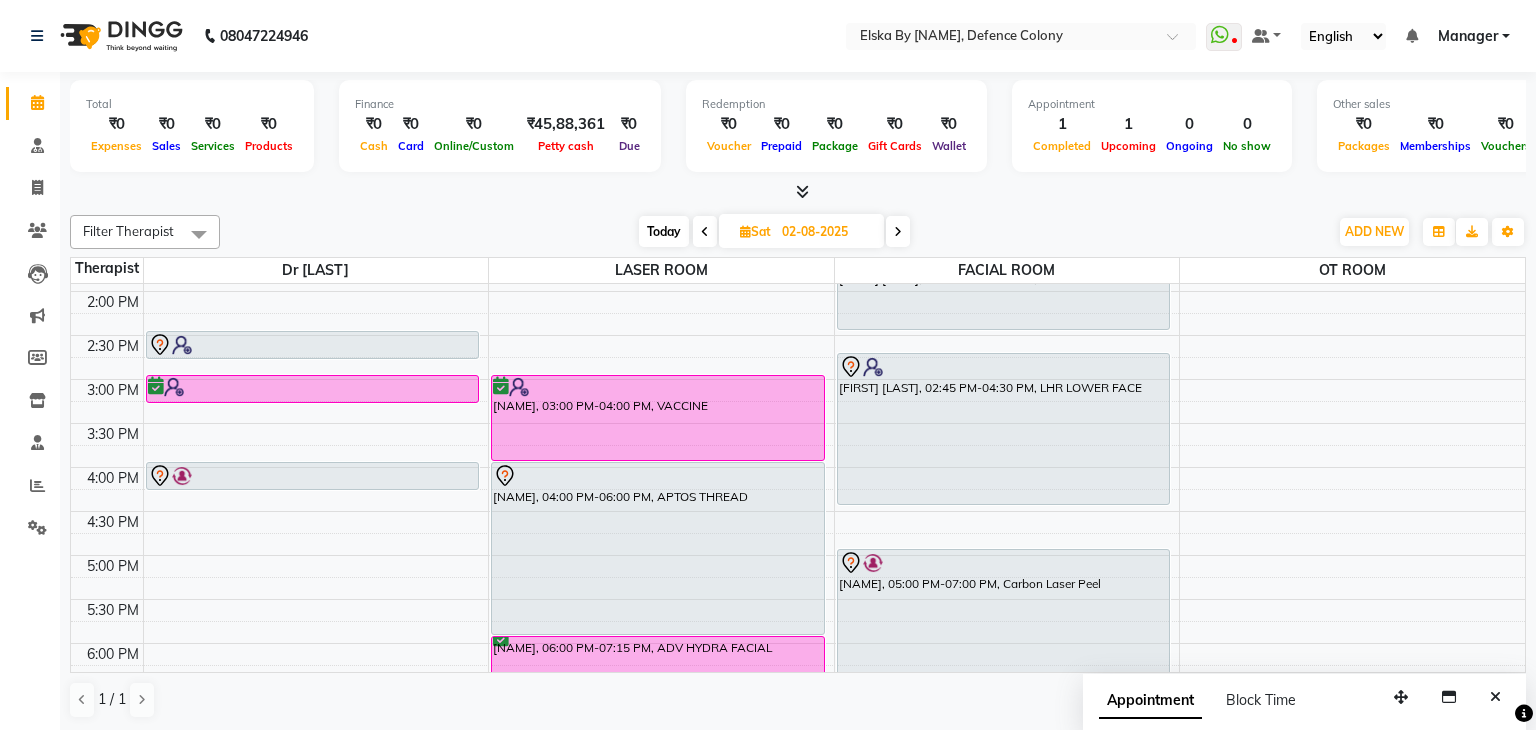 click on "[NAME], 04:00 PM-06:00 PM, APTOS THREAD" at bounding box center [658, 548] 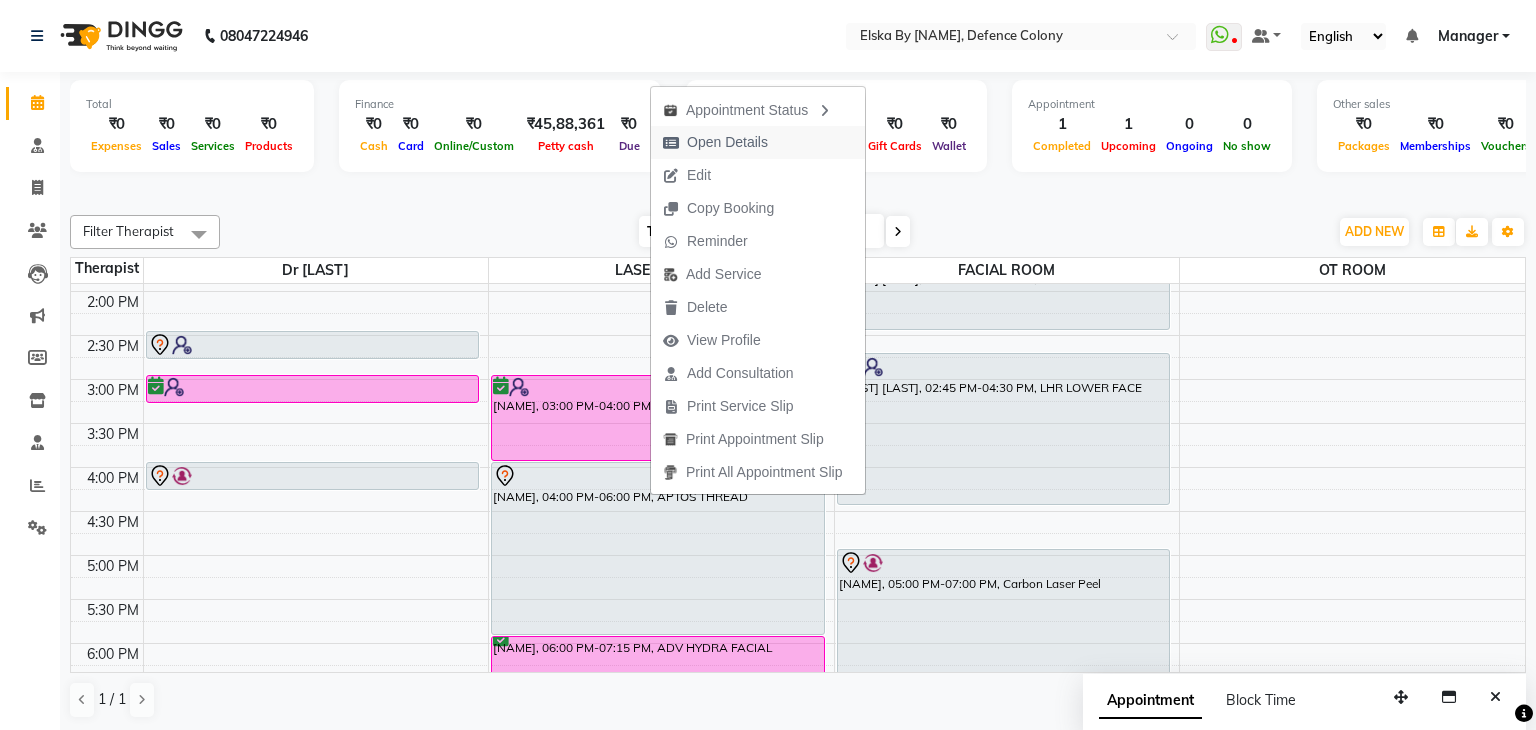 click on "Open Details" at bounding box center [727, 142] 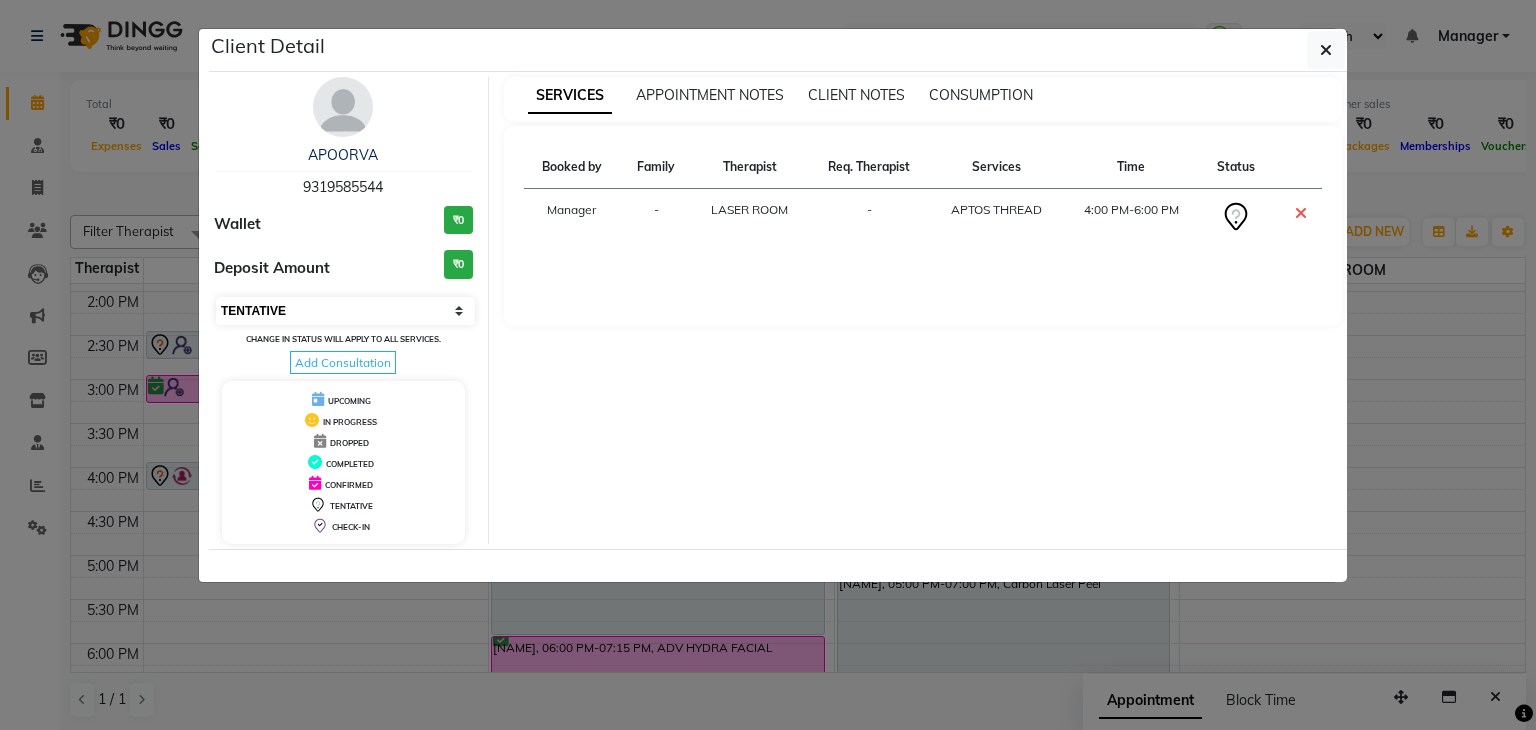 click on "Select CONFIRMED TENTATIVE" at bounding box center (345, 311) 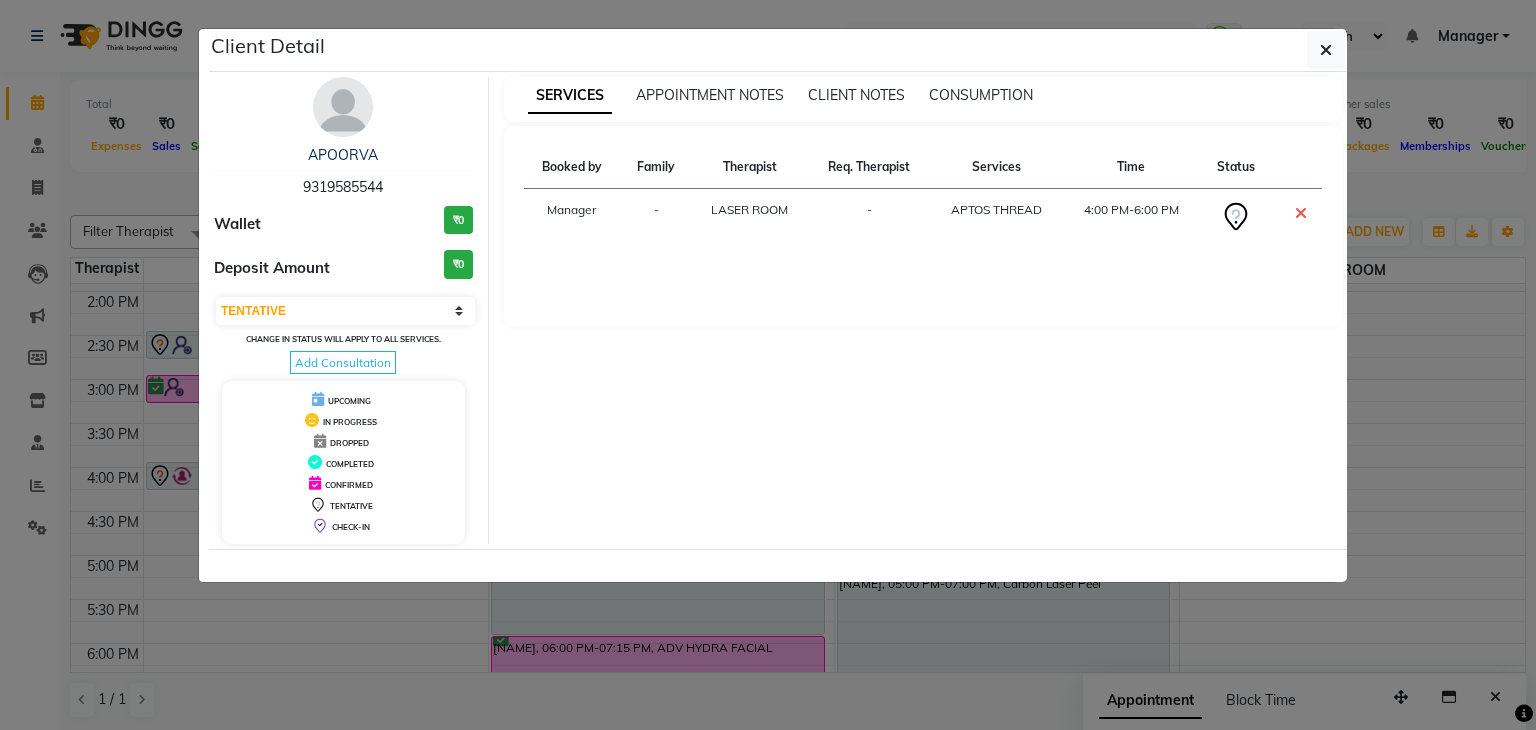 select on "6" 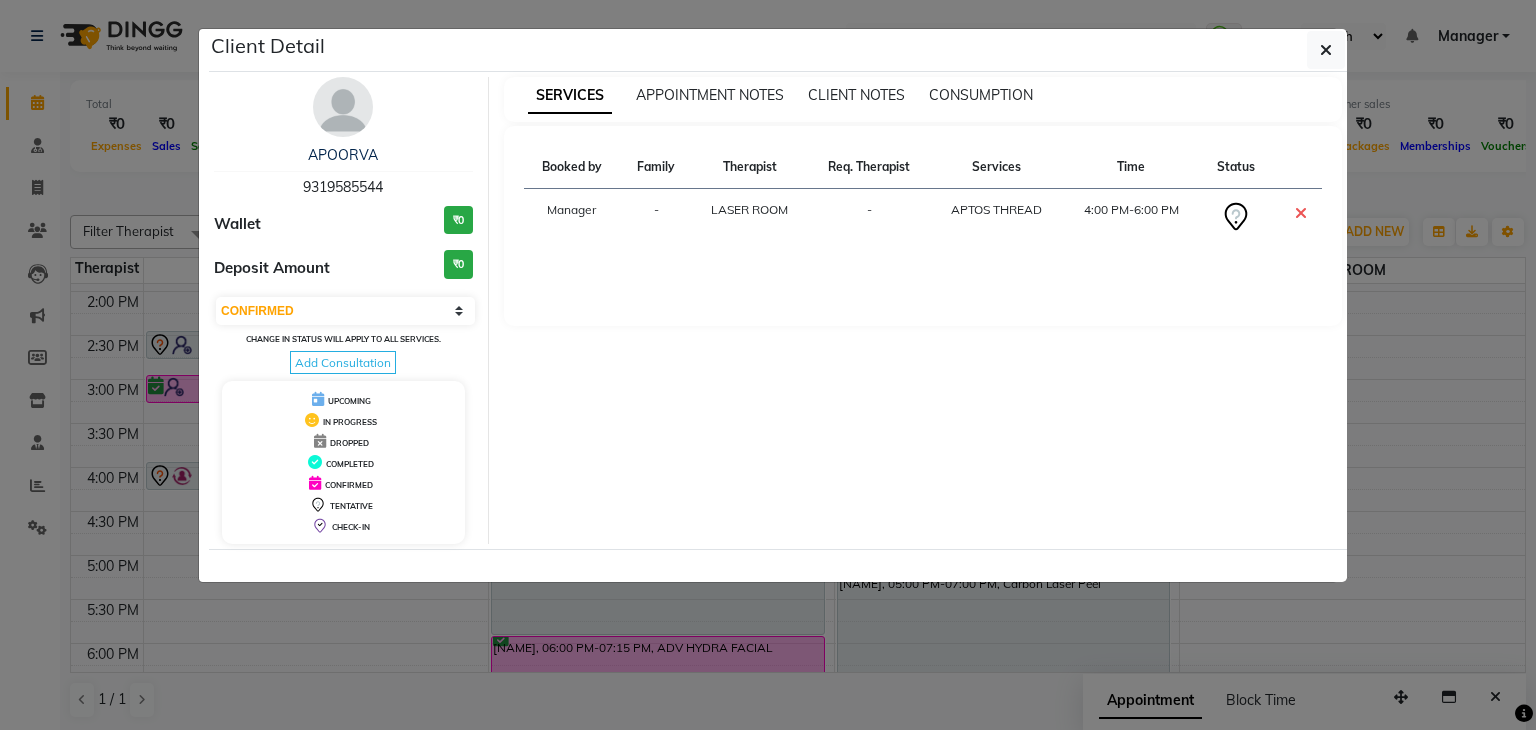 click on "Select CONFIRMED TENTATIVE" at bounding box center [345, 311] 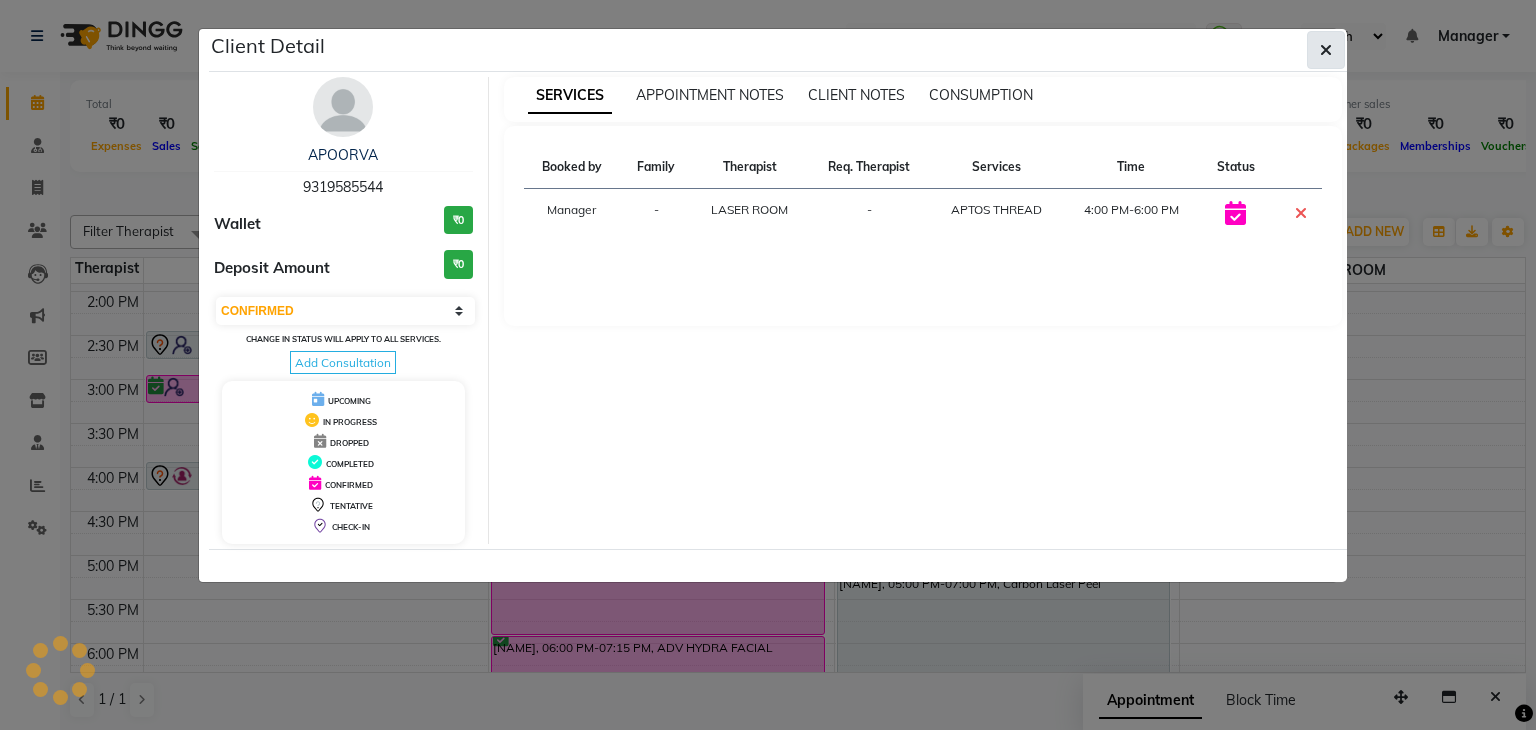 click 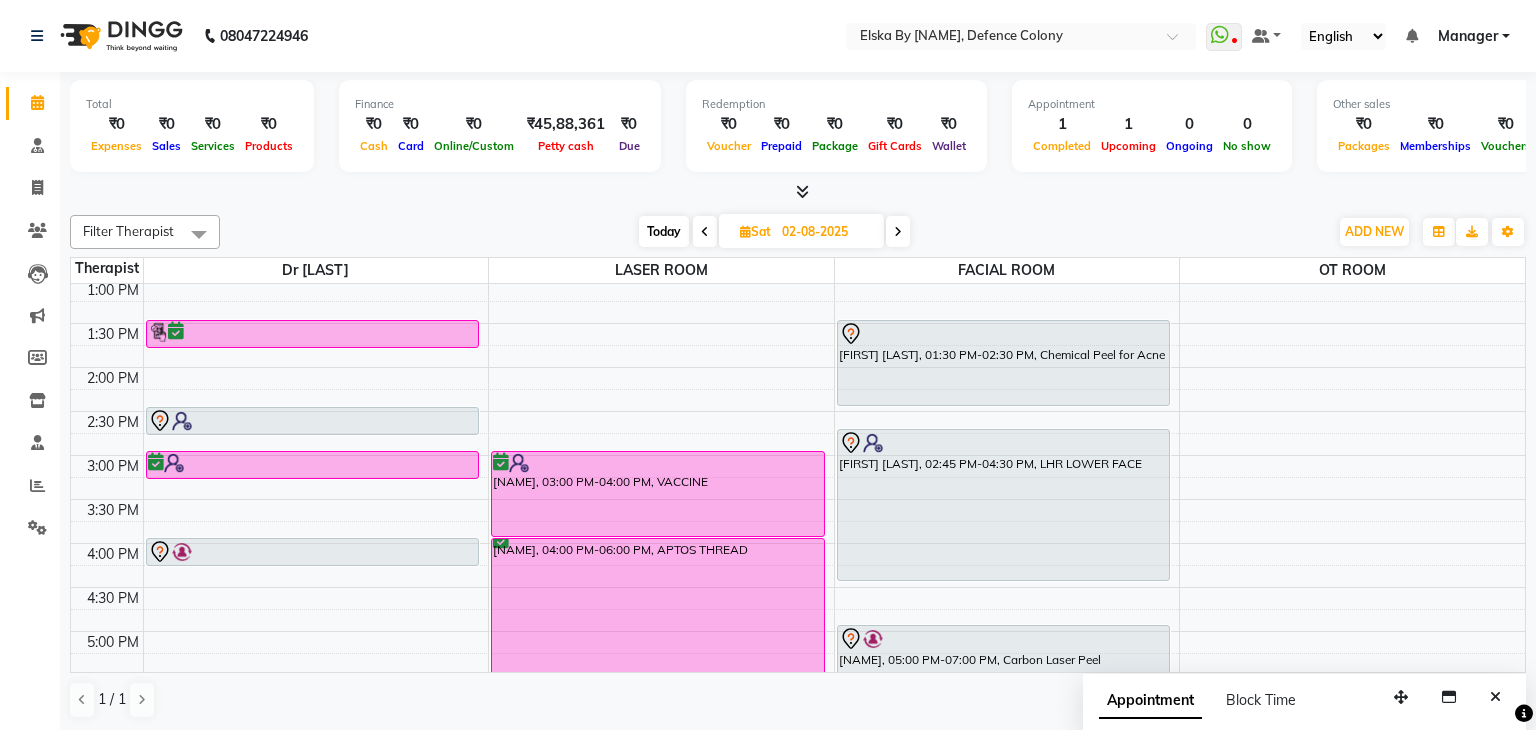 scroll, scrollTop: 395, scrollLeft: 0, axis: vertical 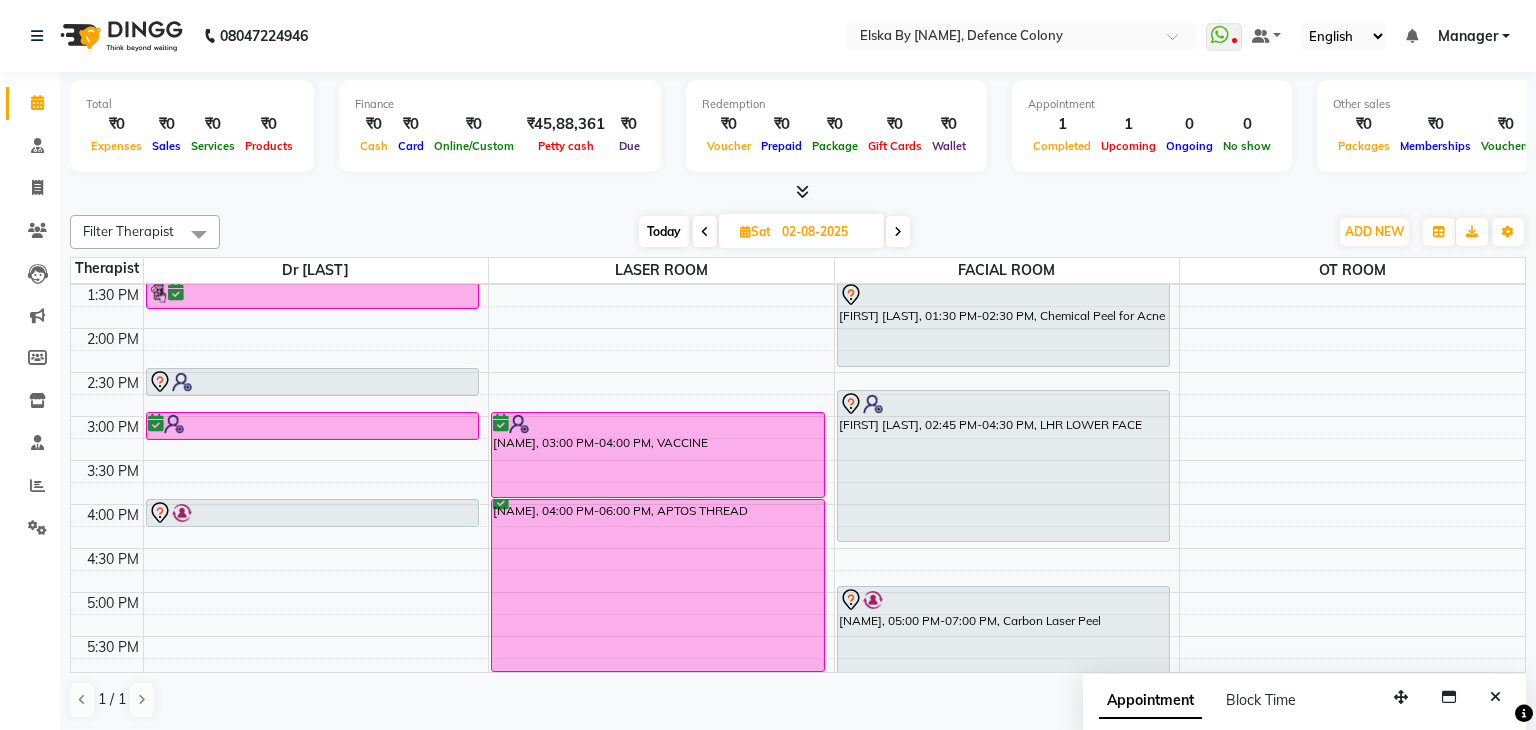 click on "[NAME], 05:00 PM-07:00 PM, Carbon Laser Peel" at bounding box center (1004, 673) 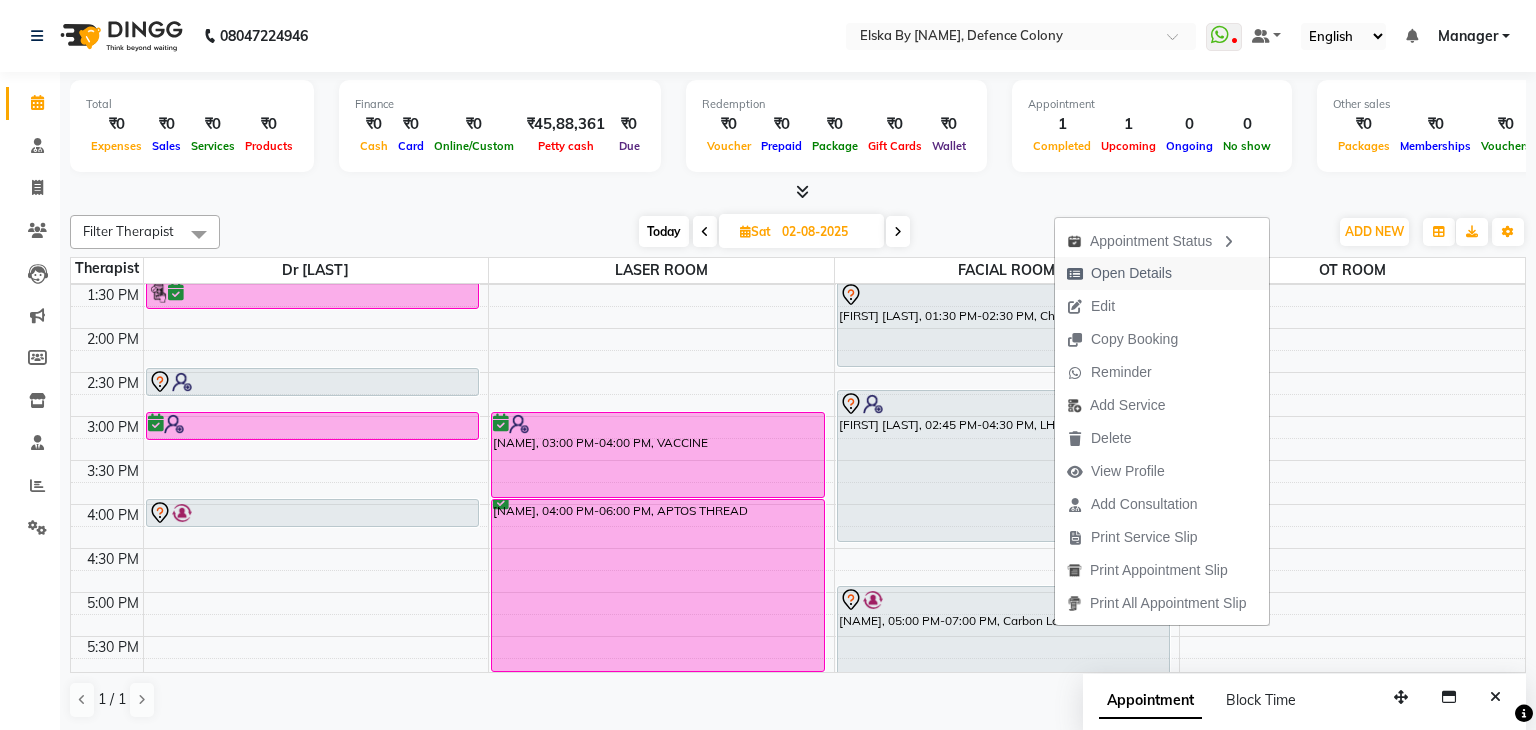 click on "Open Details" at bounding box center [1119, 273] 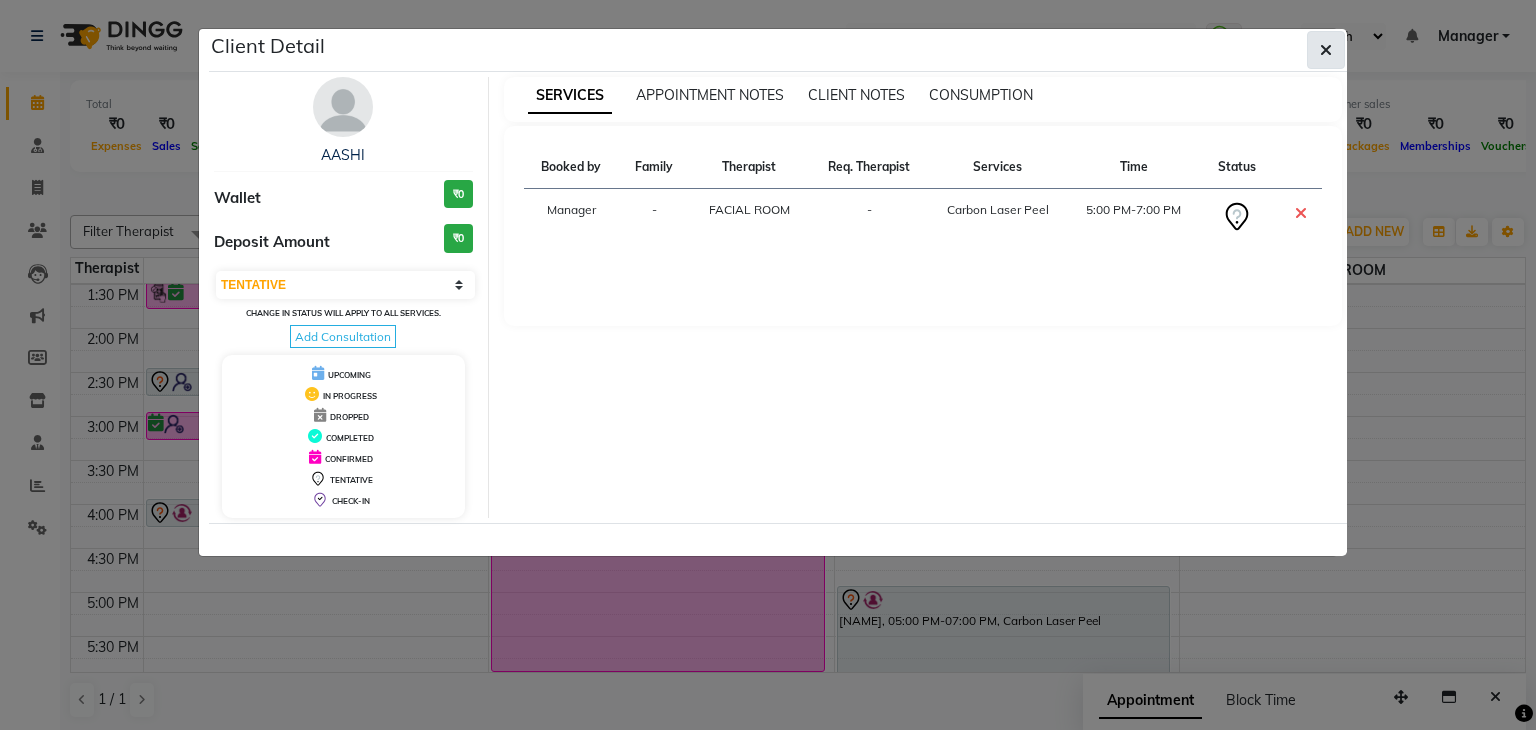 click 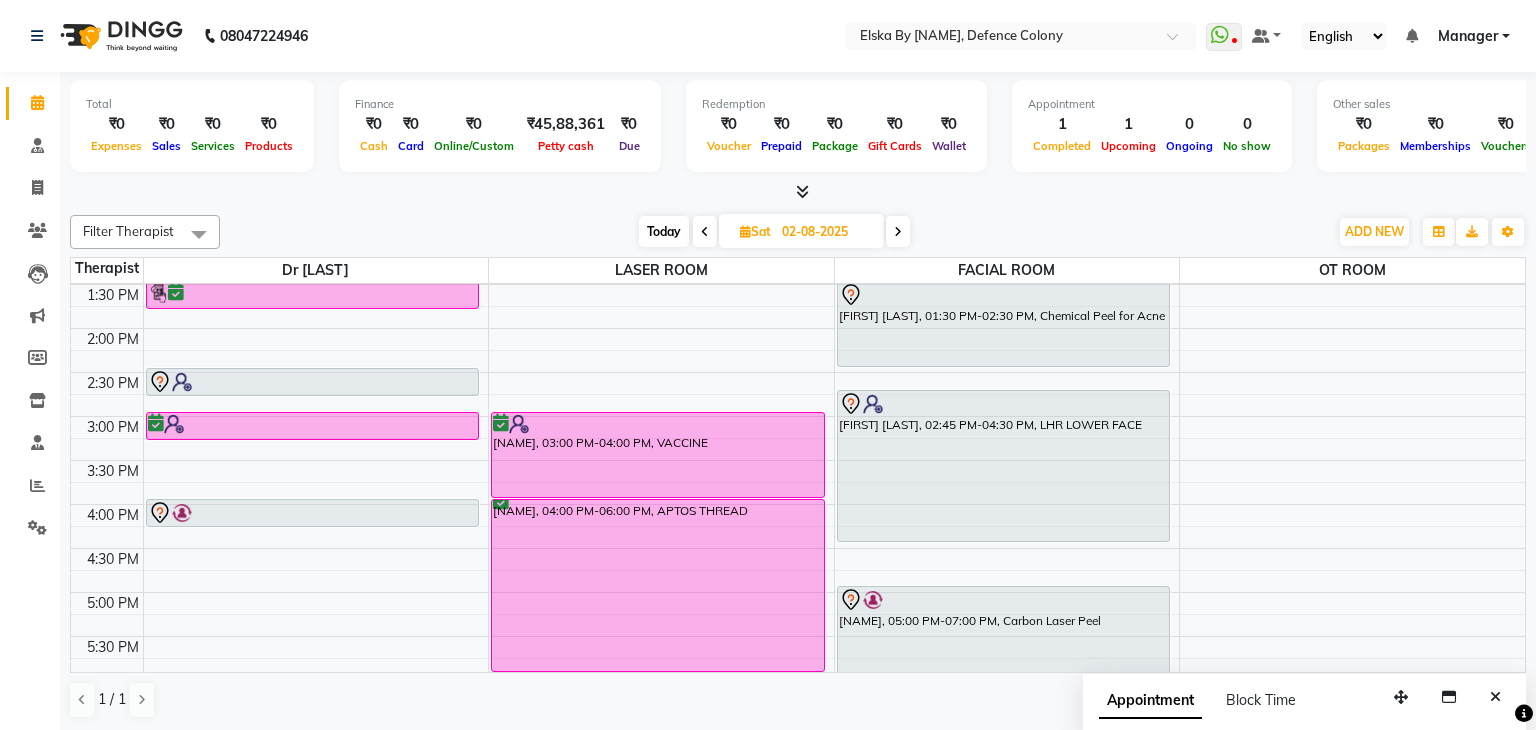 click on "[FIRST] [LAST], 02:45 PM-04:30 PM, LHR LOWER FACE" at bounding box center (1004, 466) 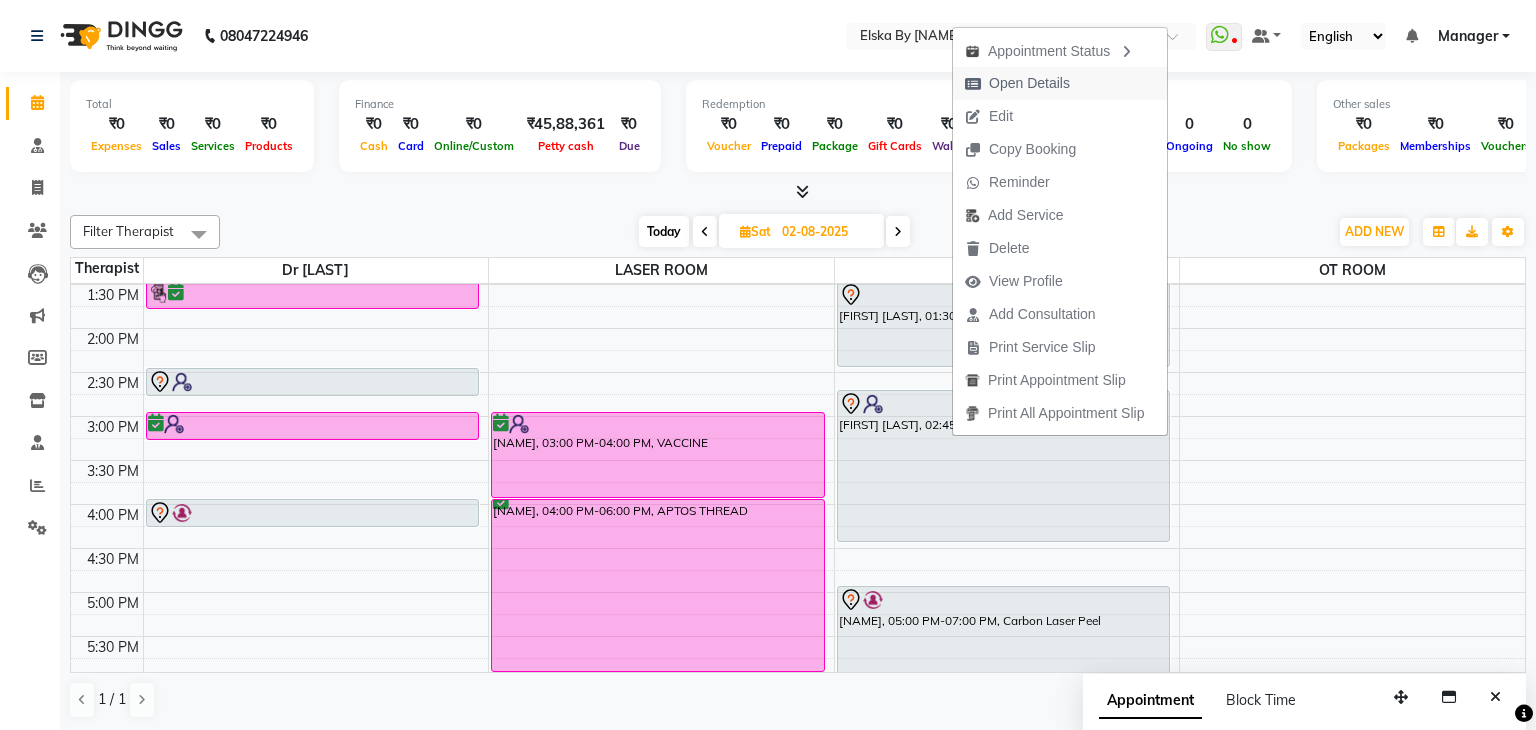 click on "Open Details" at bounding box center (1029, 83) 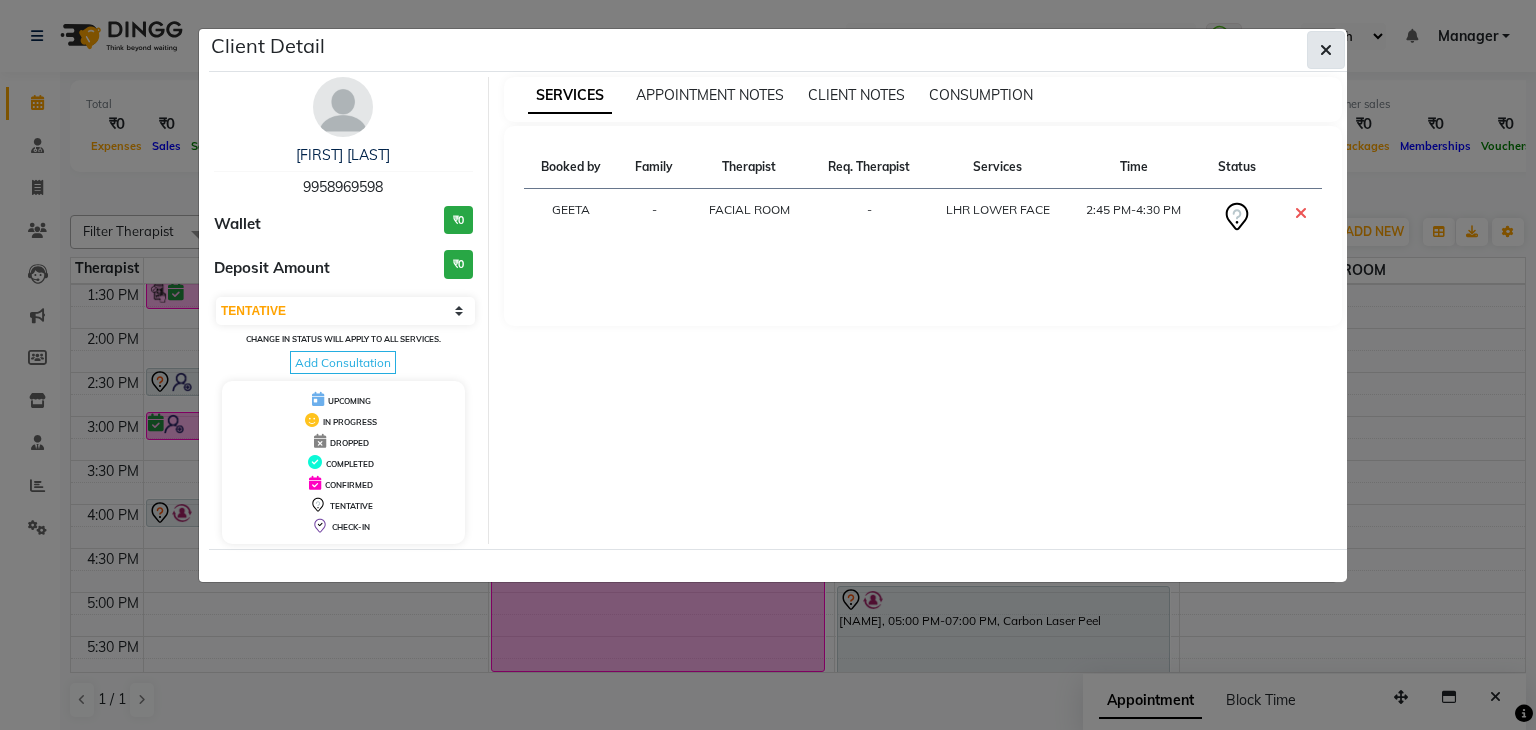 click 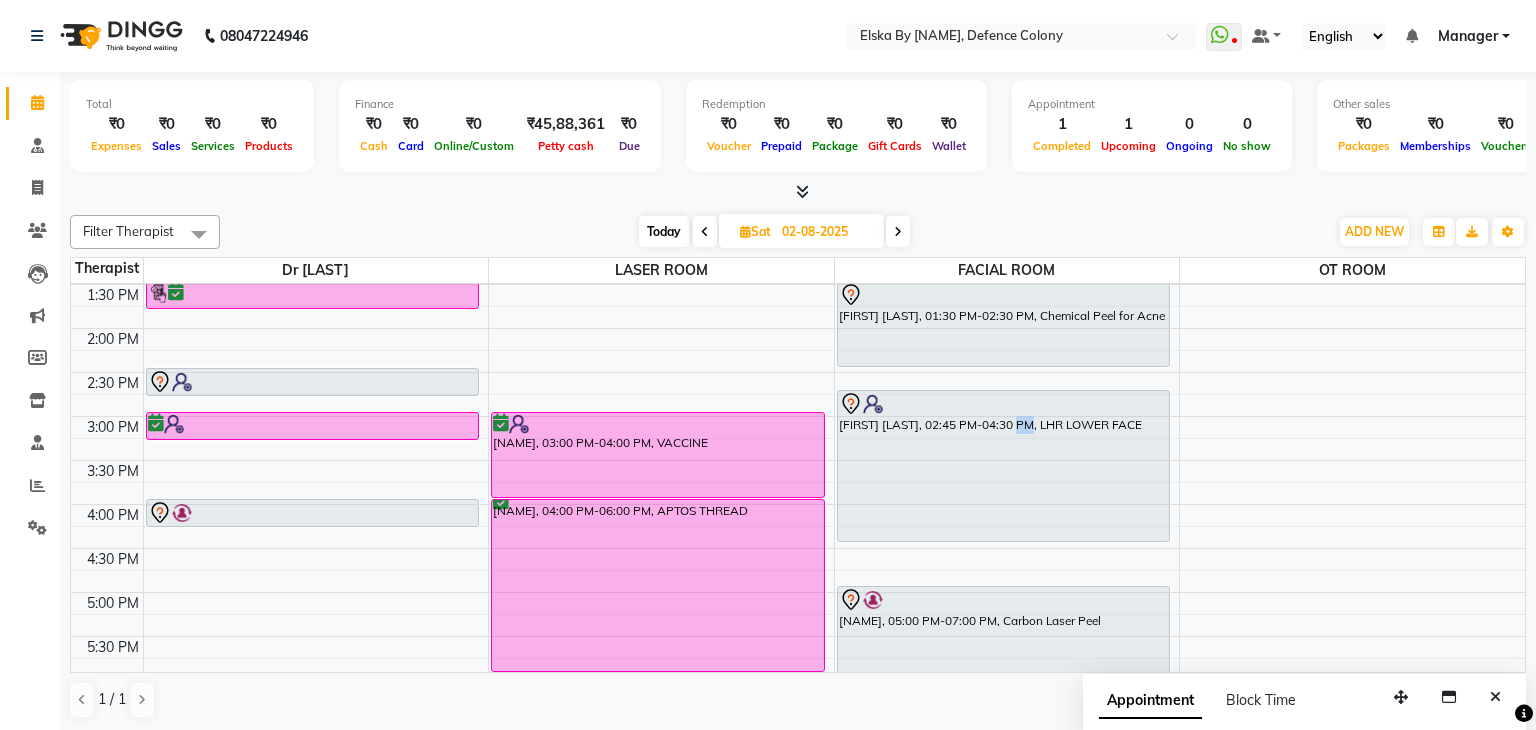 click on "[FIRST] [LAST], 02:45 PM-04:30 PM, LHR LOWER FACE" at bounding box center (1004, 466) 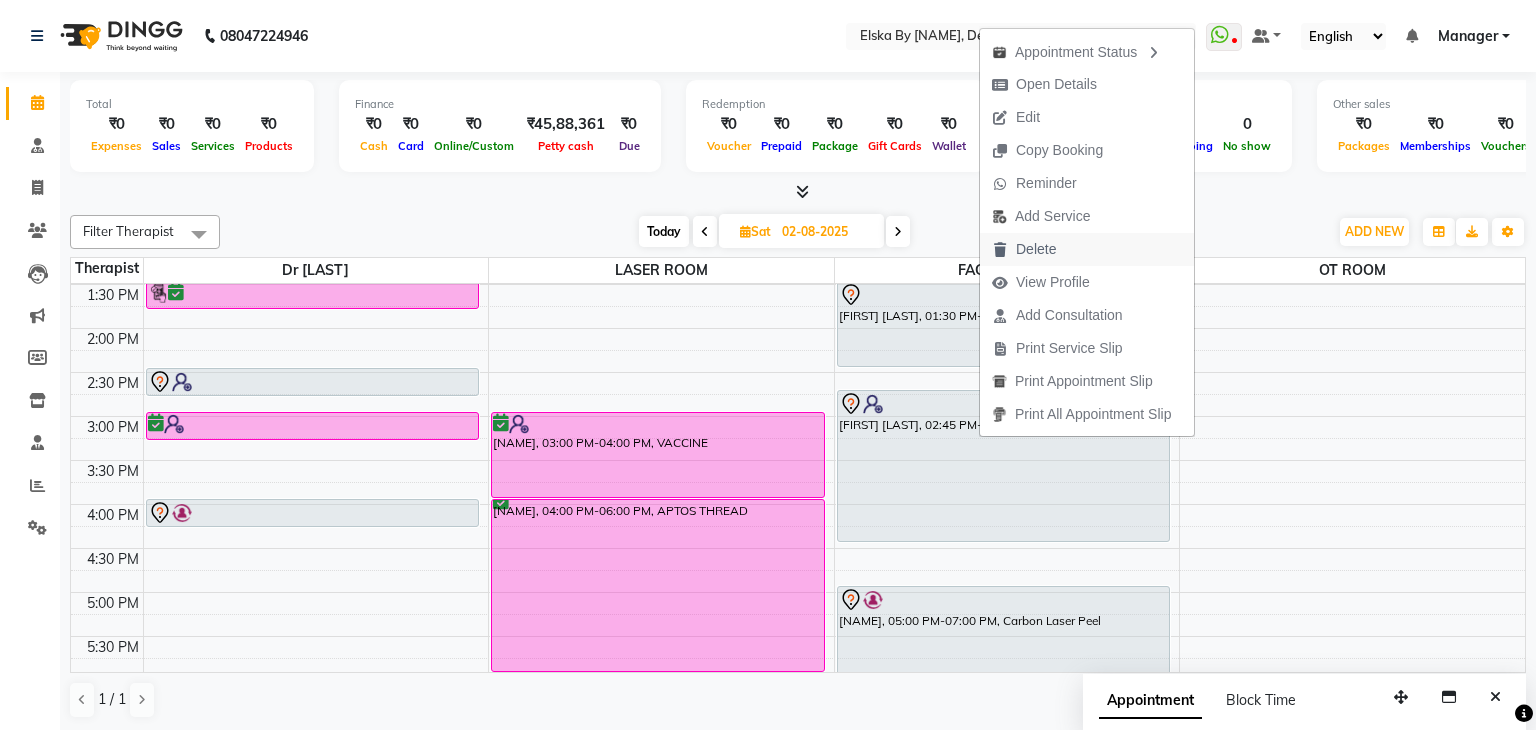 click on "Delete" at bounding box center (1036, 249) 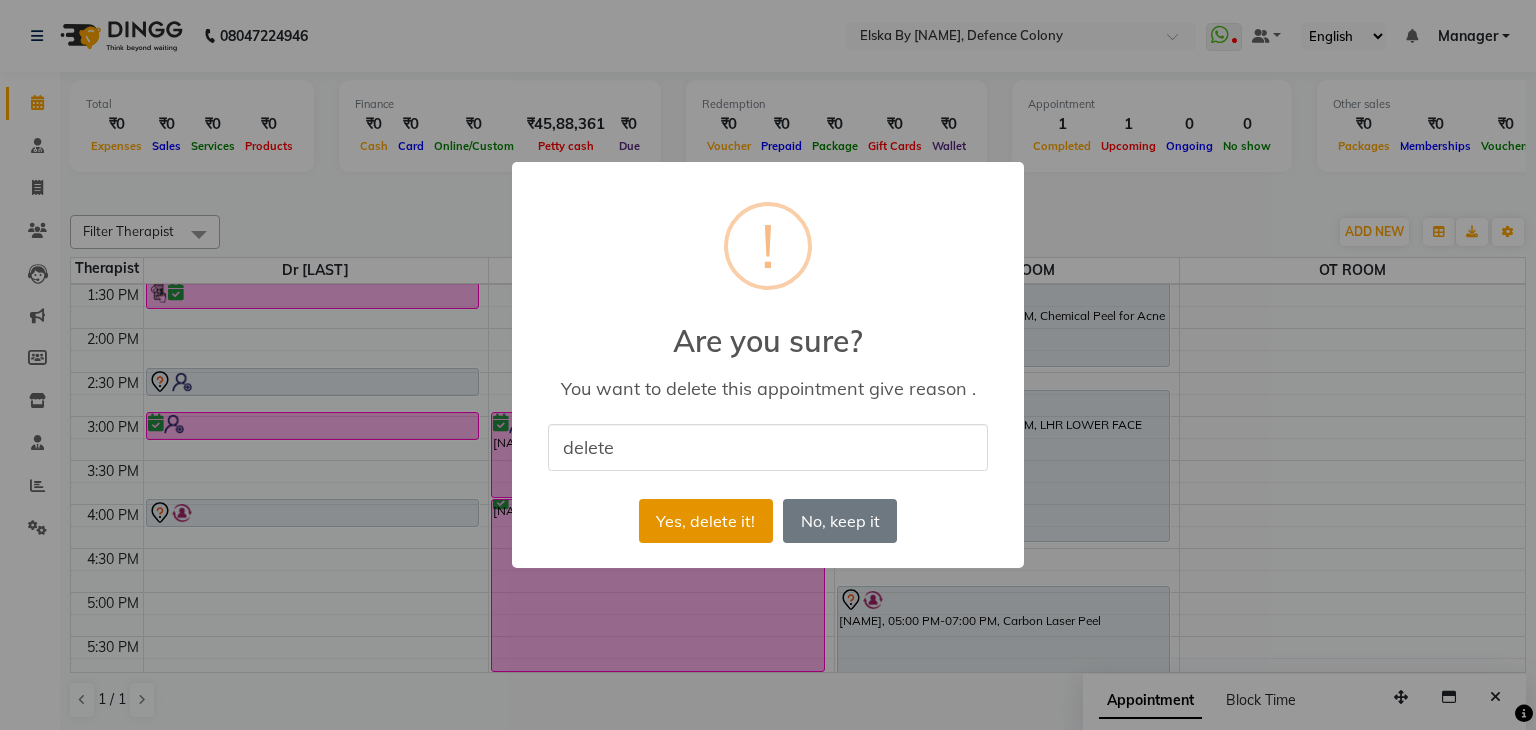 type on "delete" 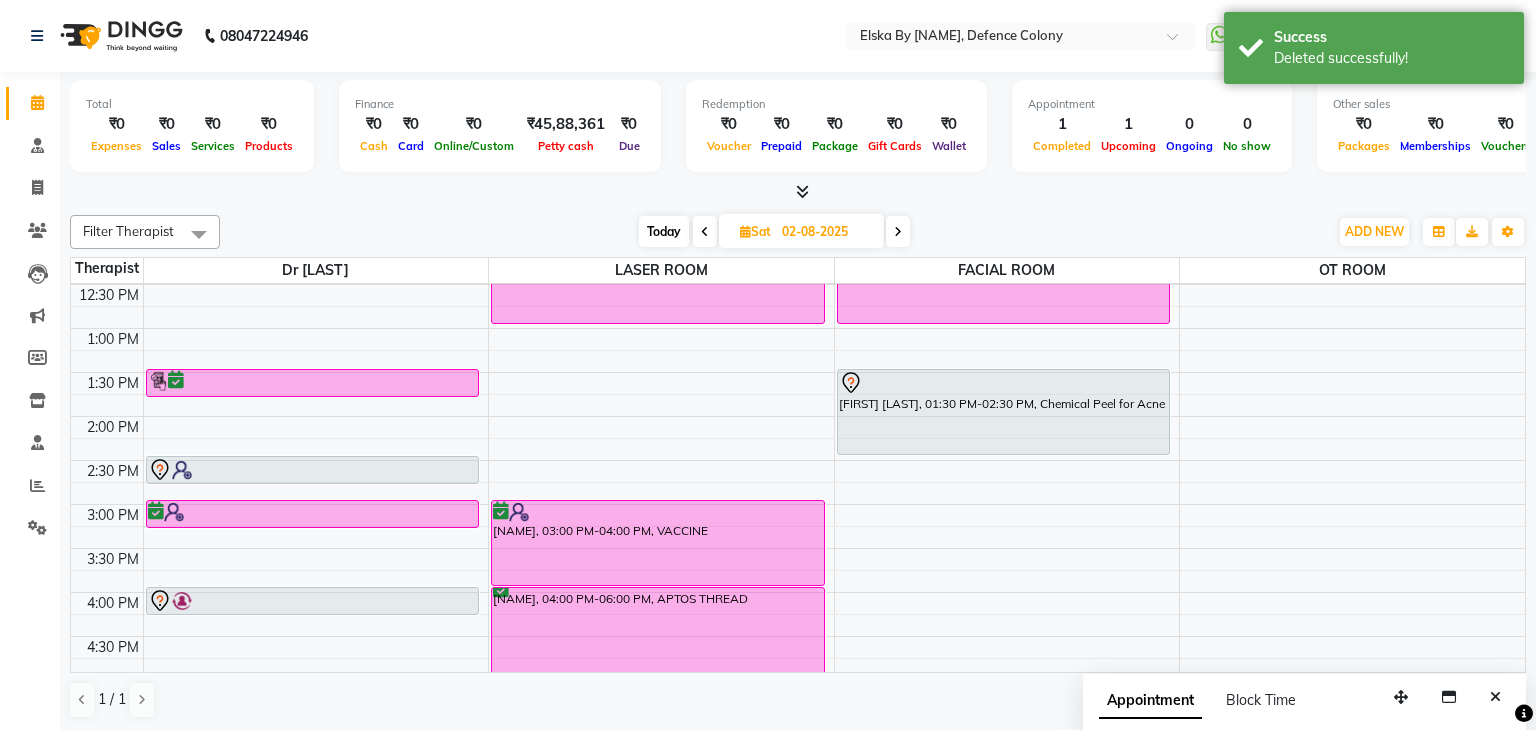 scroll, scrollTop: 252, scrollLeft: 0, axis: vertical 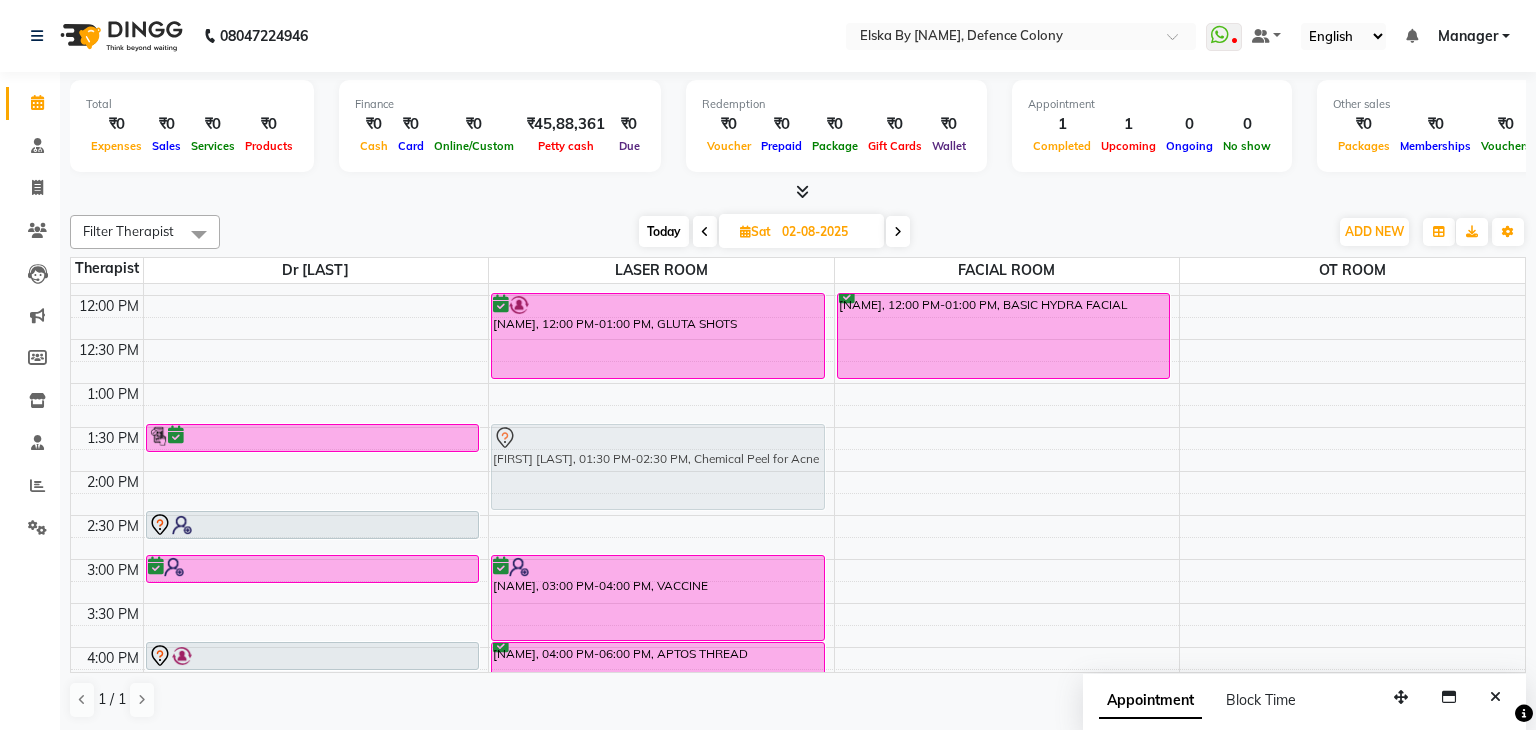 drag, startPoint x: 989, startPoint y: 446, endPoint x: 818, endPoint y: 452, distance: 171.10522 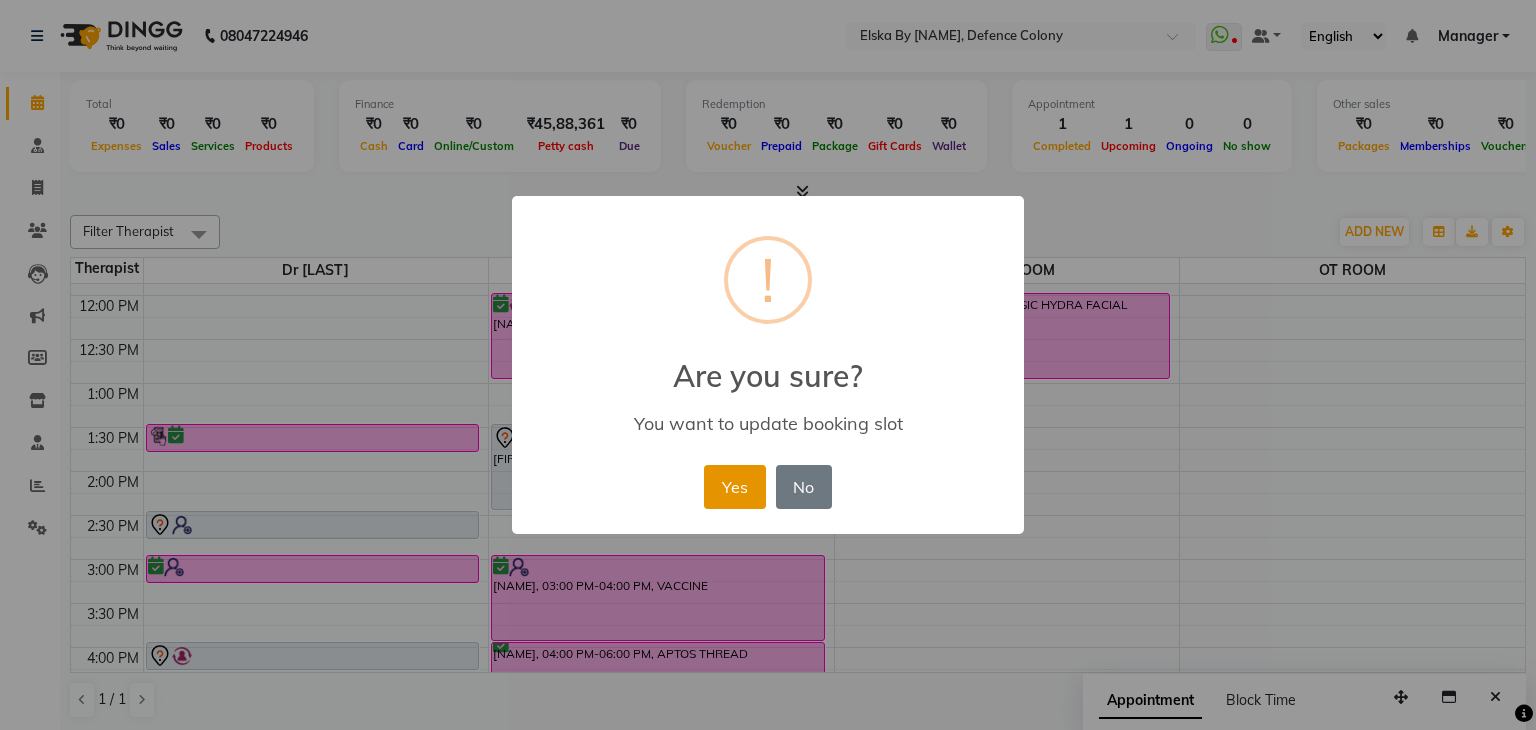 click on "Yes" at bounding box center [734, 487] 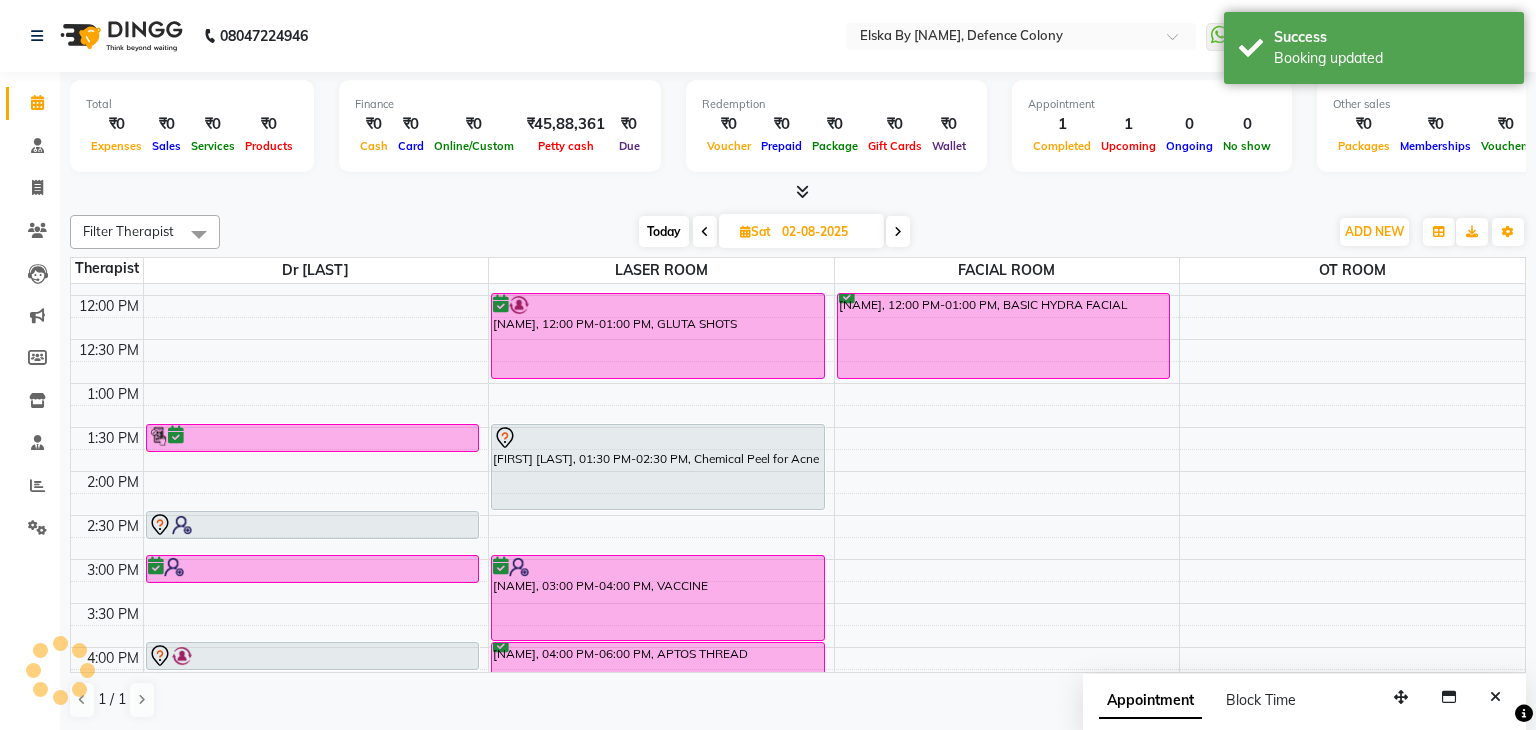 click on "[FIRST] [LAST], 01:30 PM-02:30 PM, Chemical Peel for Acne" at bounding box center [658, 467] 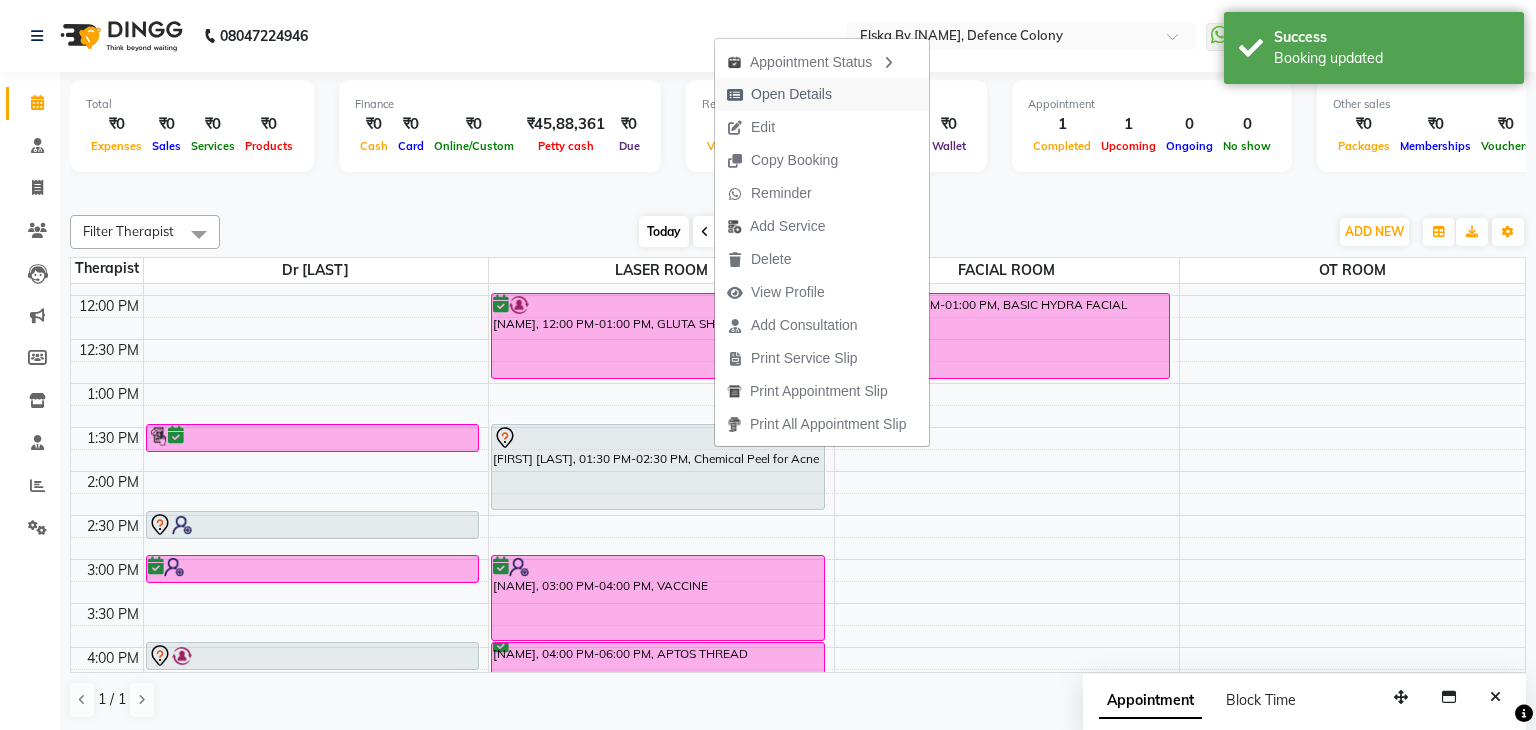 click on "Open Details" at bounding box center [779, 94] 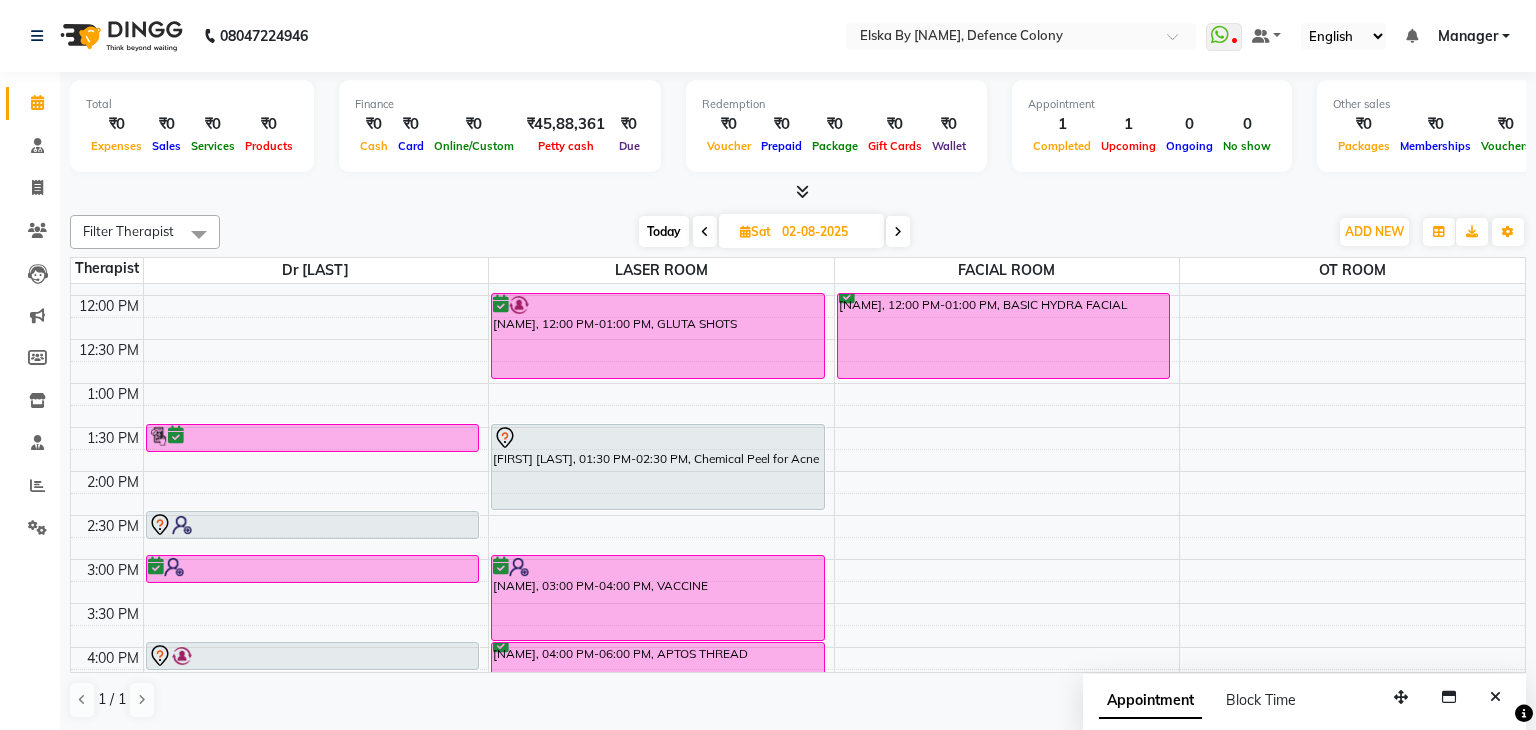 click on "[FIRST] [LAST], 01:30 PM-02:30 PM, Chemical Peel for Acne" at bounding box center [658, 467] 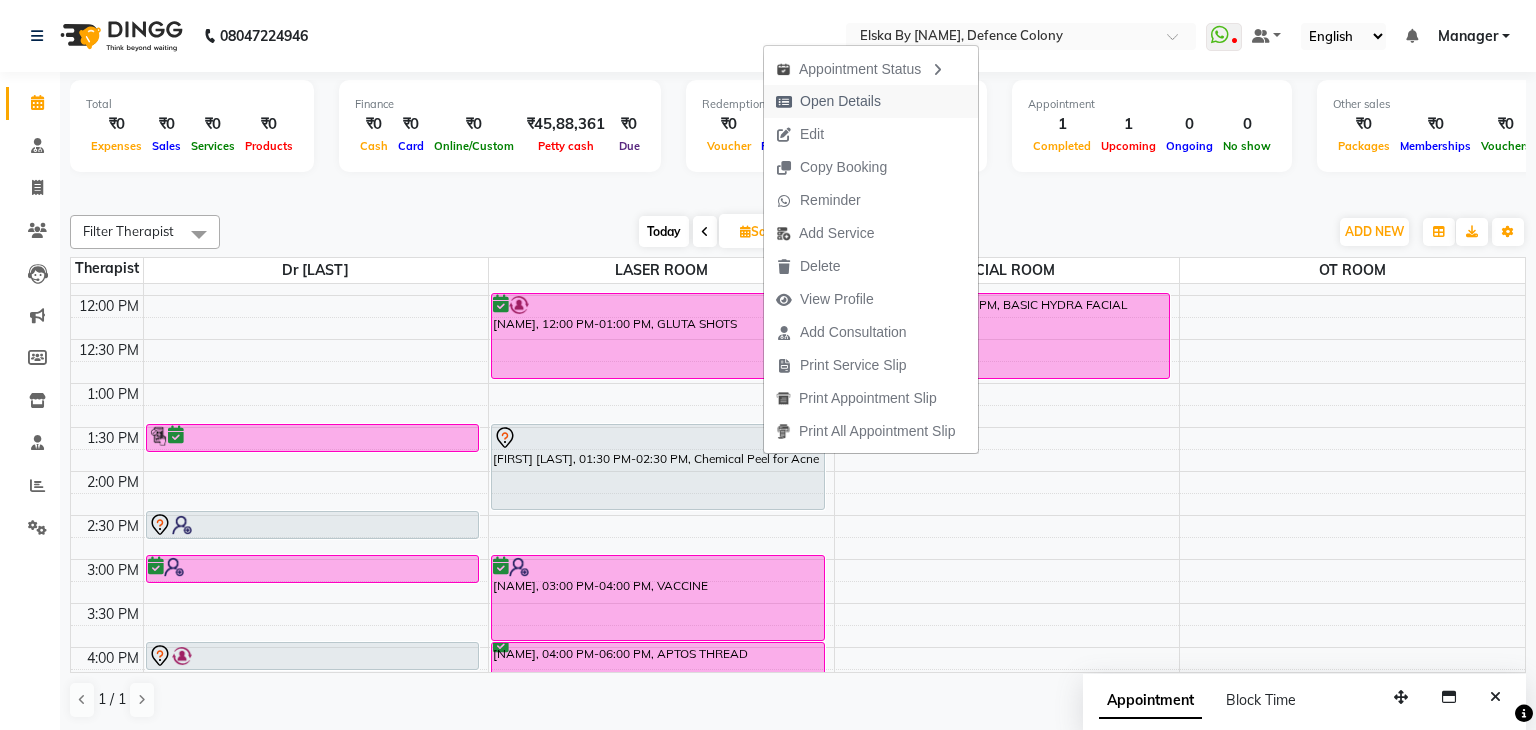 click on "Open Details" at bounding box center (840, 101) 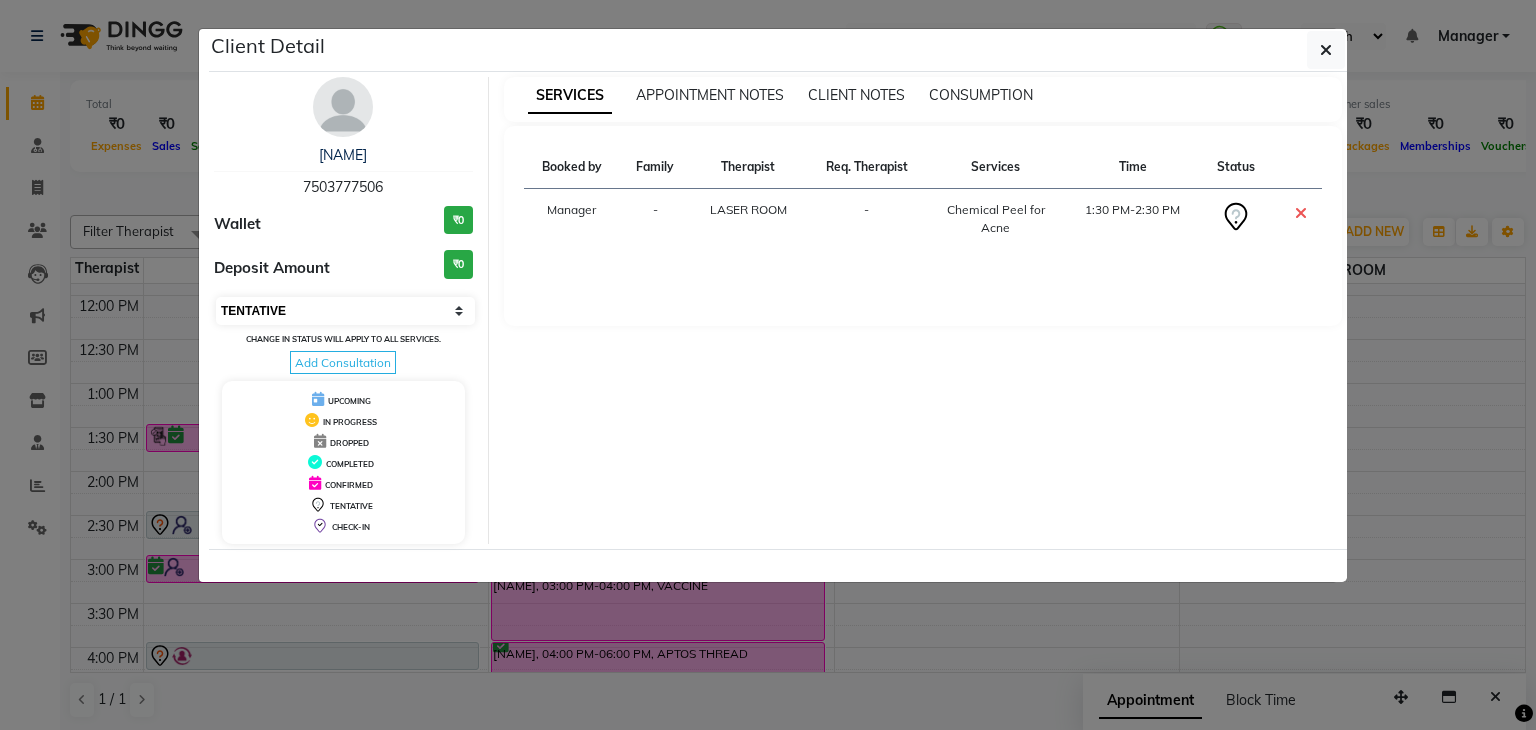 click on "Select CONFIRMED TENTATIVE" at bounding box center (345, 311) 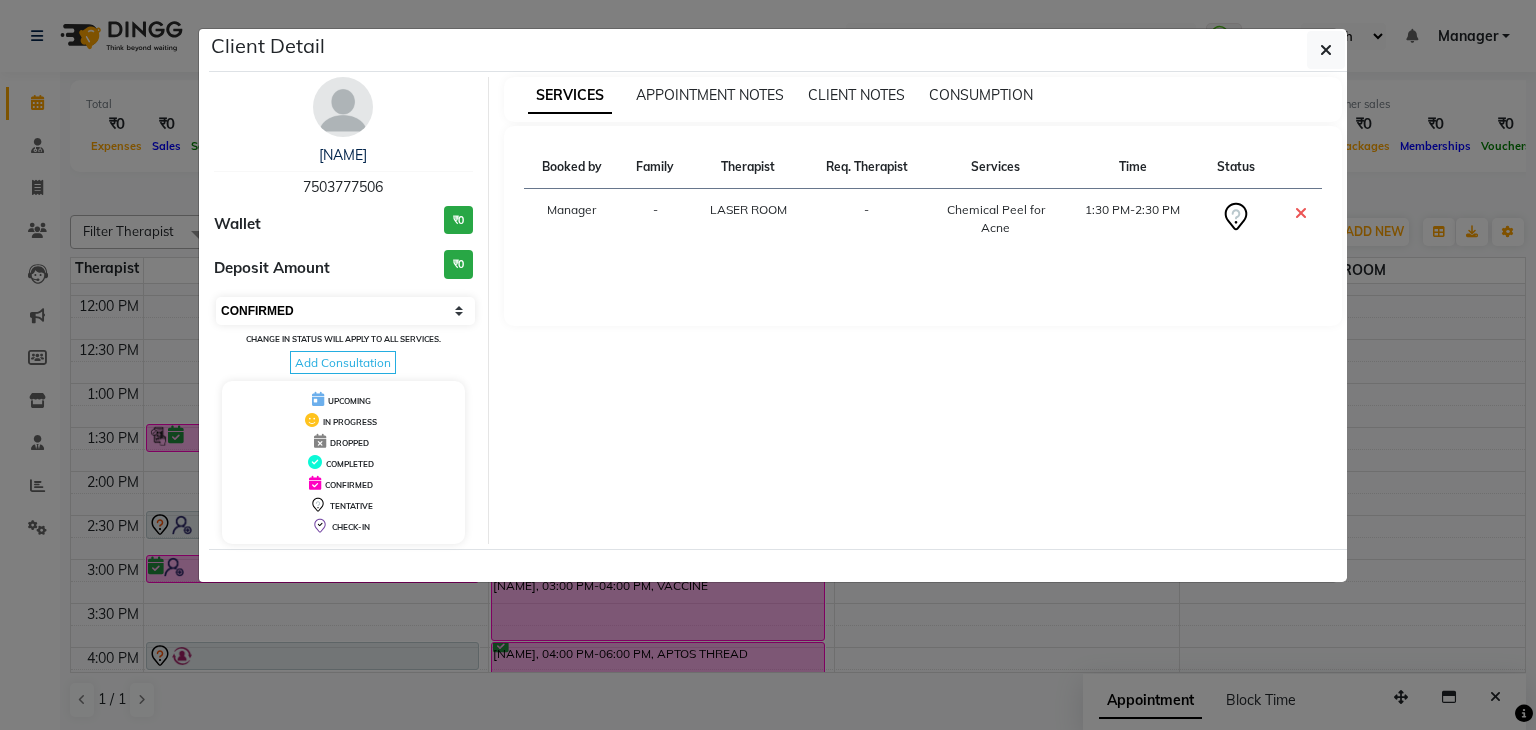 click on "Select CONFIRMED TENTATIVE" at bounding box center (345, 311) 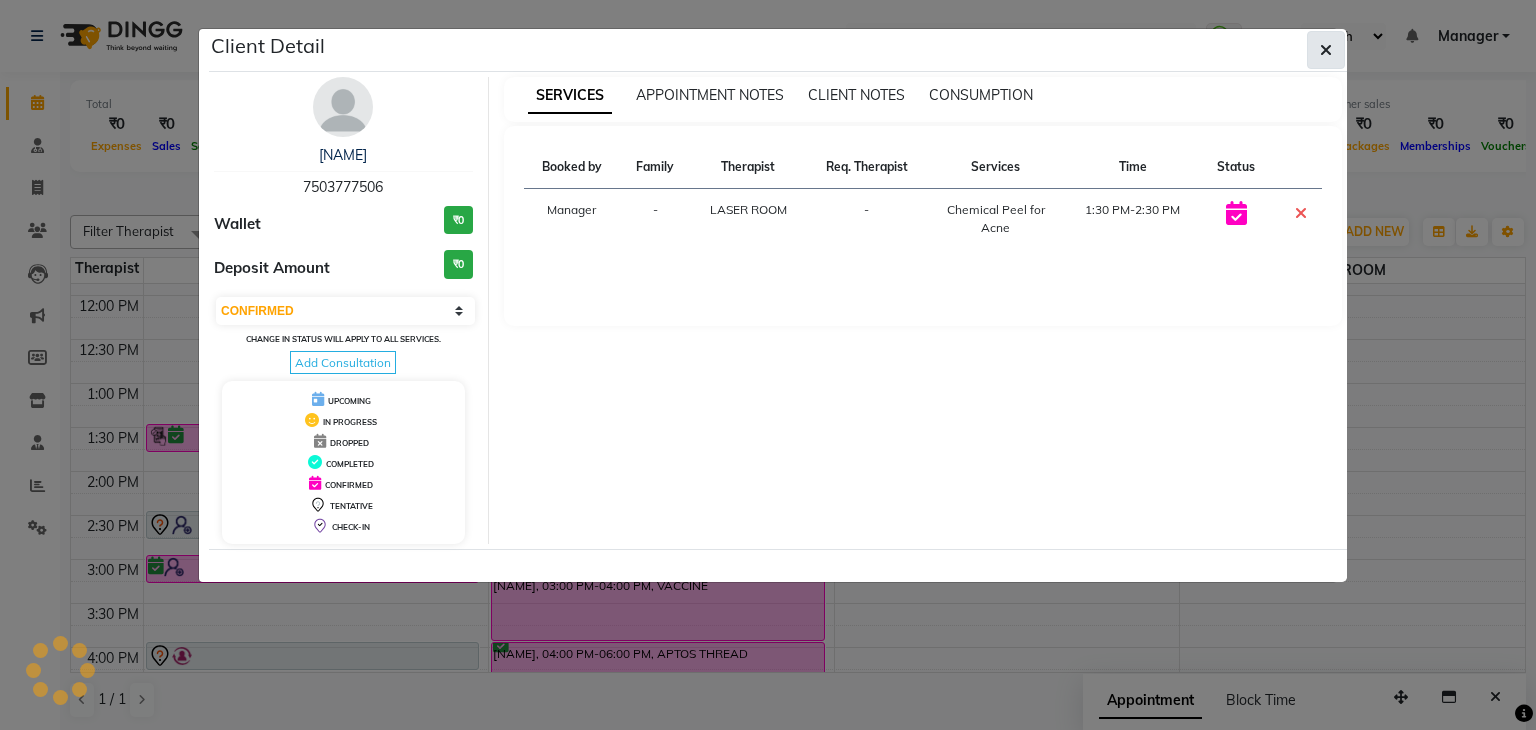 click 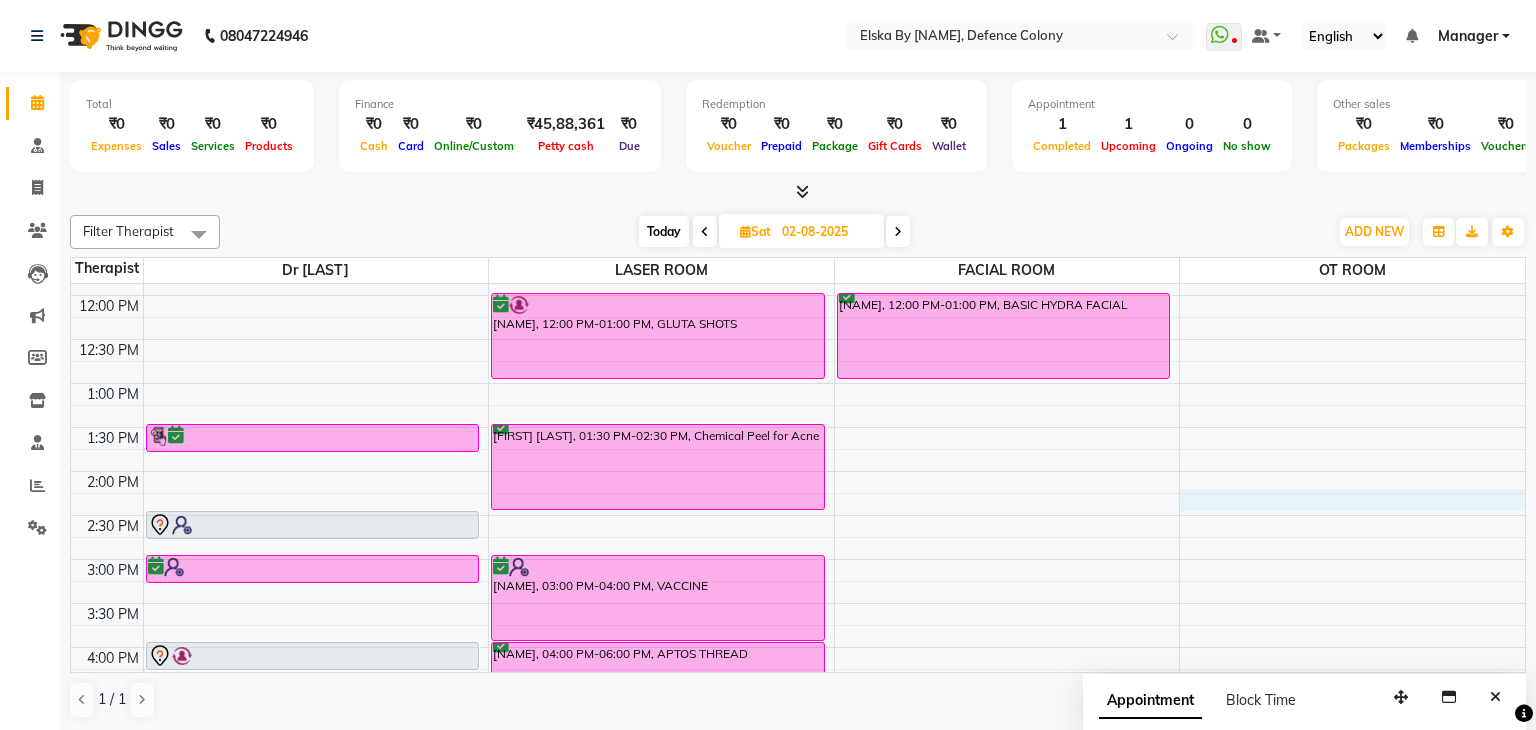 click on "9:00 AM 9:30 AM 10:00 AM 10:30 AM 11:00 AM 11:30 AM 12:00 PM 12:30 PM 1:00 PM 1:30 PM 2:00 PM 2:30 PM 3:00 PM 3:30 PM 4:00 PM 4:30 PM 5:00 PM 5:30 PM 6:00 PM 6:30 PM 7:00 PM 7:30 PM 8:00 PM 8:30 PM     [NAME], 01:30 PM-01:50 PM, CONSULTATION             [NAME], 02:30 PM-02:50 PM, CONSULTATION     [NAME], 03:00 PM-03:20 PM, CONSULTATION             [NAME], 04:00 PM-04:20 PM, CONSULTATION             [NAME], 12:00 PM-01:00 PM, GLUTA SHOTS     [NAME], 01:30 PM-02:30 PM, Chemical Peel for Acne     [NAME], 03:00 PM-04:00 PM, VACCINE     [NAME], 04:00 PM-06:00 PM, APTOS THREAD     [NAME], 06:00 PM-07:15 PM, ADV HYDRA FACIAL     [NAME], 12:00 PM-01:00 PM, BASIC HYDRA FACIAL             [NAME], 05:00 PM-07:00 PM, Carbon Laser Peel" at bounding box center (798, 559) 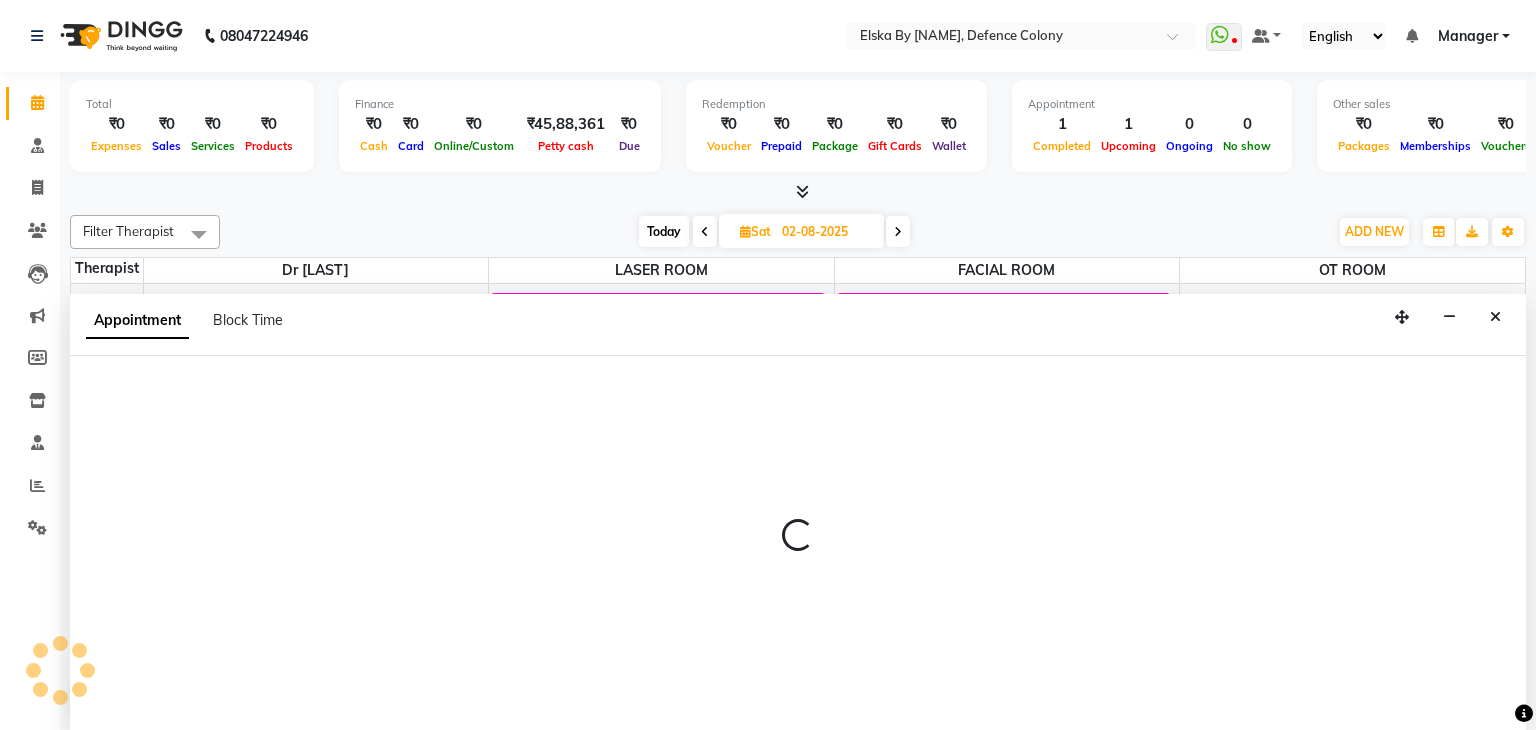 scroll, scrollTop: 1, scrollLeft: 0, axis: vertical 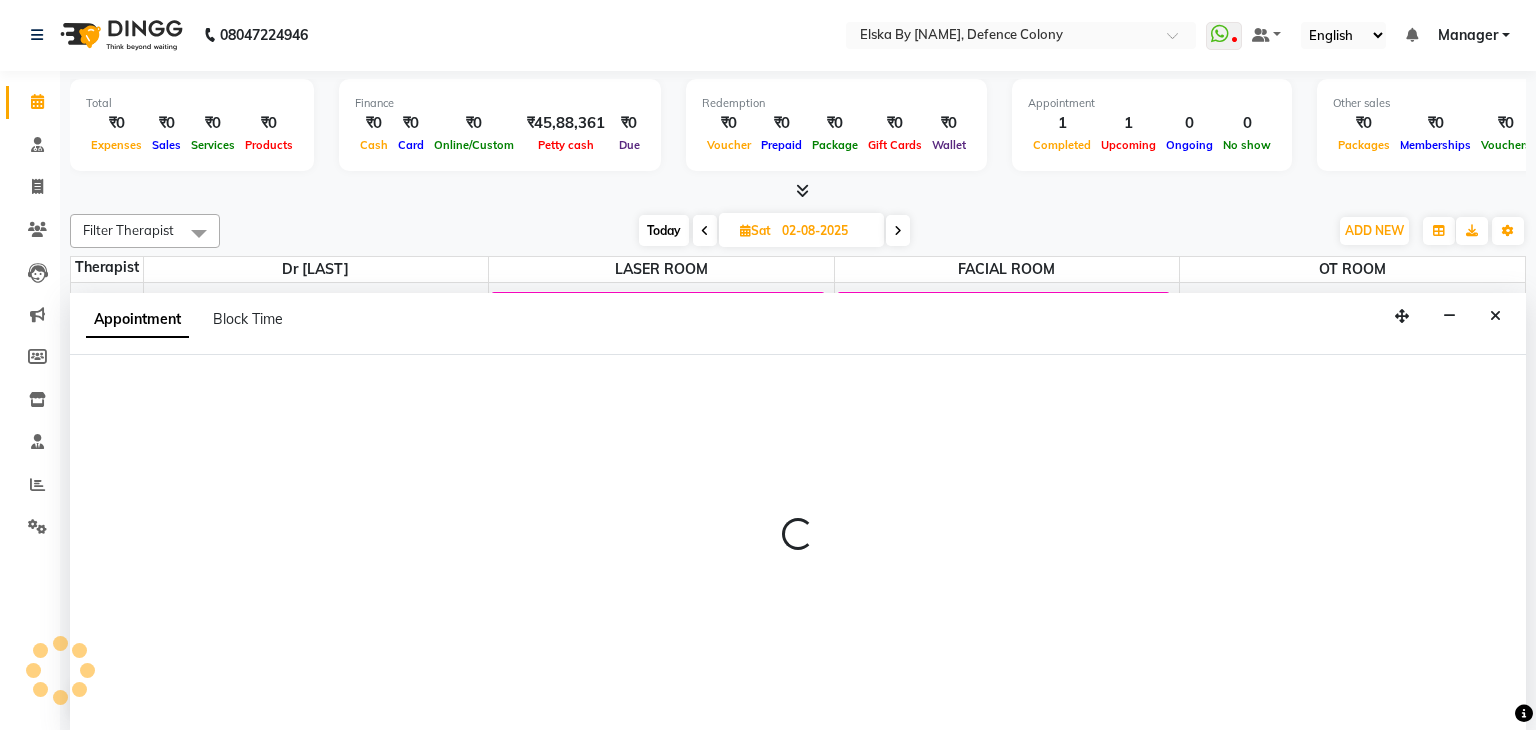 select on "63380" 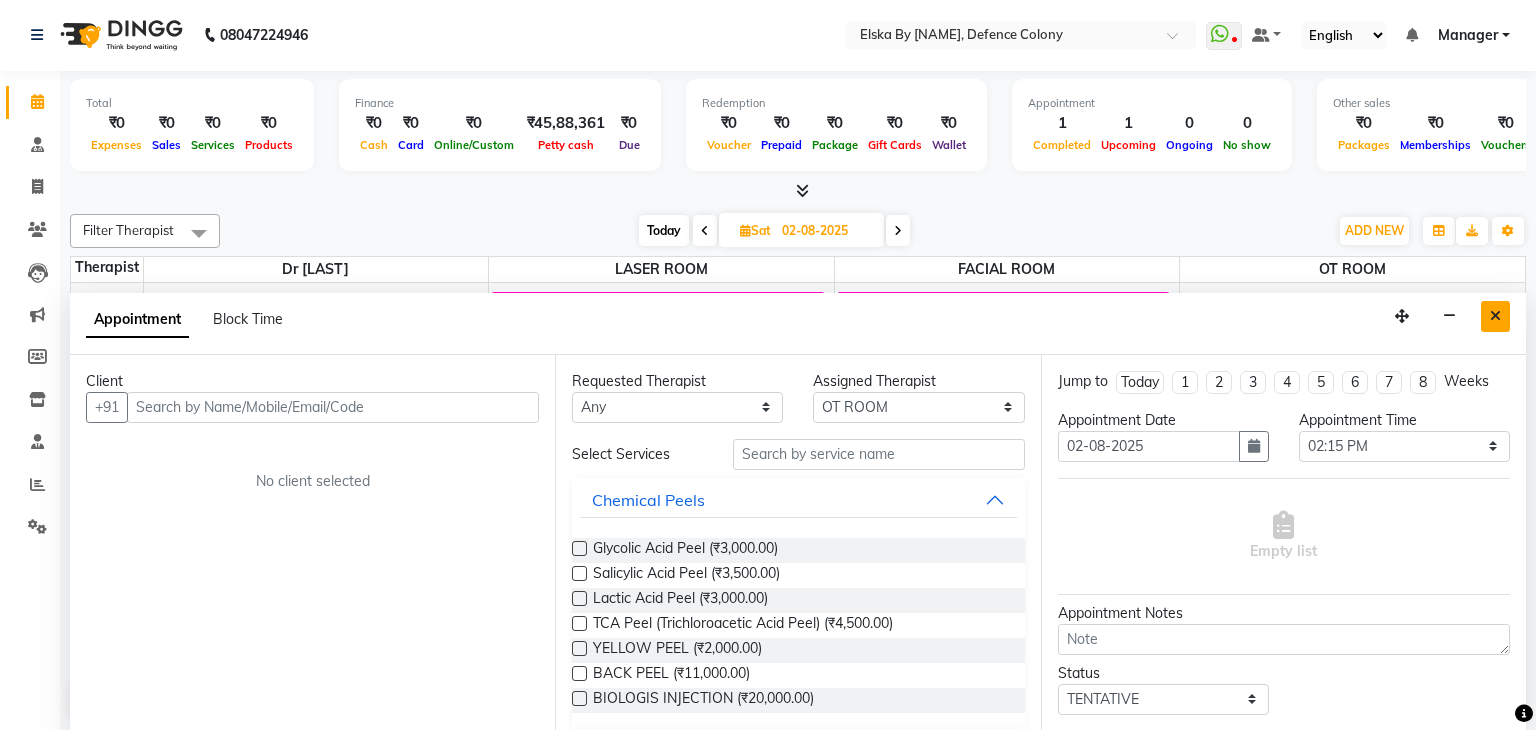 click at bounding box center [1495, 316] 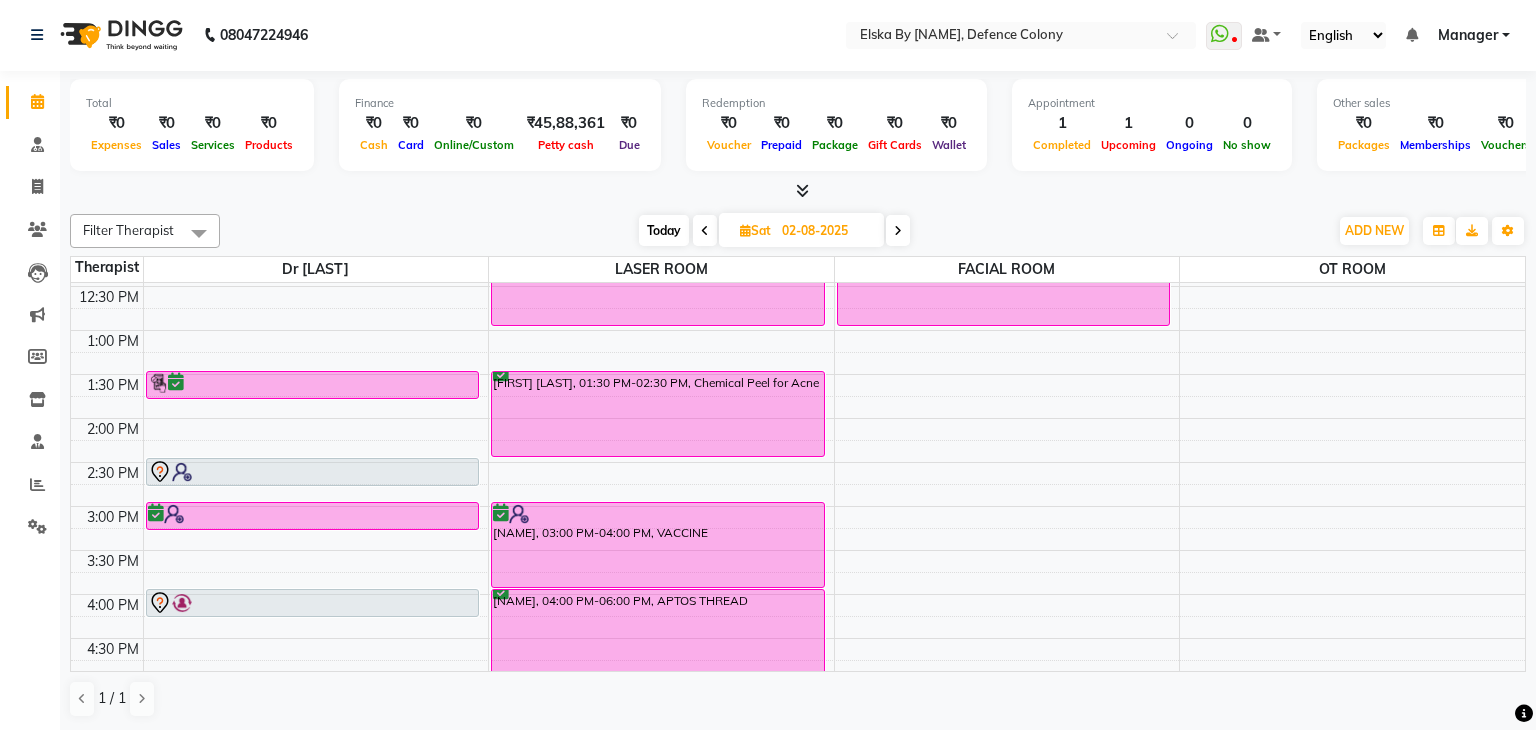 scroll, scrollTop: 300, scrollLeft: 0, axis: vertical 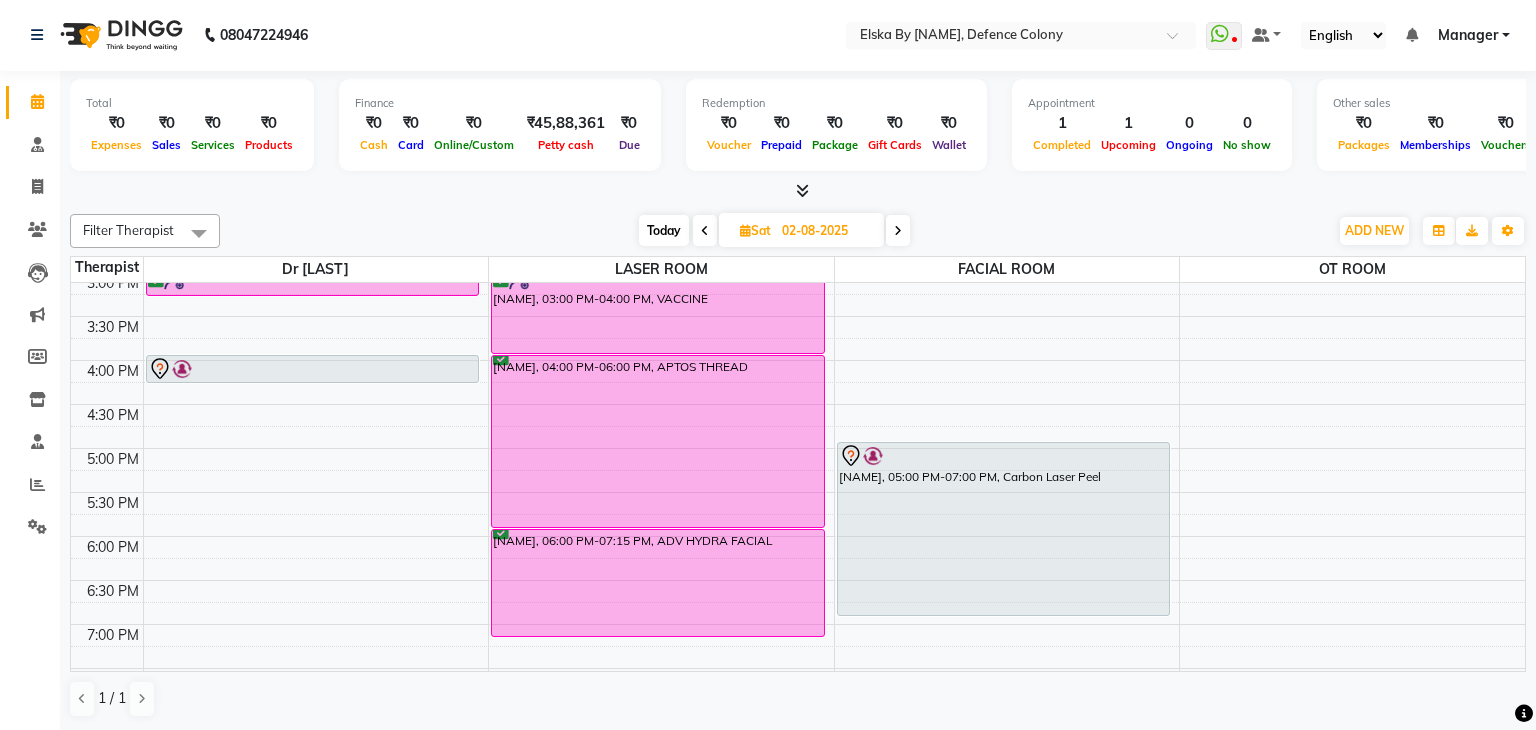 click at bounding box center (313, 369) 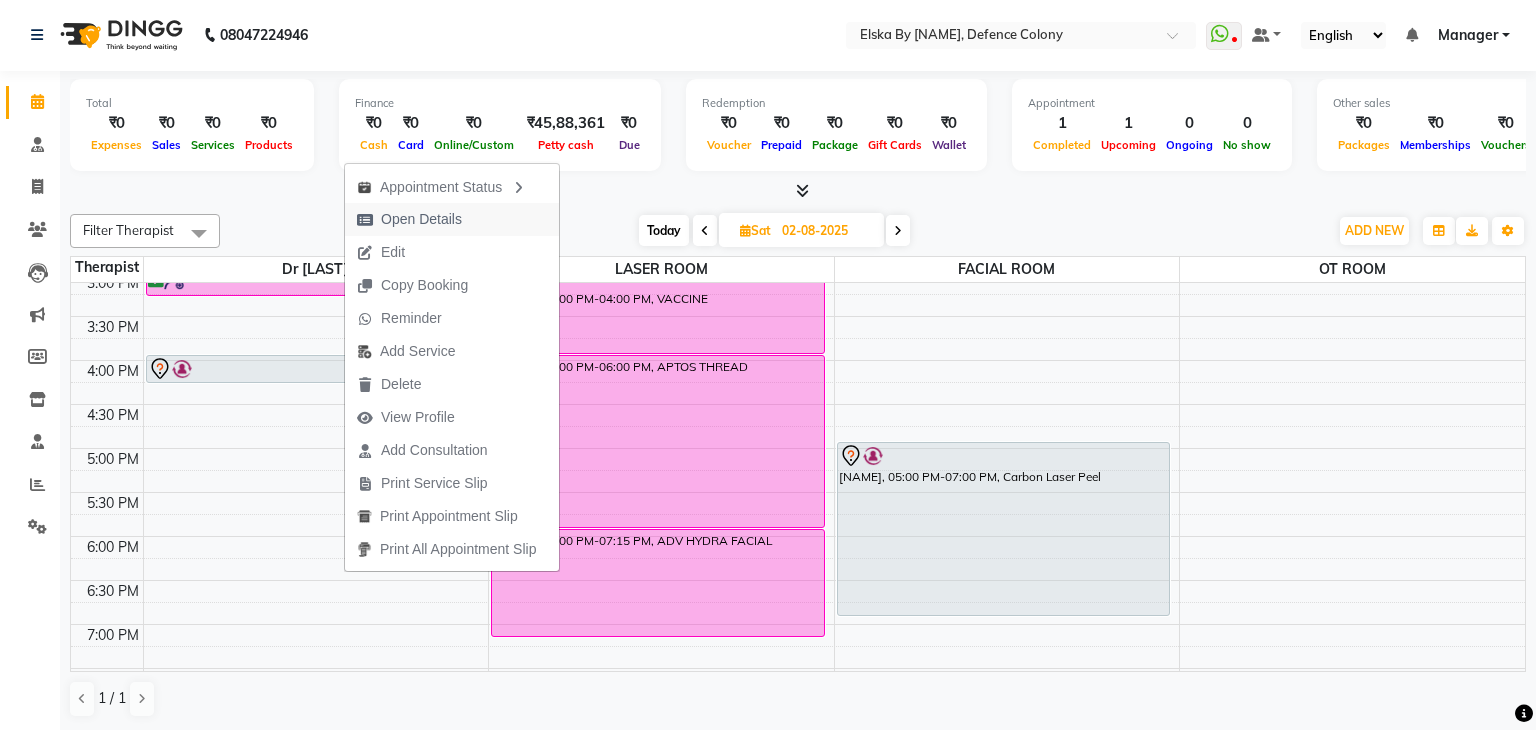 click on "Open Details" at bounding box center [421, 219] 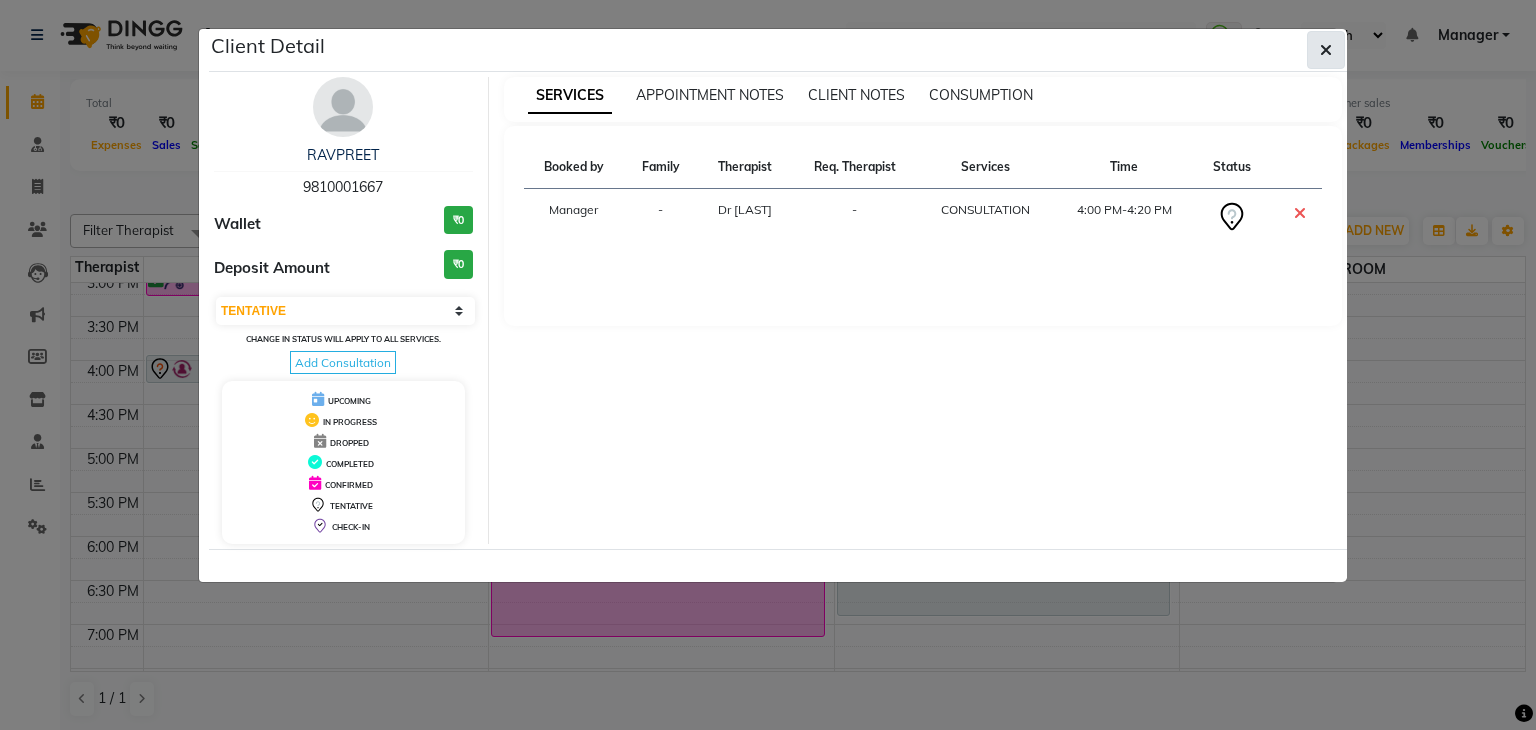 click 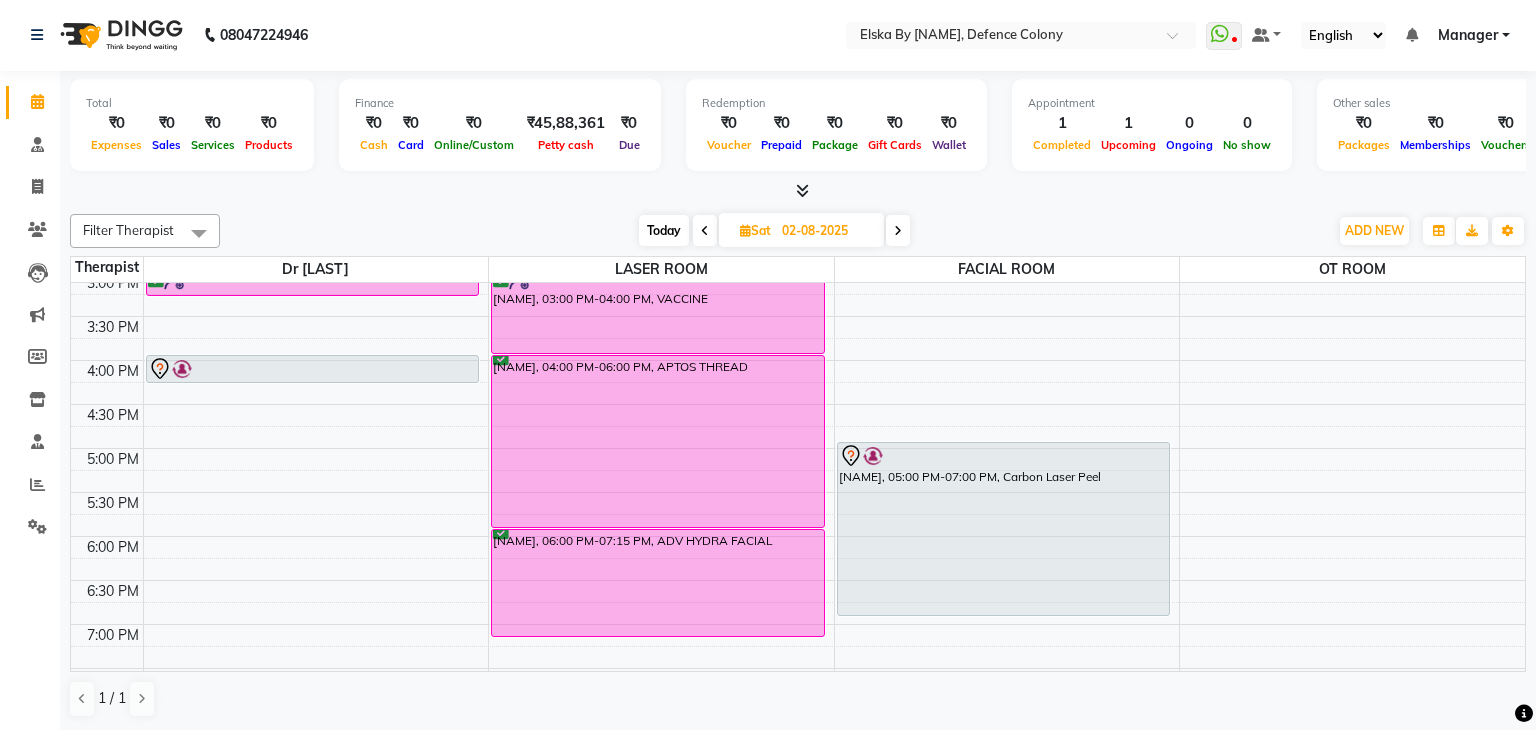 click on "[NAME], 05:00 PM-07:00 PM, Carbon Laser Peel" at bounding box center [1004, 529] 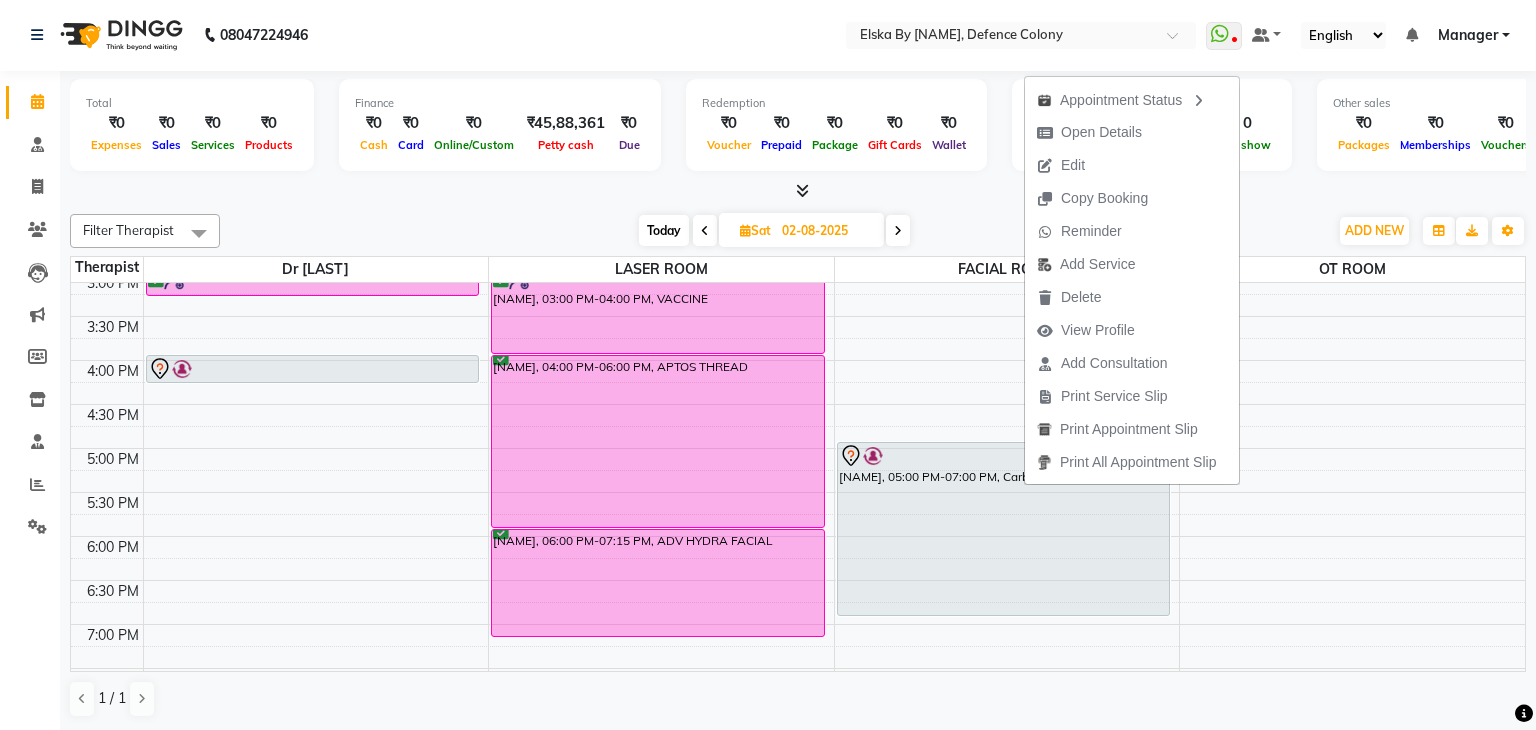 click on "[NAME], 05:00 PM-07:00 PM, Carbon Laser Peel" at bounding box center (1004, 529) 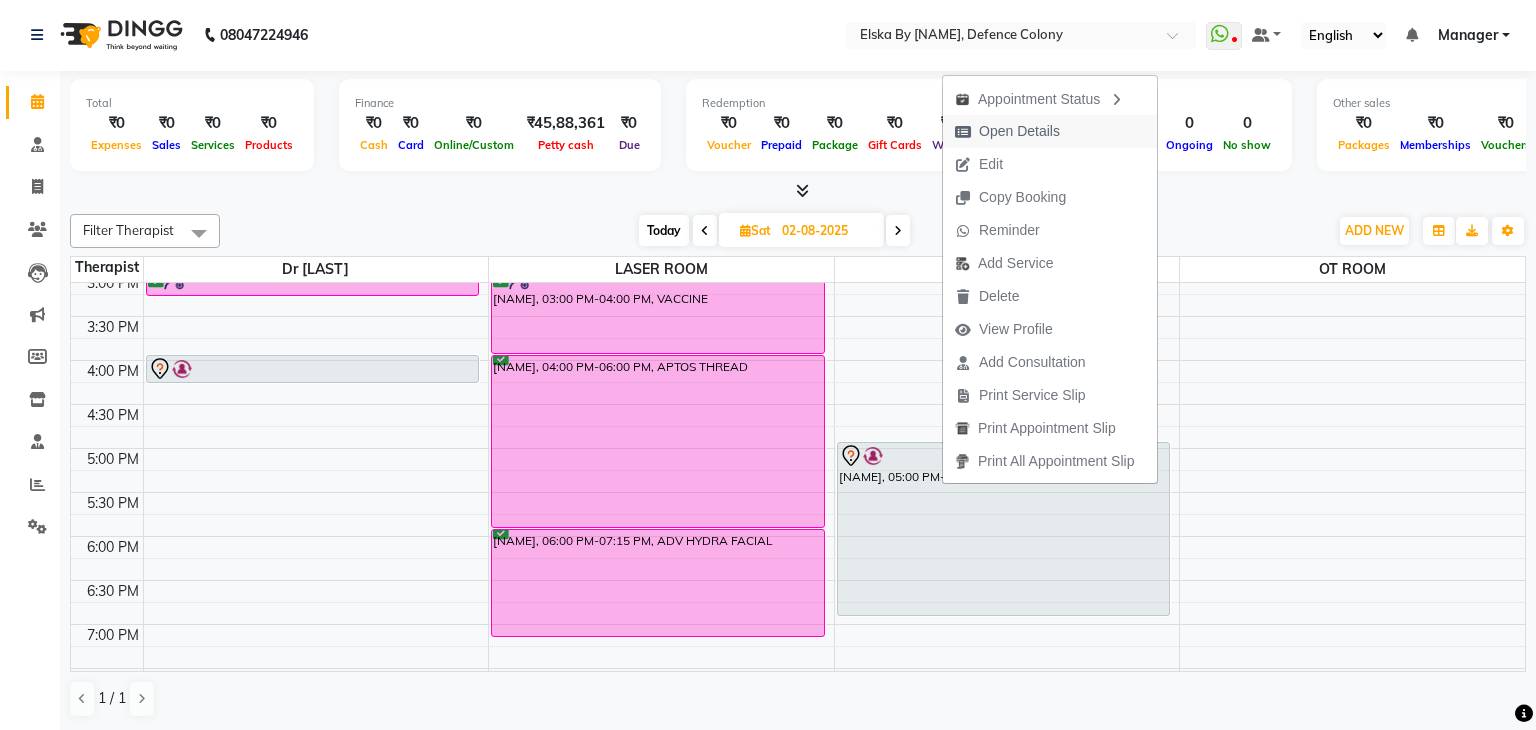 click on "Open Details" at bounding box center [1019, 131] 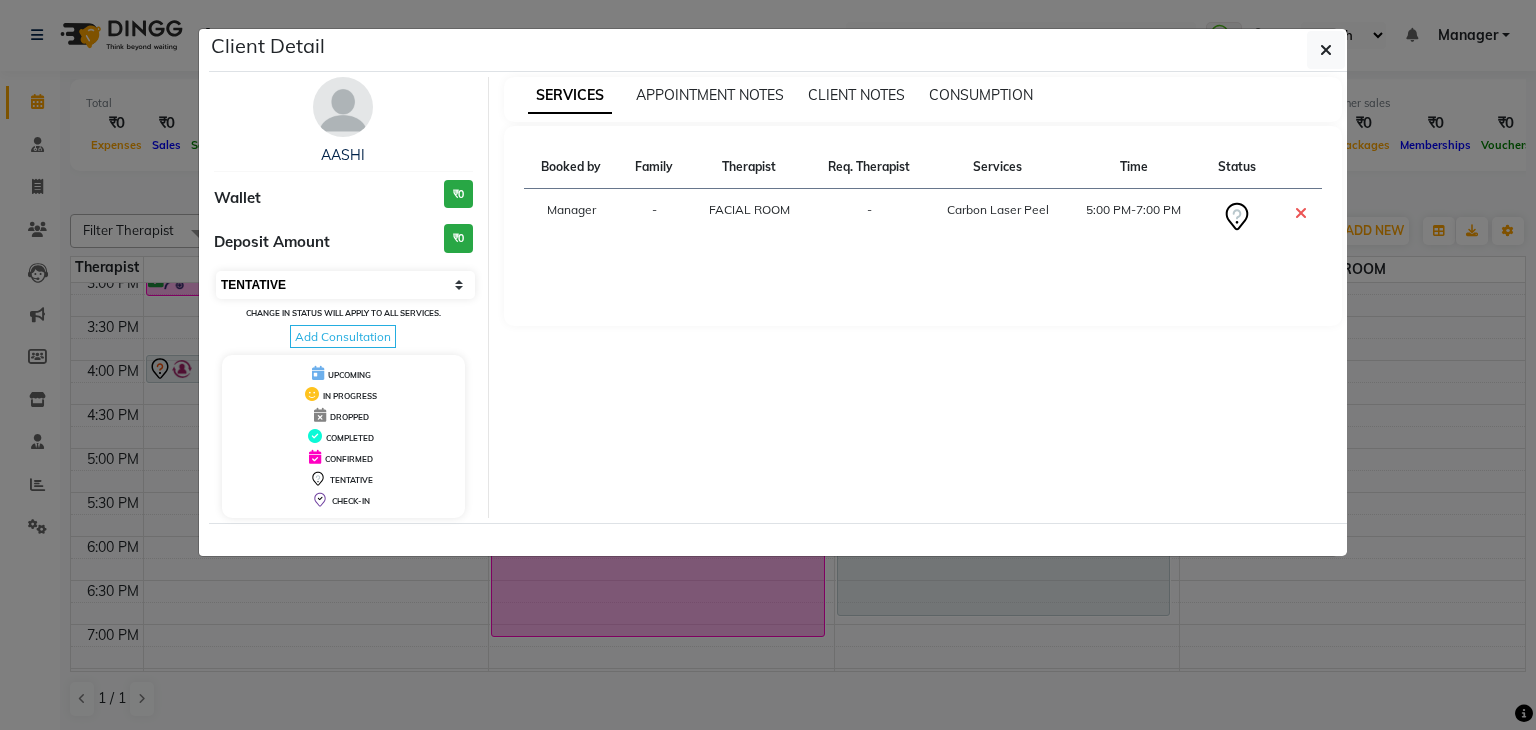 click on "Select CONFIRMED TENTATIVE" at bounding box center [345, 285] 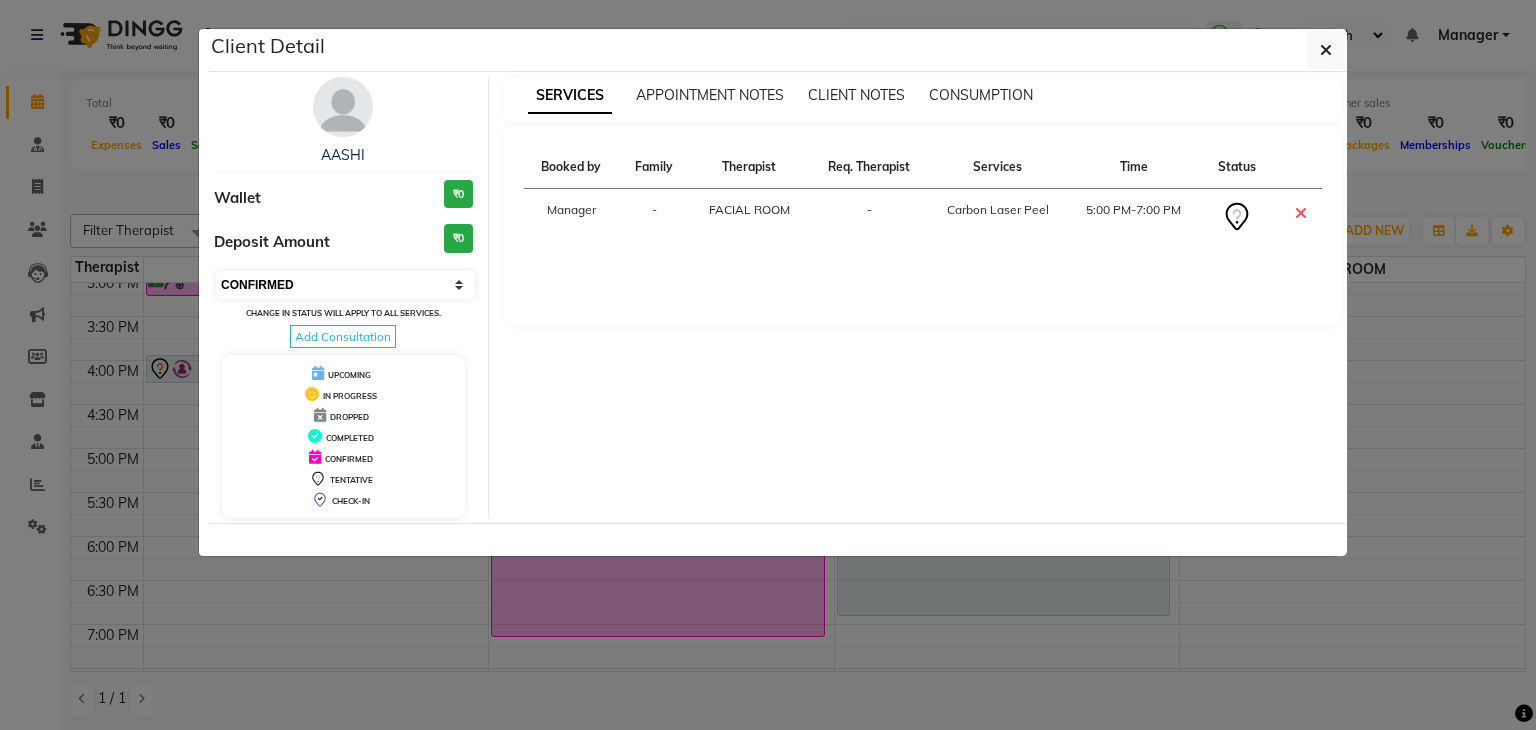 click on "Select CONFIRMED TENTATIVE" at bounding box center (345, 285) 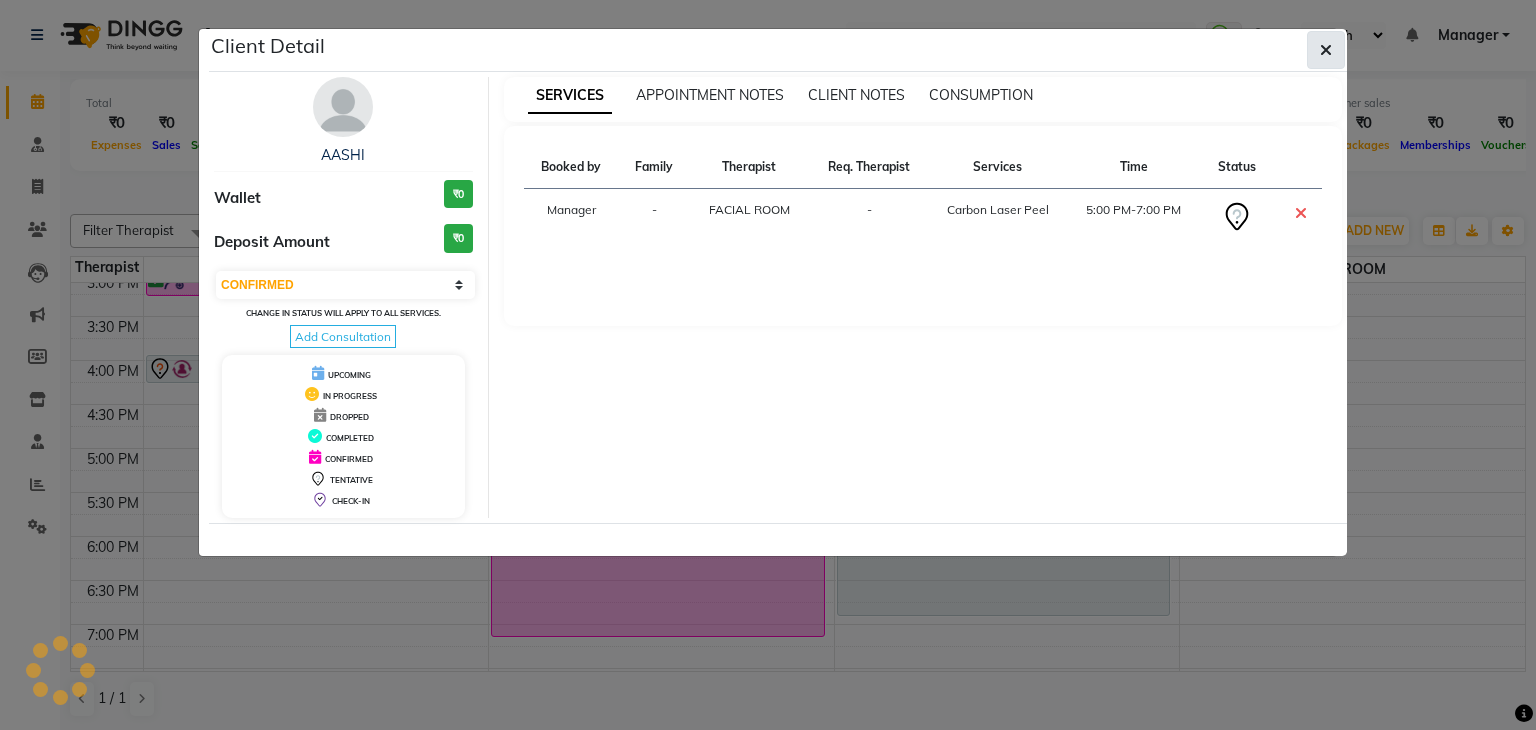 click 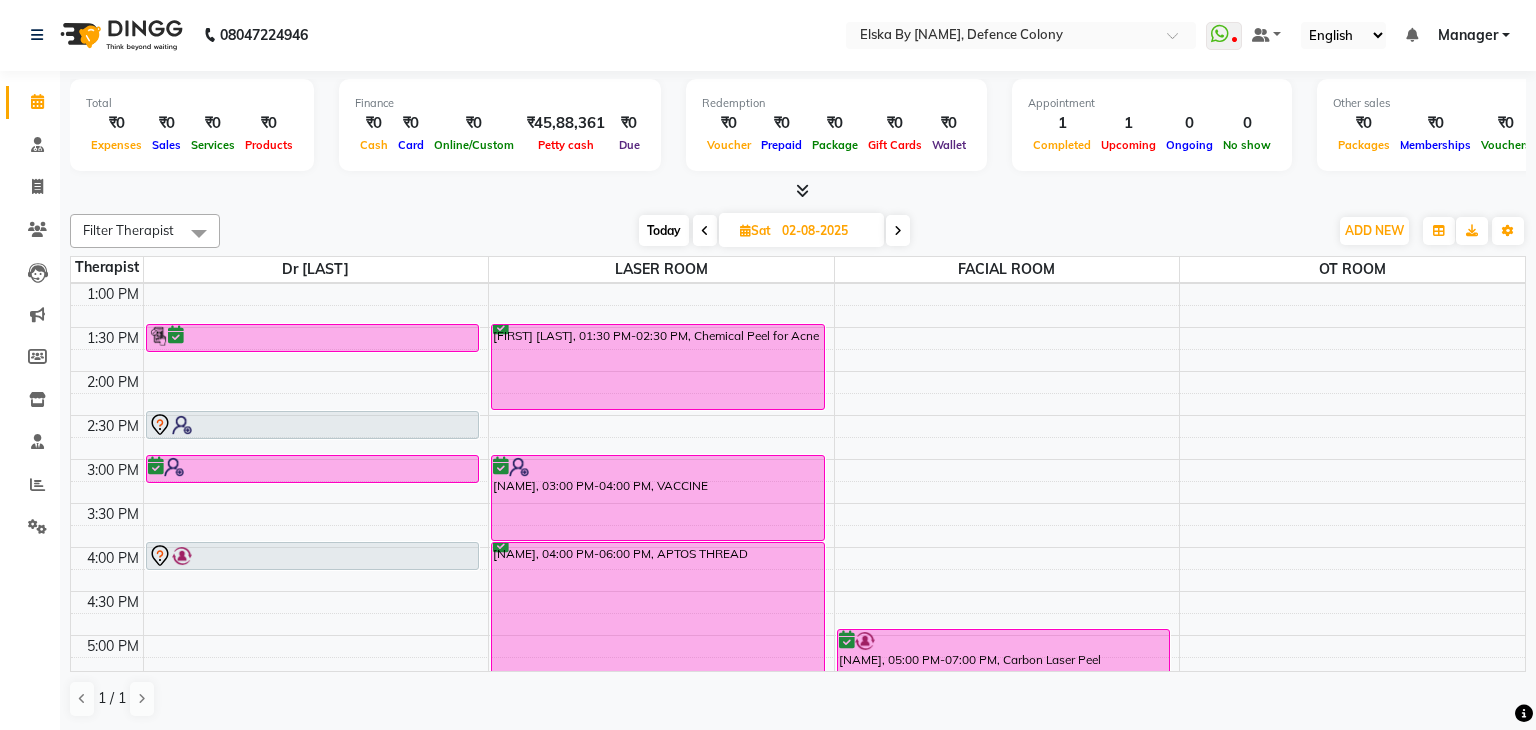 scroll, scrollTop: 301, scrollLeft: 0, axis: vertical 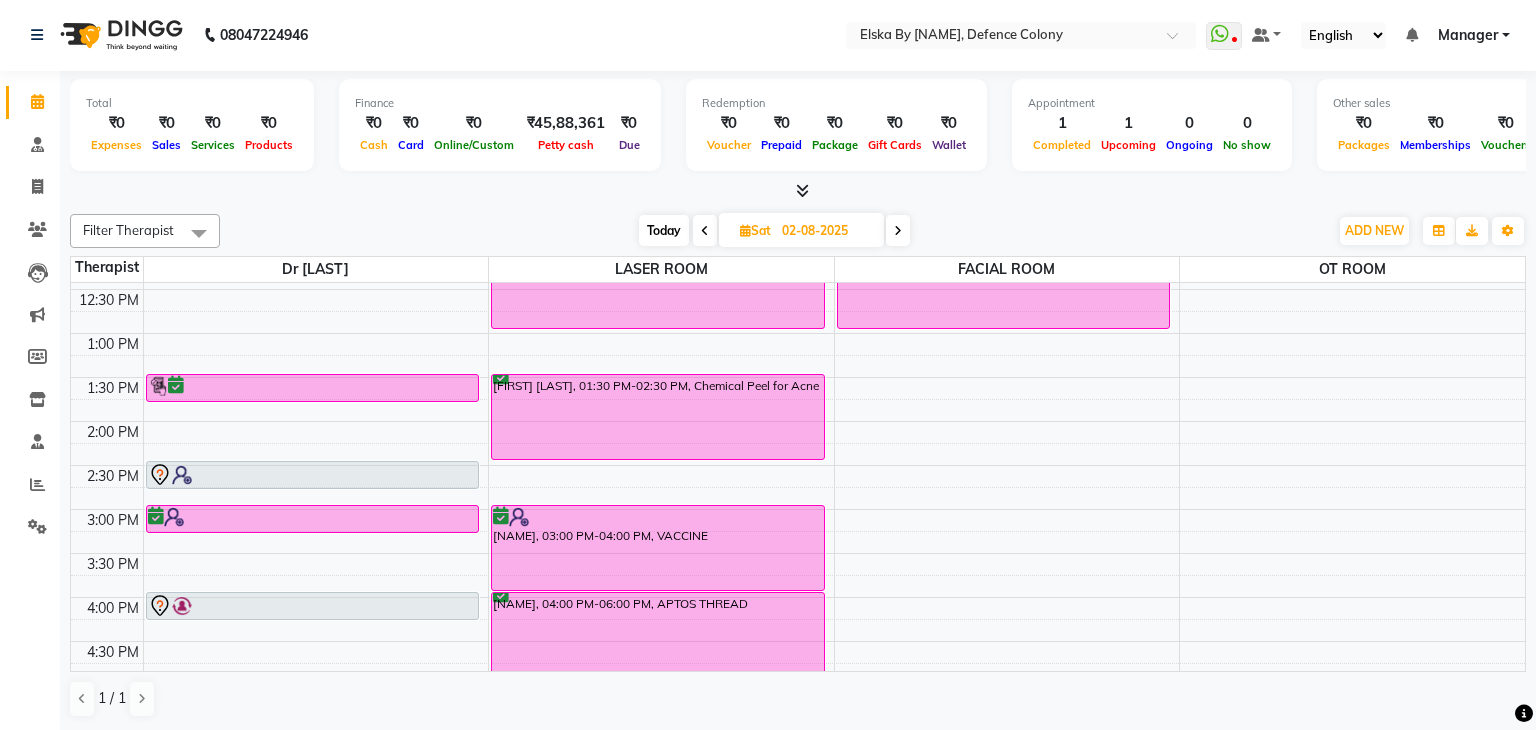 click at bounding box center [313, 475] 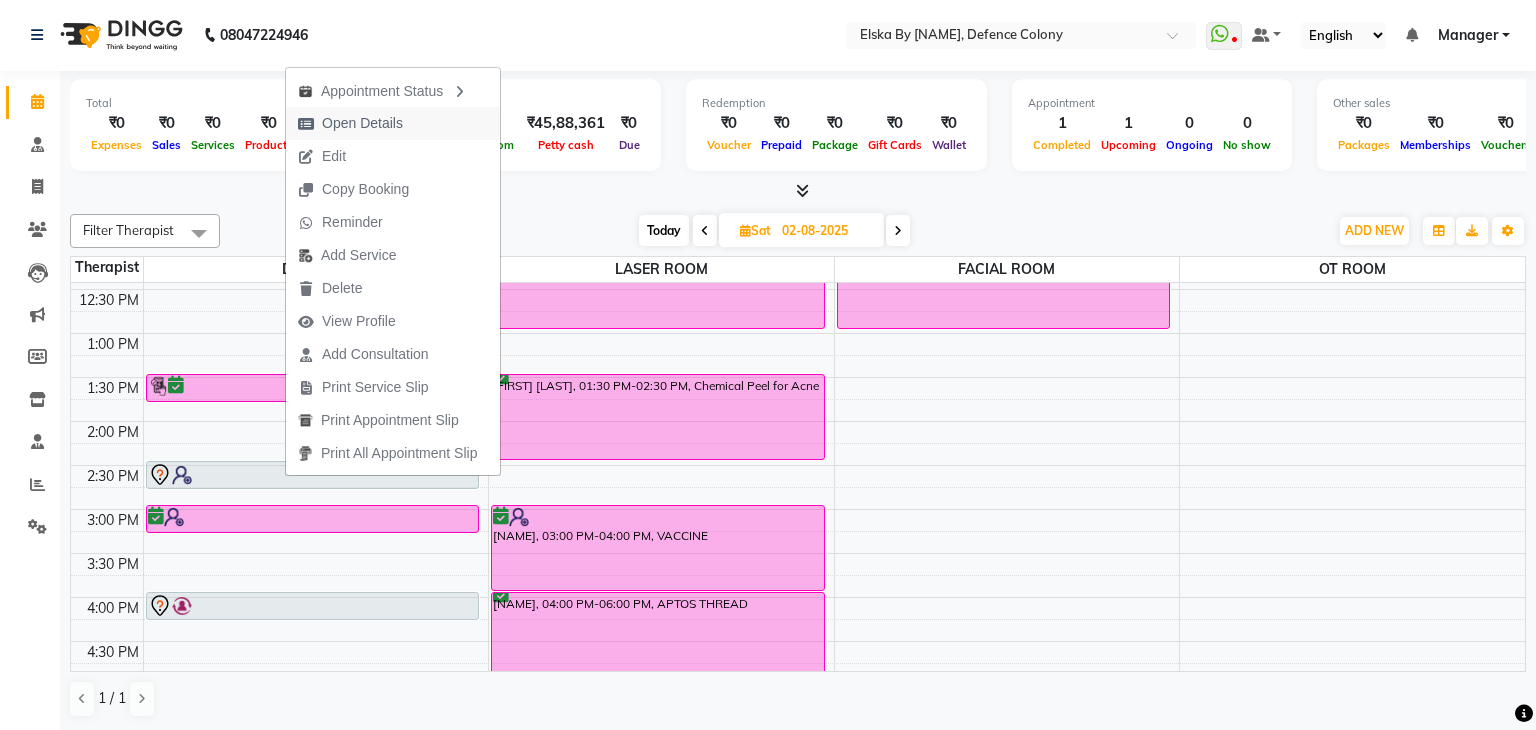 click on "Open Details" at bounding box center (362, 123) 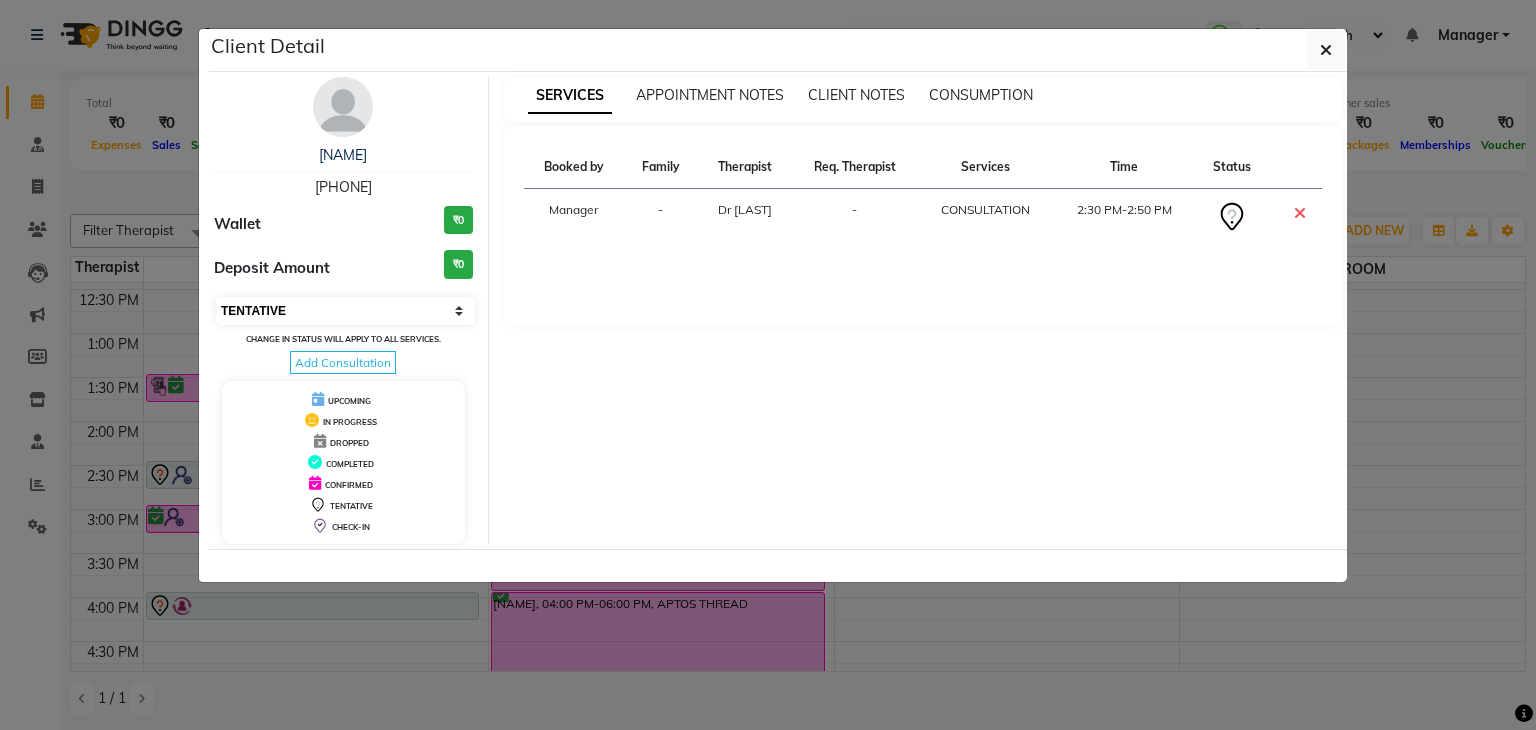 click on "Select CONFIRMED TENTATIVE" at bounding box center [345, 311] 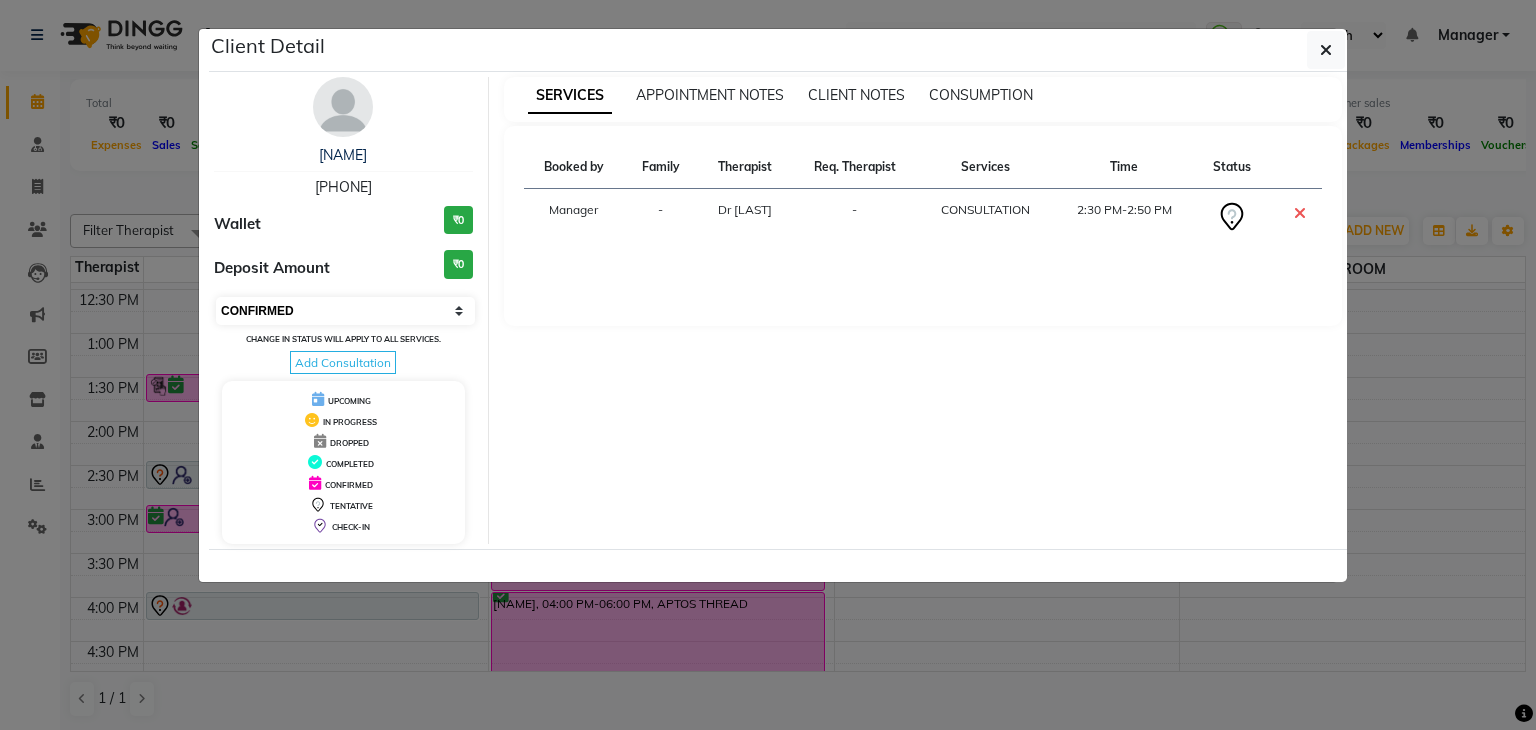 click on "Select CONFIRMED TENTATIVE" at bounding box center (345, 311) 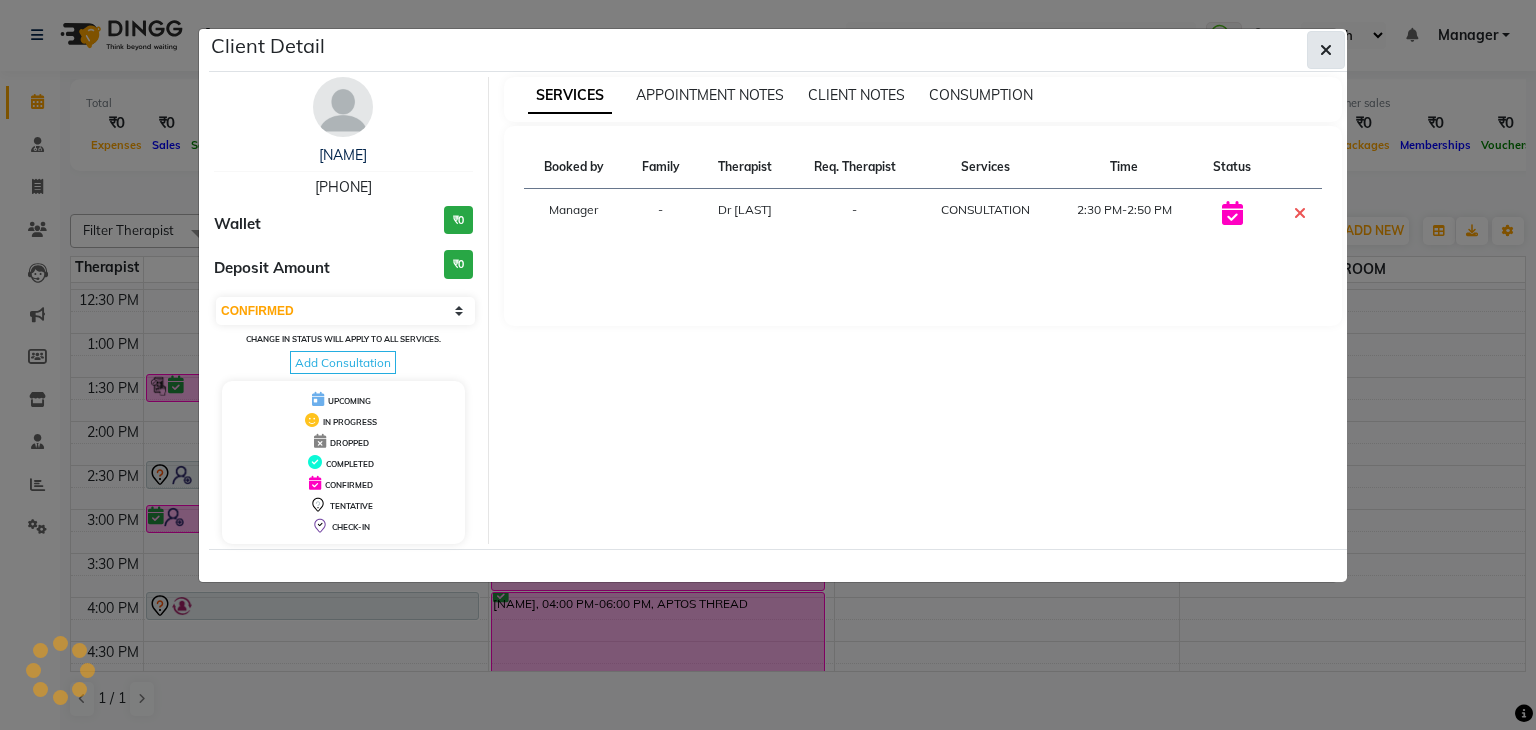 click 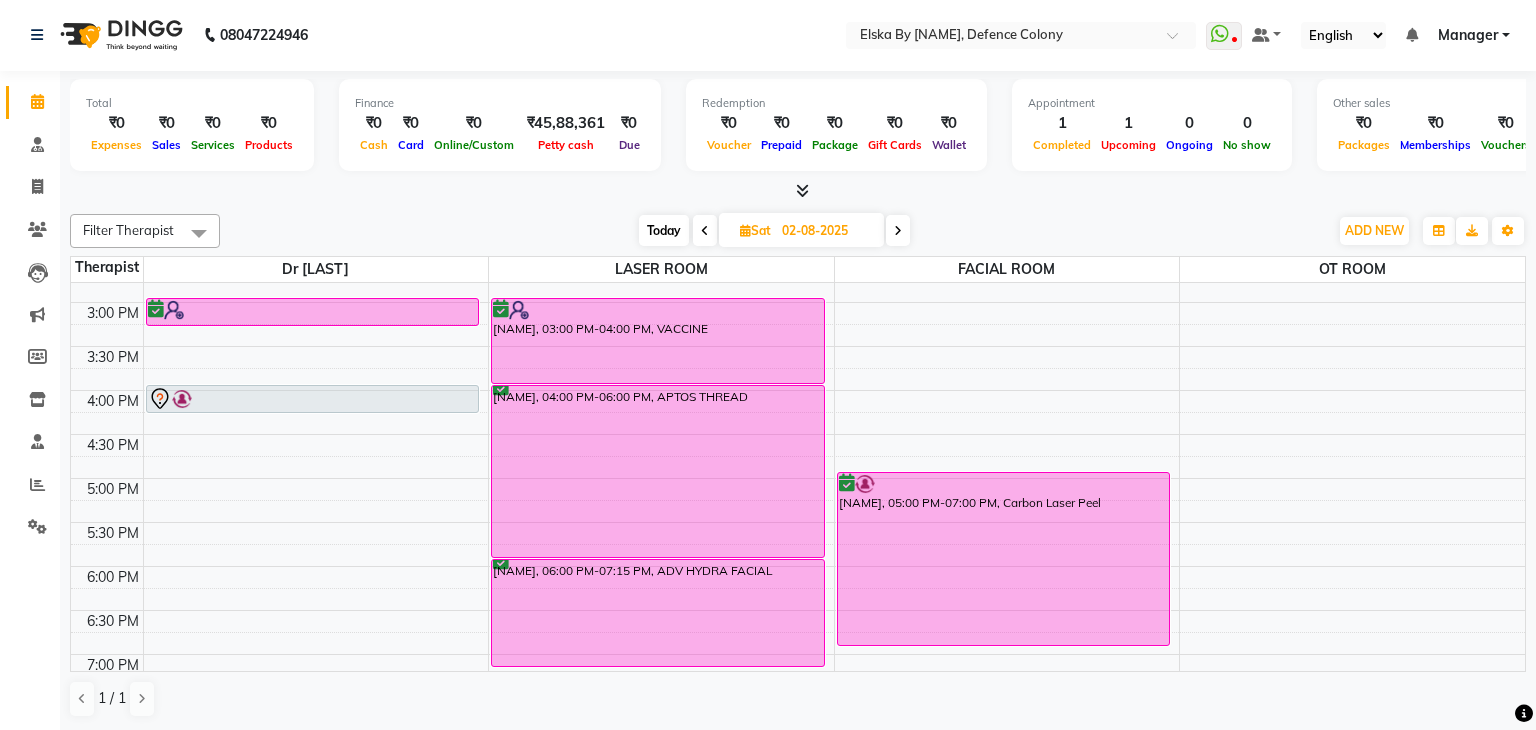 scroll, scrollTop: 538, scrollLeft: 0, axis: vertical 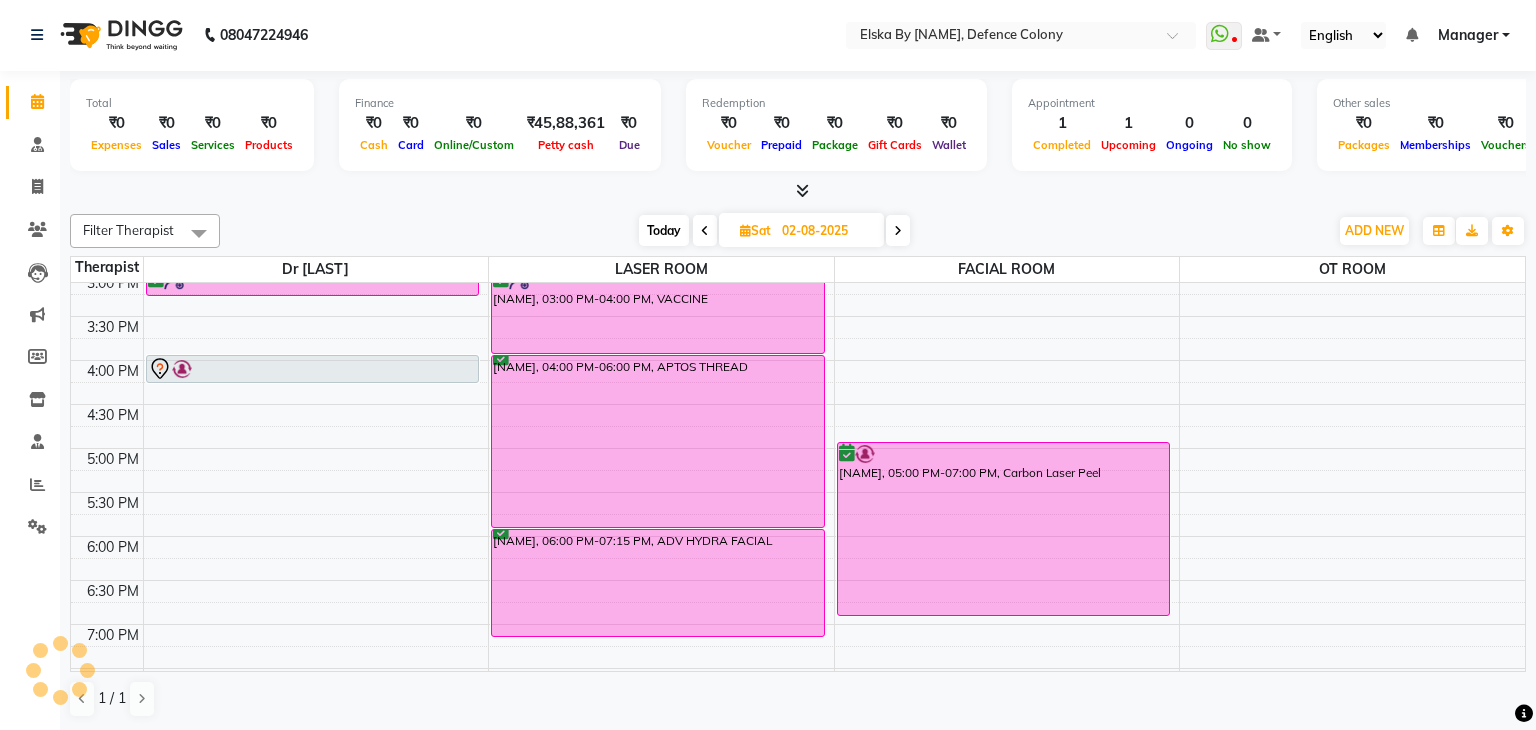click at bounding box center (313, 369) 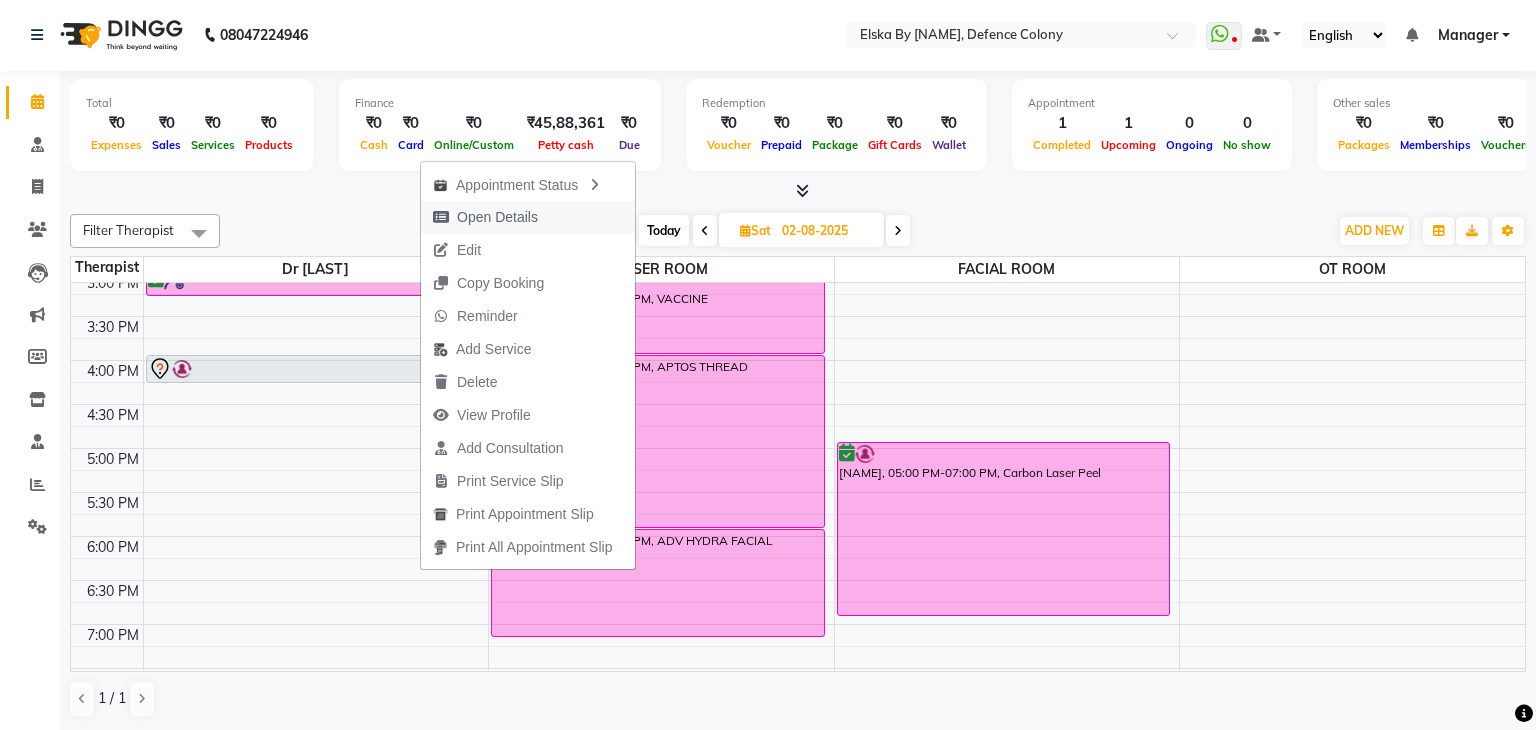 click on "Open Details" at bounding box center [497, 217] 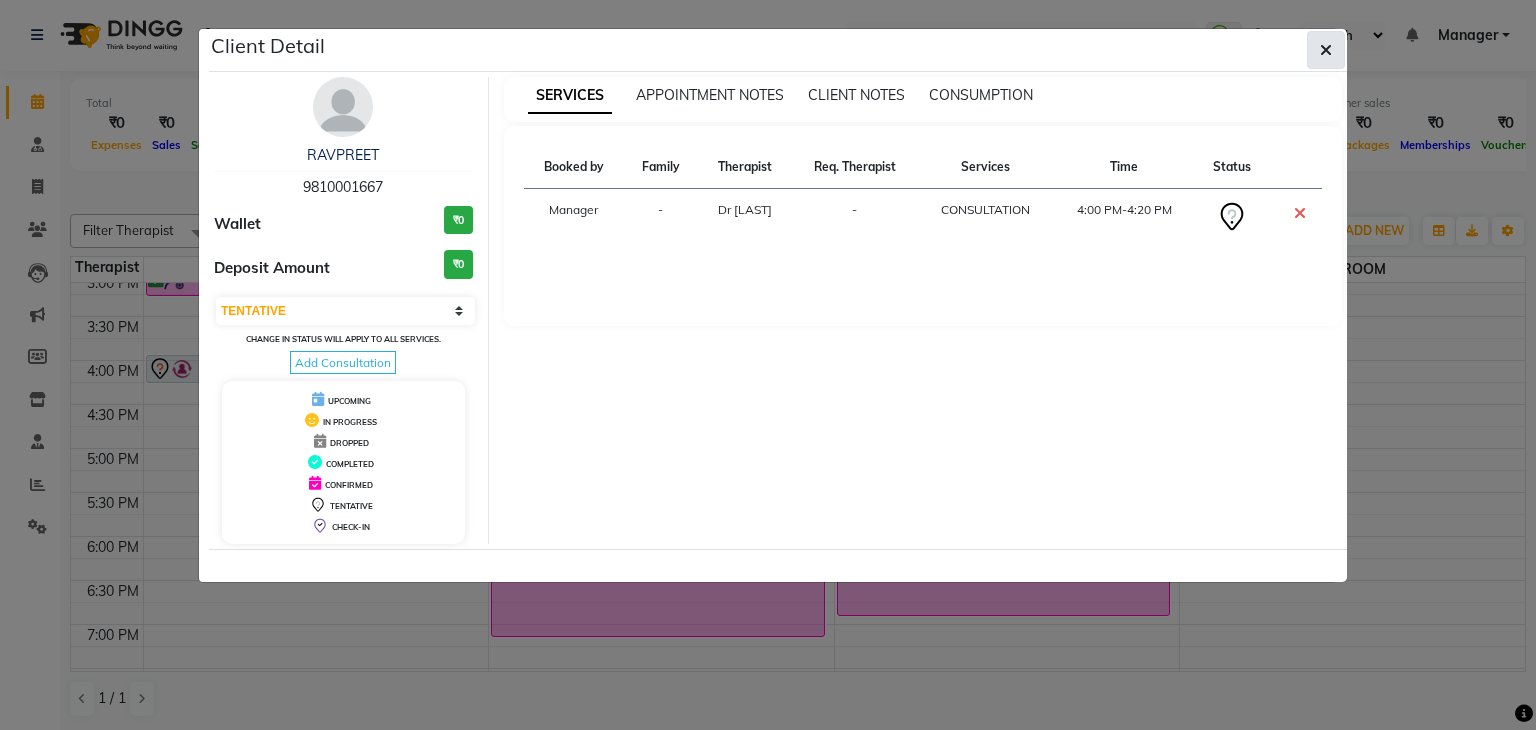 click 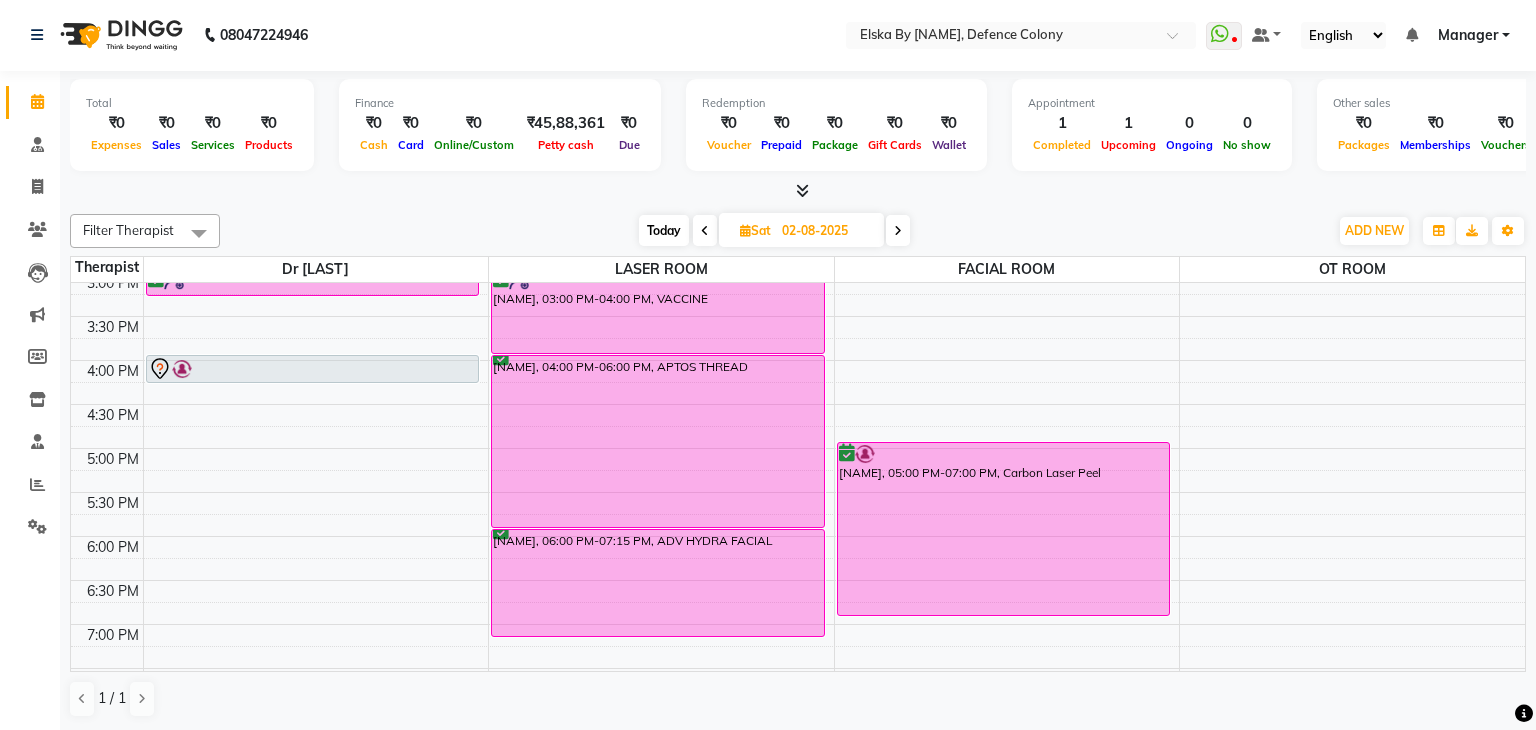 click at bounding box center (313, 369) 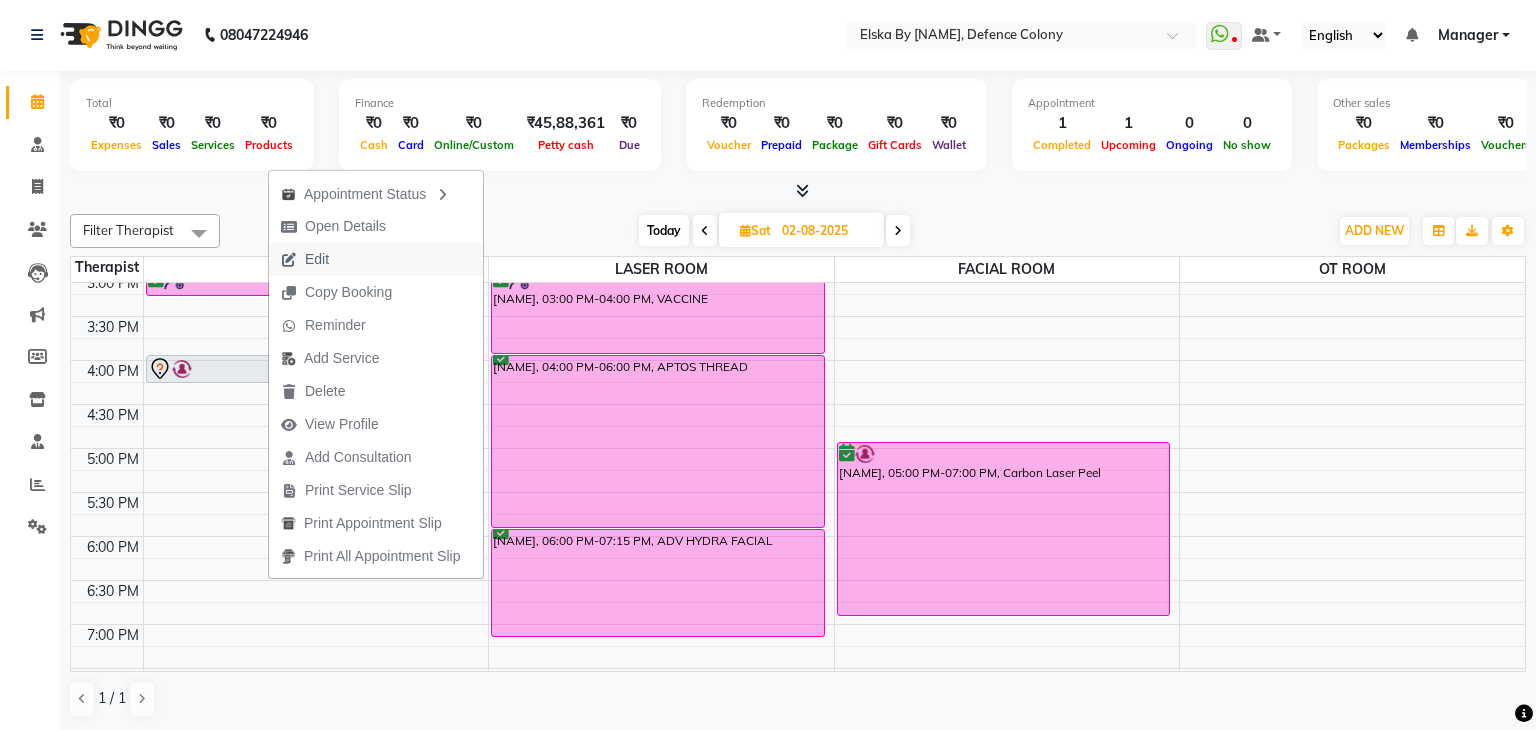 click on "Edit" at bounding box center (317, 259) 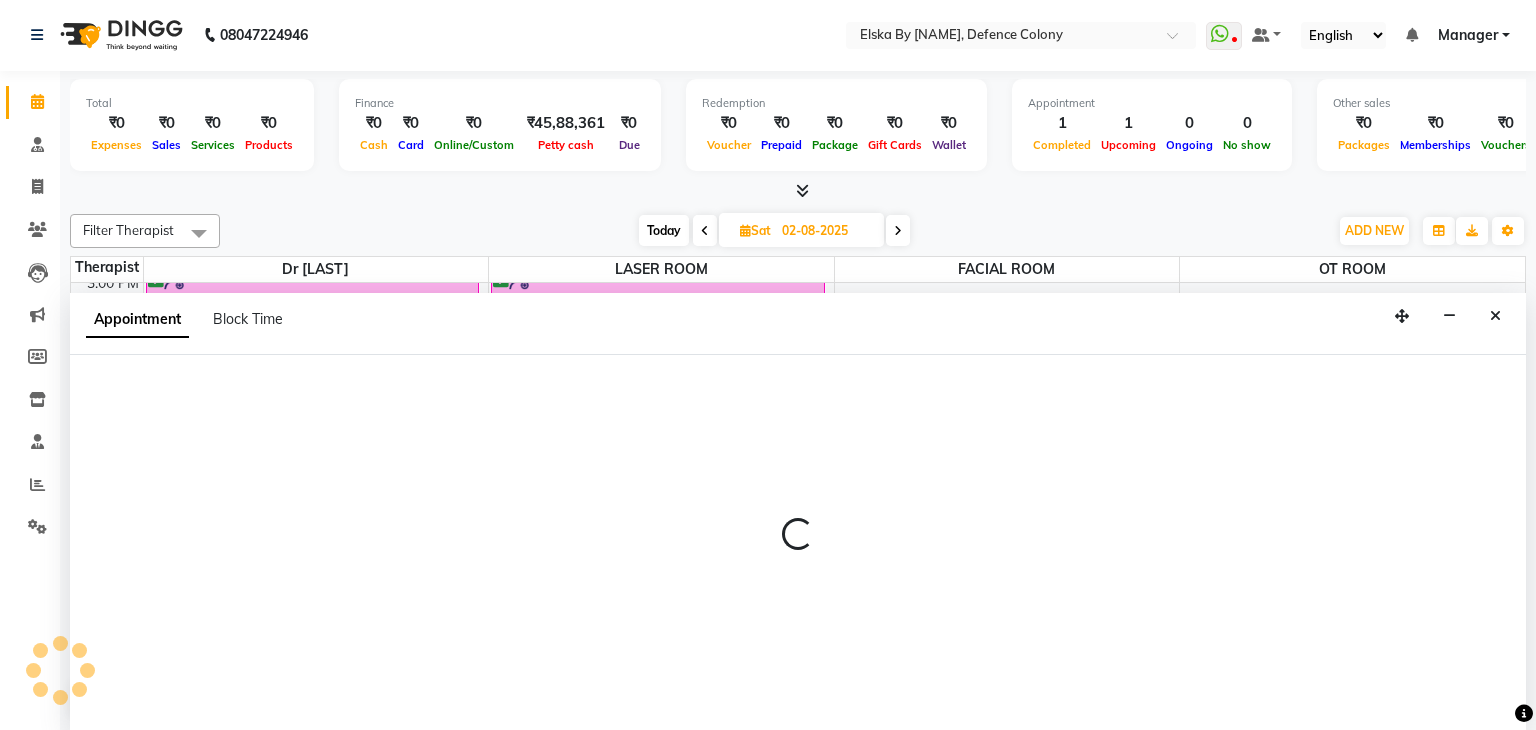 select on "tentative" 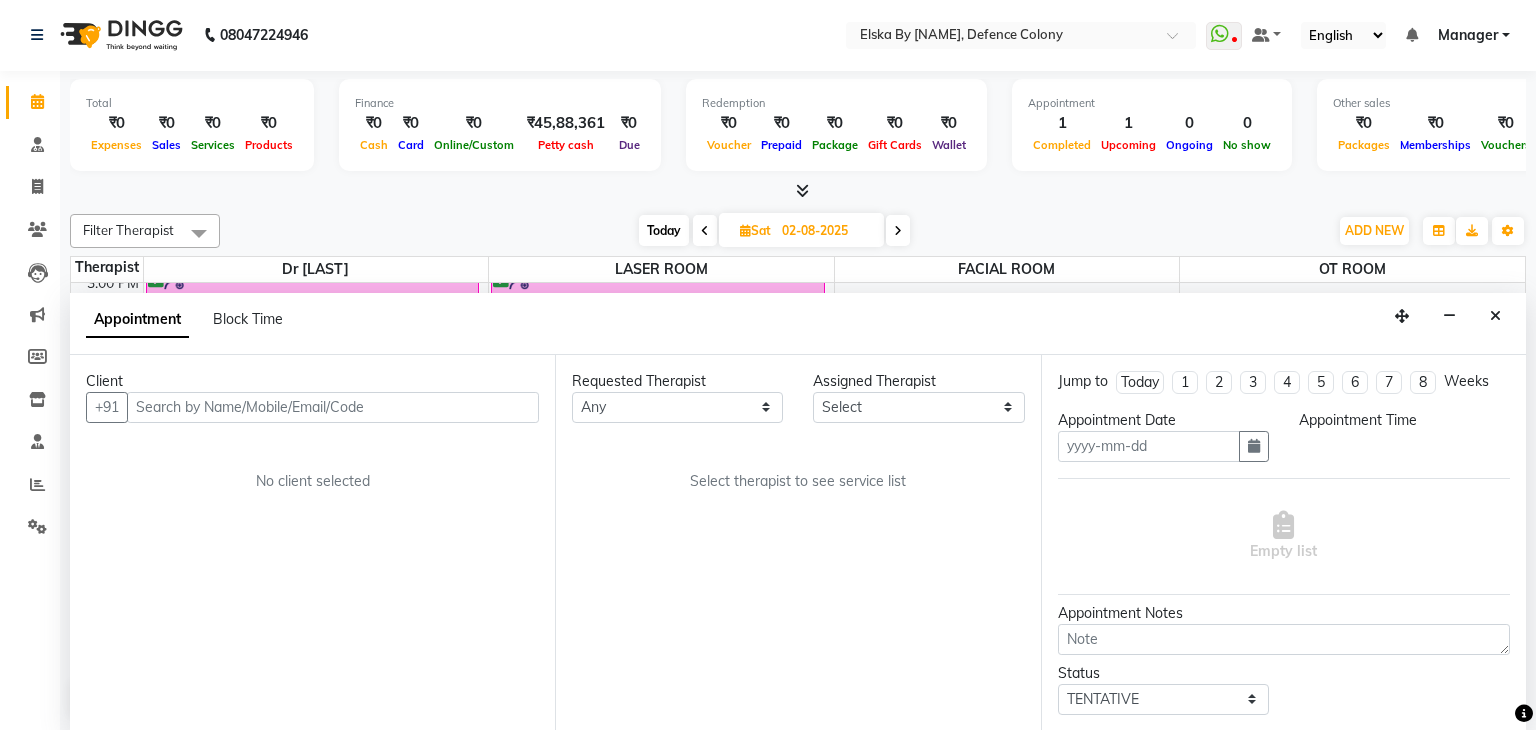 type on "02-08-2025" 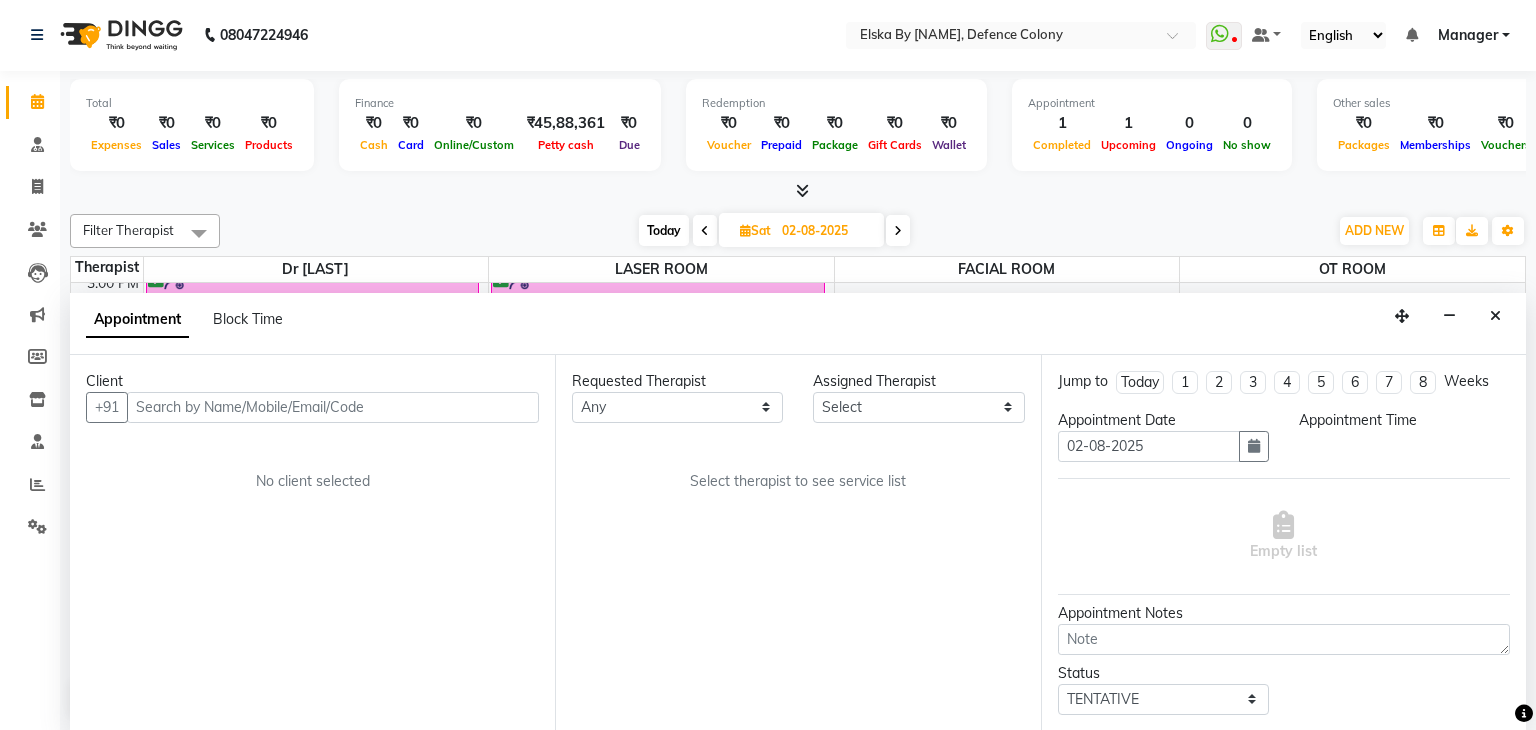 select on "960" 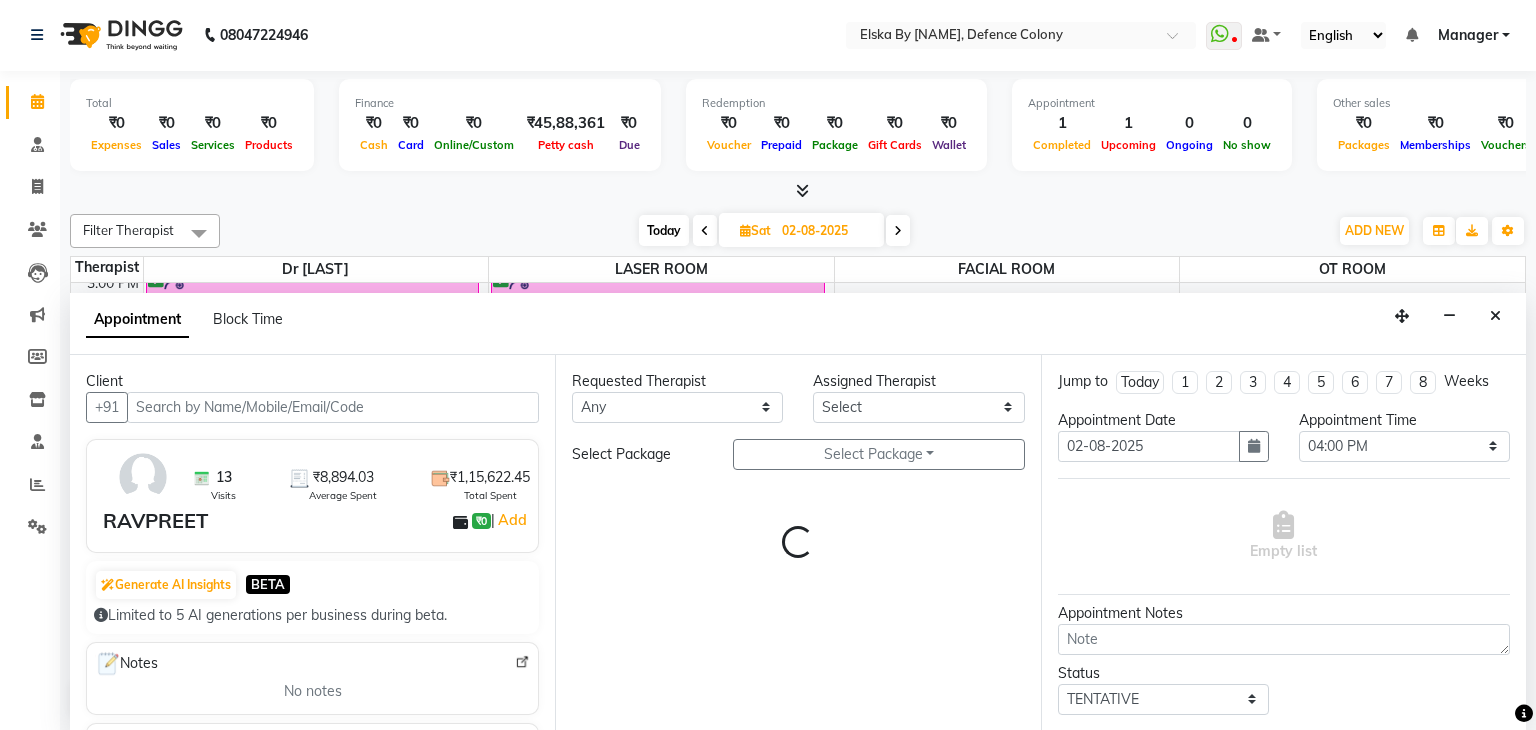scroll, scrollTop: 658, scrollLeft: 0, axis: vertical 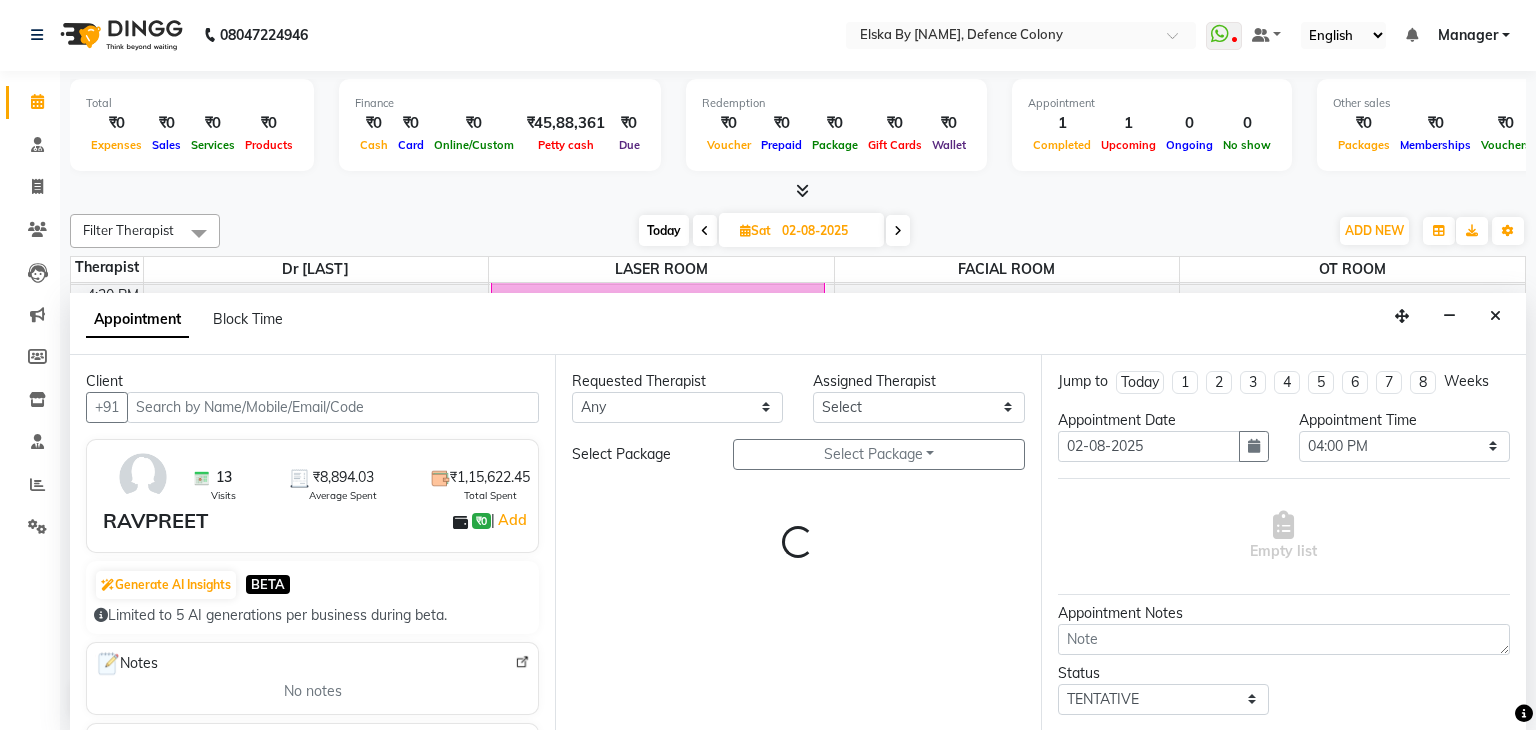 select on "62001" 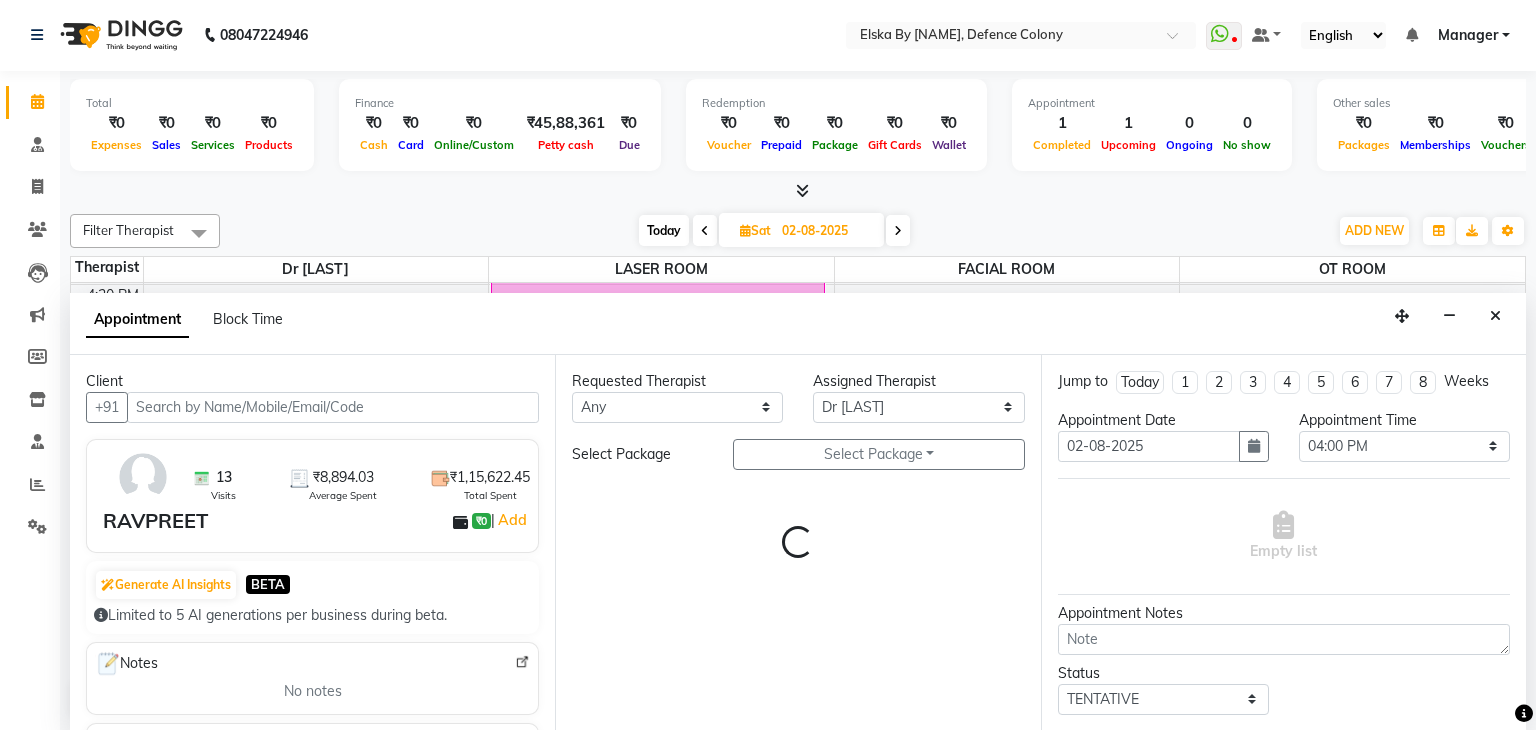 select on "3636" 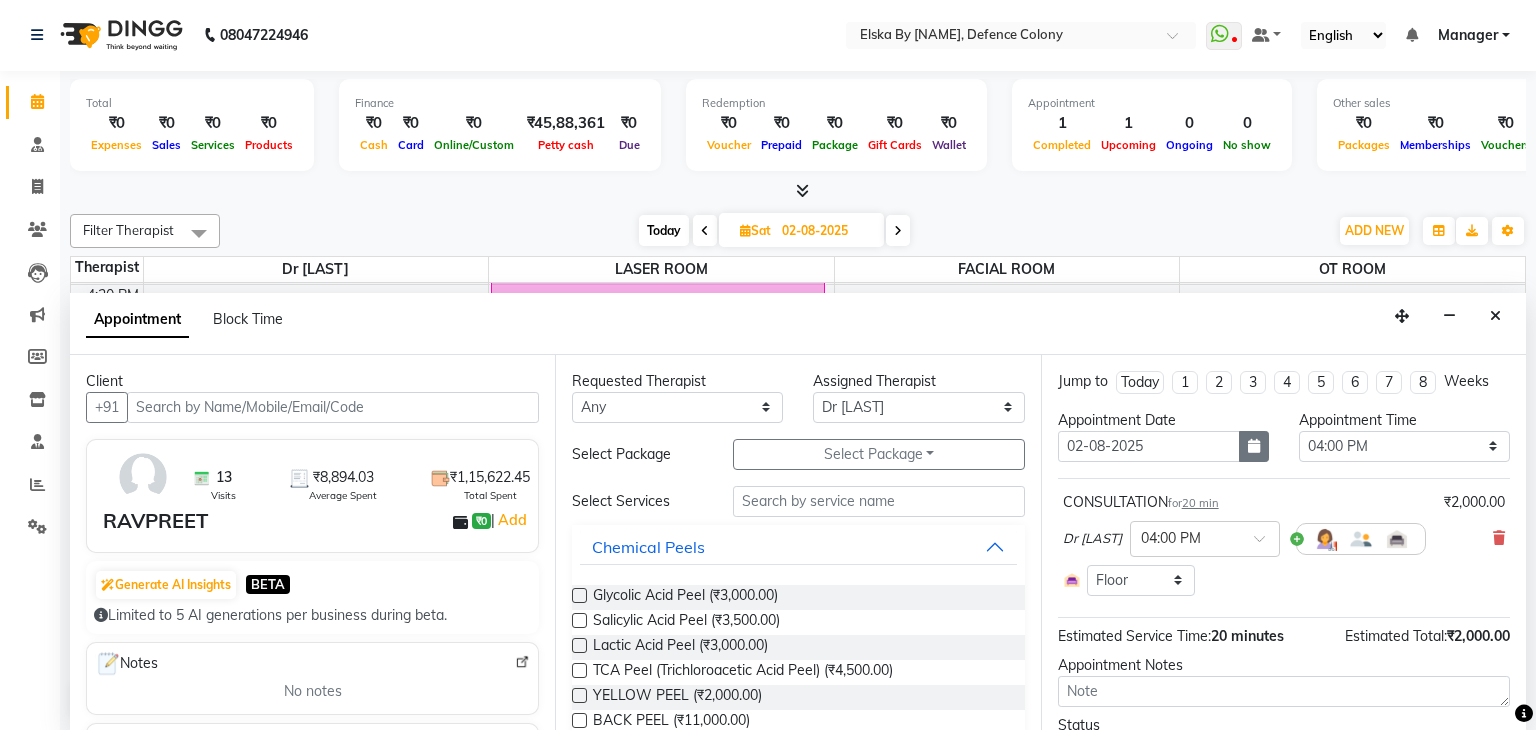 click at bounding box center [1254, 446] 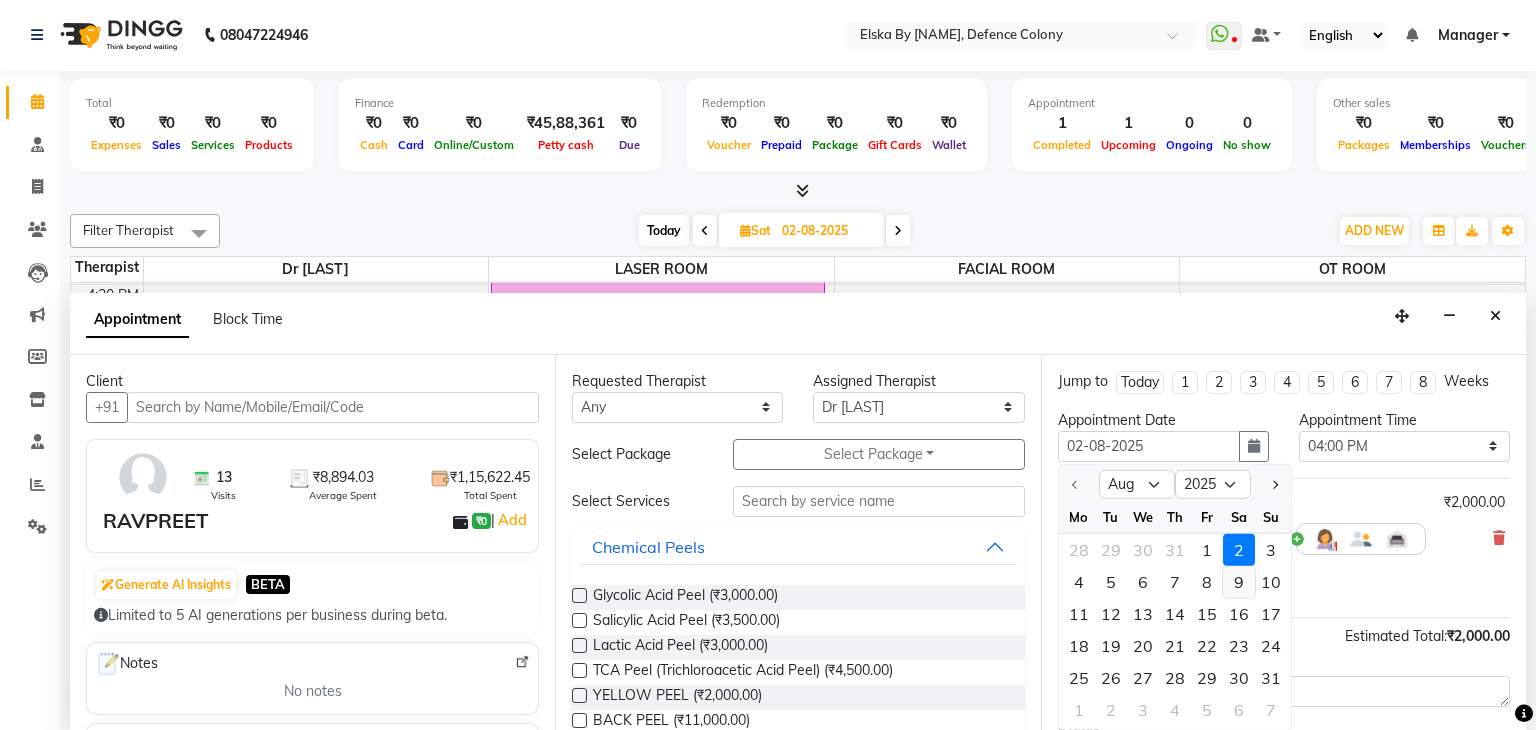 click on "9" at bounding box center (1239, 581) 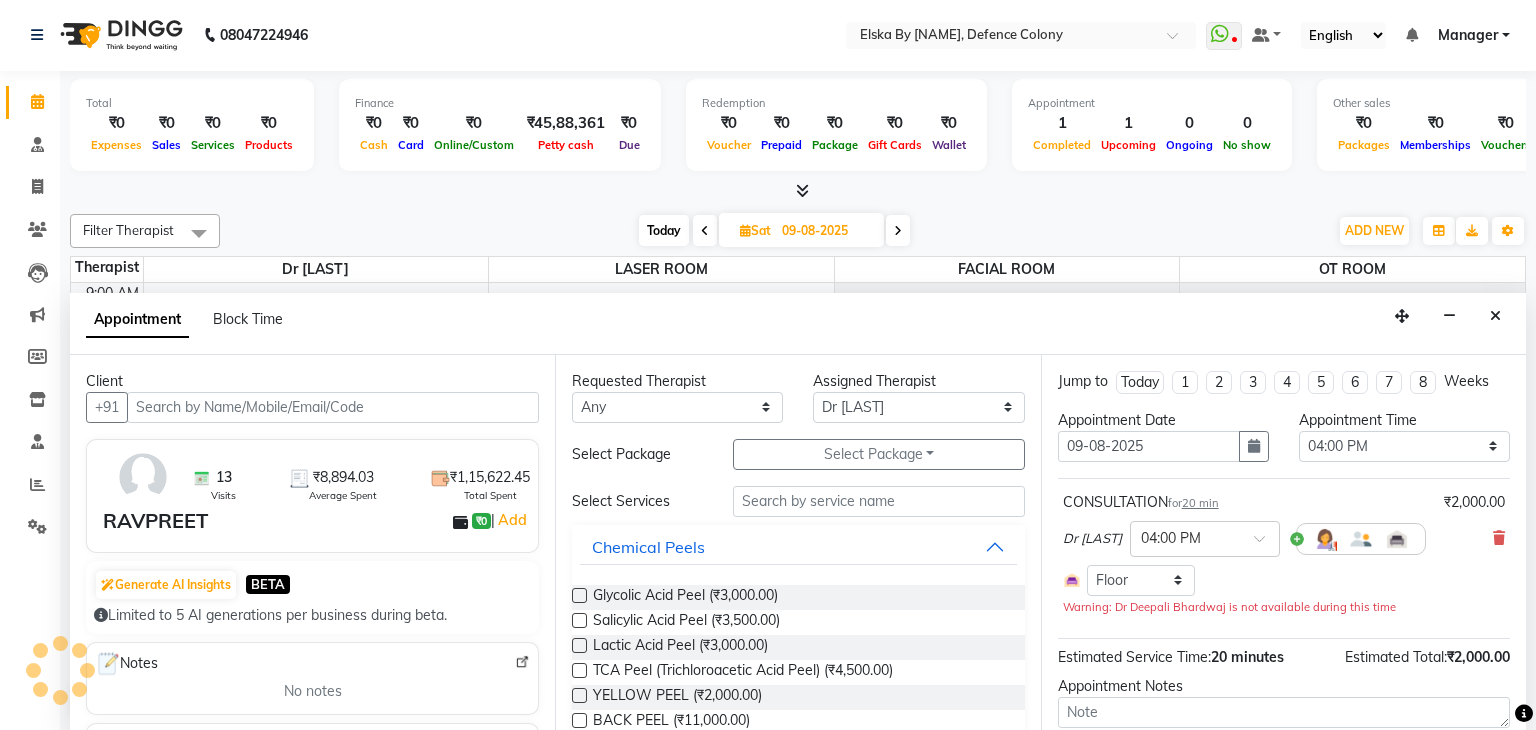 scroll, scrollTop: 658, scrollLeft: 0, axis: vertical 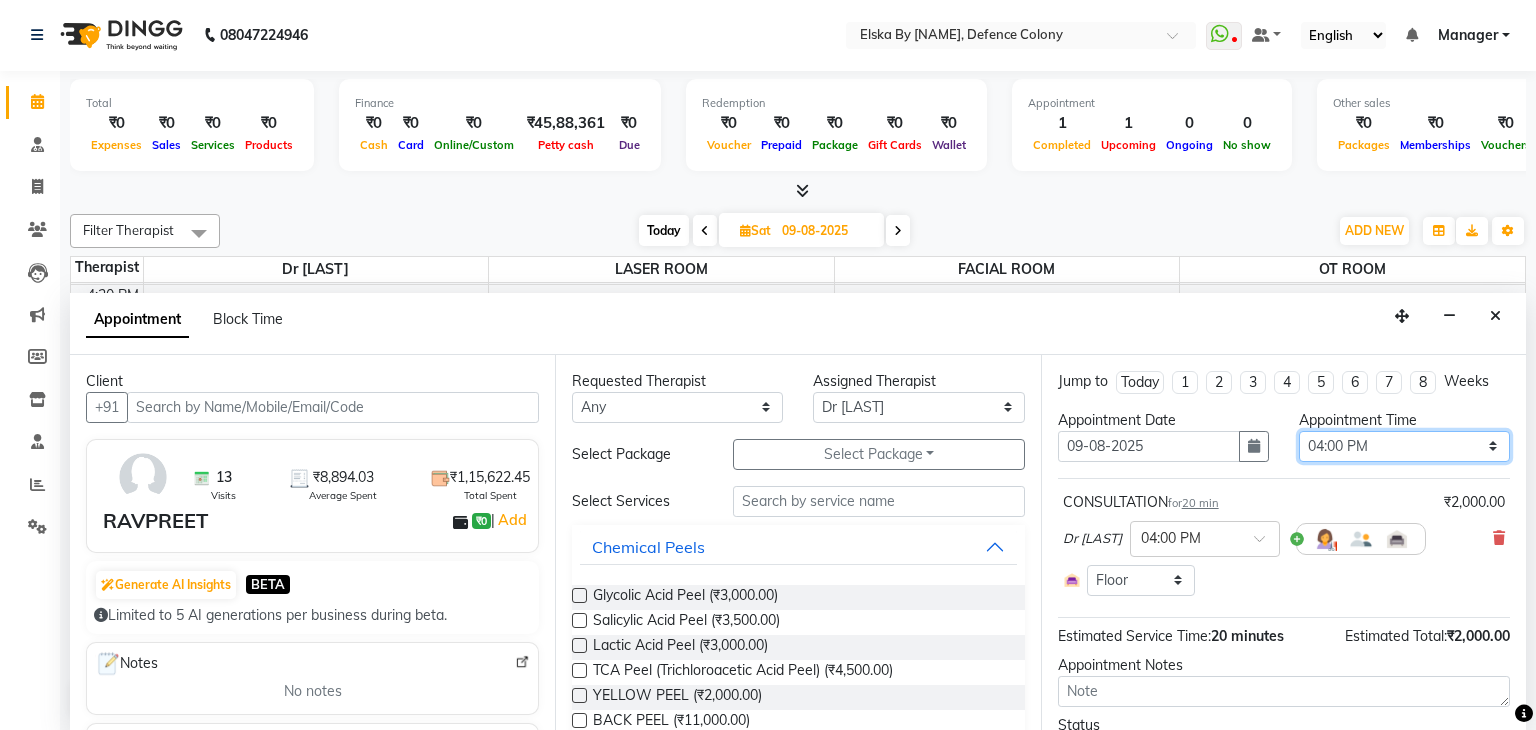click on "Select 10:00 AM 10:15 AM 10:30 AM 10:45 AM 11:00 AM 11:15 AM 11:30 AM 11:45 AM 12:00 PM 12:15 PM 12:30 PM 12:45 PM 01:00 PM 01:15 PM 01:30 PM 01:45 PM 02:00 PM 02:15 PM 02:30 PM 02:45 PM 03:00 PM 03:15 PM 03:30 PM 03:45 PM 04:00 PM 04:15 PM 04:30 PM 04:45 PM 05:00 PM 05:15 PM 05:30 PM 05:45 PM 06:00 PM 06:15 PM 06:30 PM 06:45 PM 07:00 PM 07:15 PM 07:30 PM 07:45 PM 08:00 PM" at bounding box center [1404, 446] 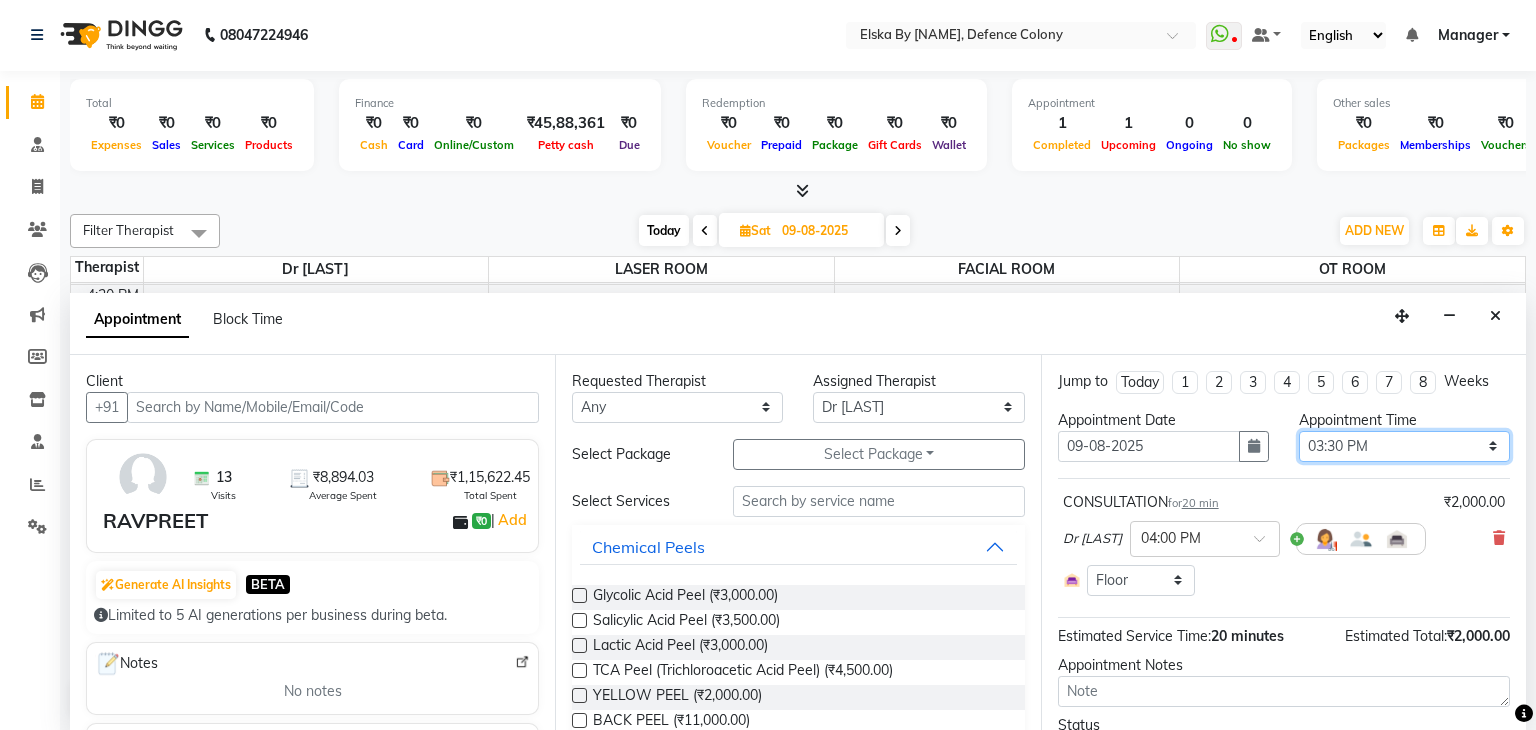 click on "Select 10:00 AM 10:15 AM 10:30 AM 10:45 AM 11:00 AM 11:15 AM 11:30 AM 11:45 AM 12:00 PM 12:15 PM 12:30 PM 12:45 PM 01:00 PM 01:15 PM 01:30 PM 01:45 PM 02:00 PM 02:15 PM 02:30 PM 02:45 PM 03:00 PM 03:15 PM 03:30 PM 03:45 PM 04:00 PM 04:15 PM 04:30 PM 04:45 PM 05:00 PM 05:15 PM 05:30 PM 05:45 PM 06:00 PM 06:15 PM 06:30 PM 06:45 PM 07:00 PM 07:15 PM 07:30 PM 07:45 PM 08:00 PM" at bounding box center [1404, 446] 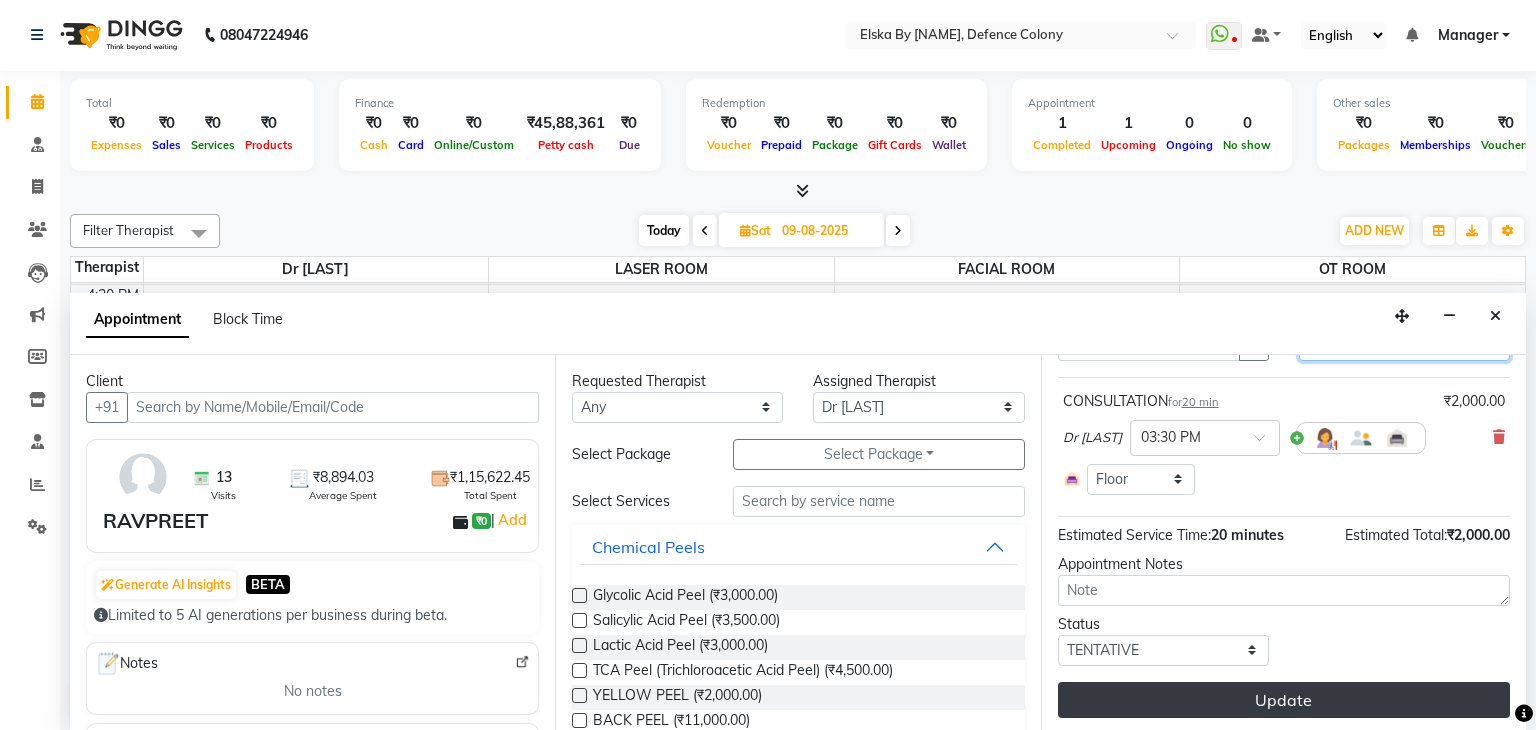 scroll, scrollTop: 102, scrollLeft: 0, axis: vertical 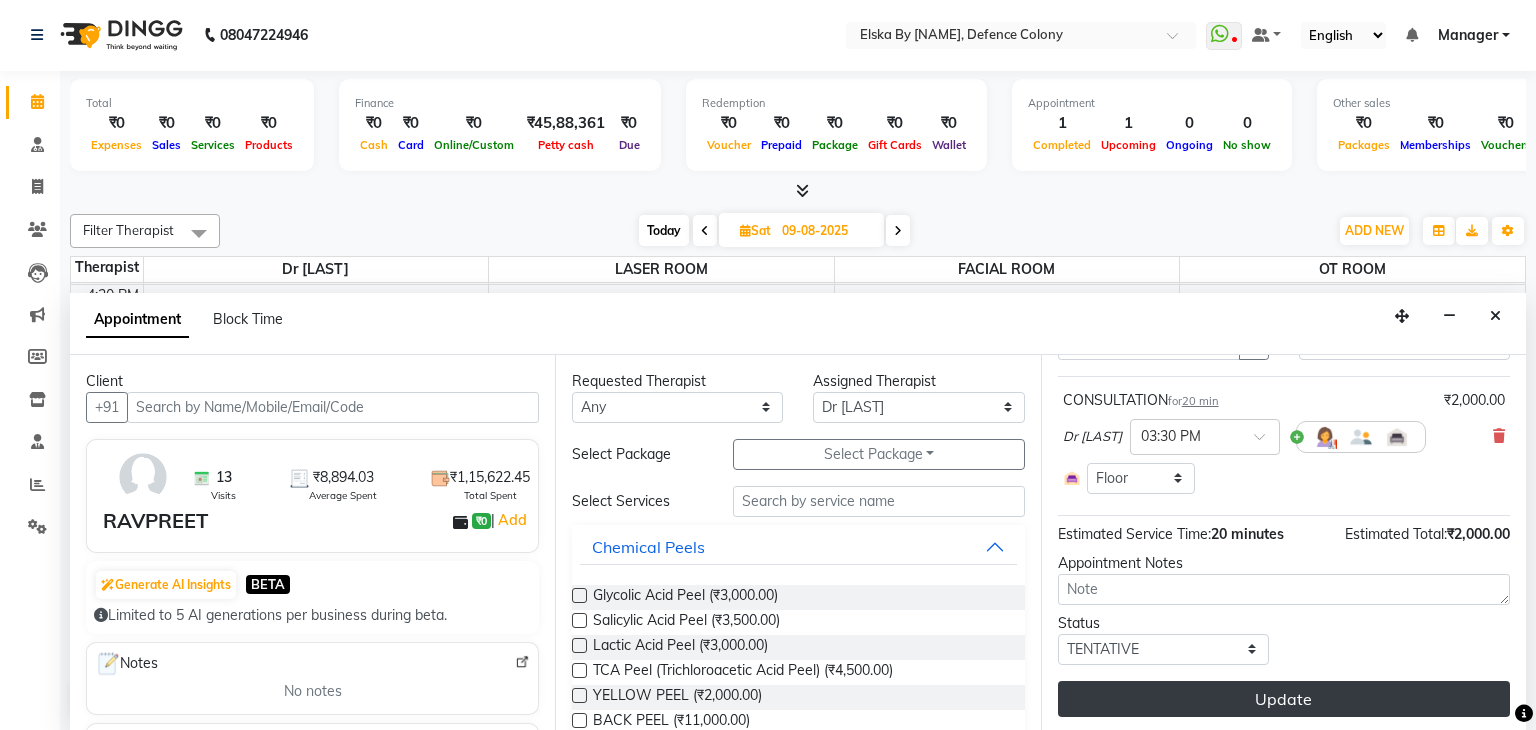 click on "Update" at bounding box center (1284, 699) 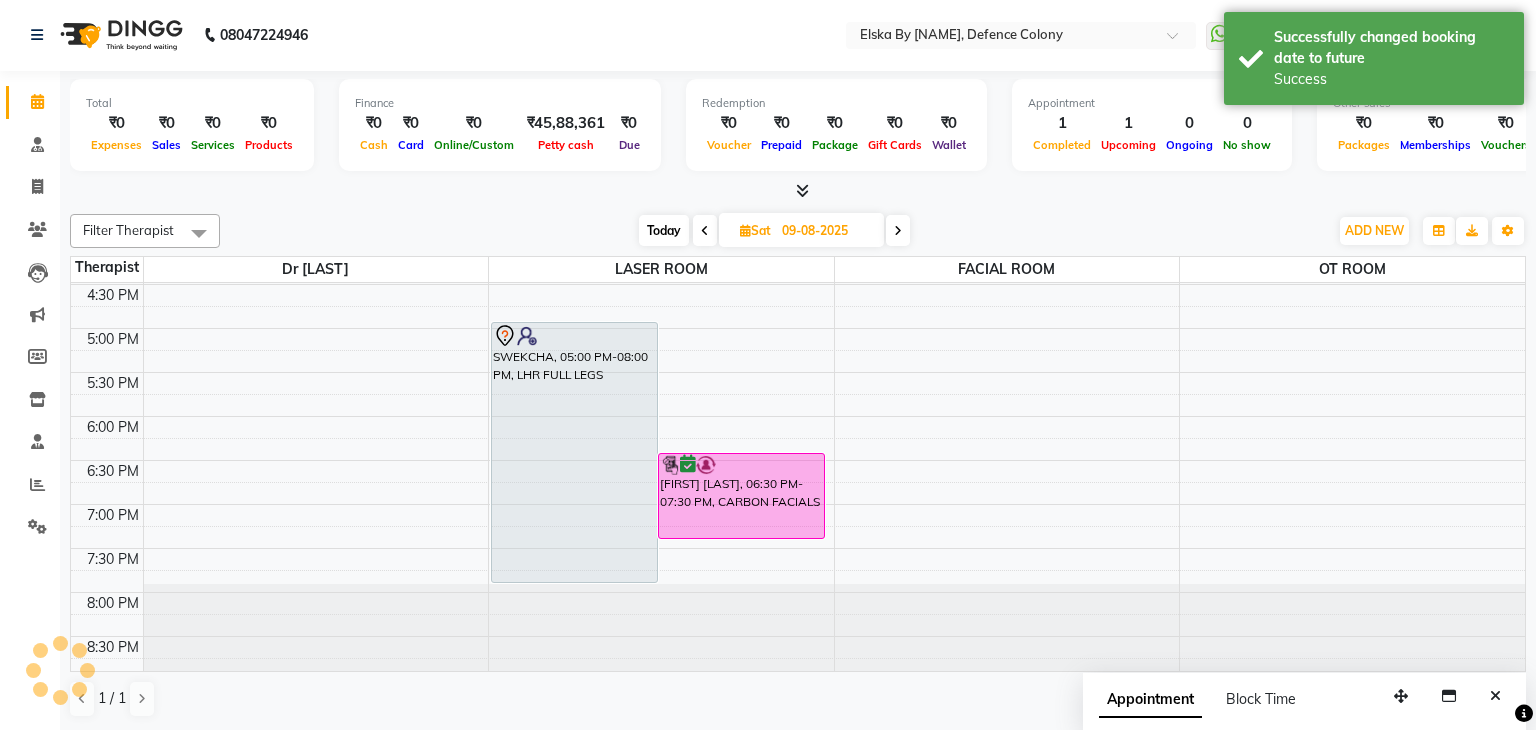 scroll, scrollTop: 0, scrollLeft: 0, axis: both 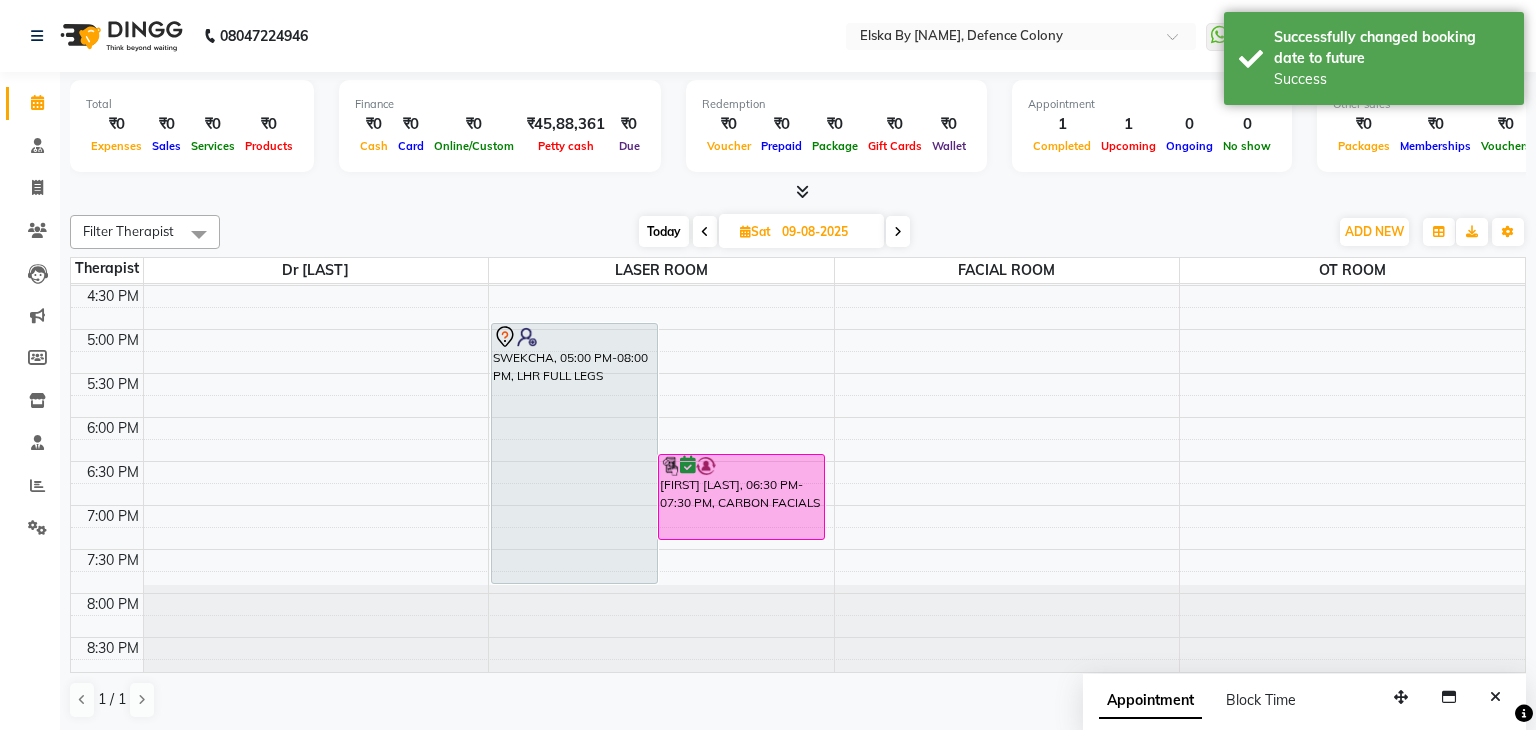click on "Today" at bounding box center [664, 231] 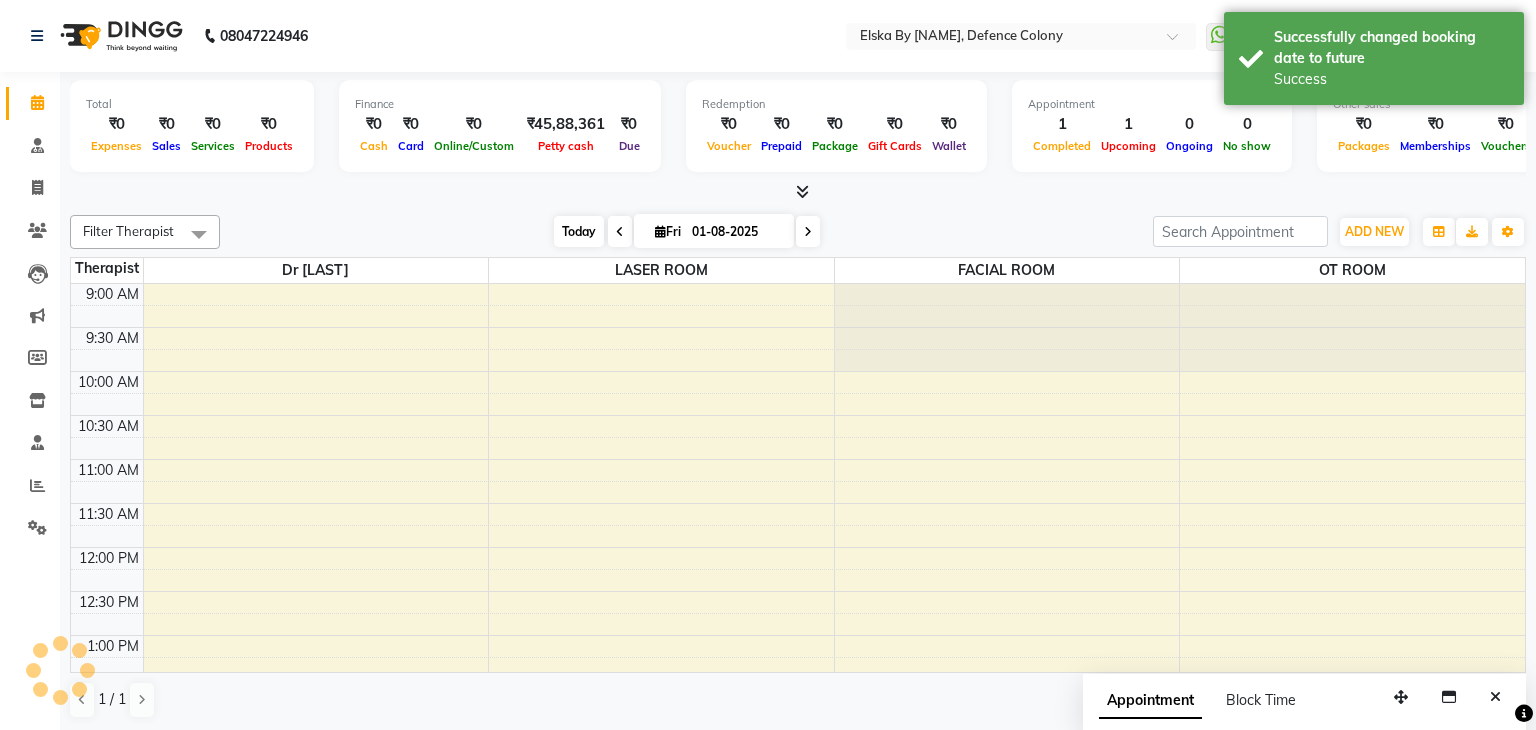 scroll, scrollTop: 658, scrollLeft: 0, axis: vertical 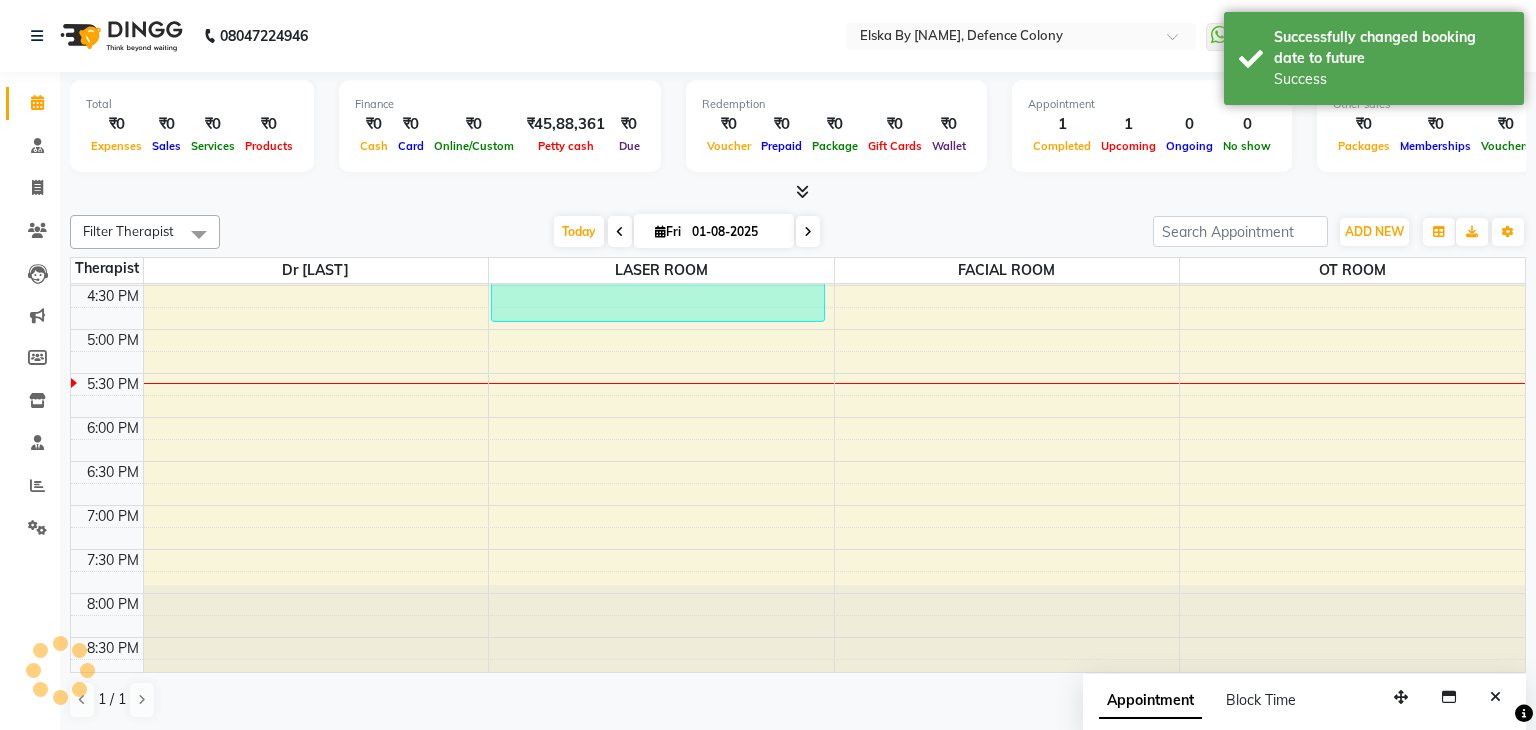 click at bounding box center [808, 232] 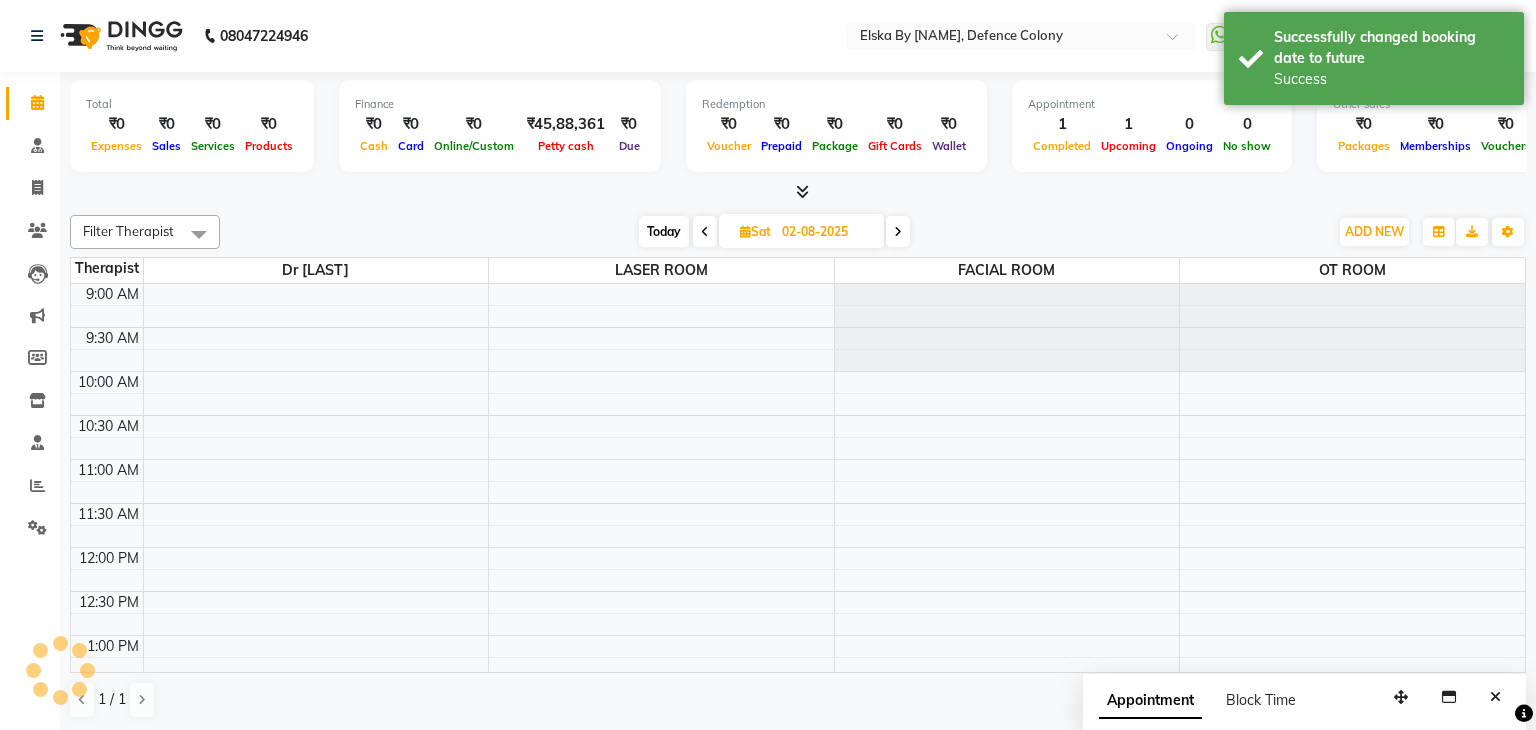 scroll, scrollTop: 658, scrollLeft: 0, axis: vertical 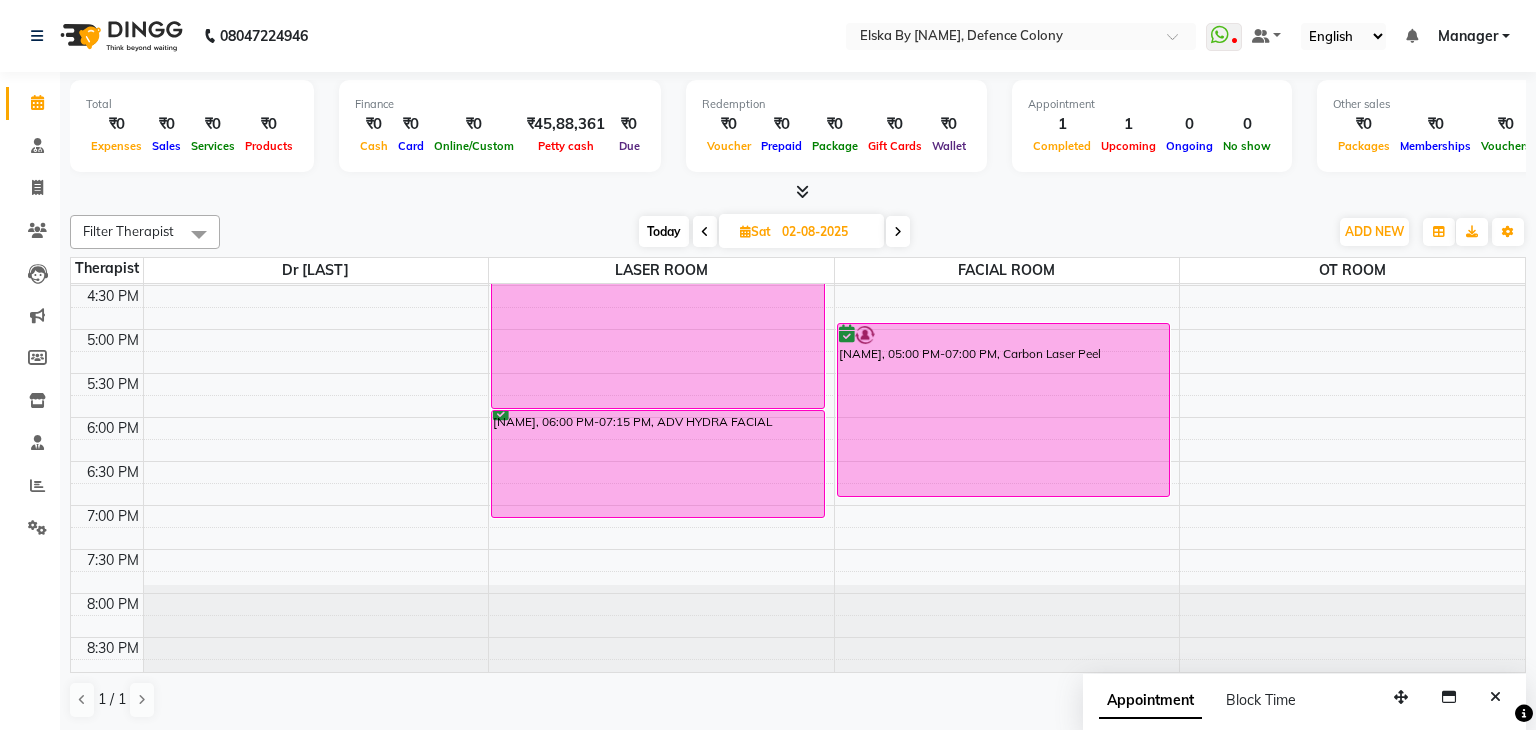 click on "9:00 AM 9:30 AM 10:00 AM 10:30 AM 11:00 AM 11:30 AM 12:00 PM 12:30 PM 1:00 PM 1:30 PM 2:00 PM 2:30 PM 3:00 PM 3:30 PM 4:00 PM 4:30 PM 5:00 PM 5:30 PM 6:00 PM 6:30 PM 7:00 PM 7:30 PM 8:00 PM 8:30 PM     [NAME], 01:30 PM-01:50 PM, CONSULTATION     [NAME], 02:30 PM-02:50 PM, CONSULTATION     [NAME], 03:00 PM-03:20 PM, CONSULTATION     [NAME], 12:00 PM-01:00 PM, GLUTA SHOTS     [NAME], 01:30 PM-02:30 PM, Chemical Peel for Acne     [NAME], 03:00 PM-04:00 PM, VACCINE     [NAME], 04:00 PM-06:00 PM, APTOS THREAD     [NAME], 06:00 PM-07:15 PM, ADV HYDRA FACIAL     [NAME], 12:00 PM-01:00 PM, BASIC HYDRA FACIAL     [NAME], 05:00 PM-07:00 PM, Carbon Laser Peel" at bounding box center [798, 153] 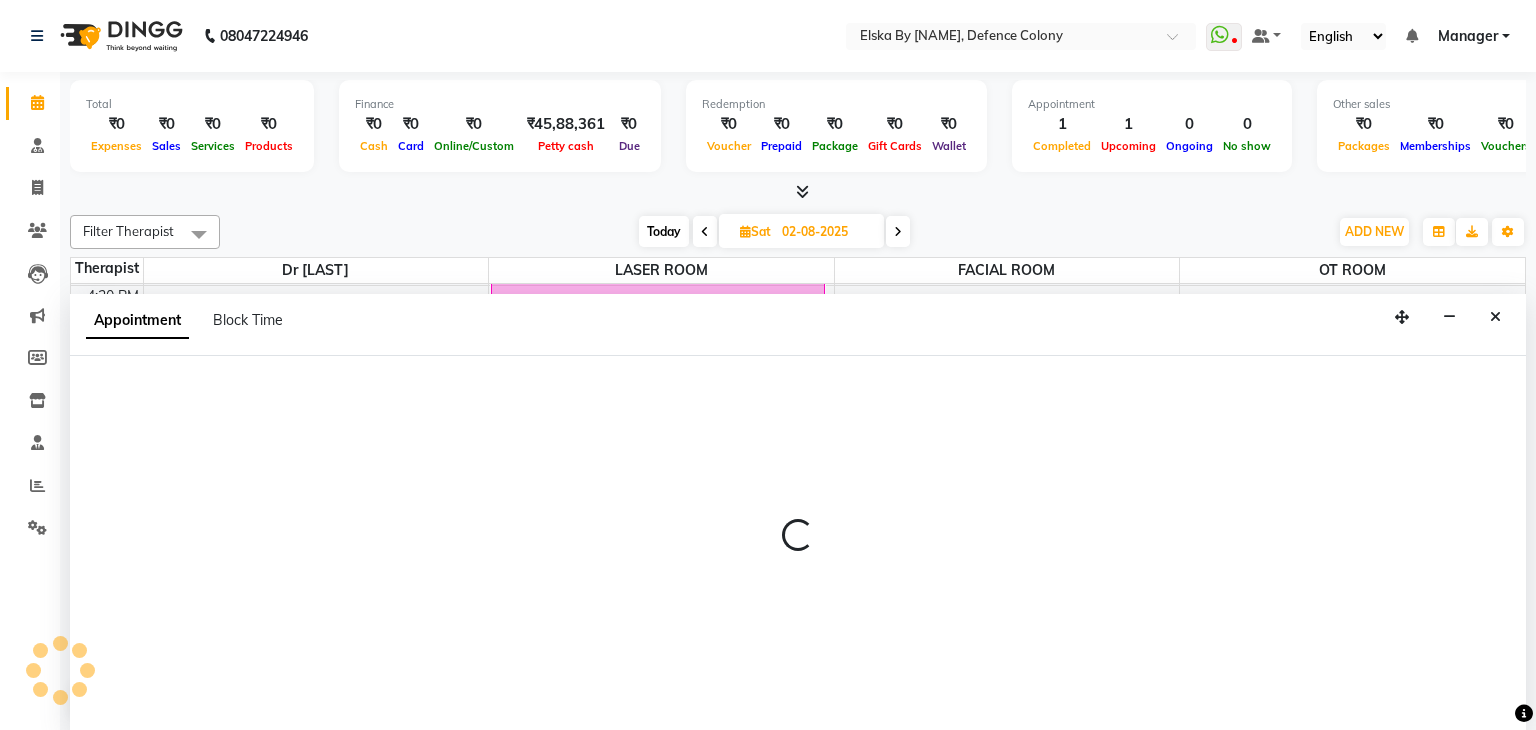 scroll, scrollTop: 1, scrollLeft: 0, axis: vertical 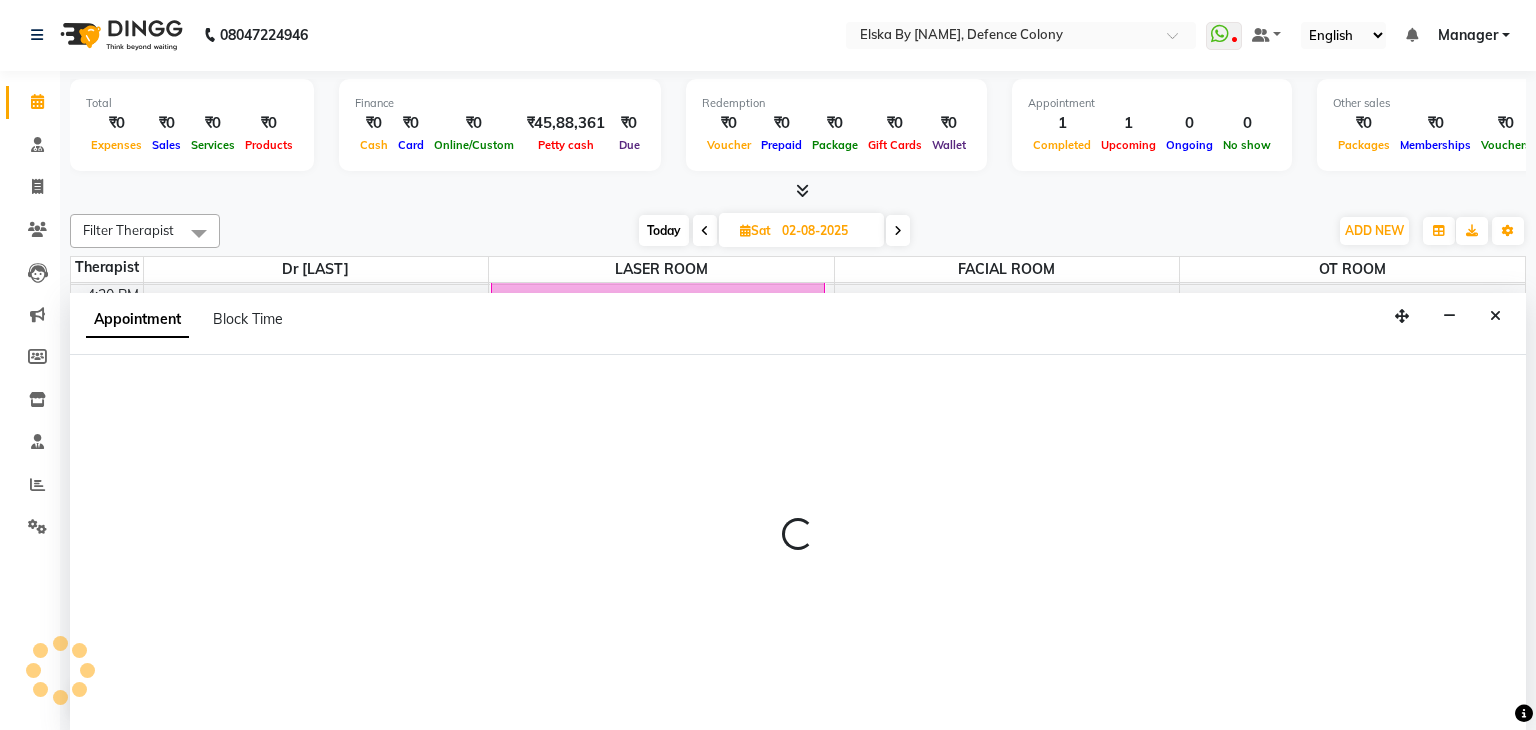 select on "63380" 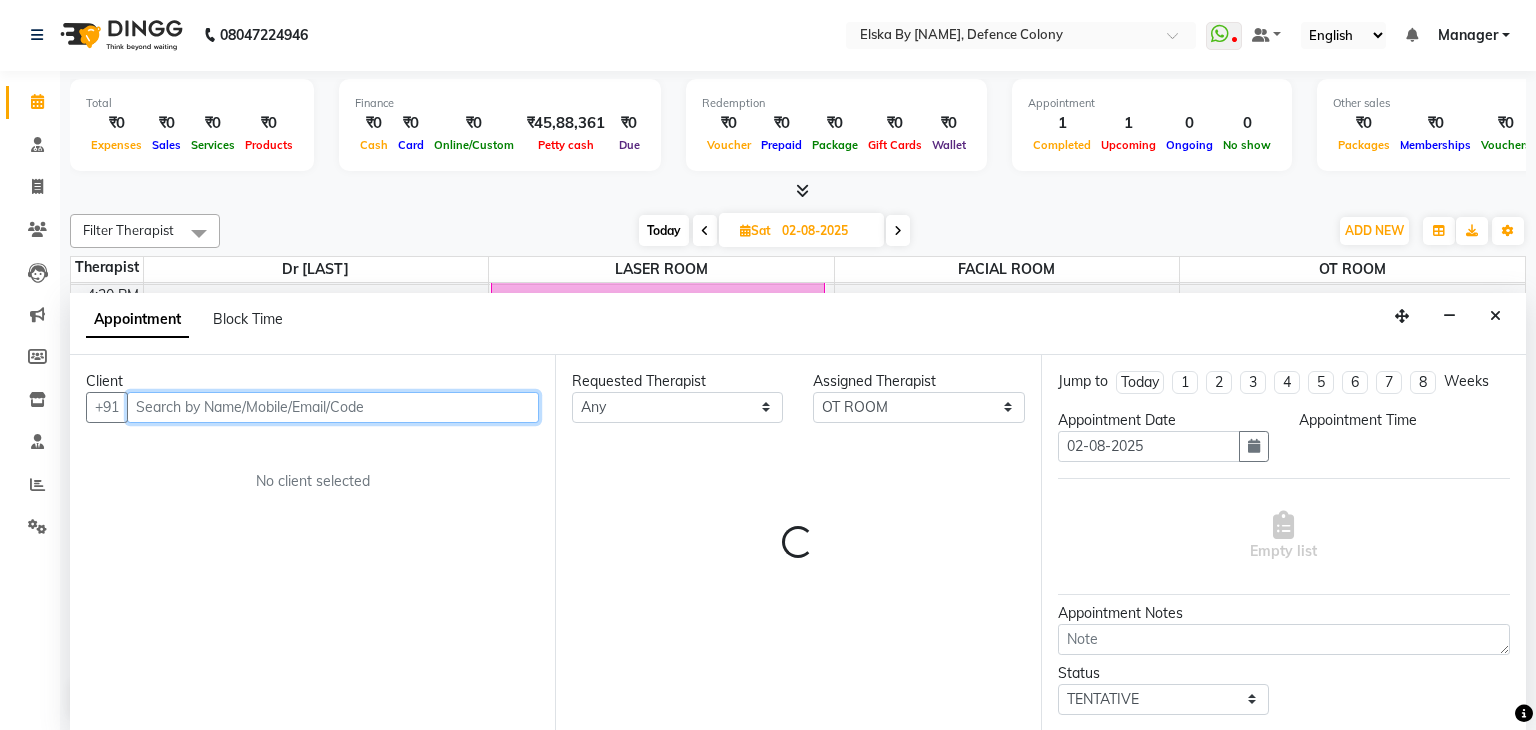 select on "1140" 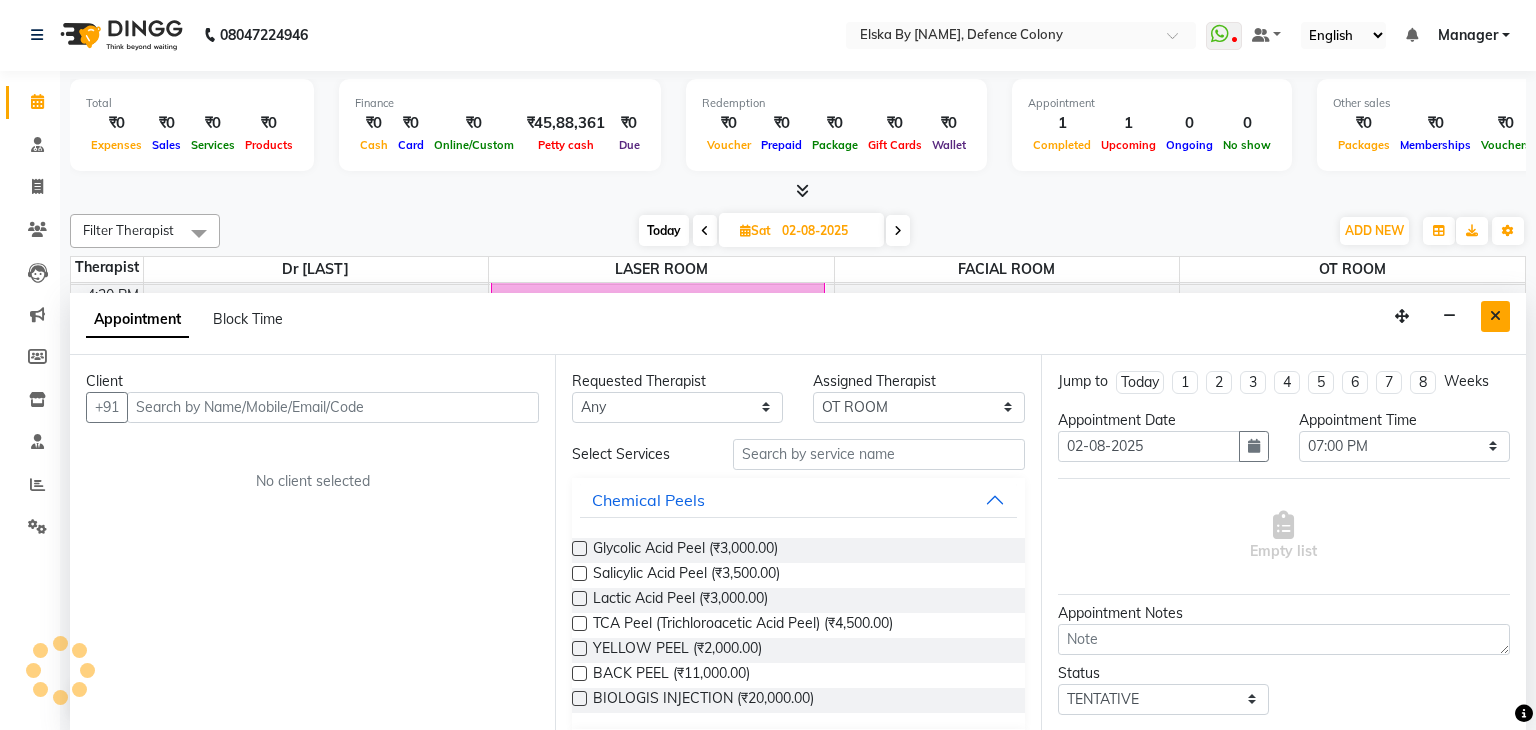 click at bounding box center [1495, 316] 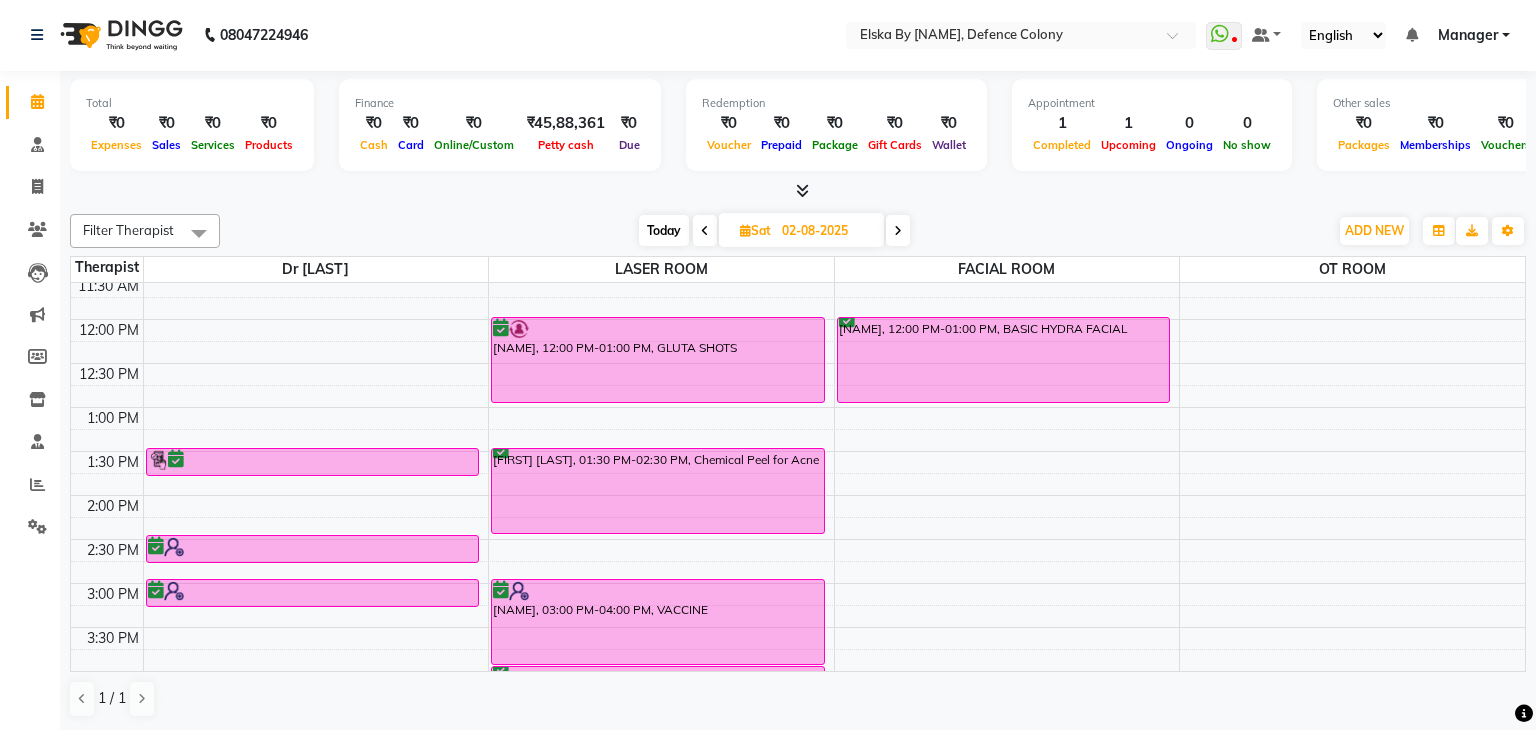 scroll, scrollTop: 205, scrollLeft: 0, axis: vertical 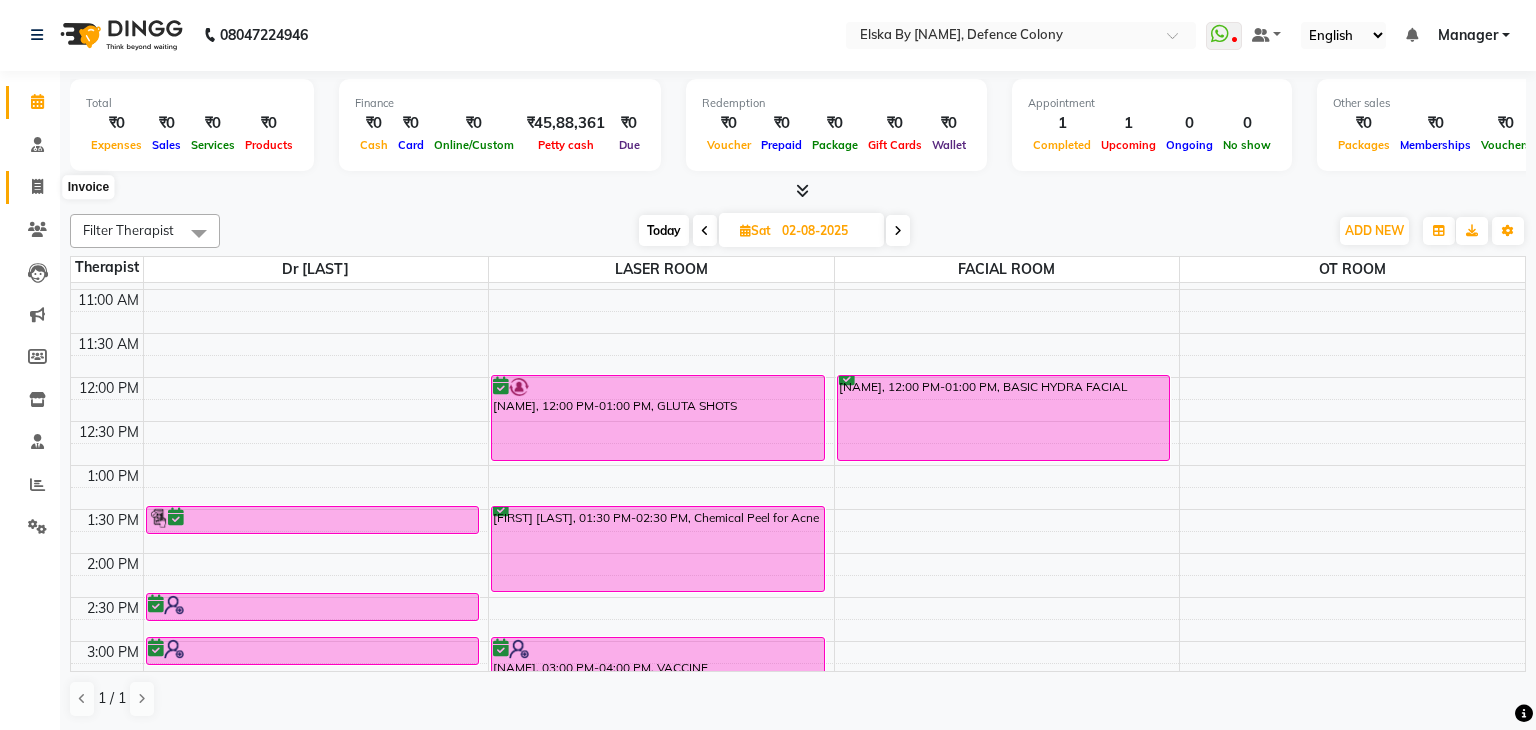 click 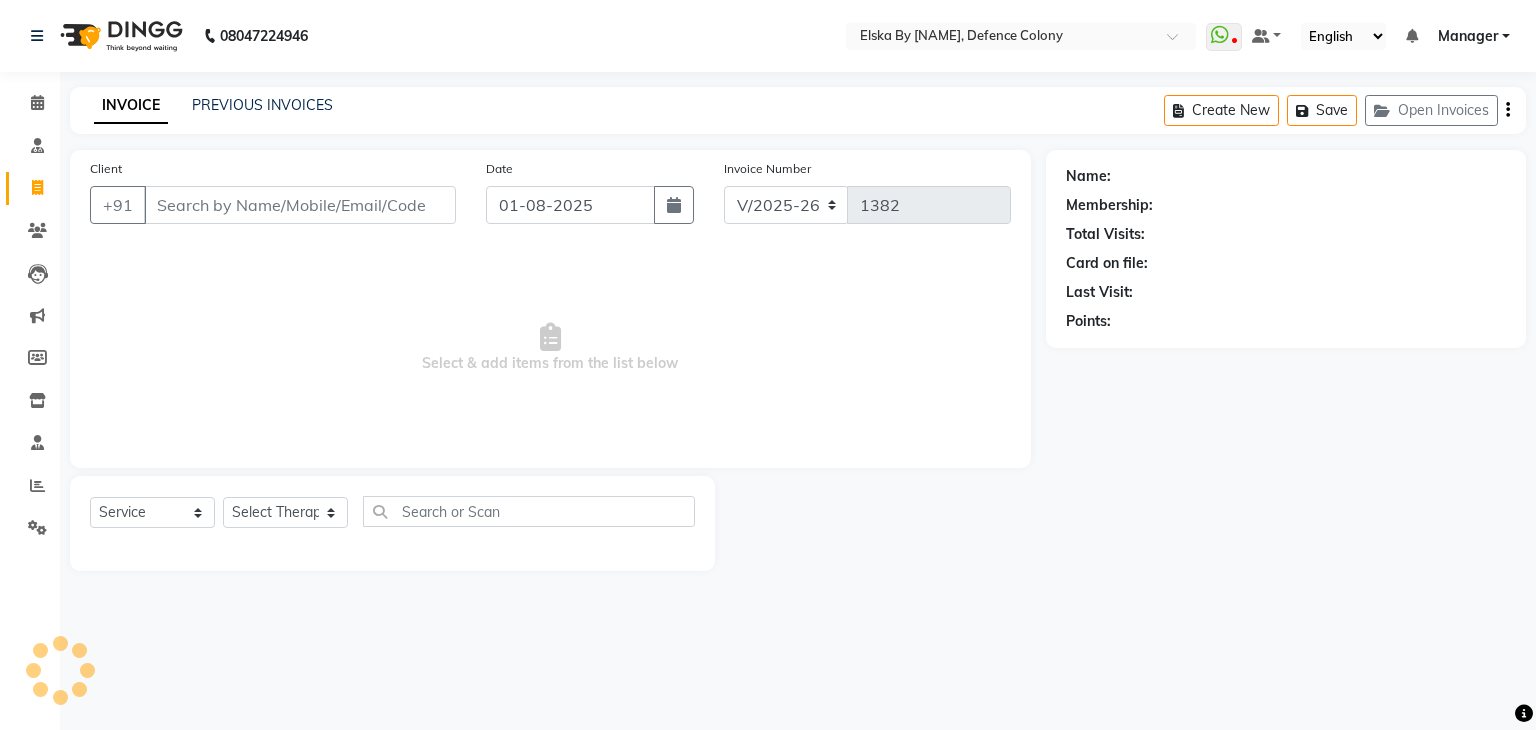 scroll, scrollTop: 0, scrollLeft: 0, axis: both 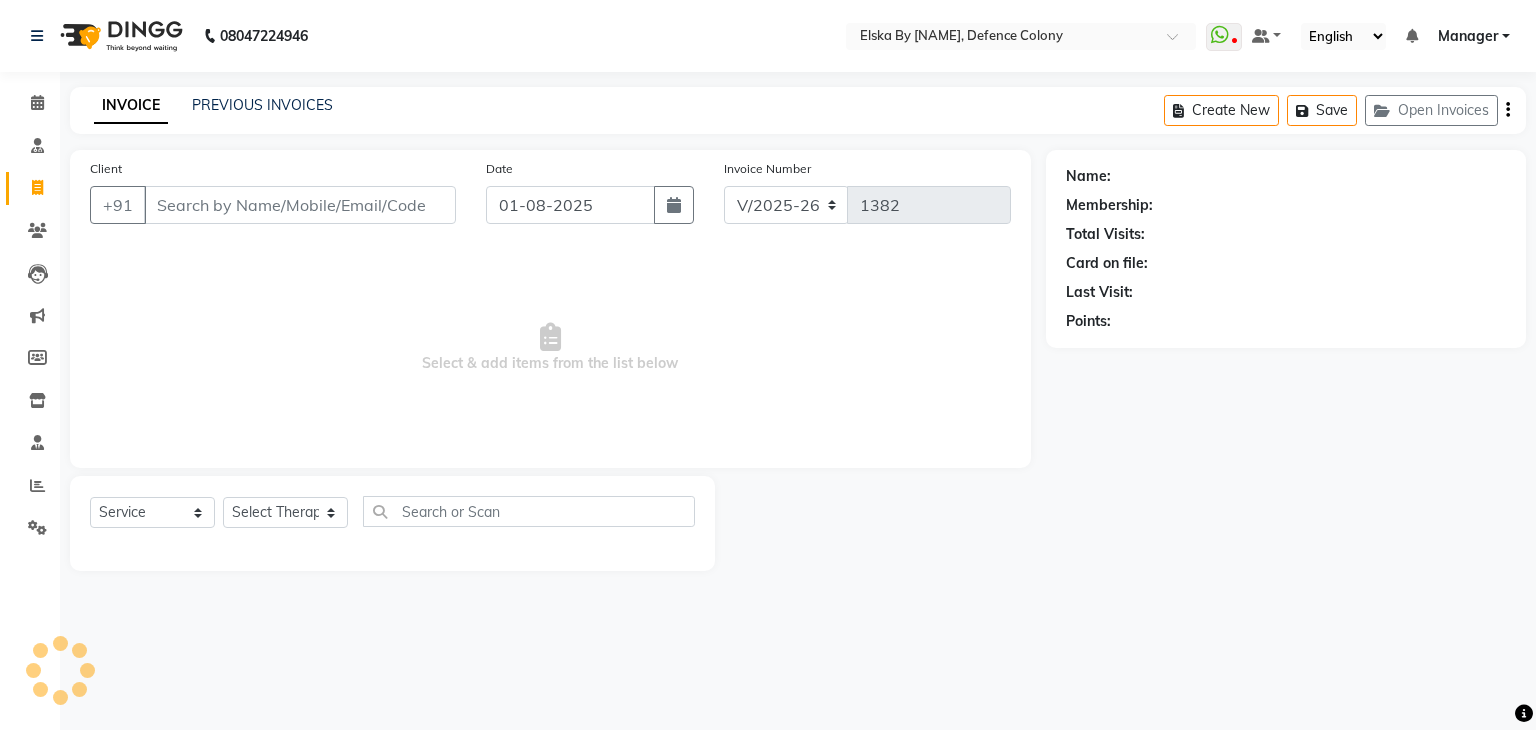 select on "62001" 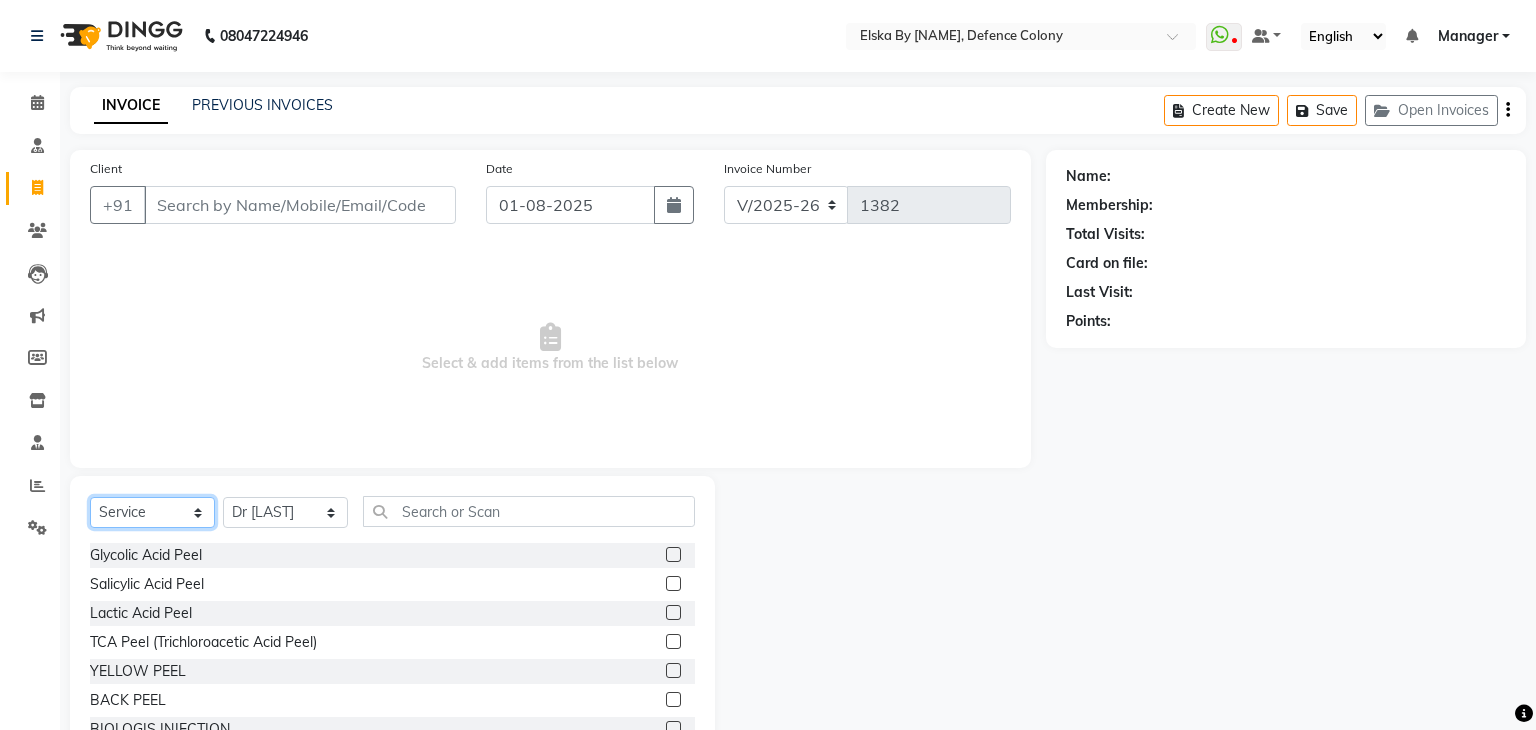 click on "Select  Service  Product  Membership  Package Voucher Prepaid Gift Card" 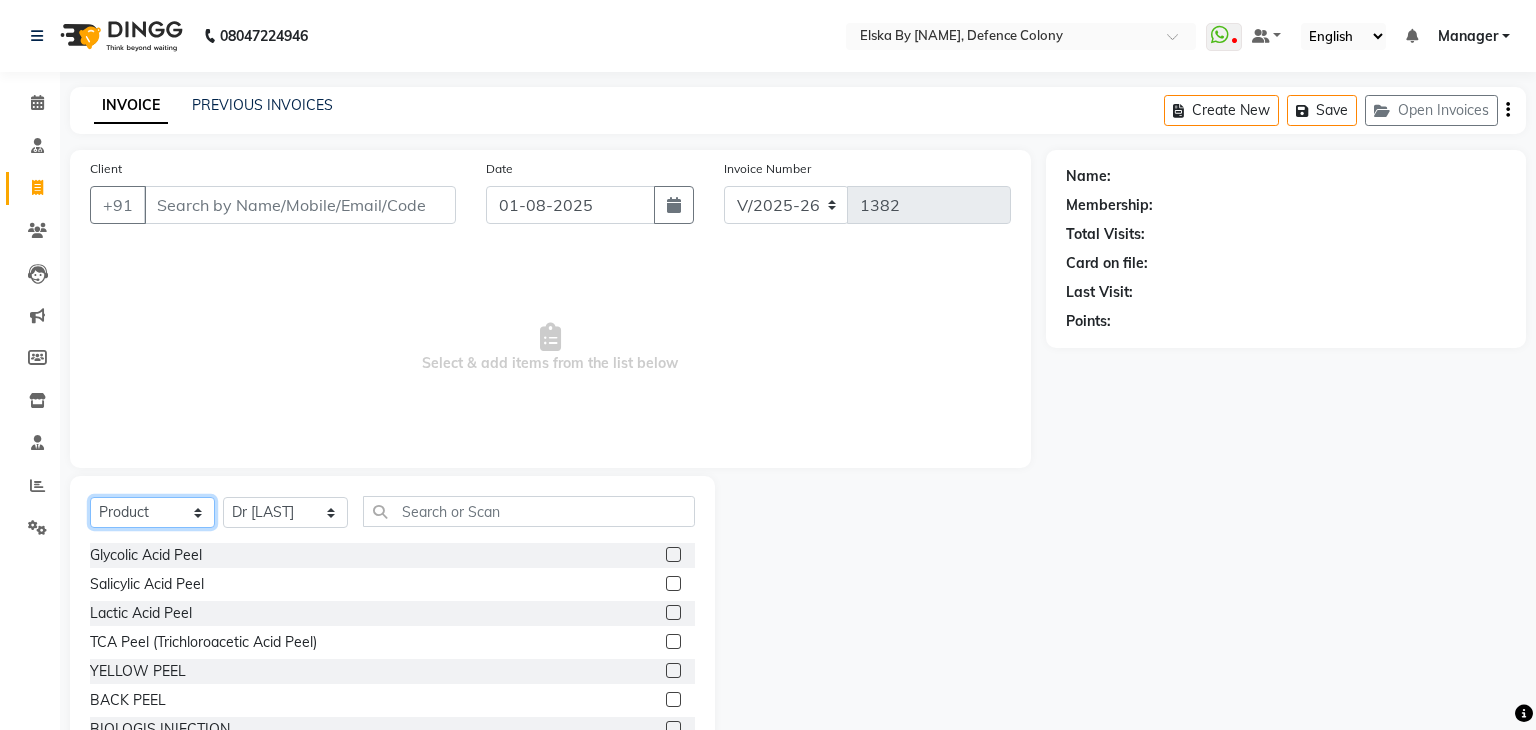 click on "Select  Service  Product  Membership  Package Voucher Prepaid Gift Card" 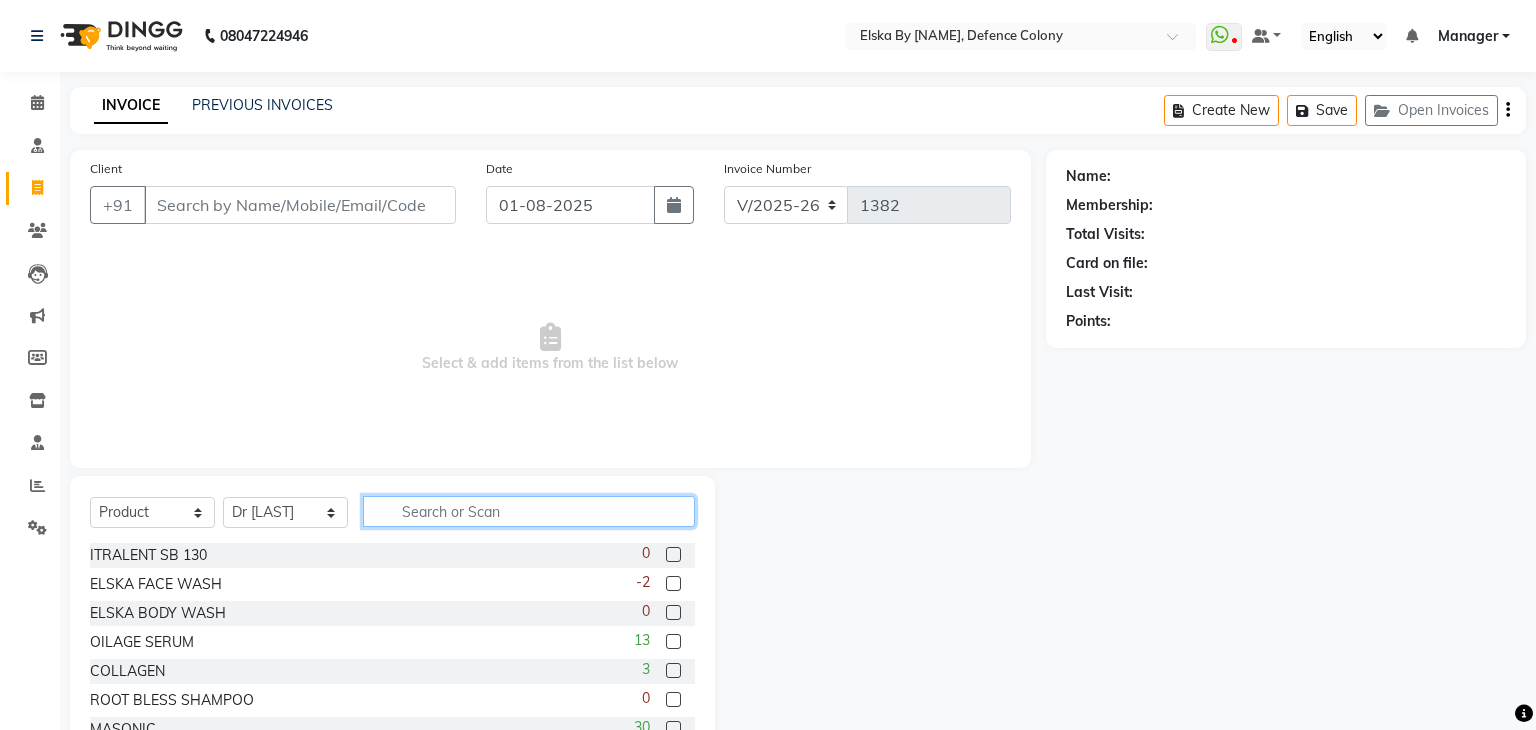 click 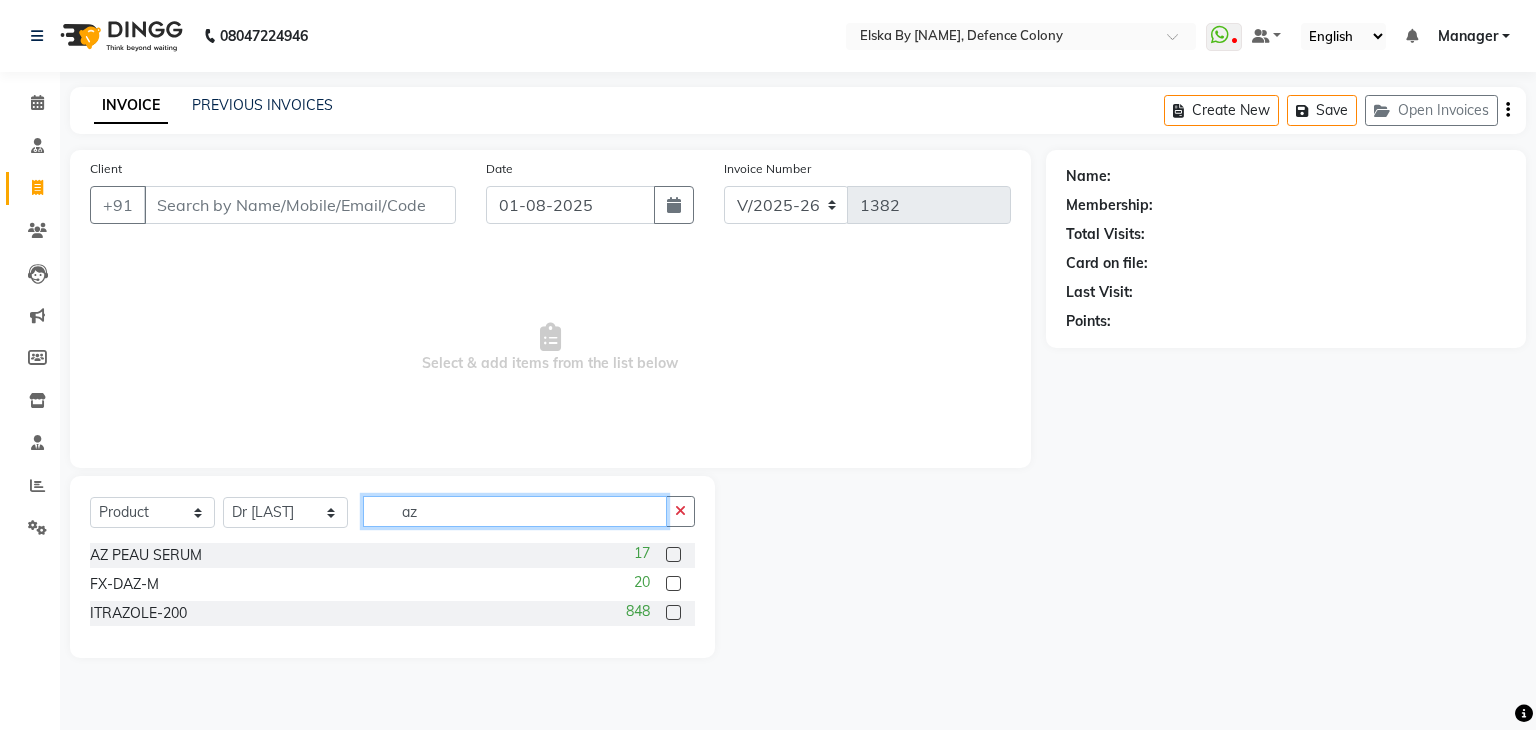 type on "az" 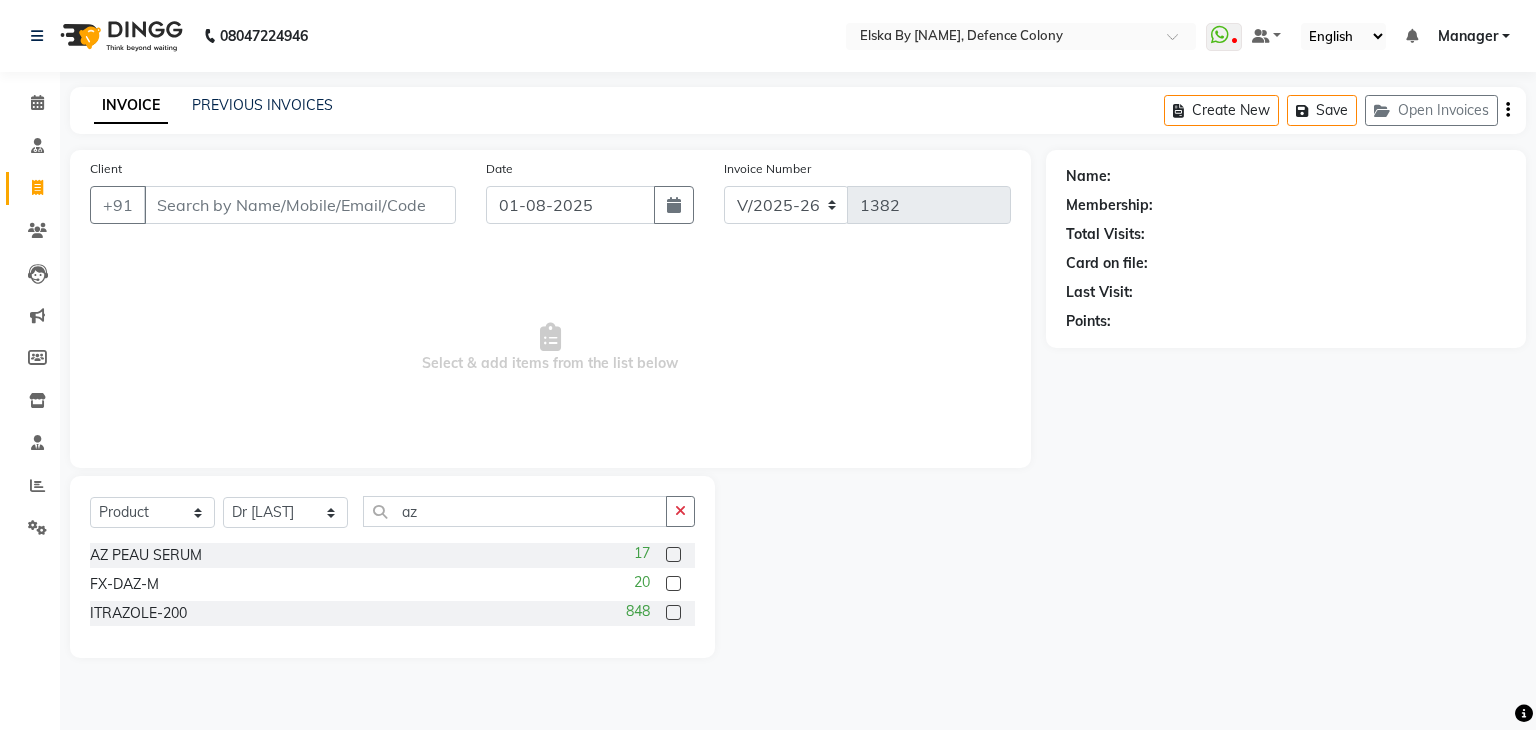 click 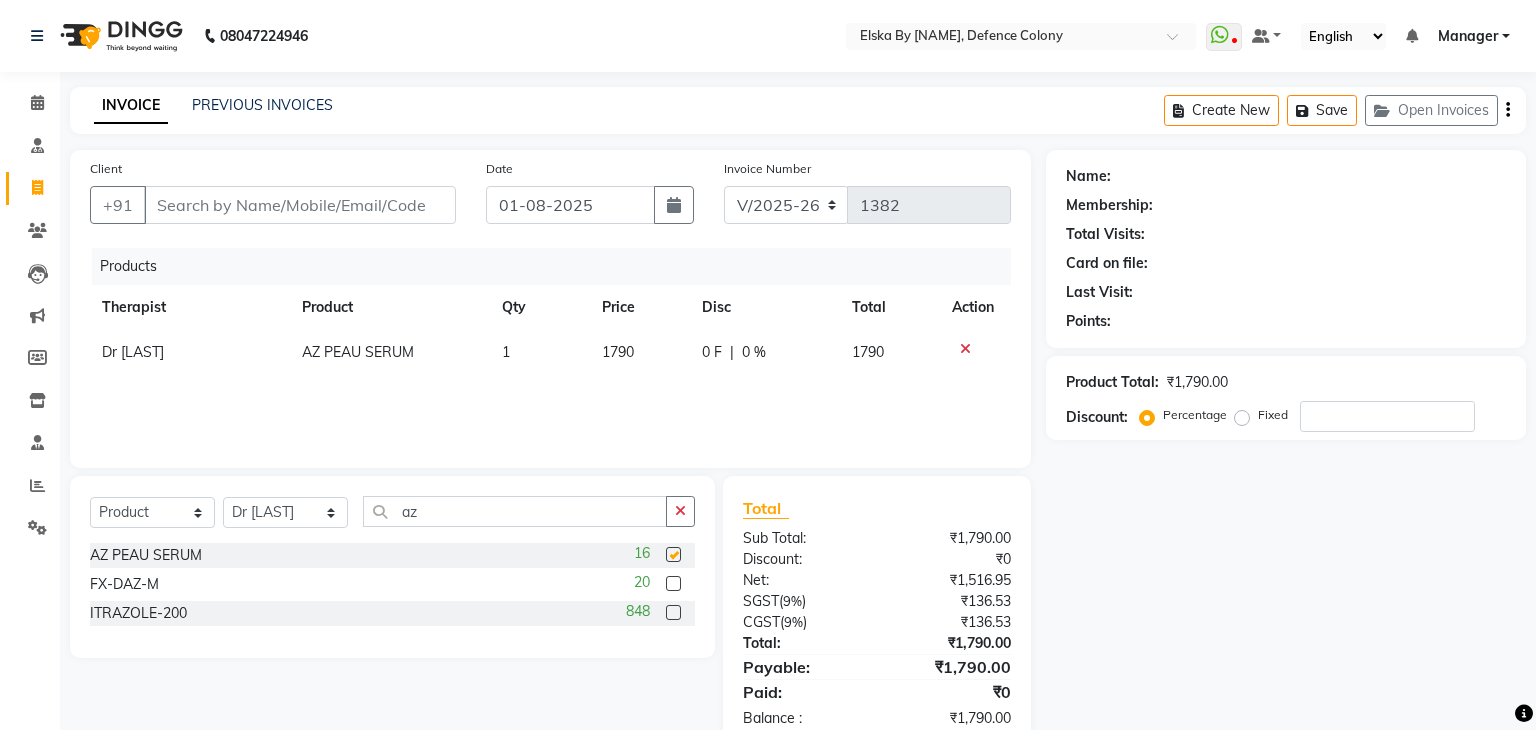 checkbox on "false" 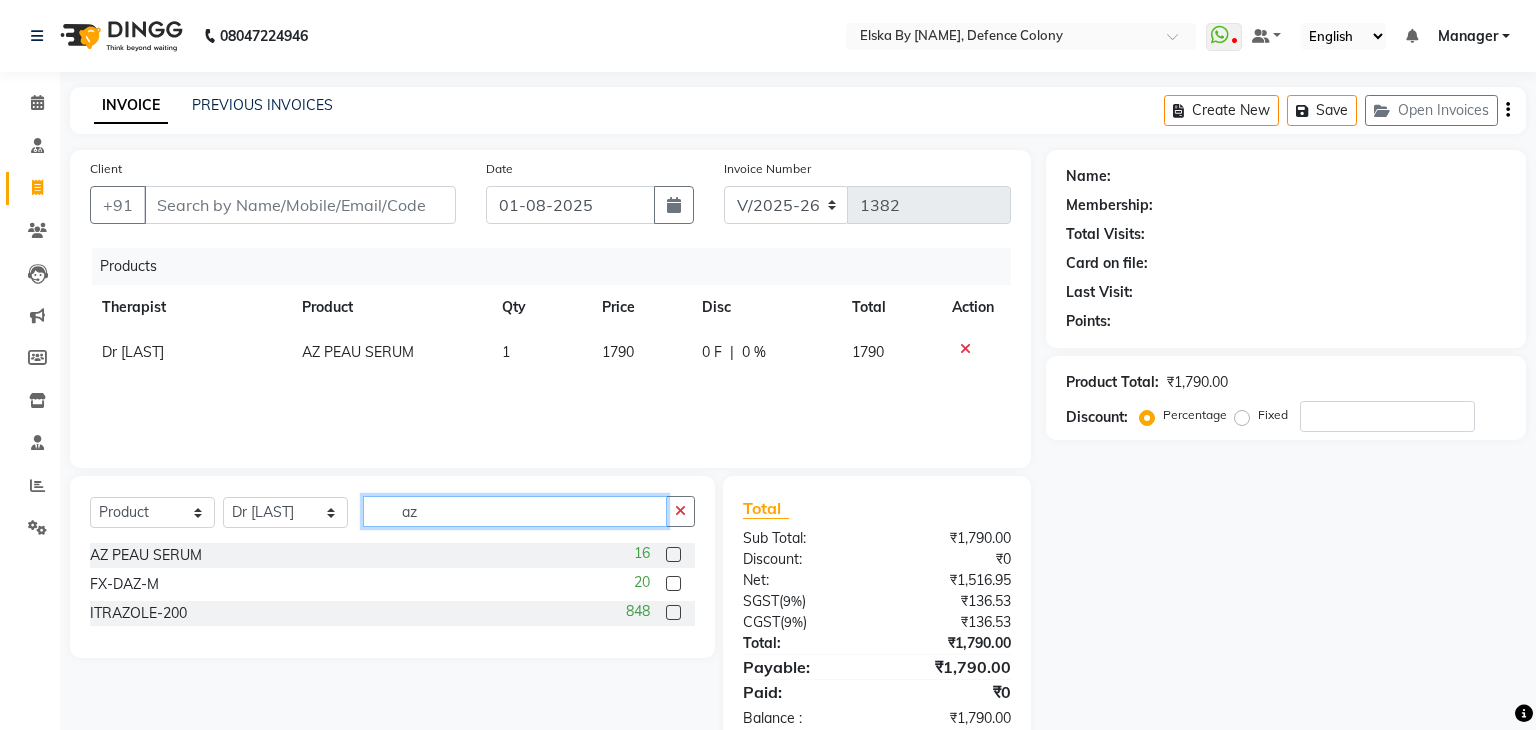 click on "az" 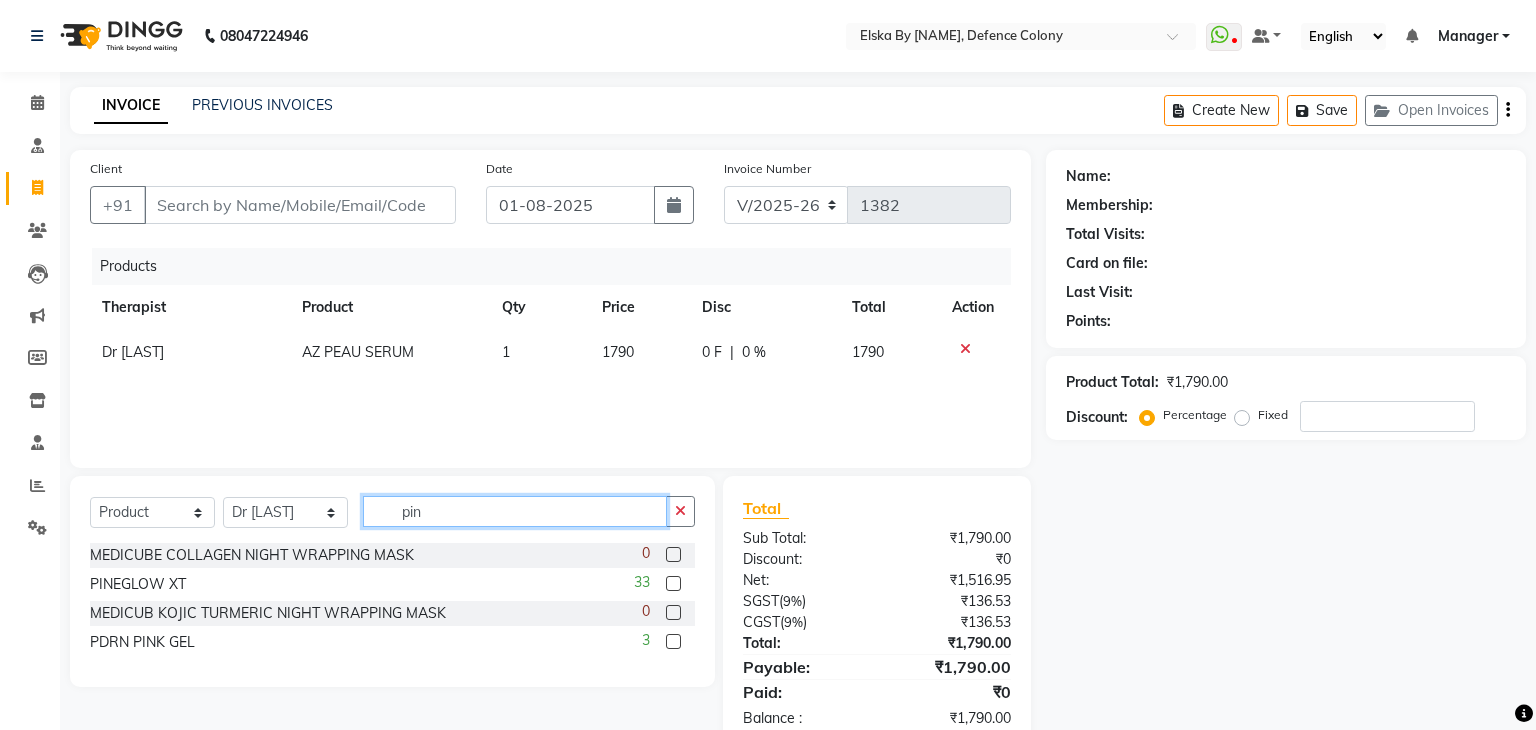 type on "pin" 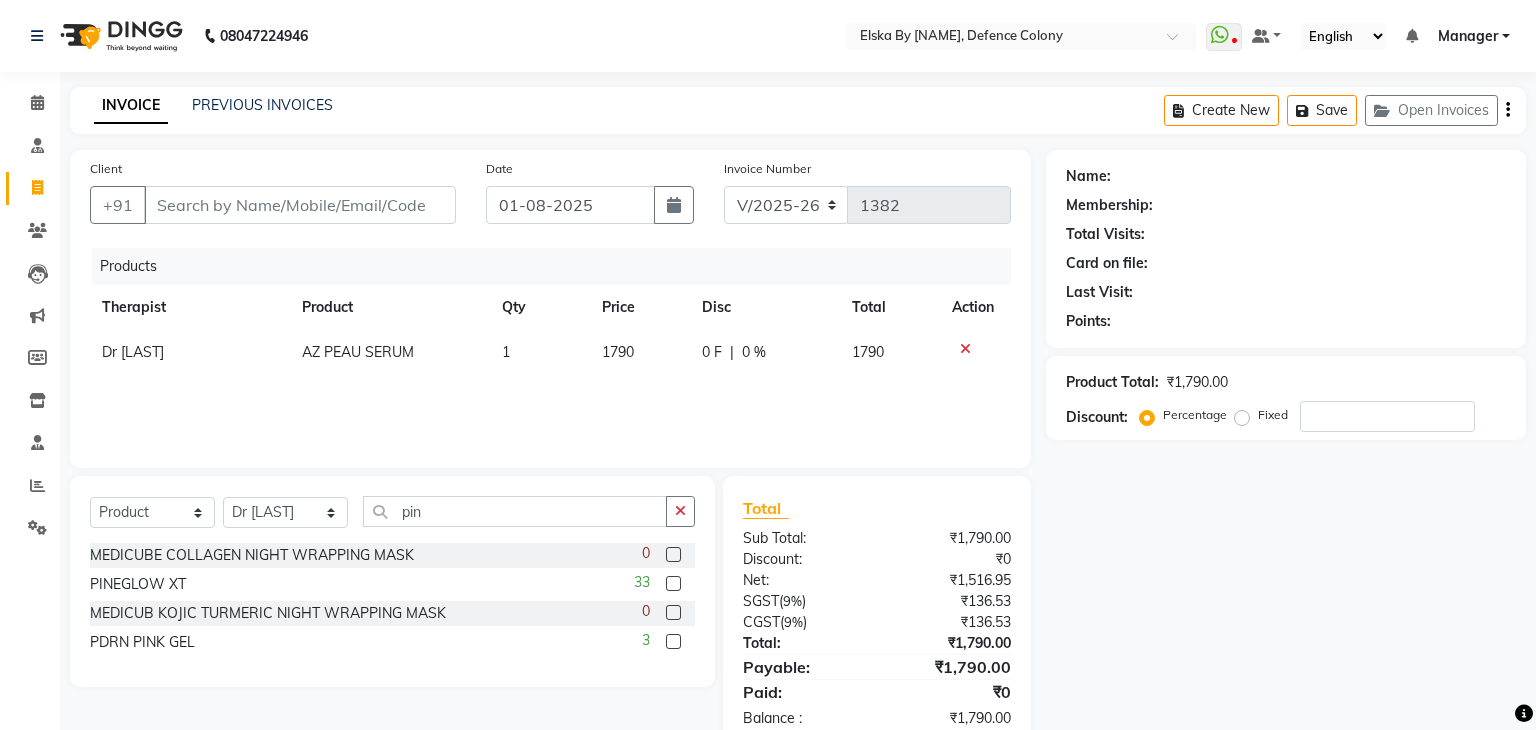 click 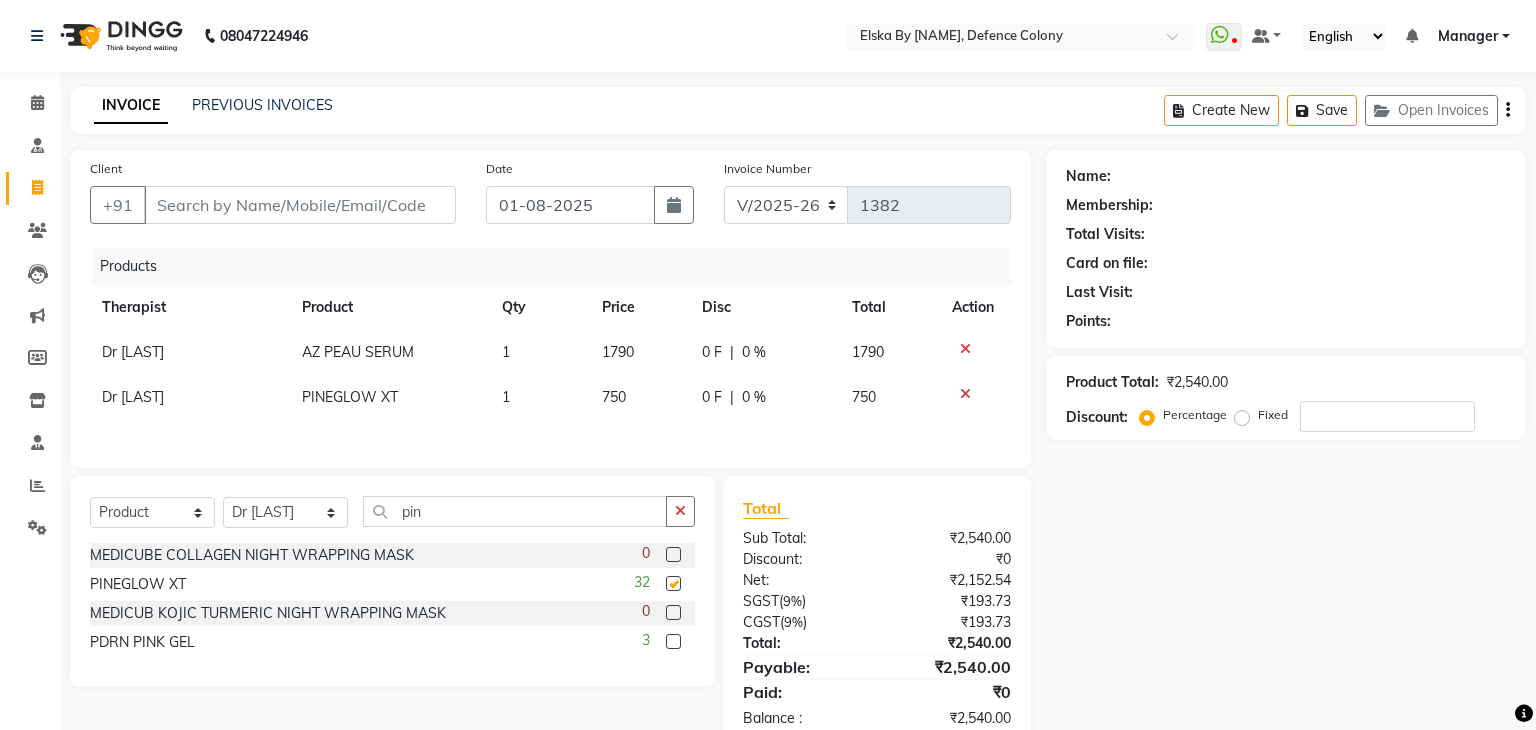 checkbox on "false" 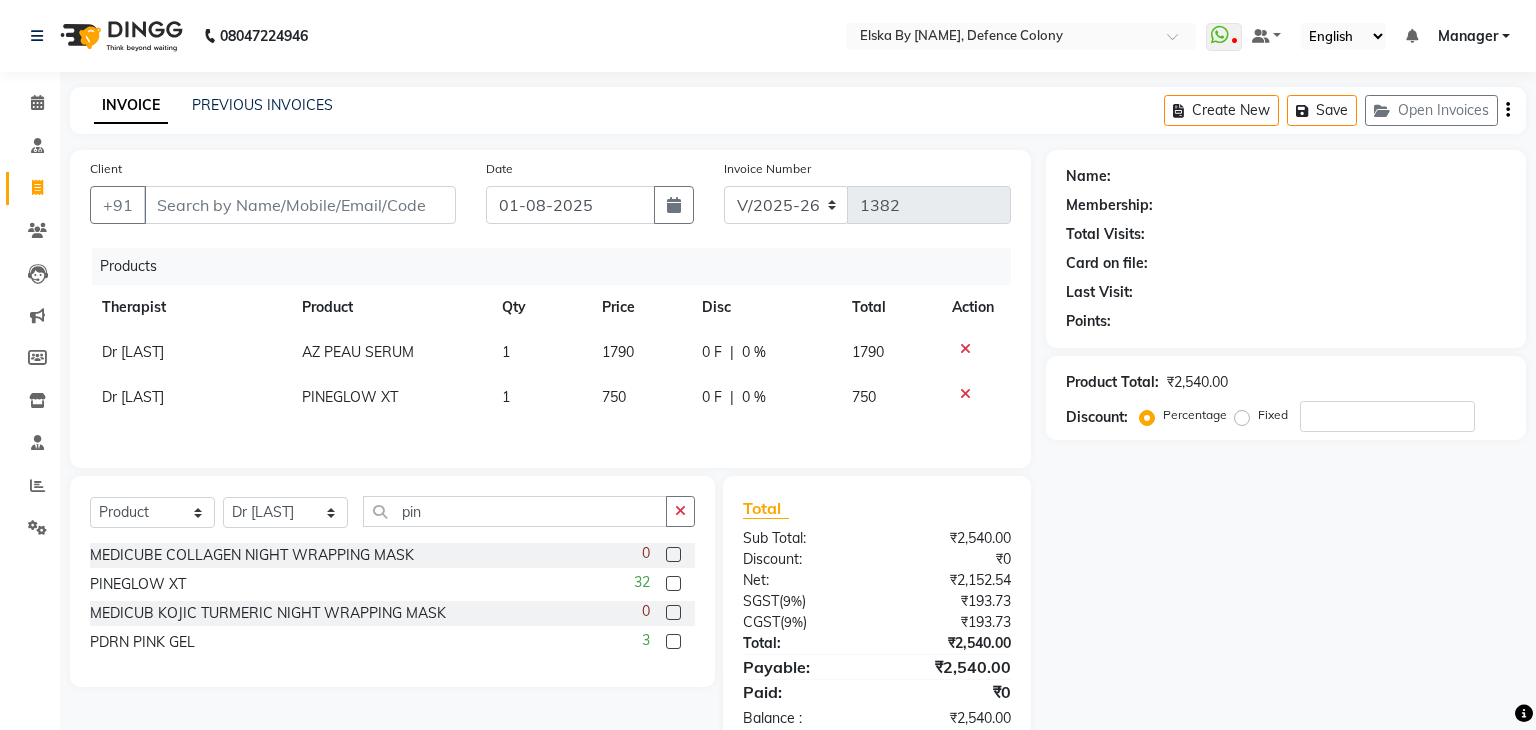 click on "1" 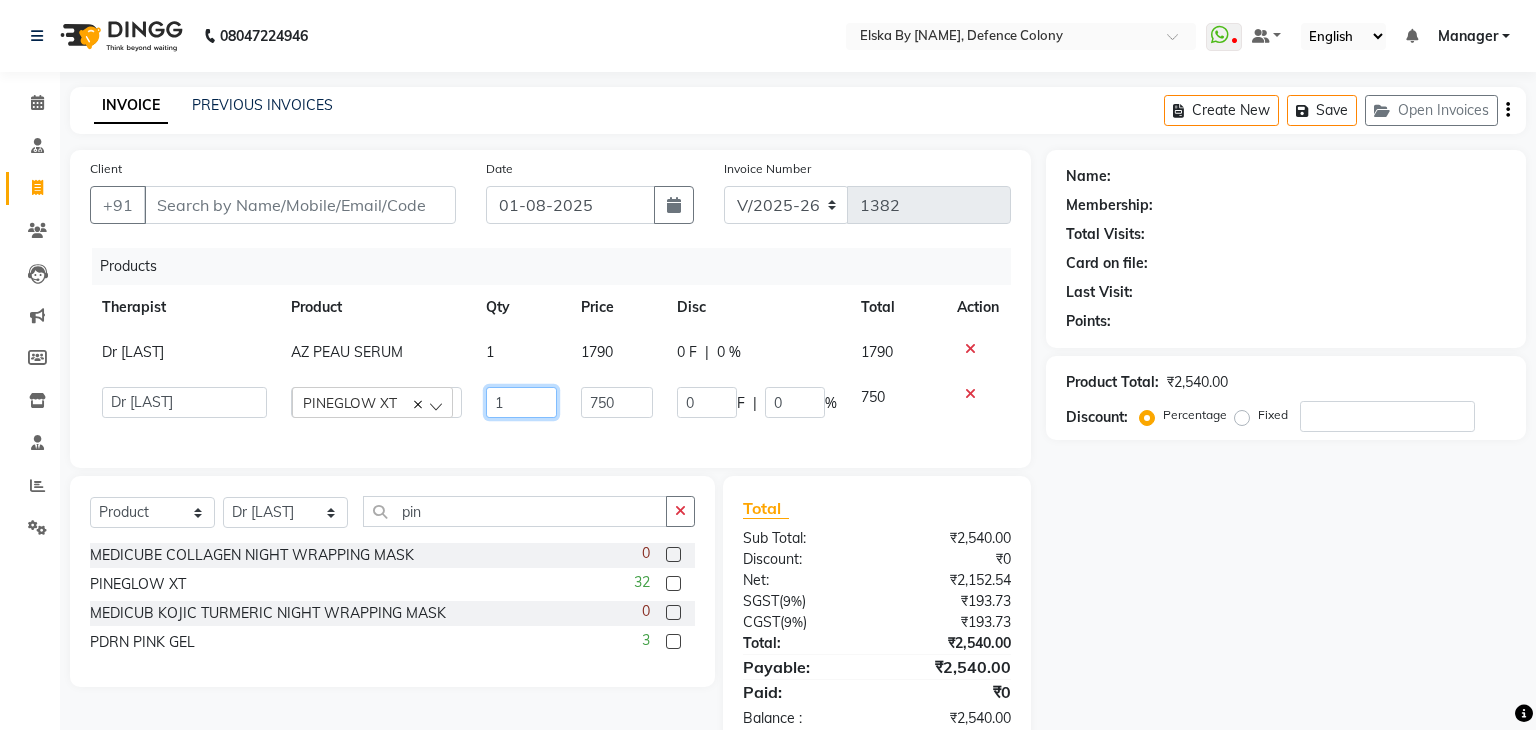 click on "1" 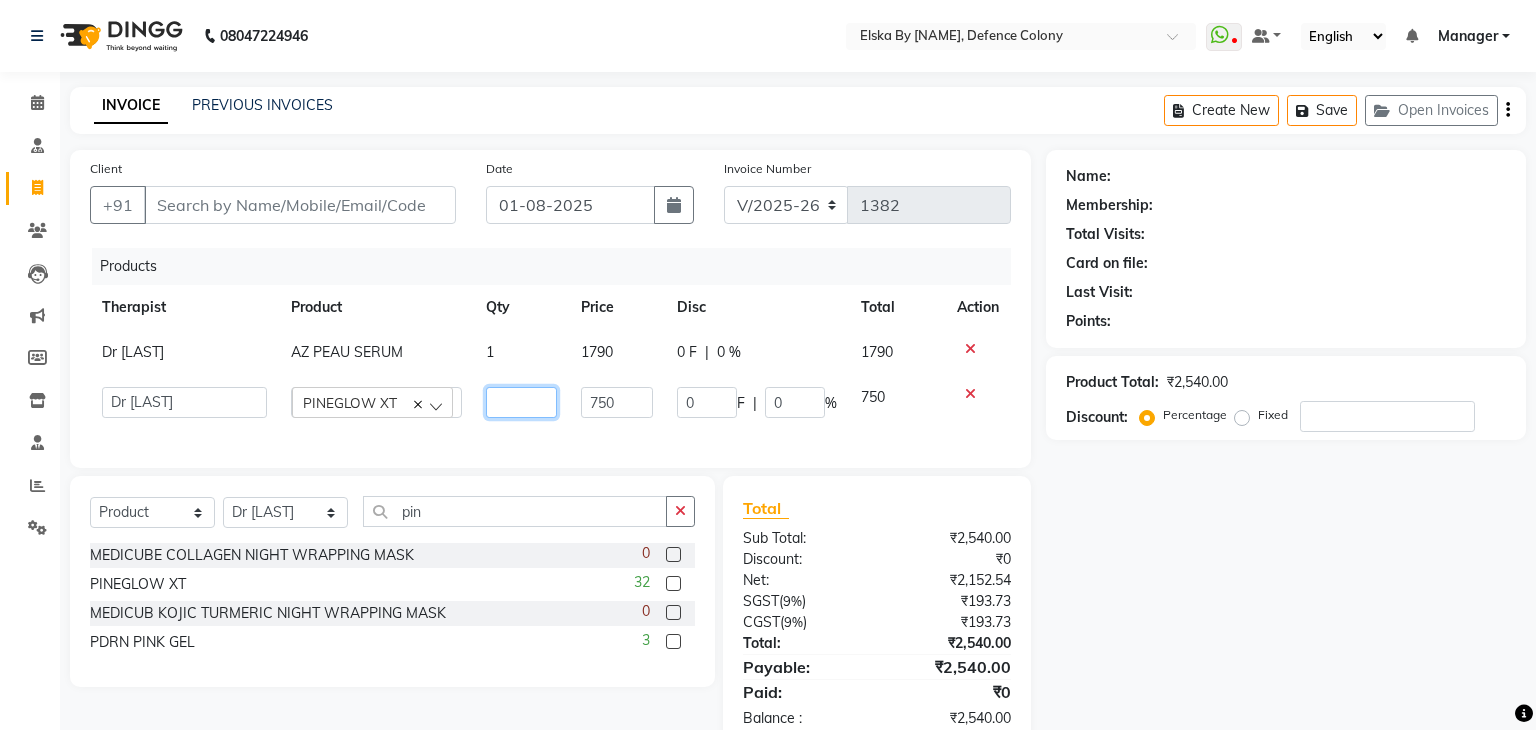 type on "2" 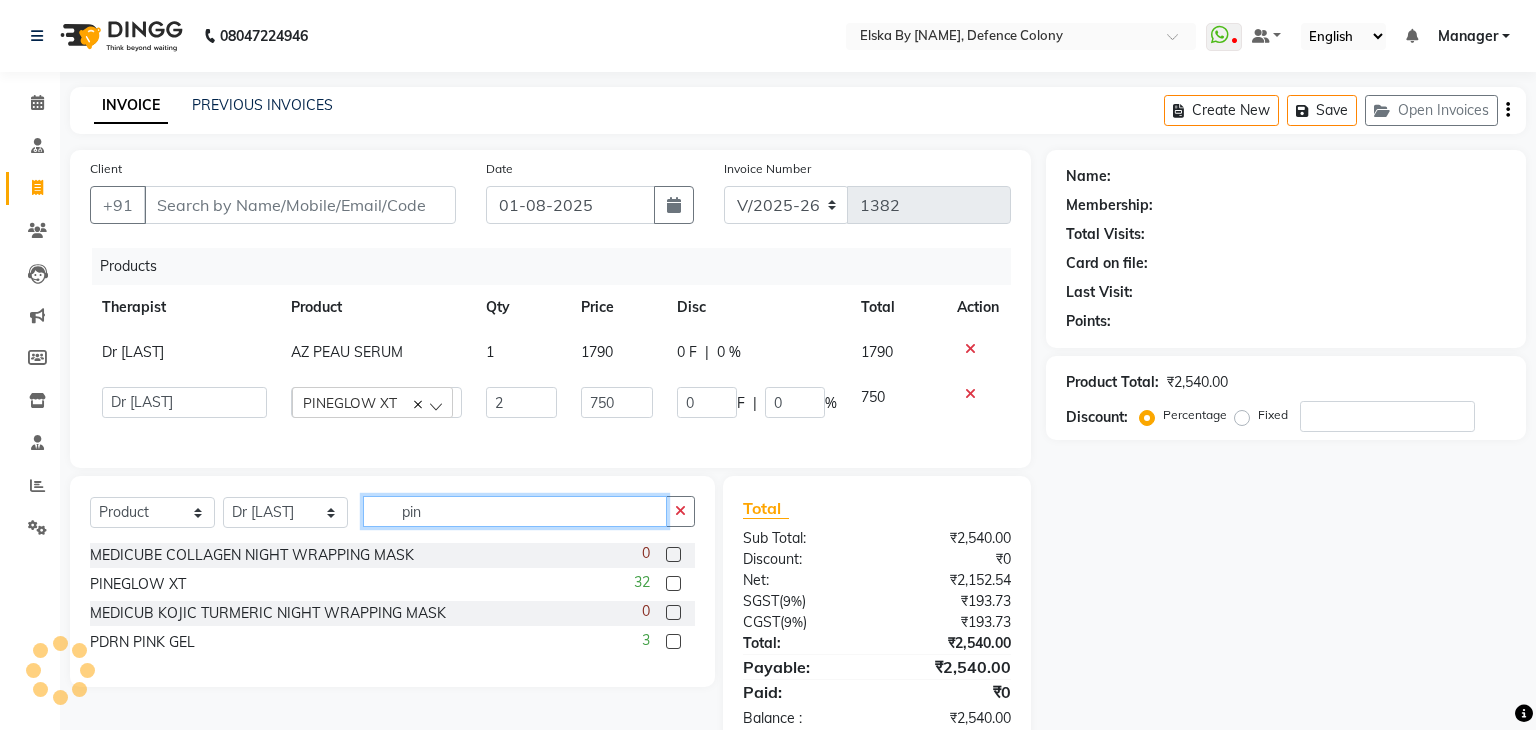 click on "pin" 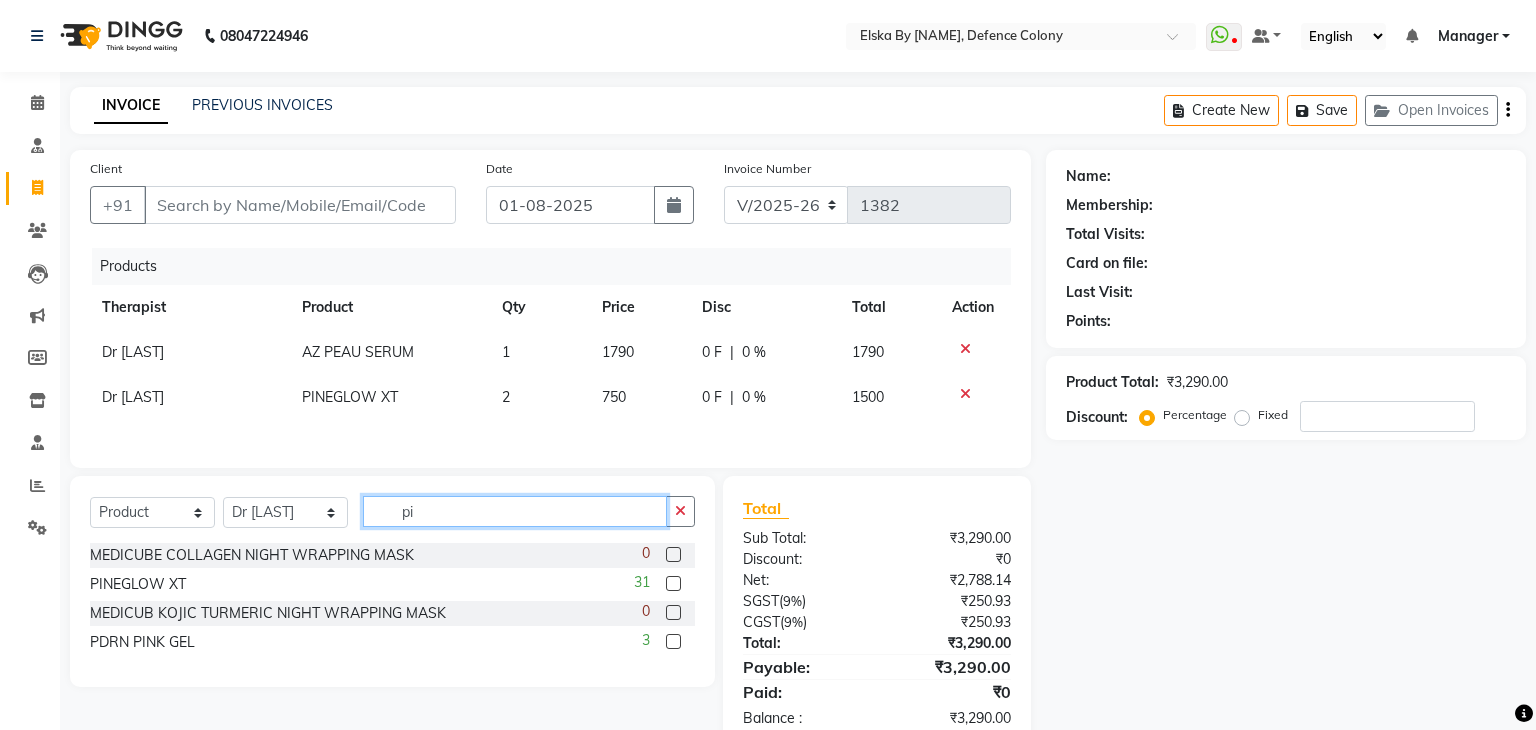 type on "p" 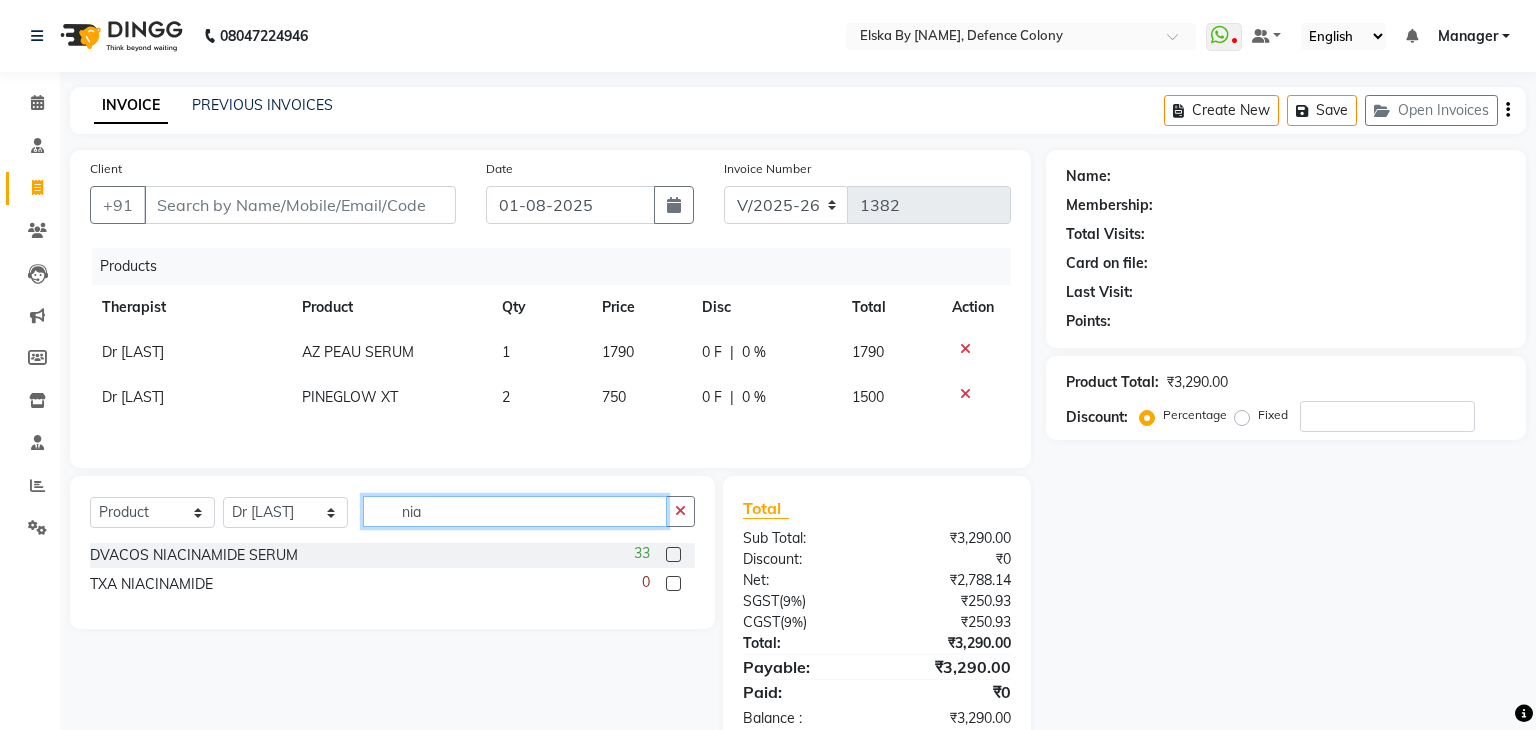 type on "nia" 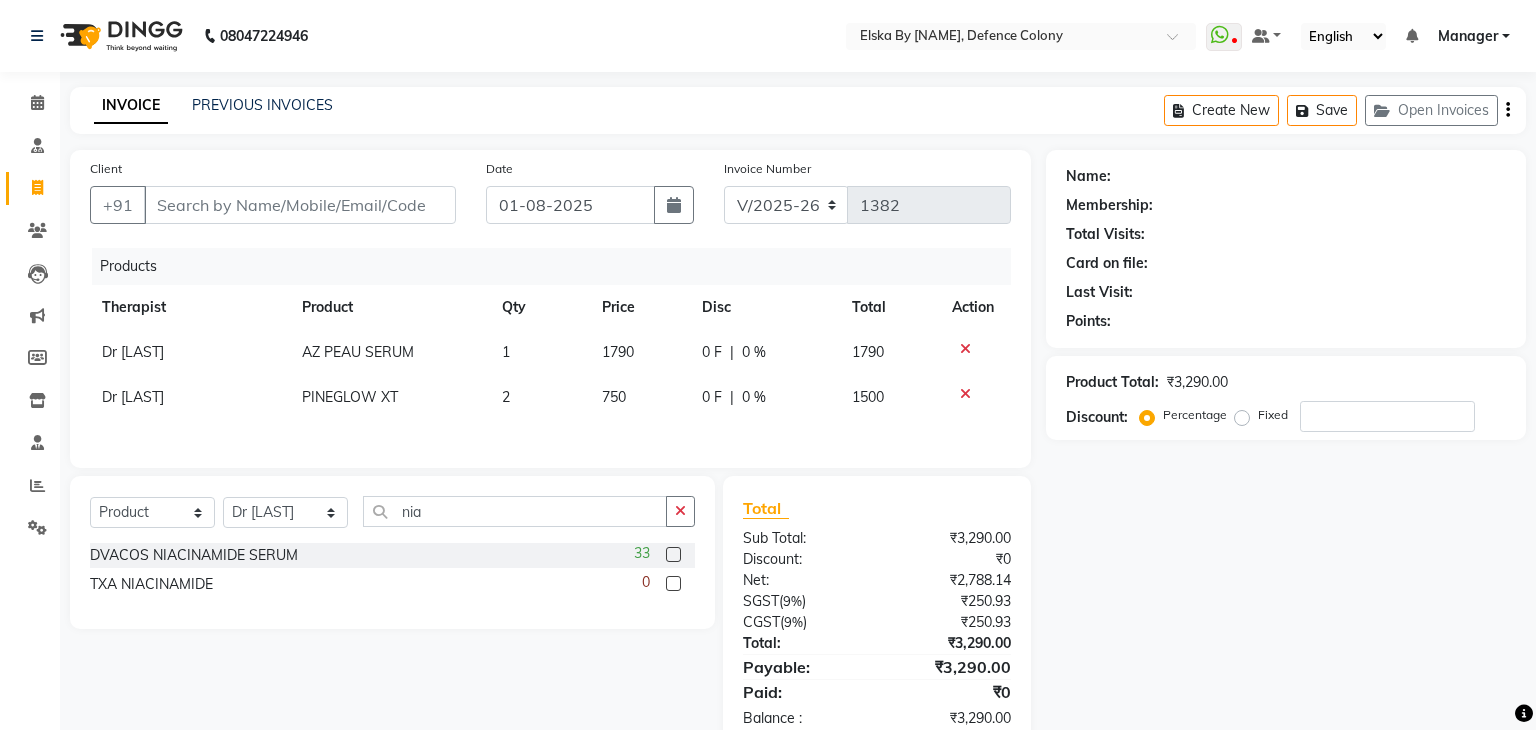 click 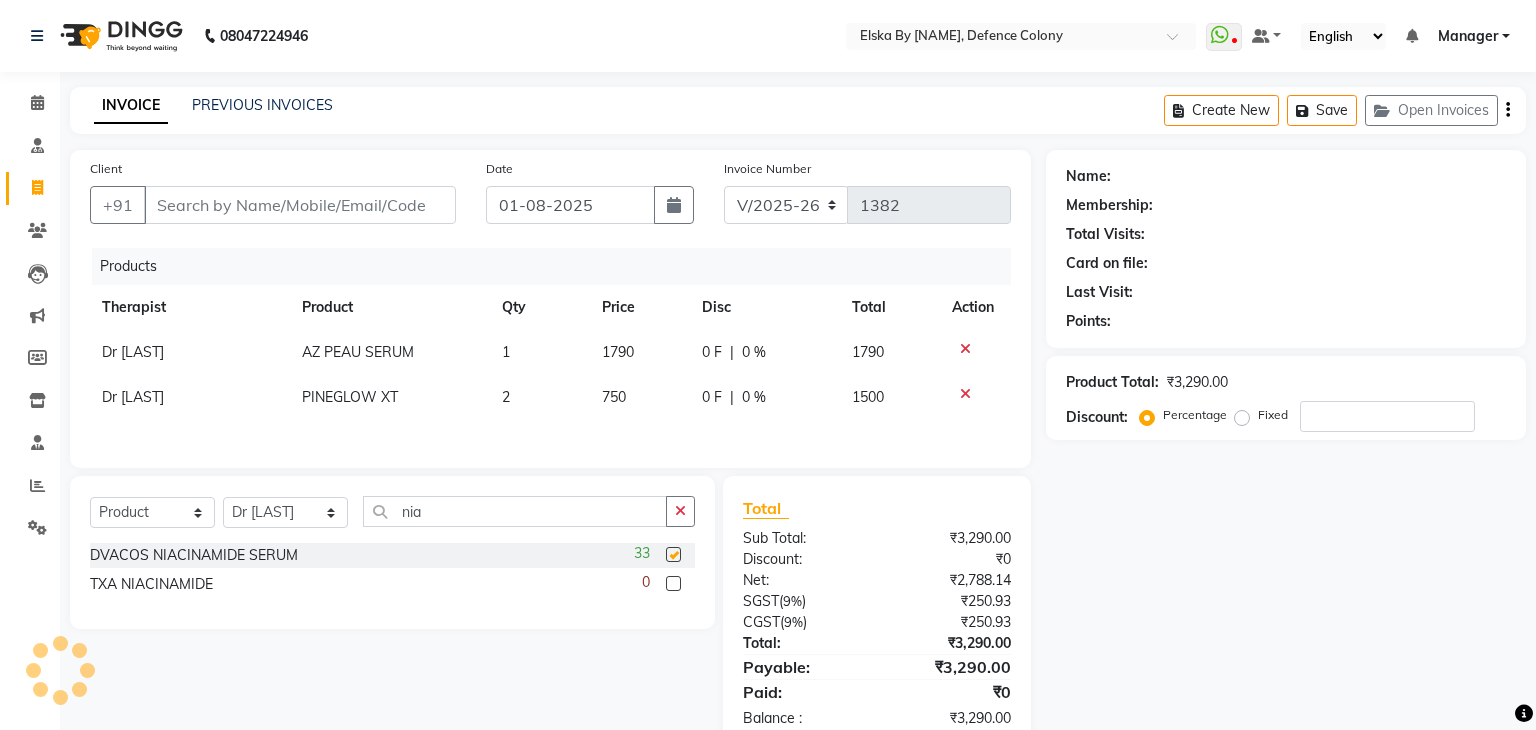checkbox on "false" 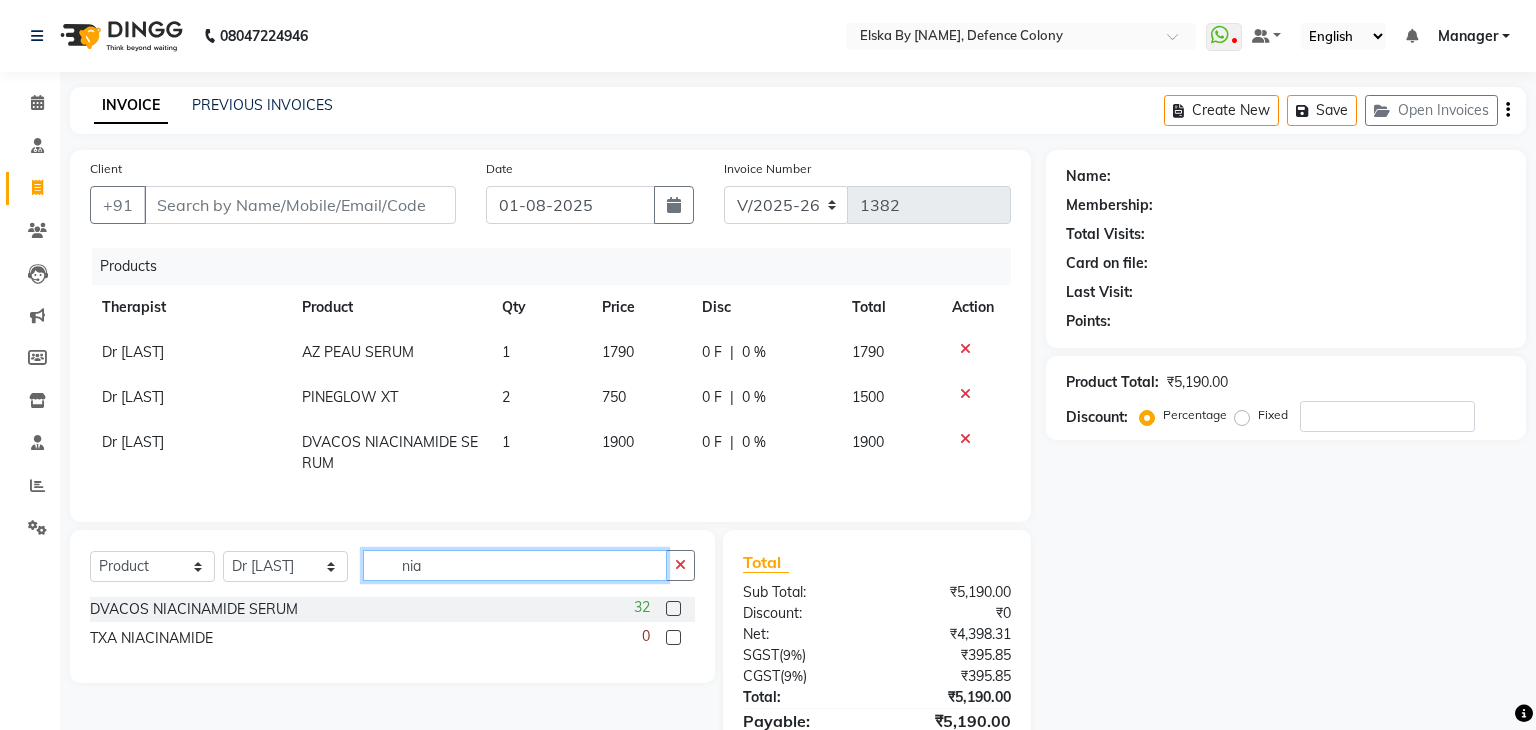 click on "nia" 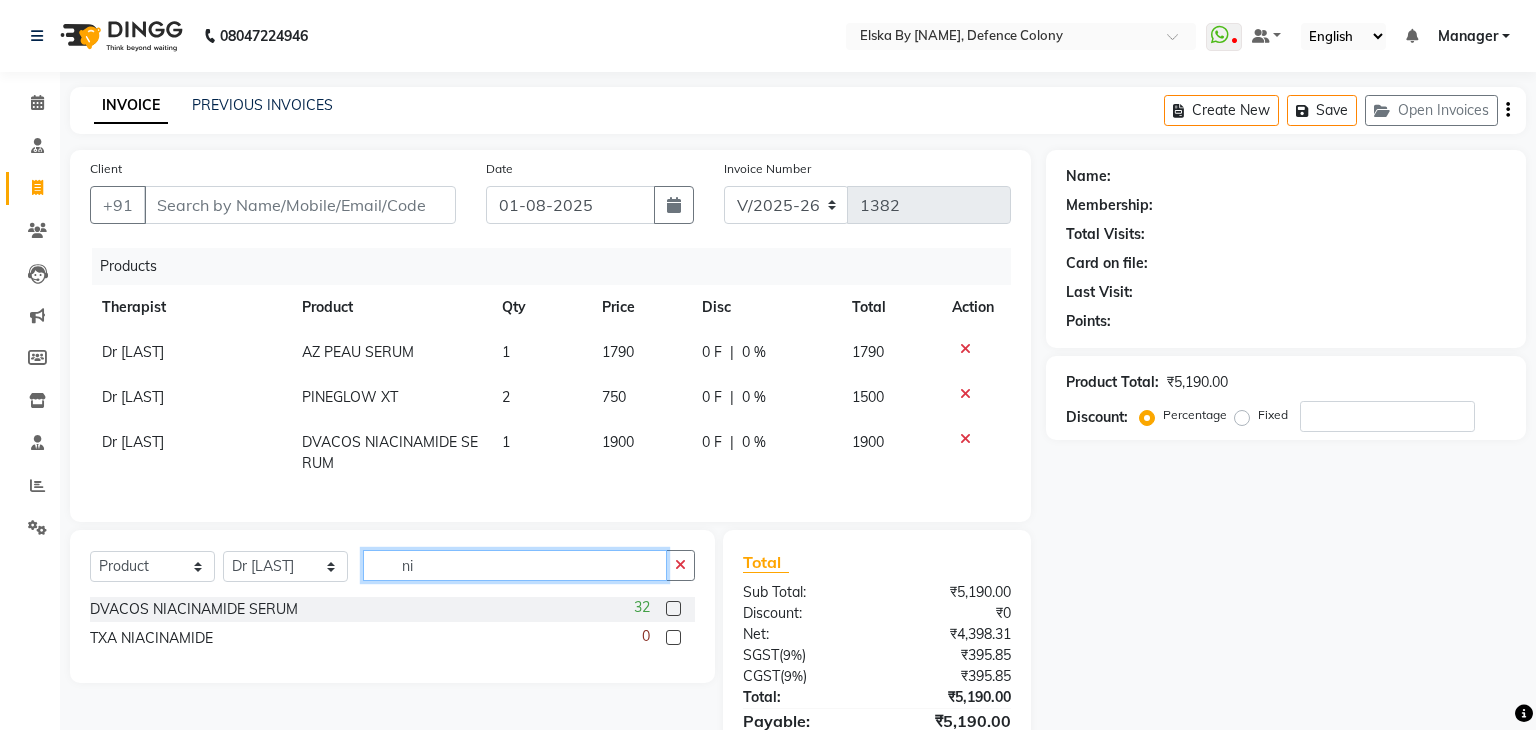 type on "n" 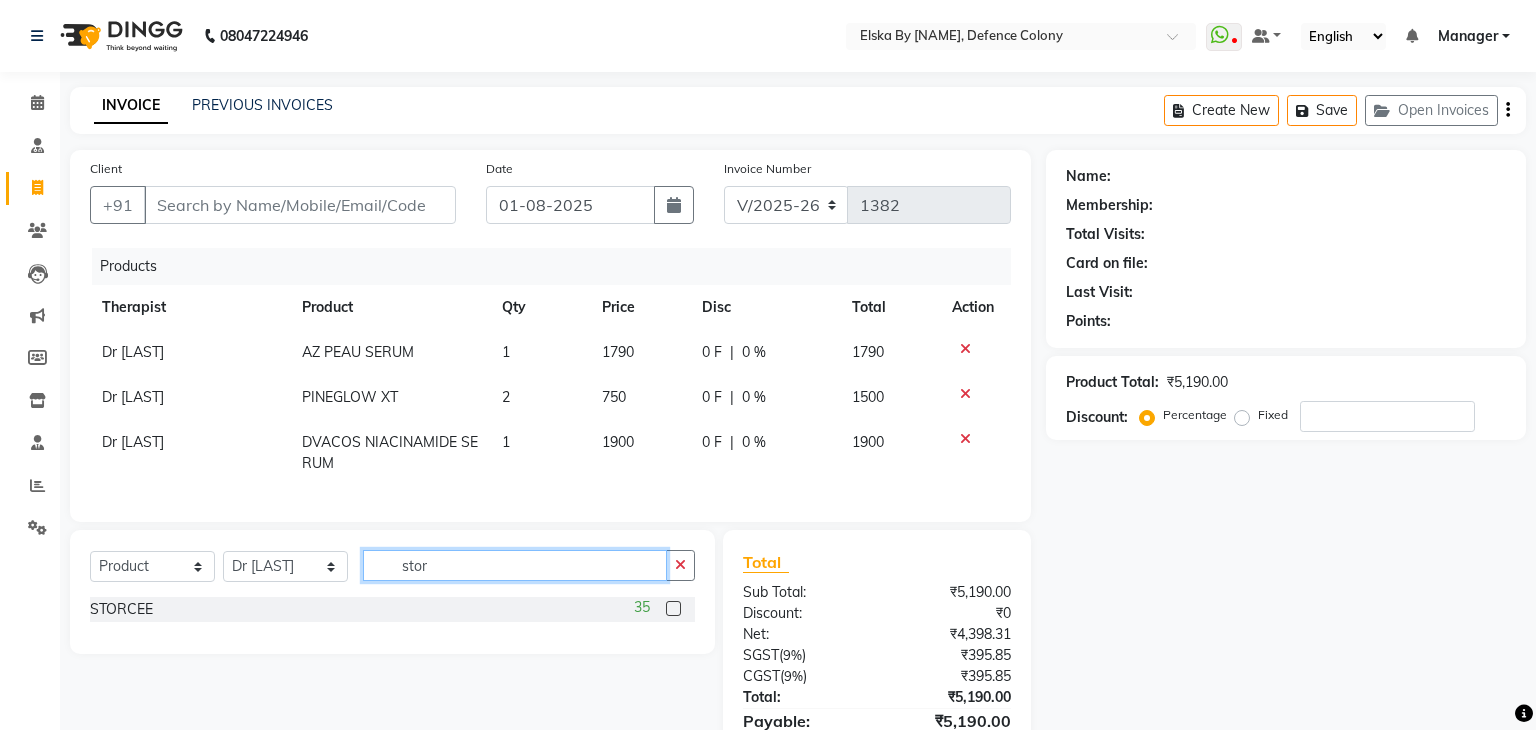 type on "stor" 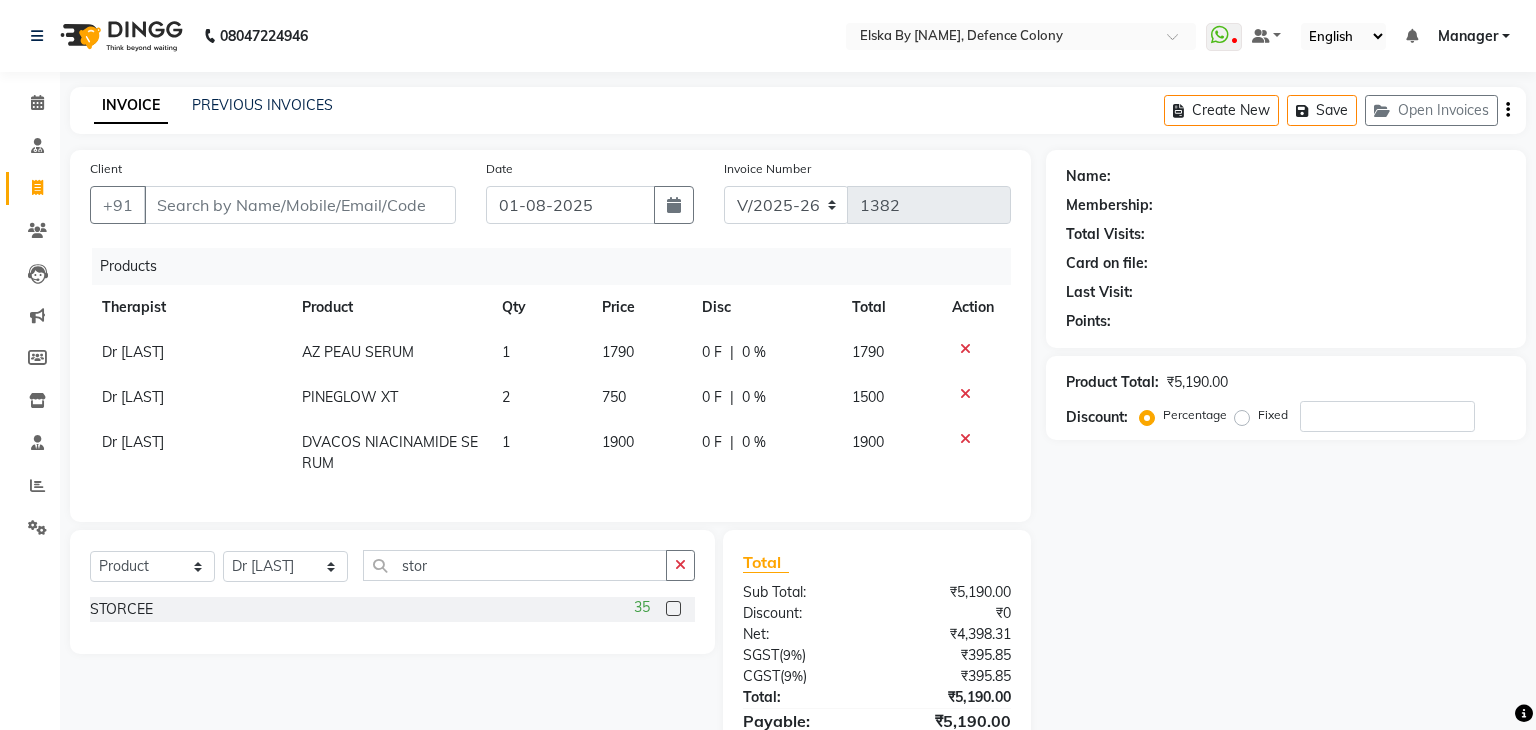 click 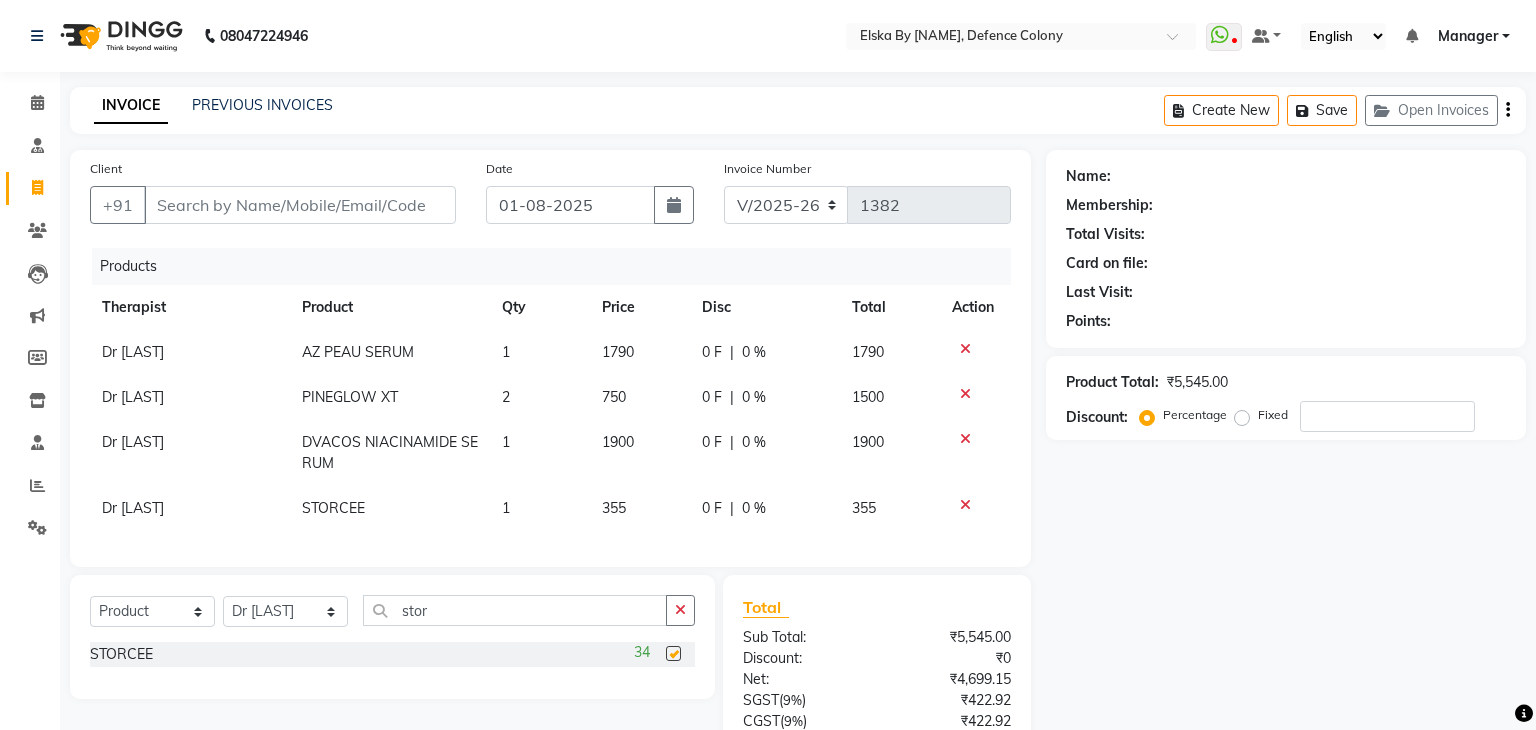checkbox on "false" 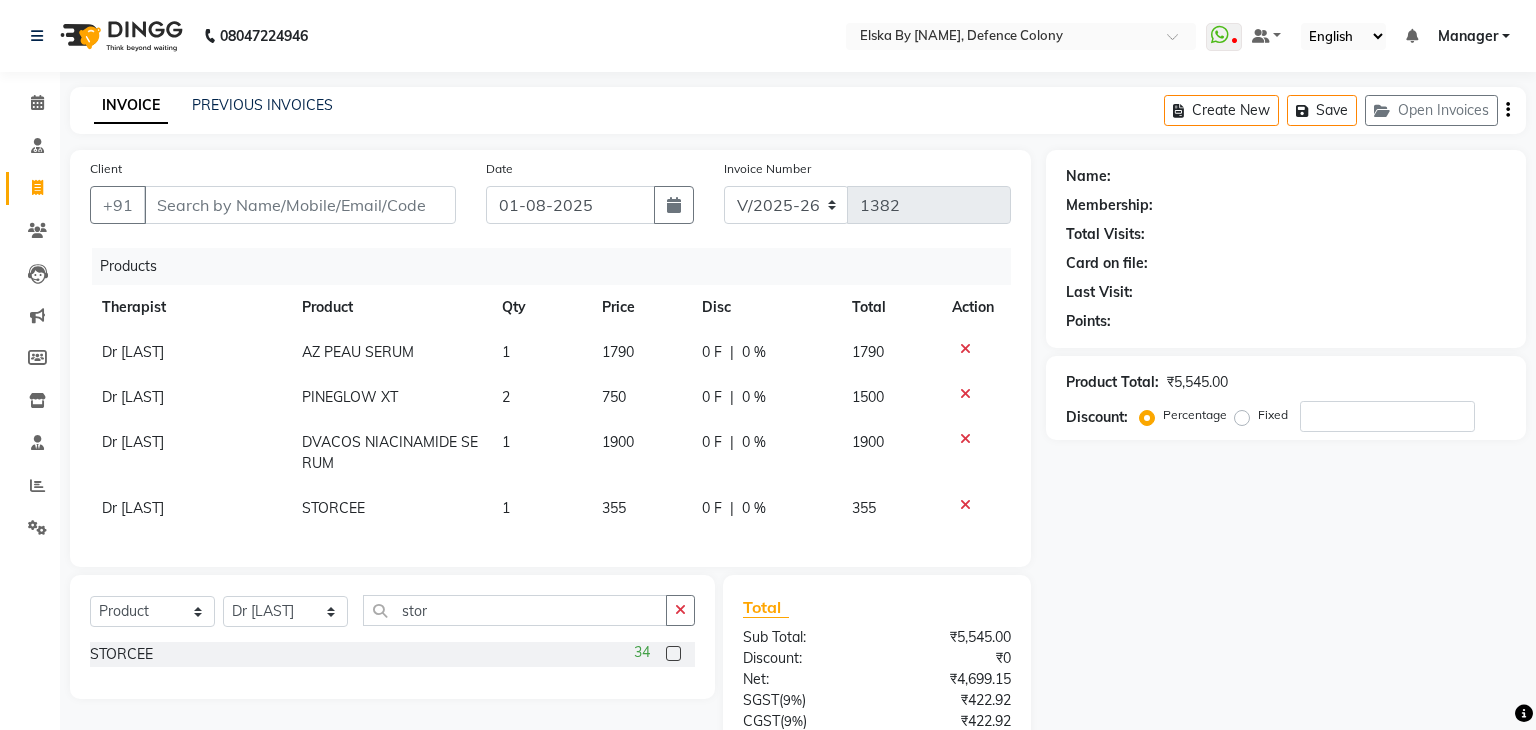click on "1" 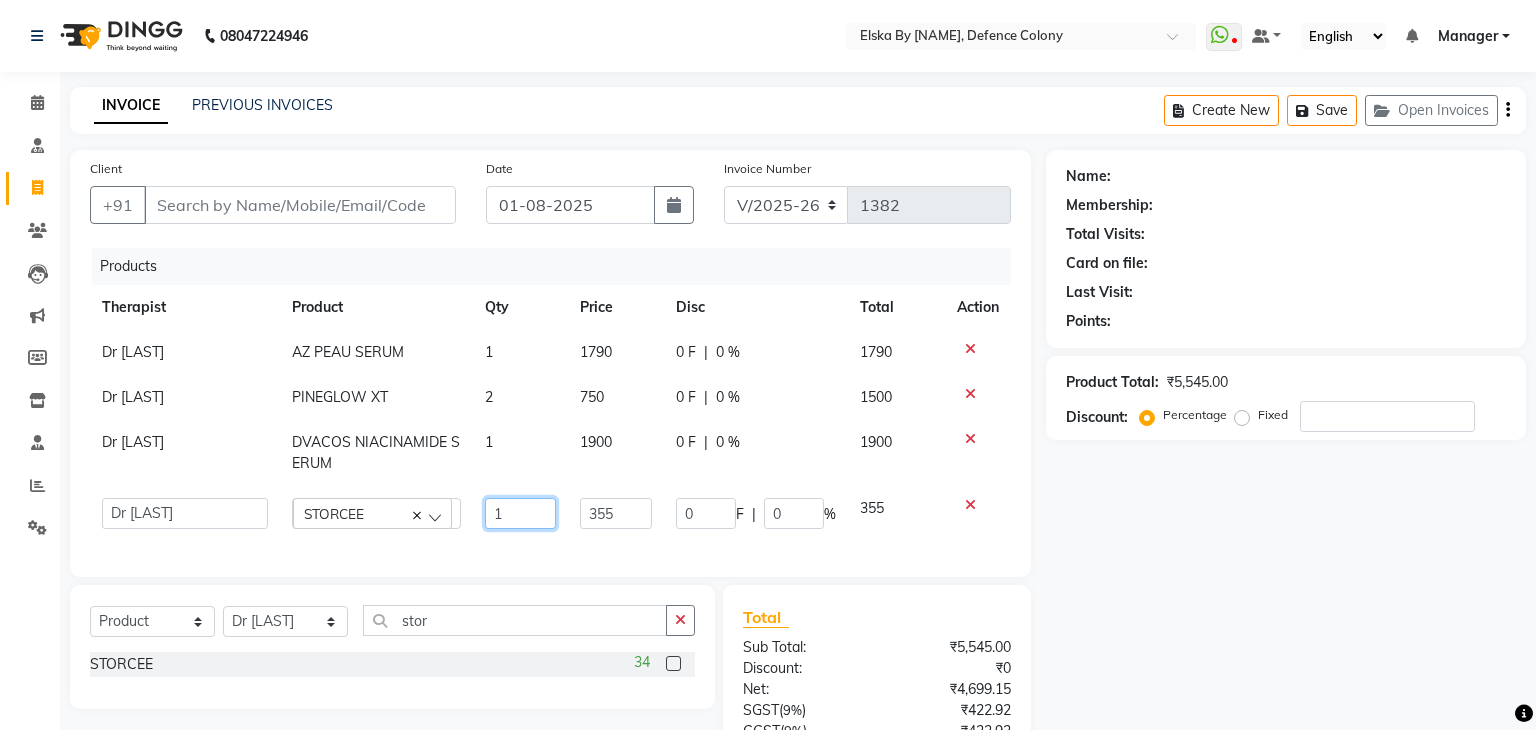 click on "1" 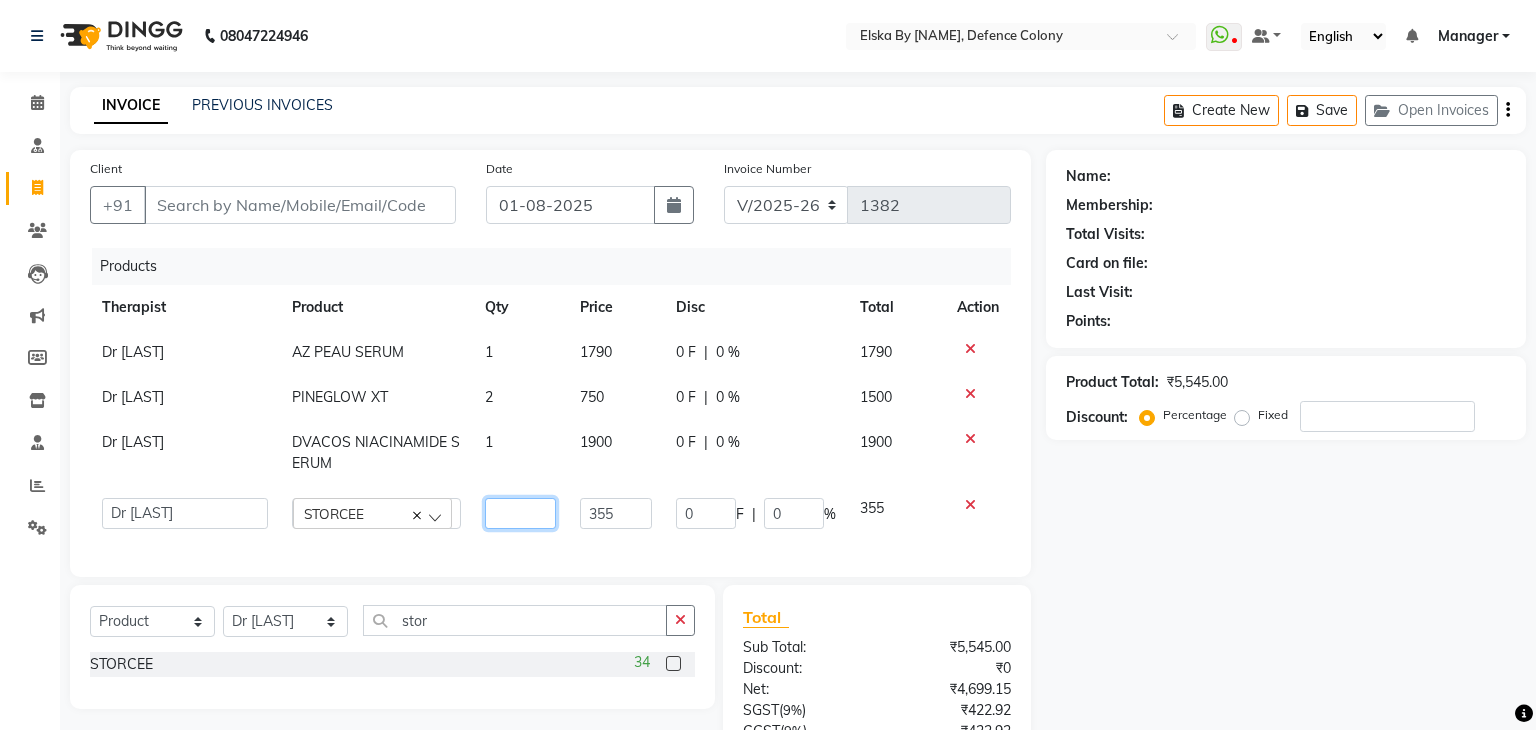 type on "2" 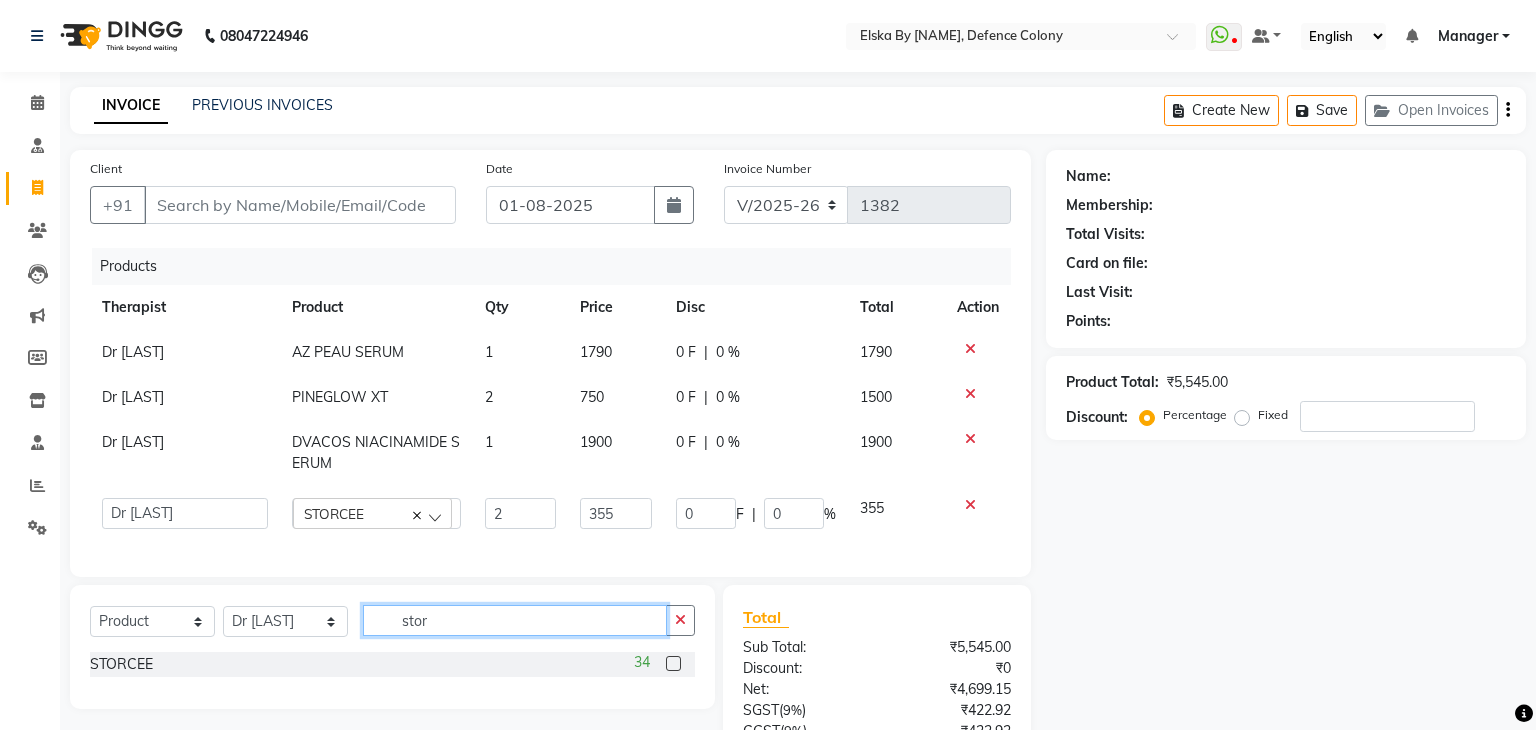 click on "Select  Service  Product  Membership  Package Voucher Prepaid Gift Card  Select Therapist Dr Deepali Bhardwaj FACIAL ROOM GEETA kim LASER ROOM Manager OT ROOM stor" 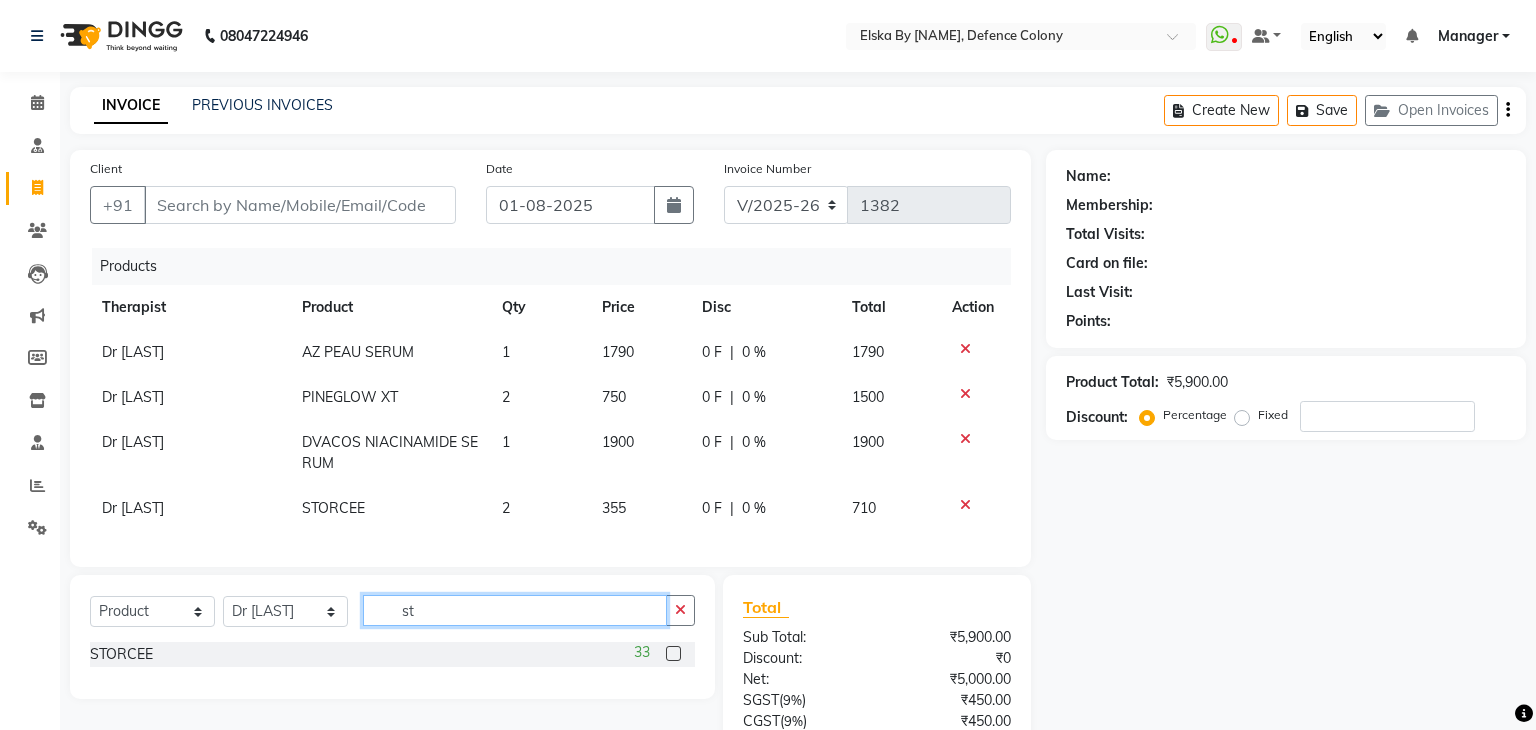 type on "s" 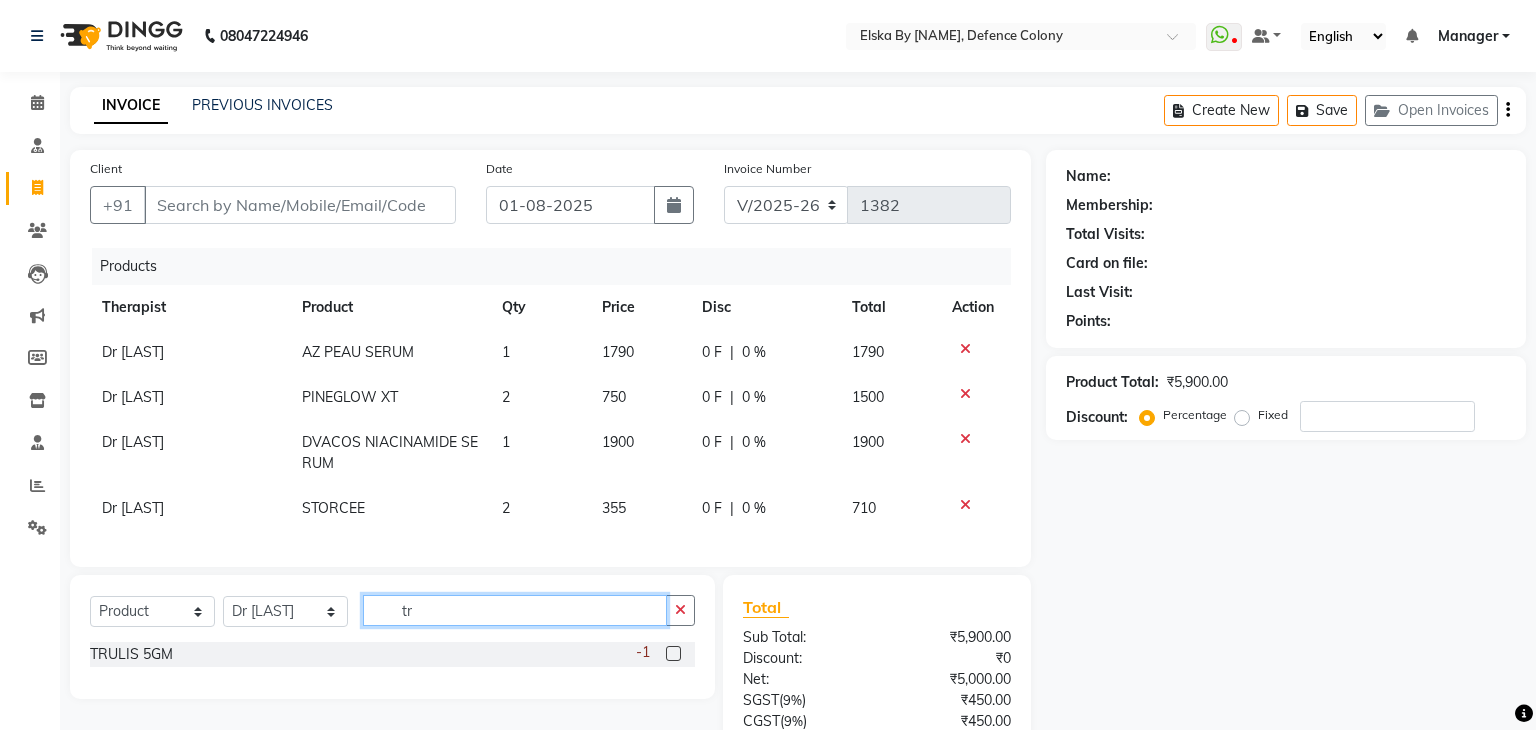 type on "t" 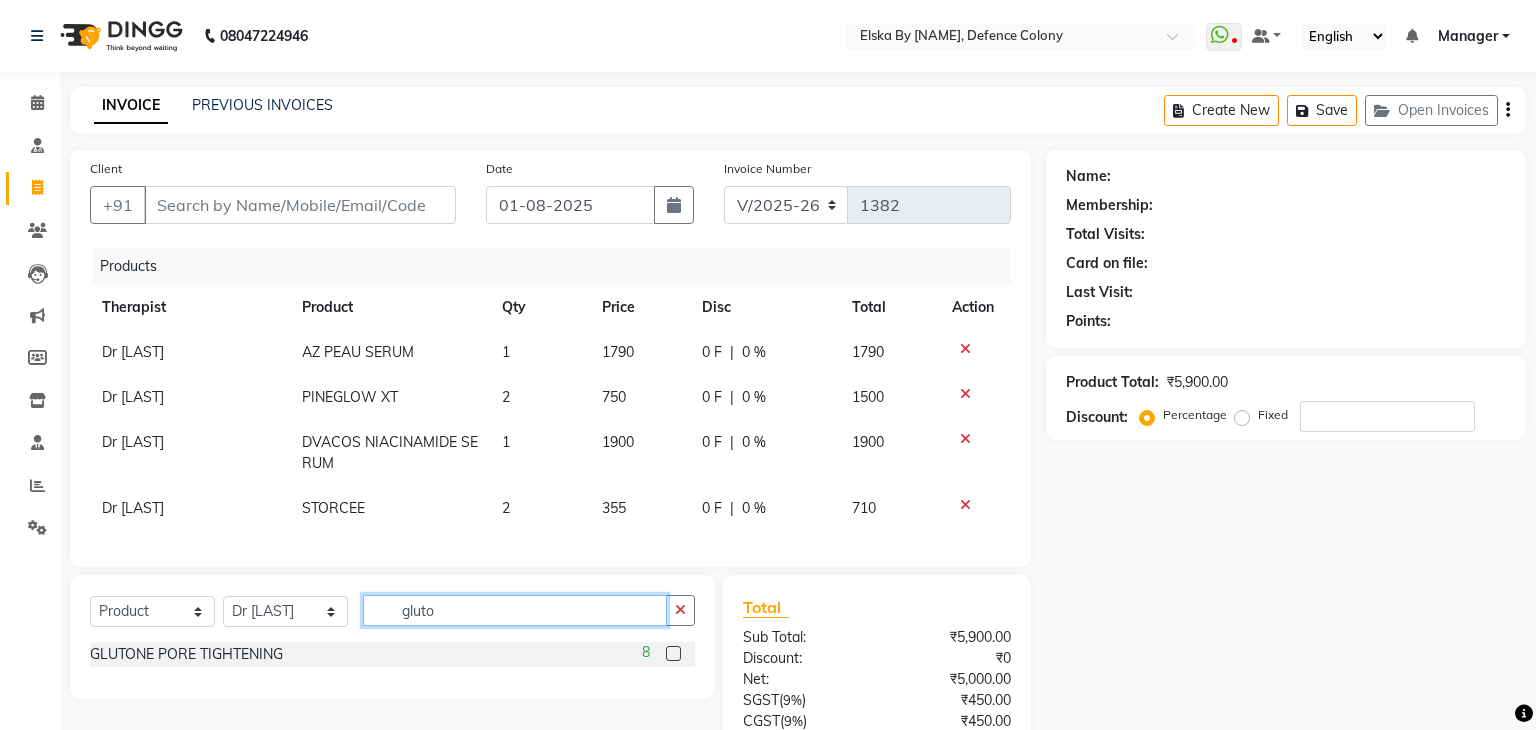 type on "gluto" 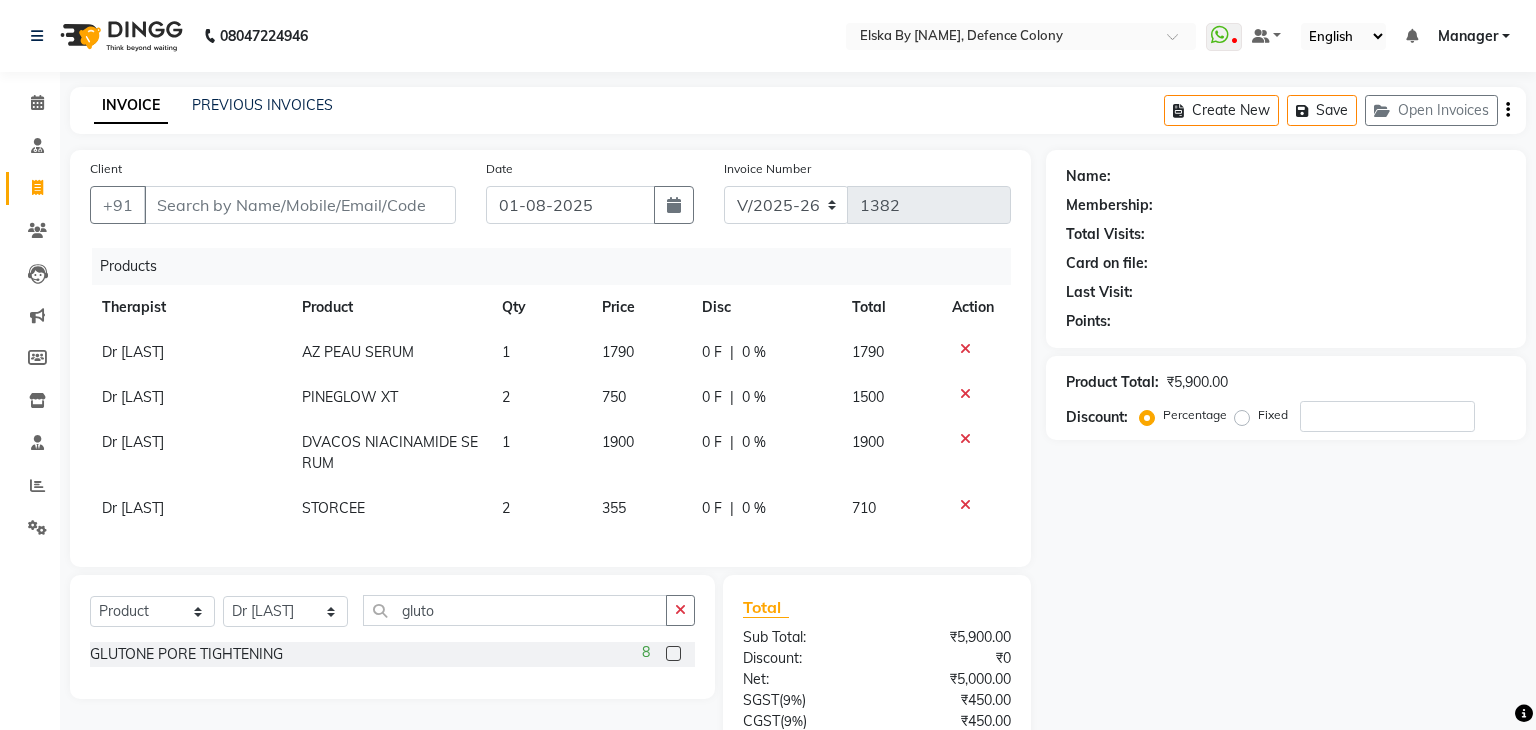 click 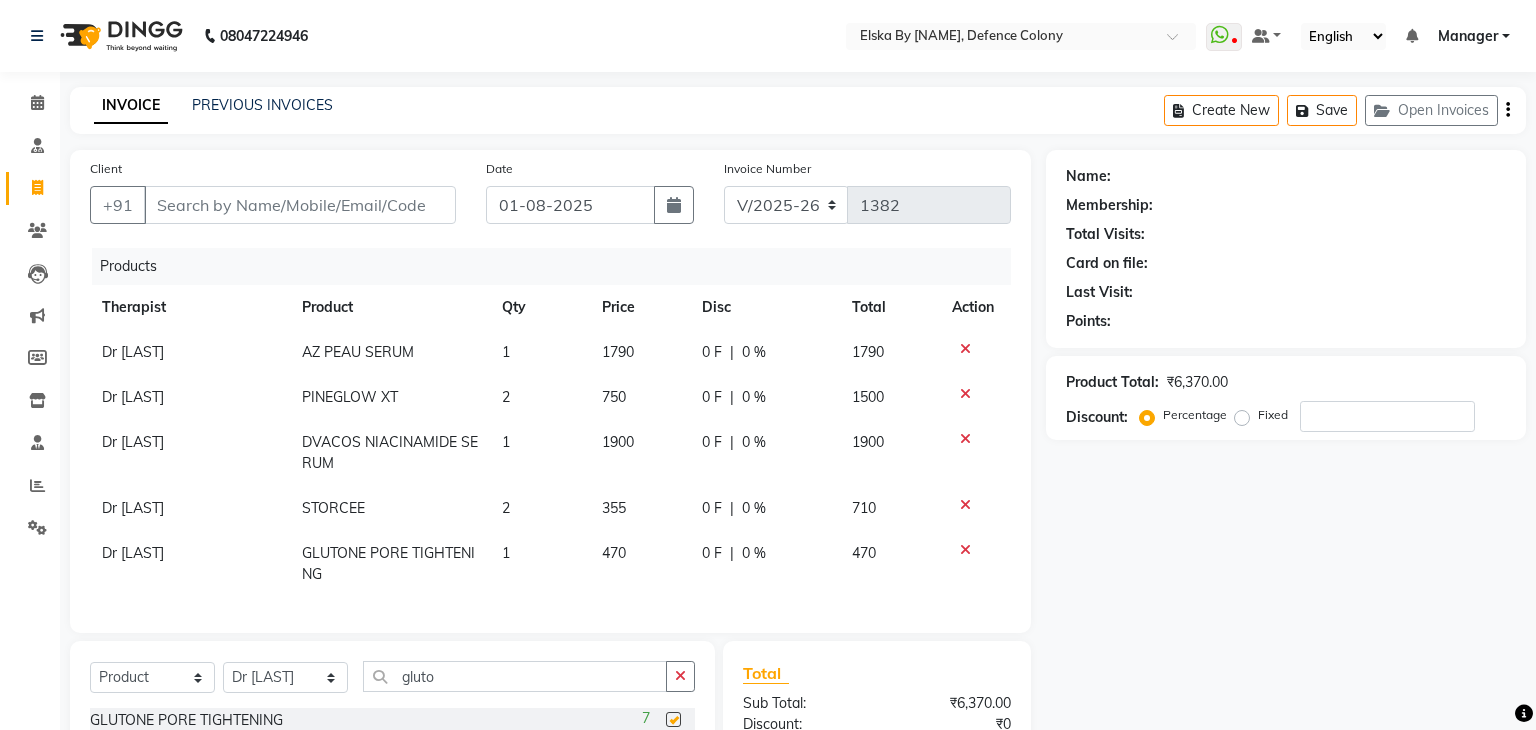 checkbox on "false" 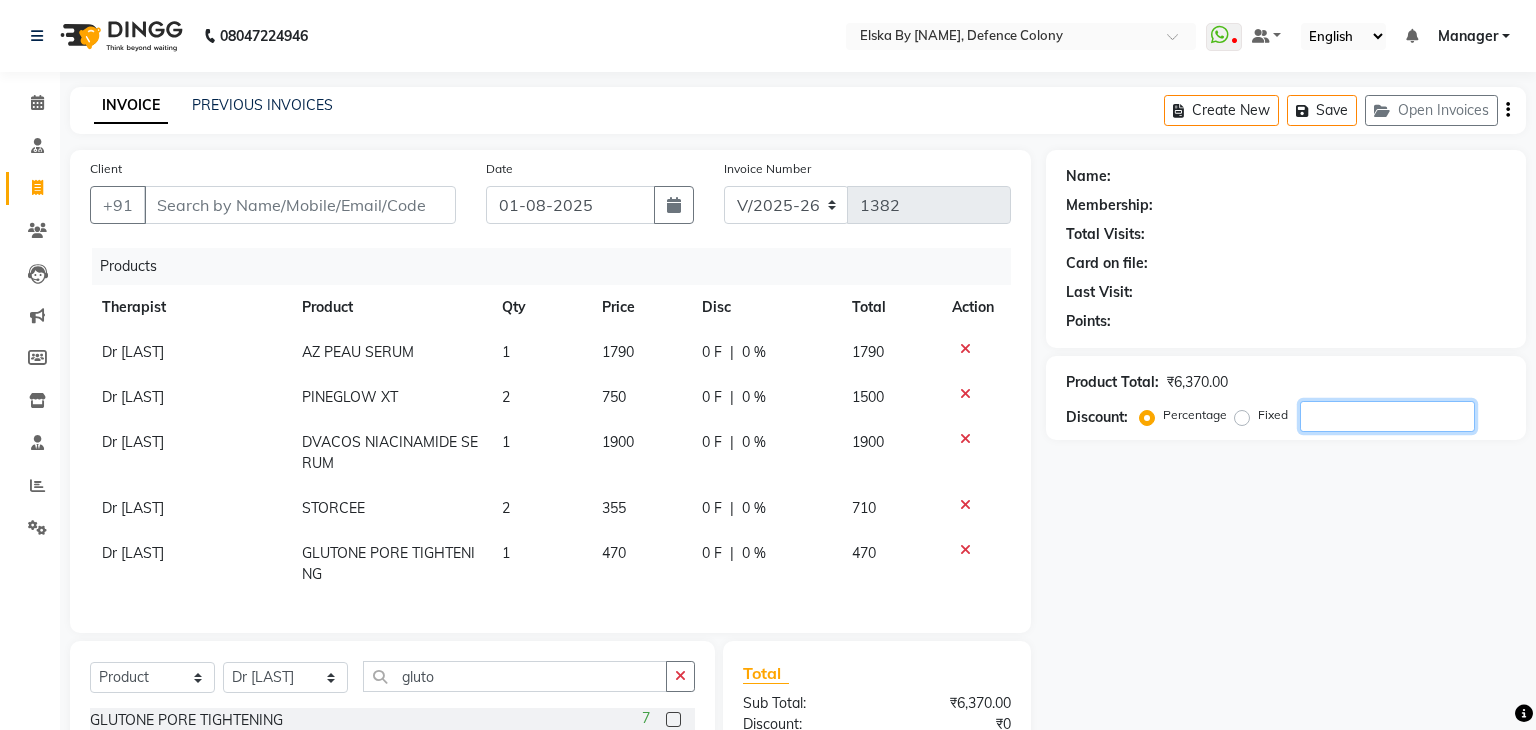 click 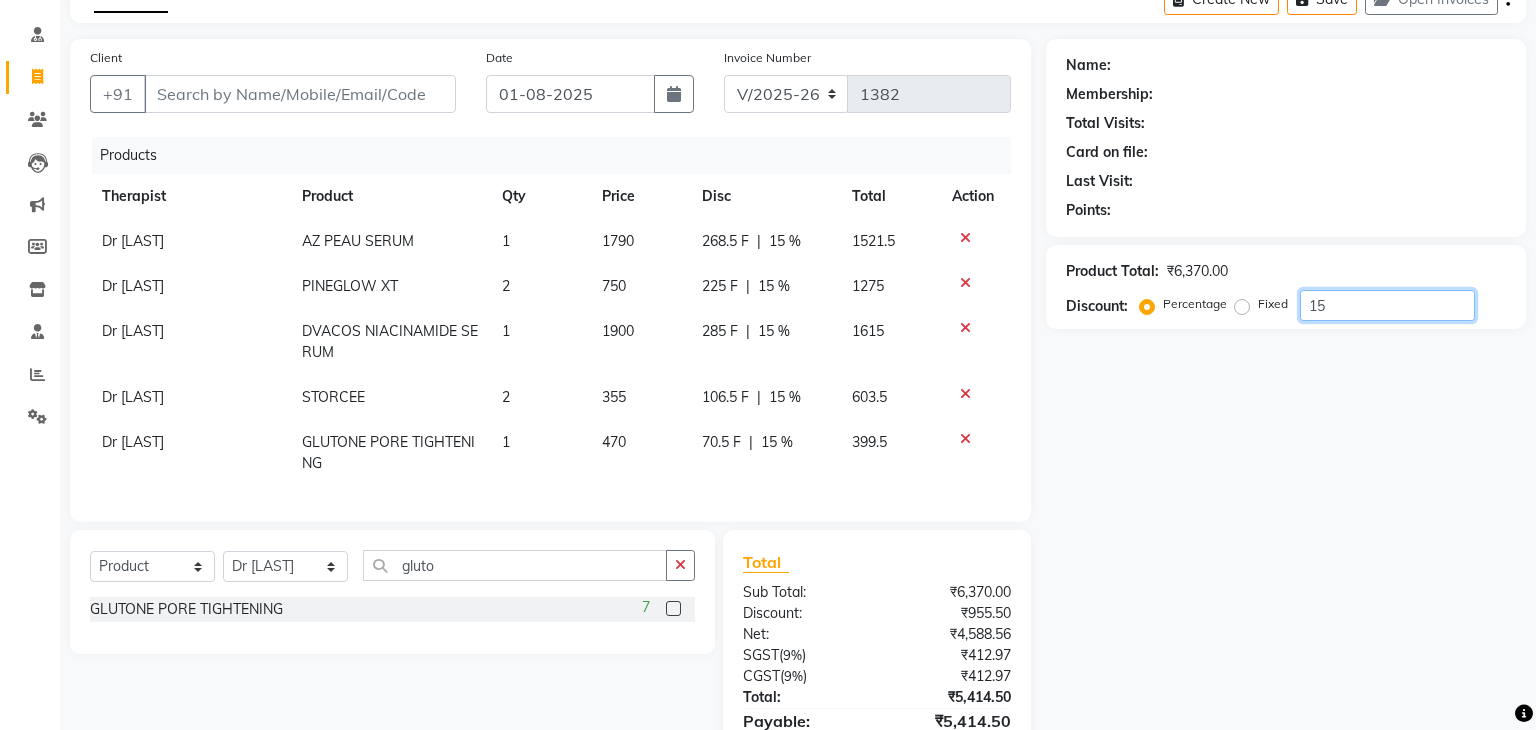 scroll, scrollTop: 128, scrollLeft: 0, axis: vertical 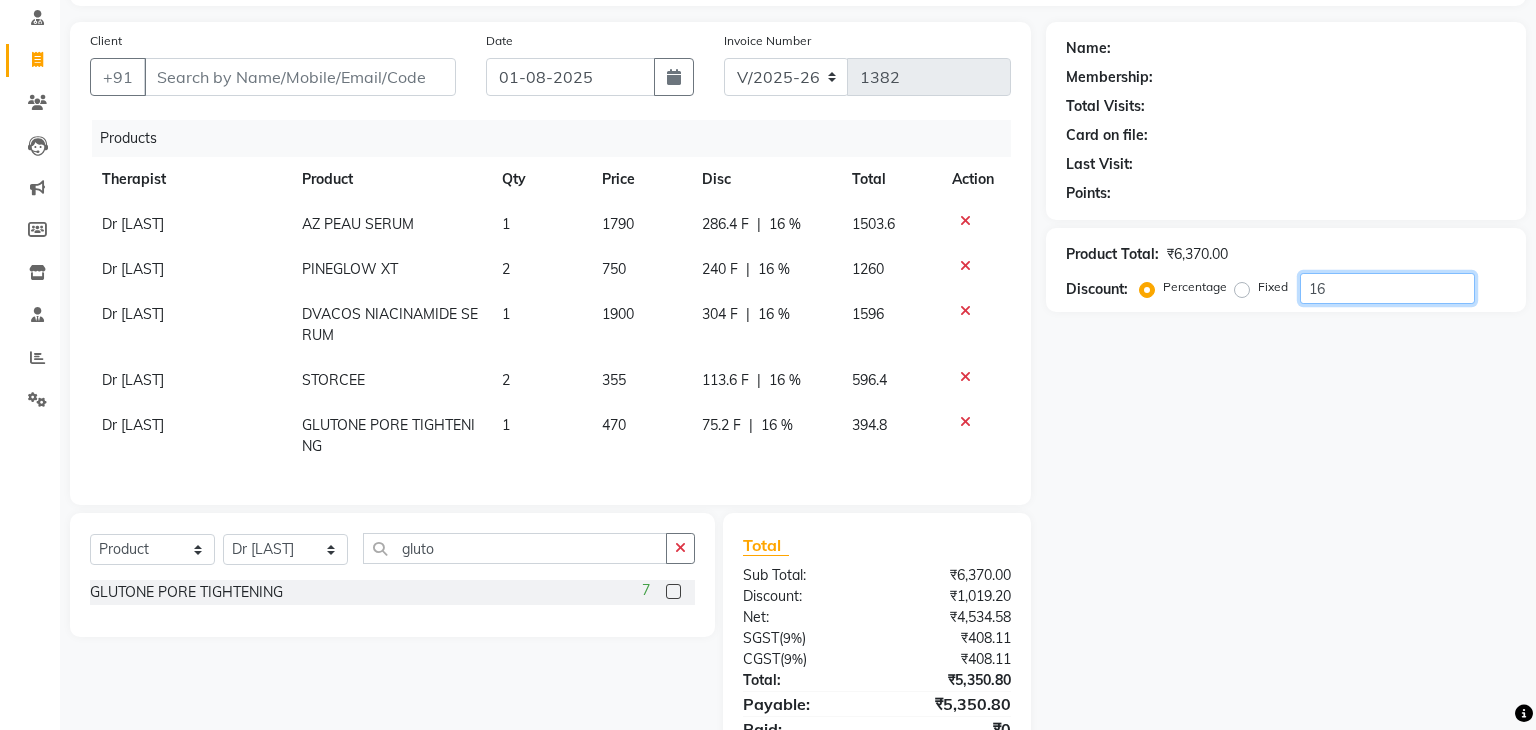 type on "17" 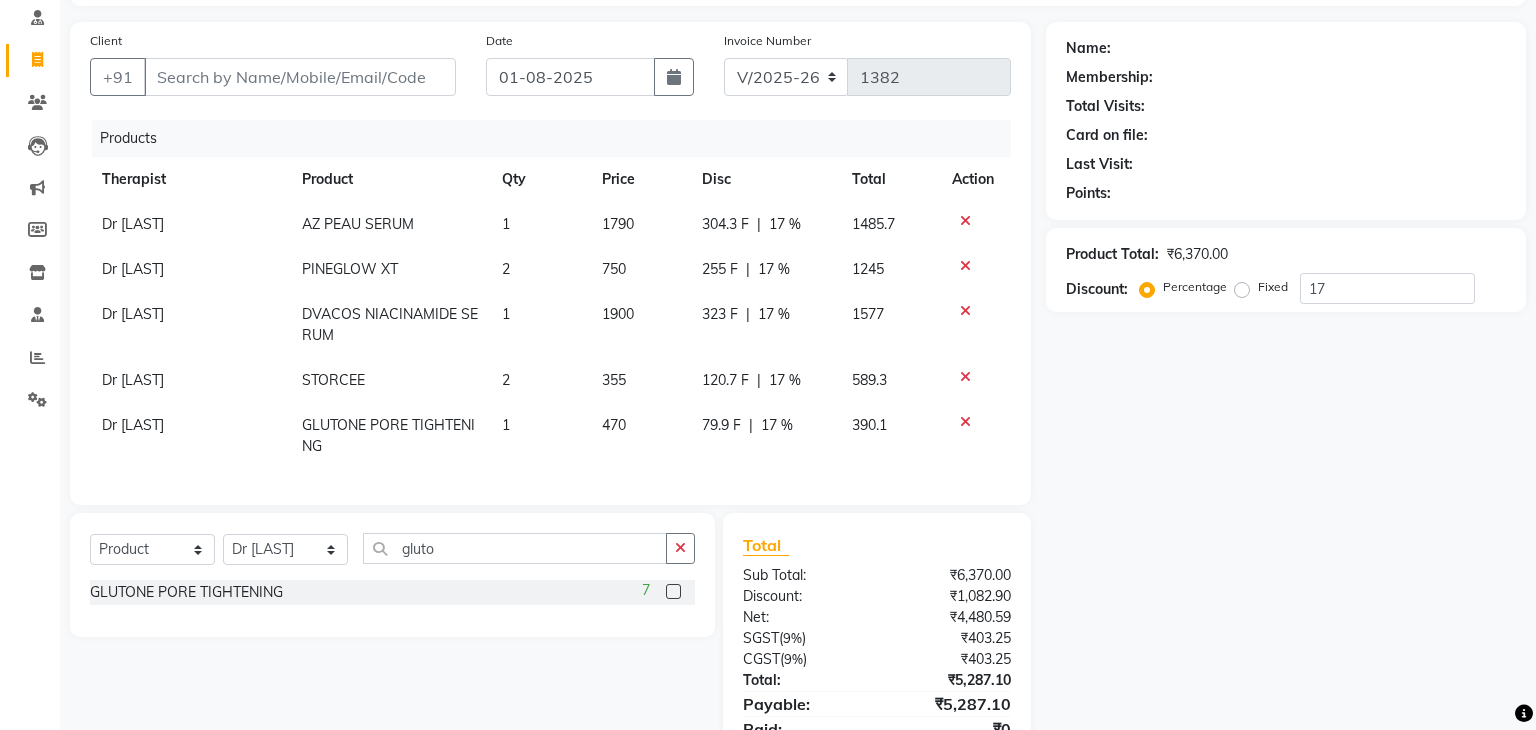 click on "Name: Membership: Total Visits: Card on file: Last Visit:  Points:" 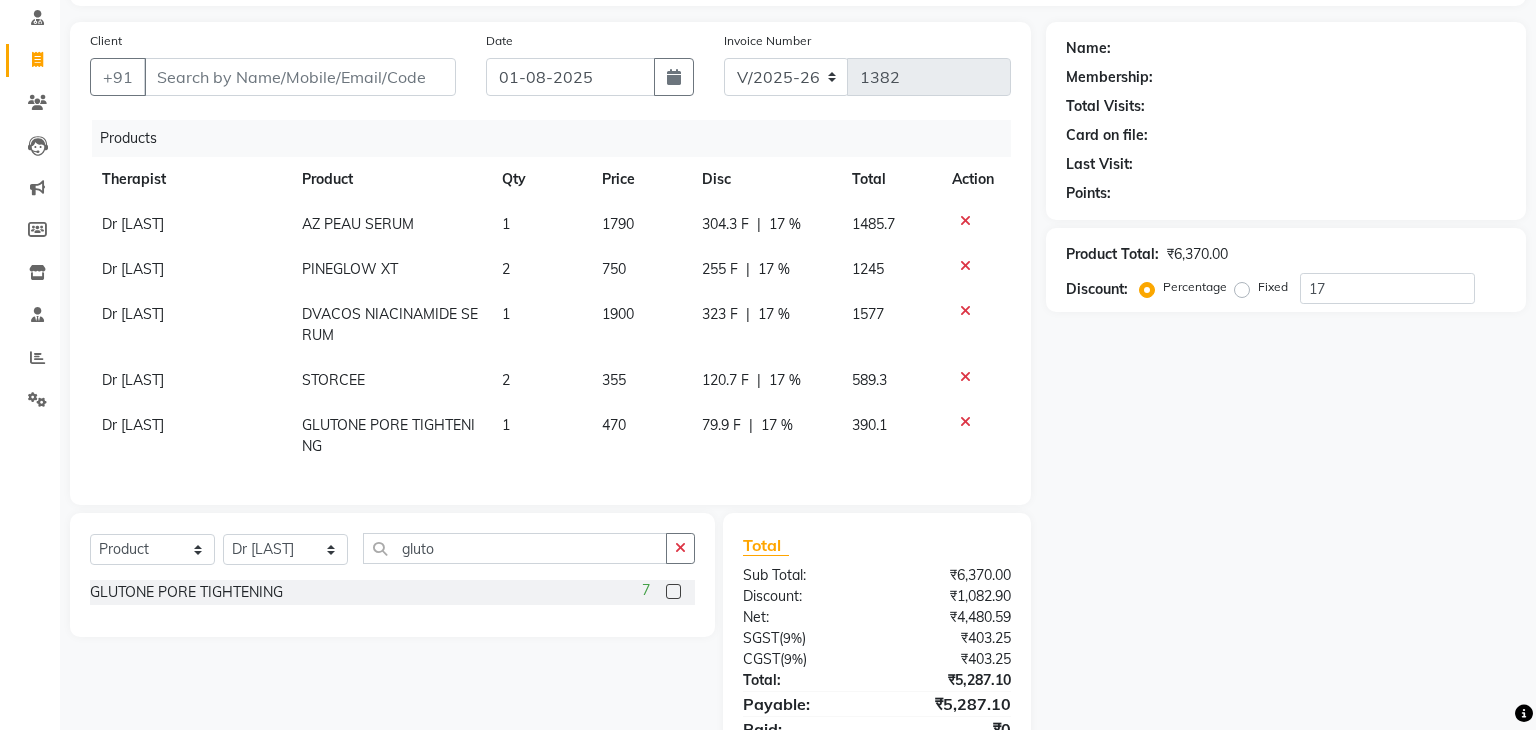 scroll, scrollTop: 0, scrollLeft: 0, axis: both 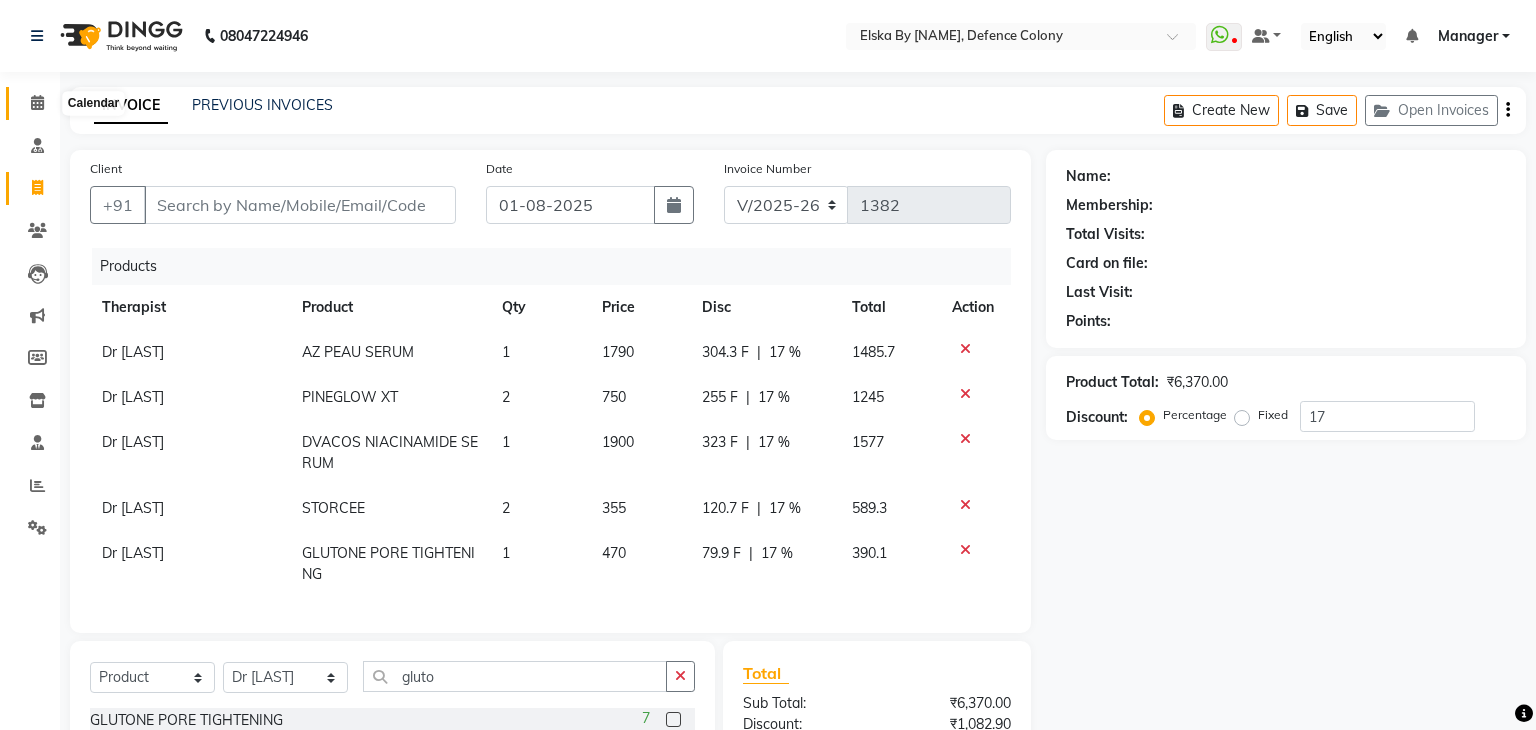 click 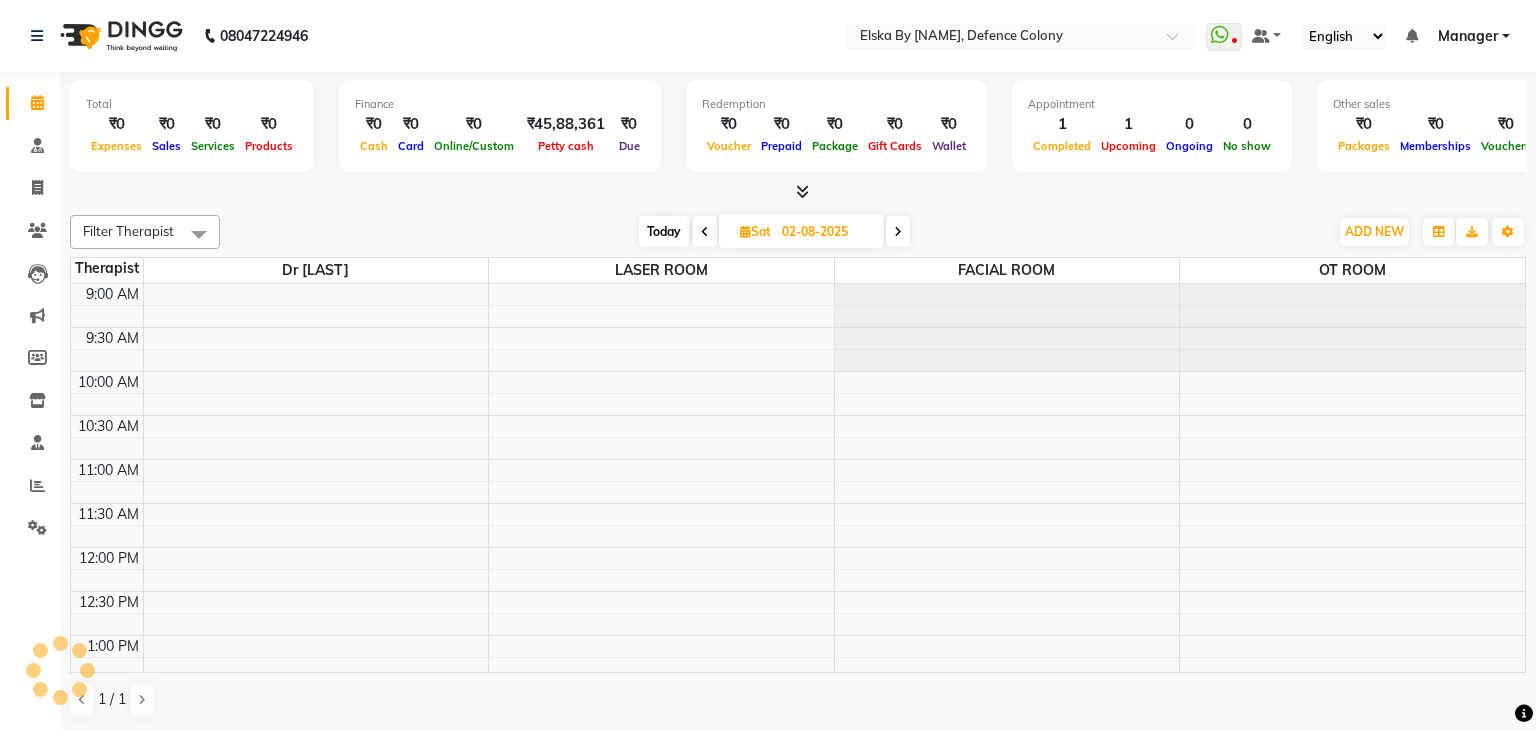 scroll, scrollTop: 0, scrollLeft: 0, axis: both 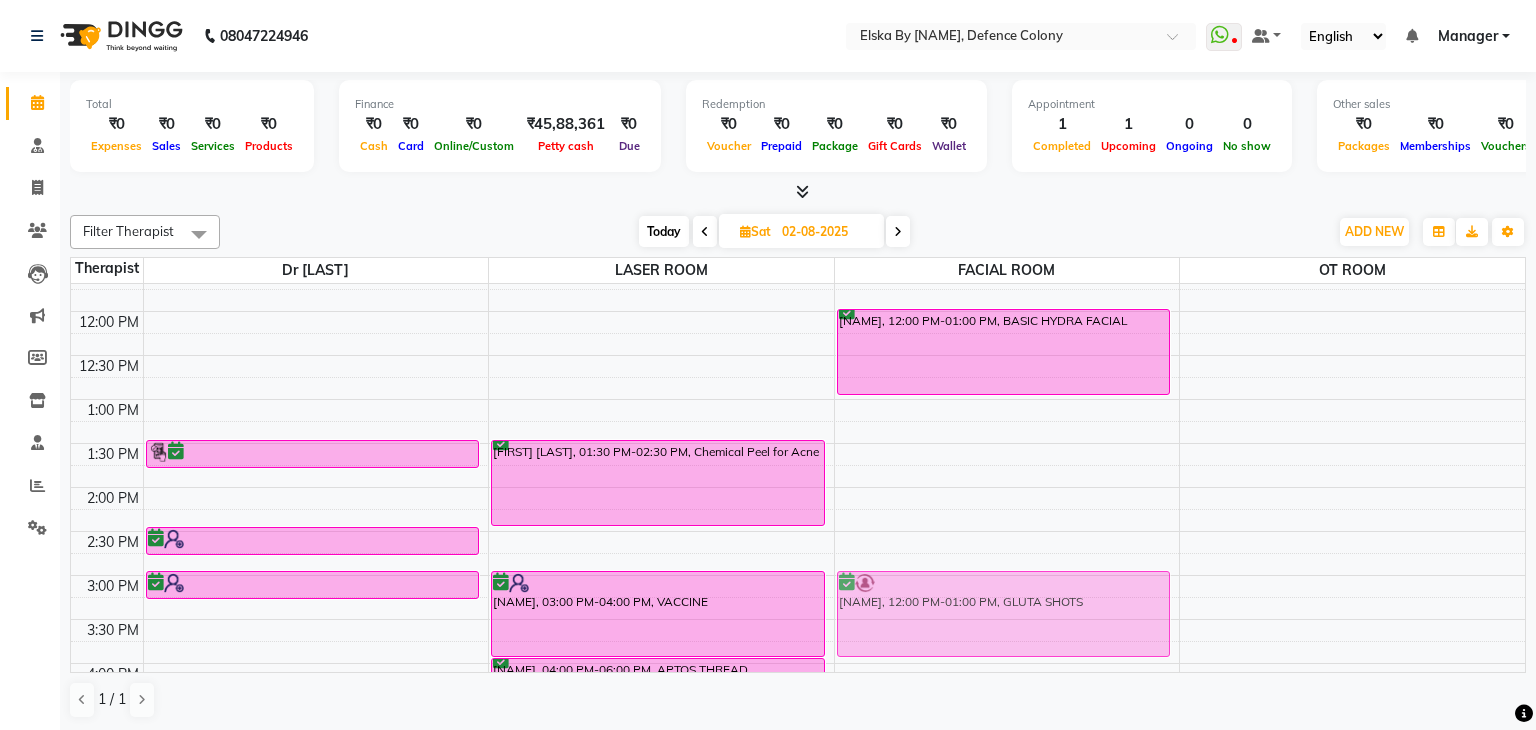 drag, startPoint x: 715, startPoint y: 395, endPoint x: 1017, endPoint y: 607, distance: 368.9824 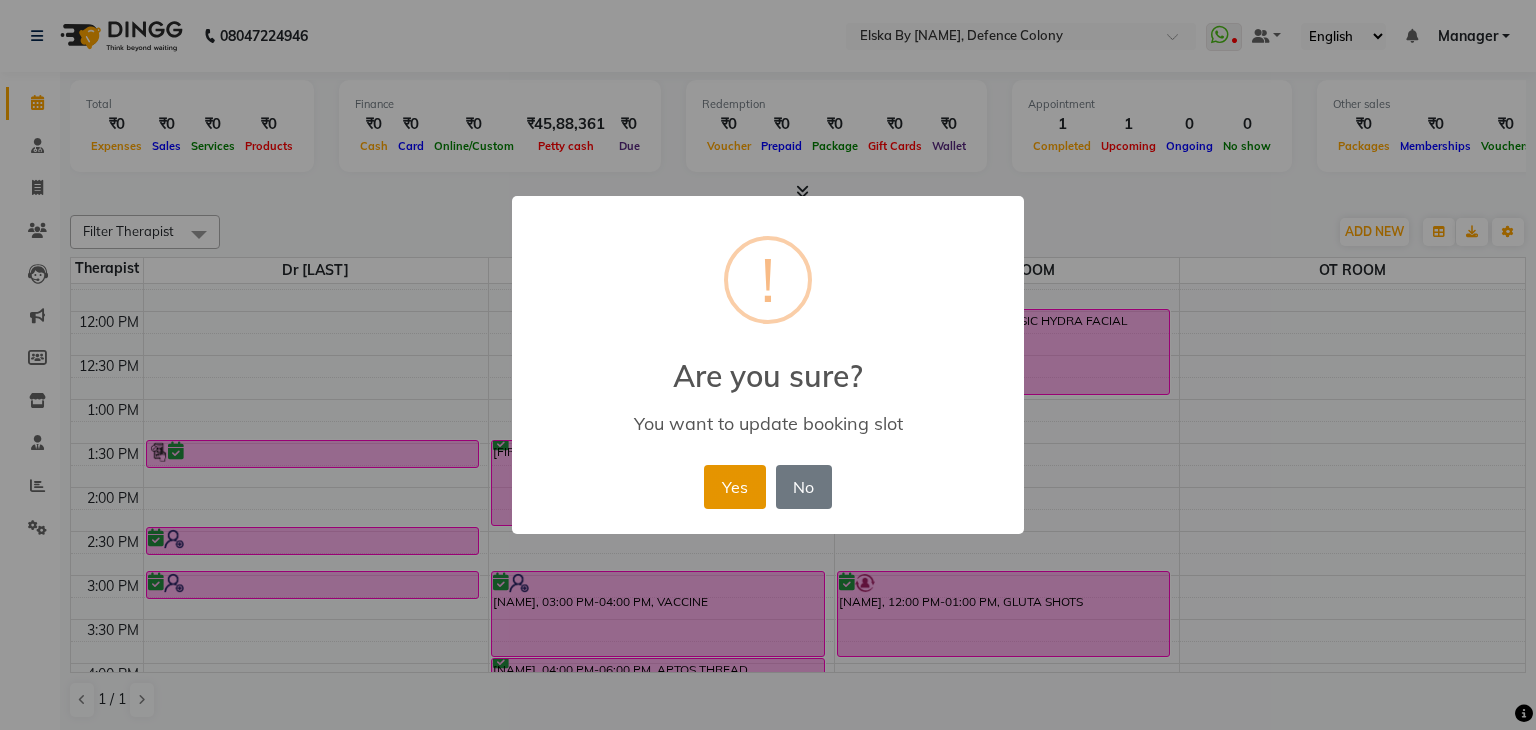 click on "Yes" at bounding box center (734, 487) 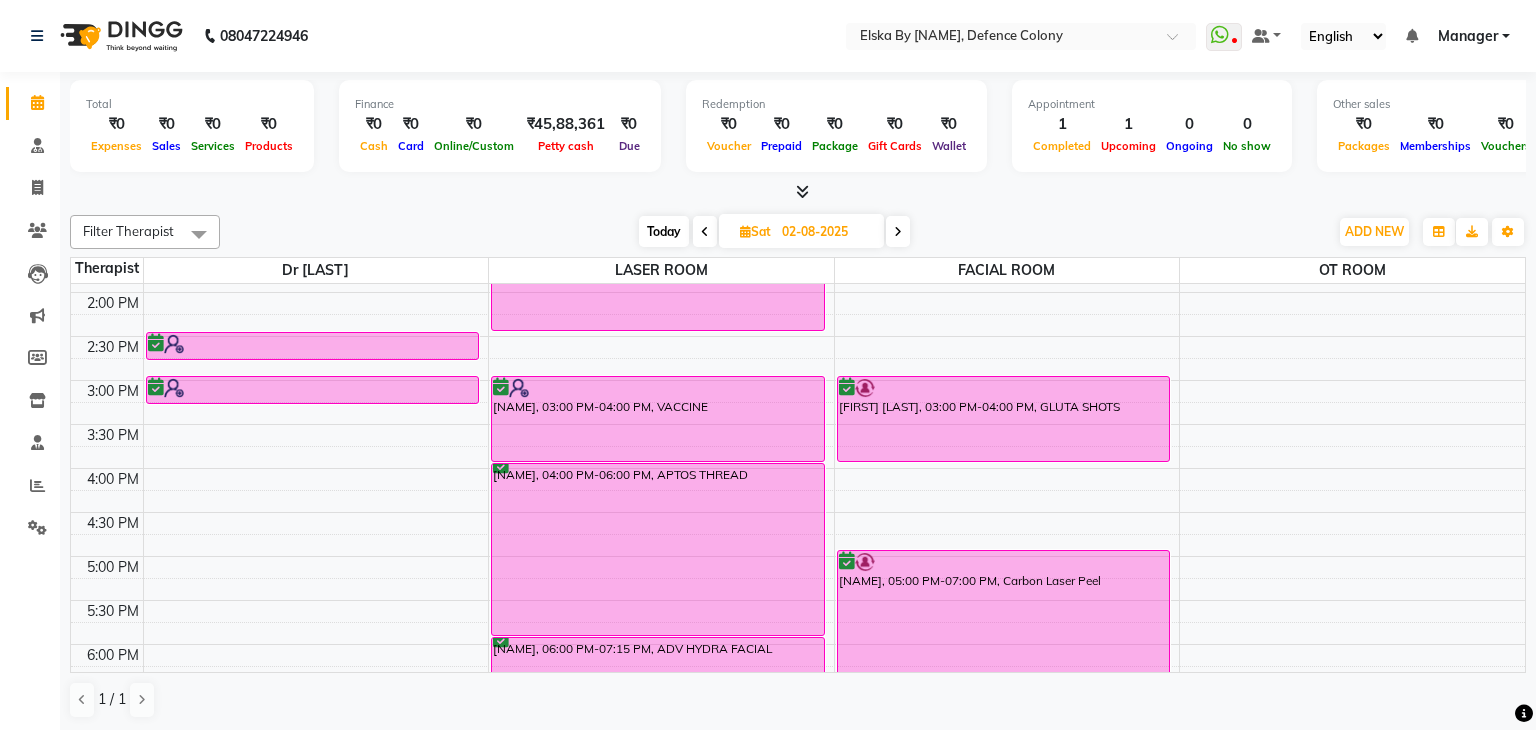 scroll, scrollTop: 460, scrollLeft: 0, axis: vertical 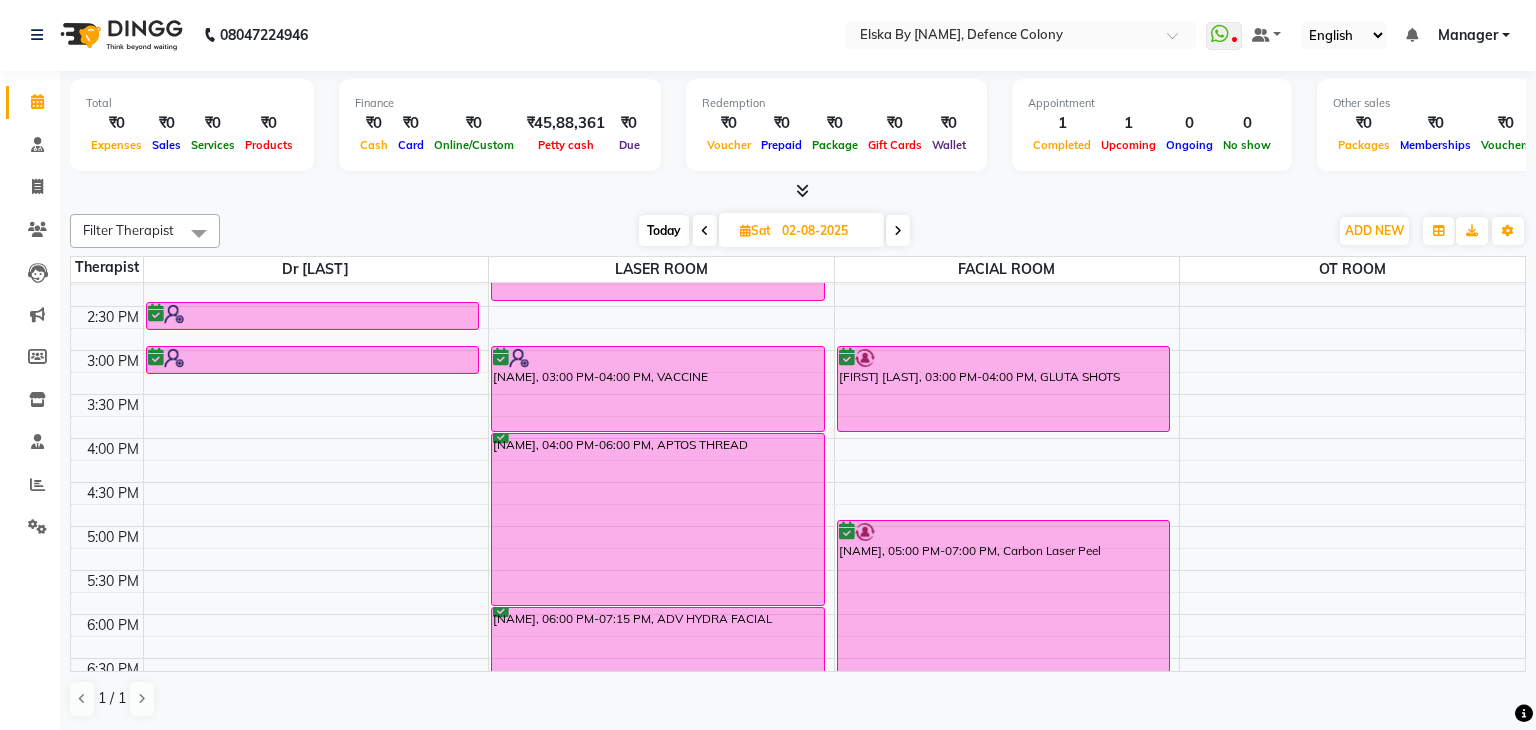 click on "Filter Therapist Select All Dr Deepali Bhardwaj FACIAL ROOM LASER ROOM OT ROOM Today  Sat 02-08-2025 Toggle Dropdown Add Appointment Add Invoice Add Expense Add Attendance Add Client Add Transaction Toggle Dropdown Add Appointment Add Invoice Add Expense Add Attendance Add Client ADD NEW Toggle Dropdown Add Appointment Add Invoice Add Expense Add Attendance Add Client Add Transaction Filter Therapist Select All Dr Deepali Bhardwaj FACIAL ROOM LASER ROOM OT ROOM Group By  Staff View   Room View  View as Vertical  Vertical - Week View  Horizontal  Horizontal - Week View  List  Toggle Dropdown Calendar Settings Manage Tags   Arrange Therapists   Reset Therapists  Full Screen  Show Available Stylist  Appointment Form Zoom 100% Staff/Room Display Count 4 Therapist Dr Deepali Bhardwaj LASER ROOM FACIAL ROOM OT ROOM 9:00 AM 9:30 AM 10:00 AM 10:30 AM 11:00 AM 11:30 AM 12:00 PM 12:30 PM 1:00 PM 1:30 PM 2:00 PM 2:30 PM 3:00 PM 3:30 PM 4:00 PM 4:30 PM 5:00 PM 5:30 PM 6:00 PM 6:30 PM 7:00 PM 7:30 PM 8:00 PM 8:30 PM" 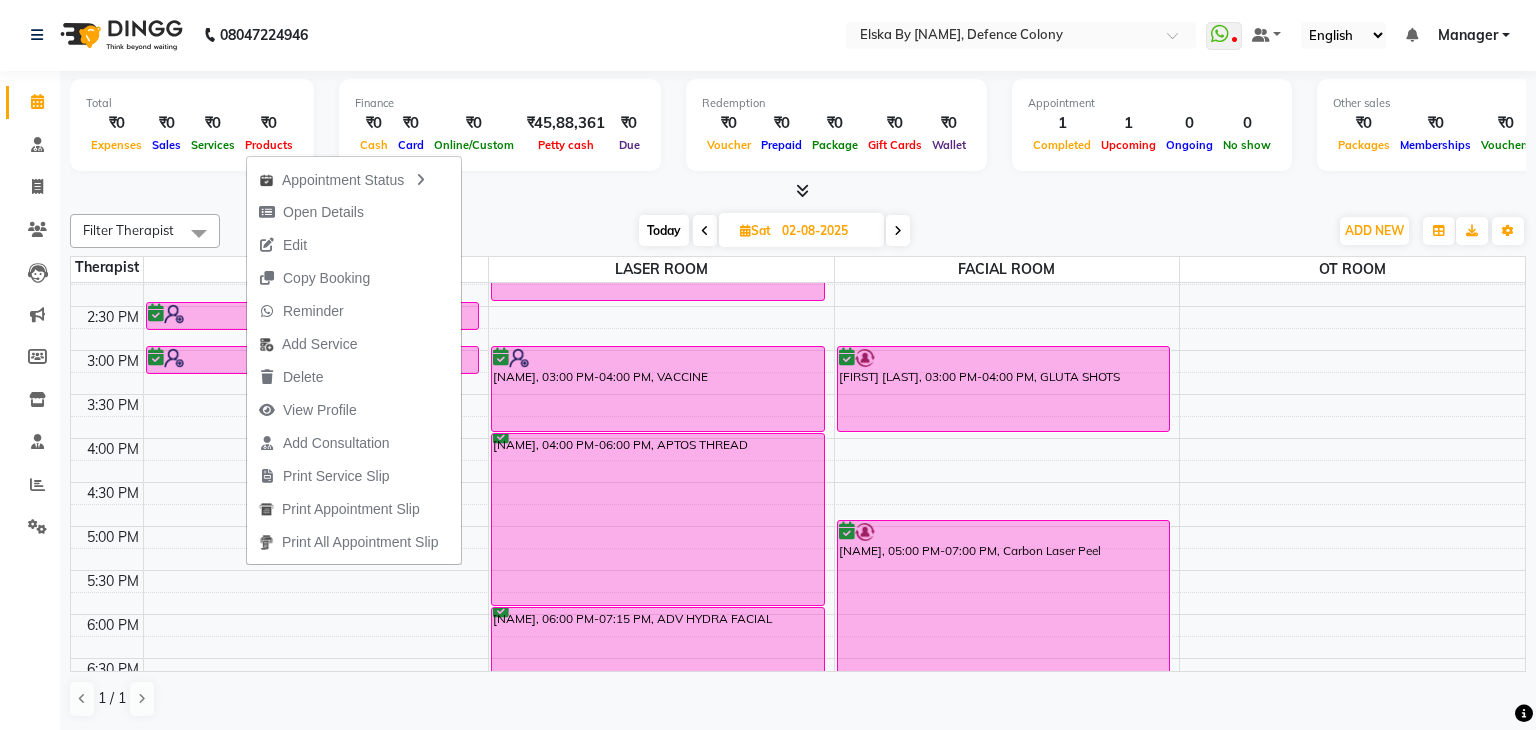 click on "9:00 AM 9:30 AM 10:00 AM 10:30 AM 11:00 AM 11:30 AM 12:00 PM 12:30 PM 1:00 PM 1:30 PM 2:00 PM 2:30 PM 3:00 PM 3:30 PM 4:00 PM 4:30 PM 5:00 PM 5:30 PM 6:00 PM 6:30 PM 7:00 PM 7:30 PM 8:00 PM 8:30 PM     [NAME], 01:30 PM-01:50 PM, CONSULTATION     [NAME], 02:30 PM-02:50 PM, CONSULTATION     [NAME], 03:00 PM-03:20 PM, CONSULTATION     [NAME], 01:30 PM-02:30 PM, Chemical Peel for Acne     [NAME], 03:00 PM-04:00 PM, VACCINE     [NAME], 04:00 PM-06:00 PM, APTOS THREAD     [NAME], 06:00 PM-07:15 PM, ADV HYDRA FACIAL     [NAME], 12:00 PM-01:00 PM, BASIC HYDRA FACIAL     [NAME], 03:00 PM-04:00 PM, GLUTA SHOTS     [NAME], 05:00 PM-07:00 PM, Carbon Laser Peel" at bounding box center (798, 350) 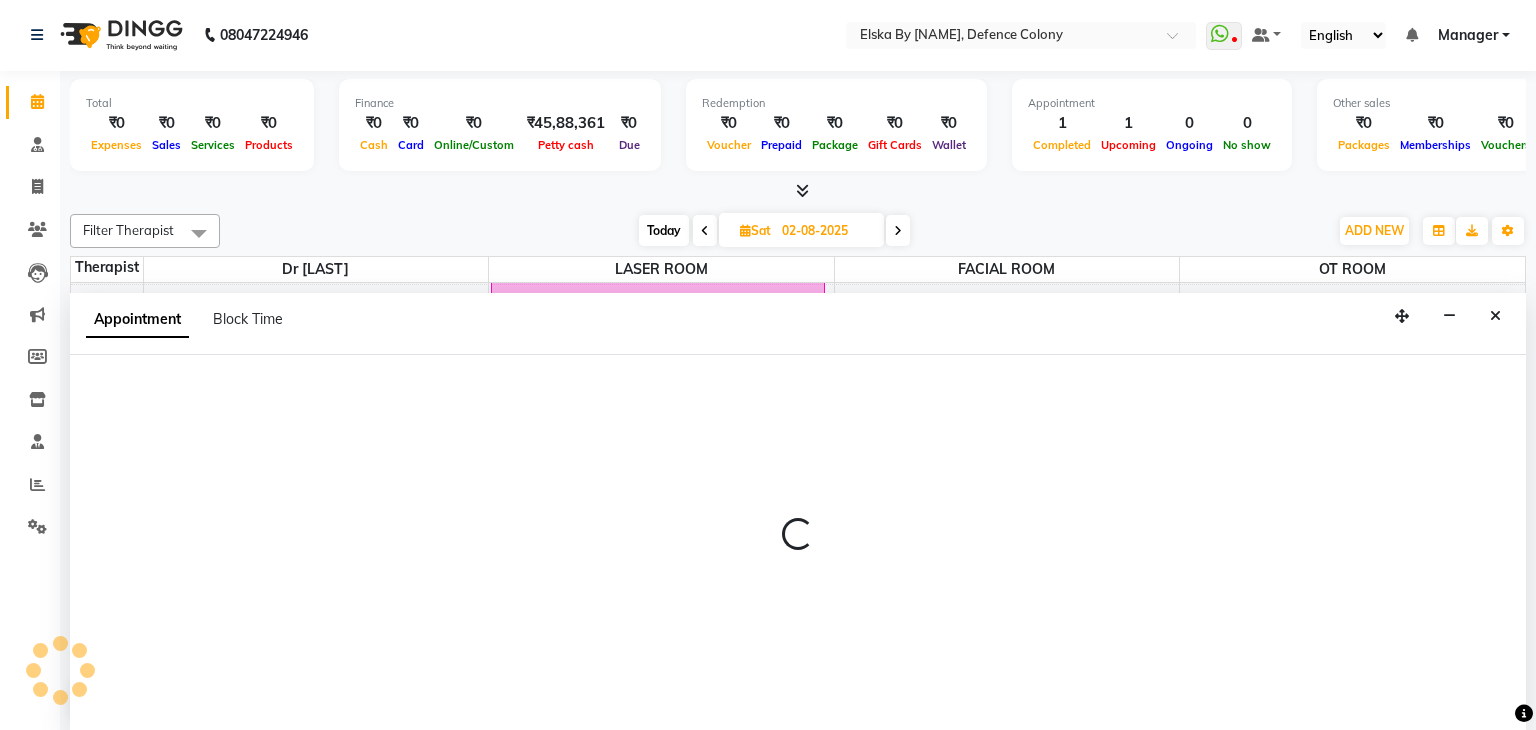 select on "62001" 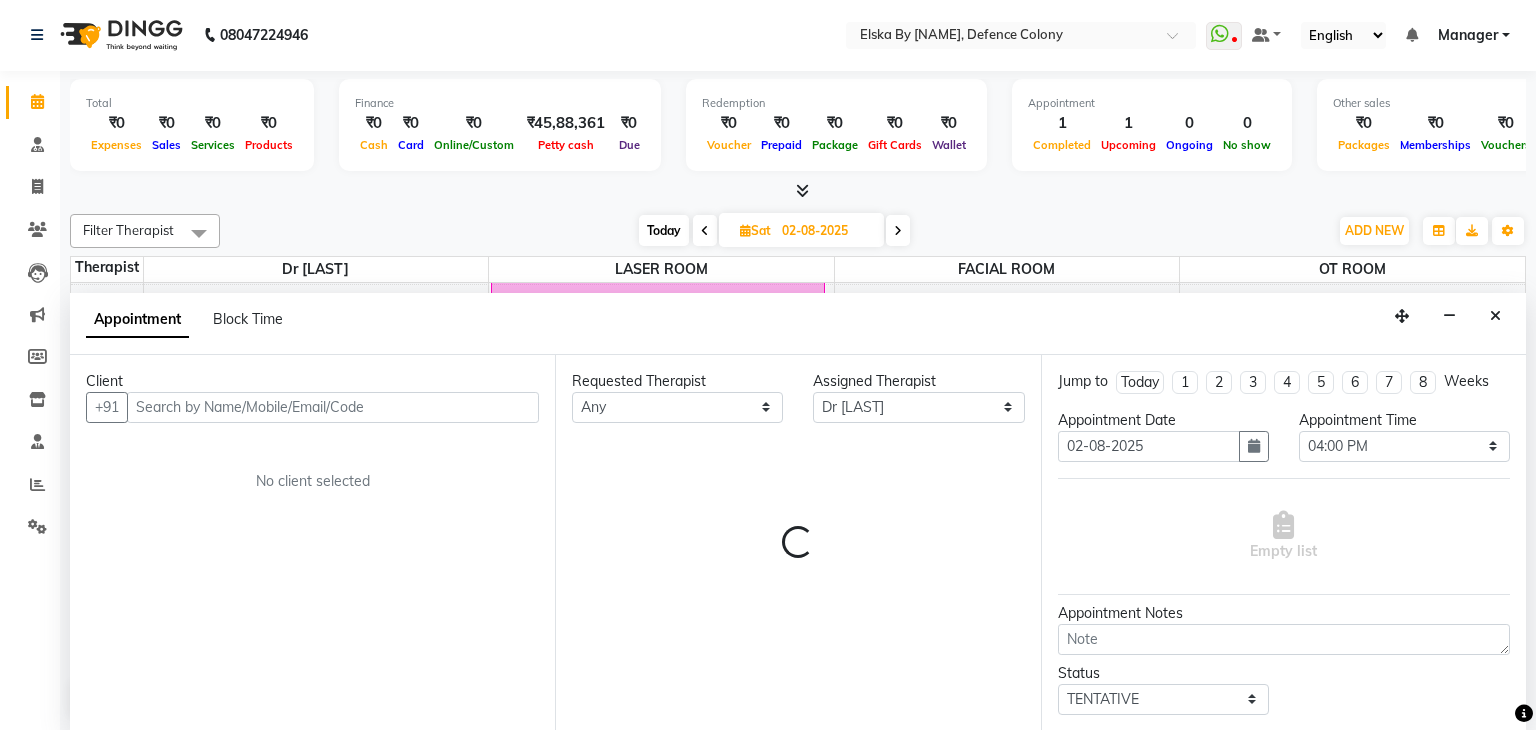 click on "Client +91  No client selected" at bounding box center (312, 543) 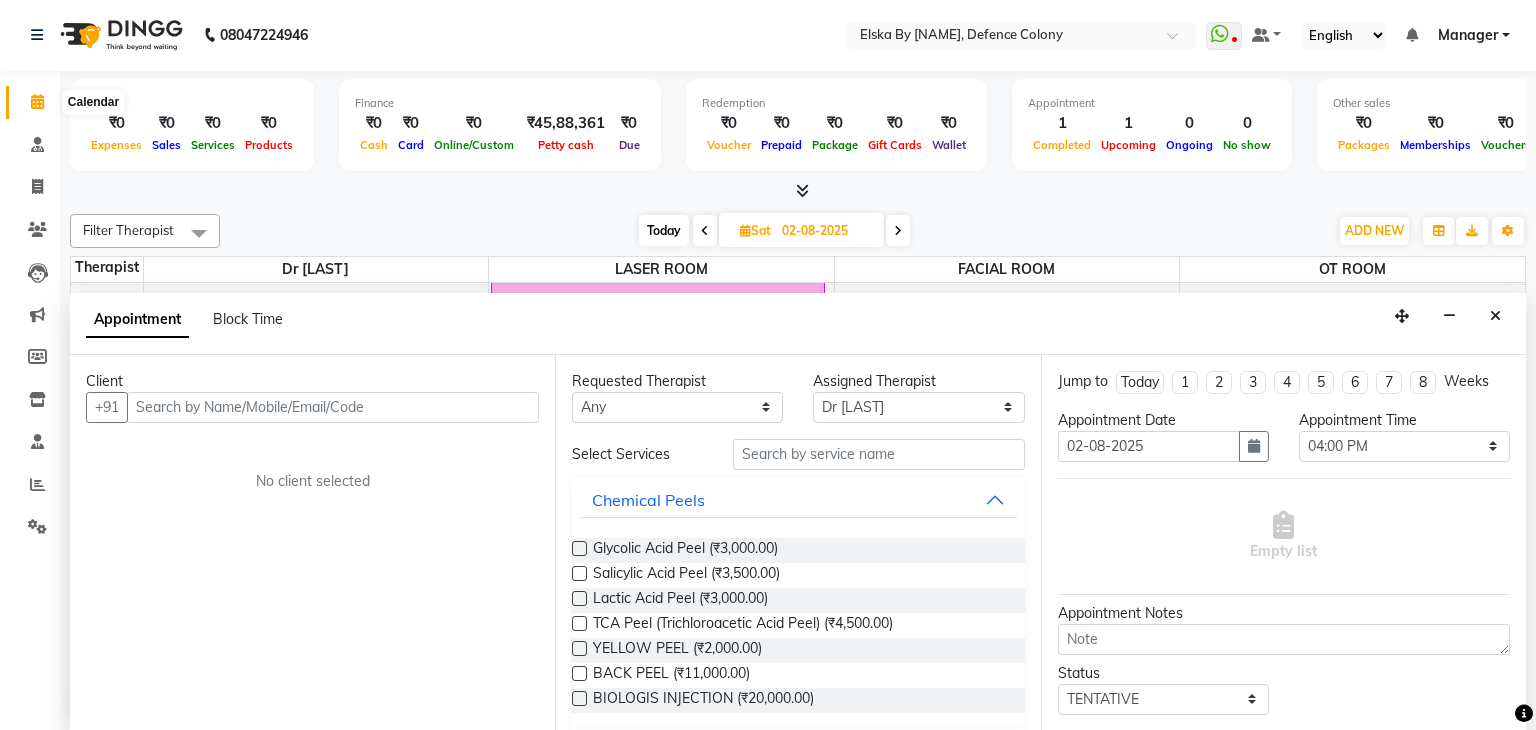 click 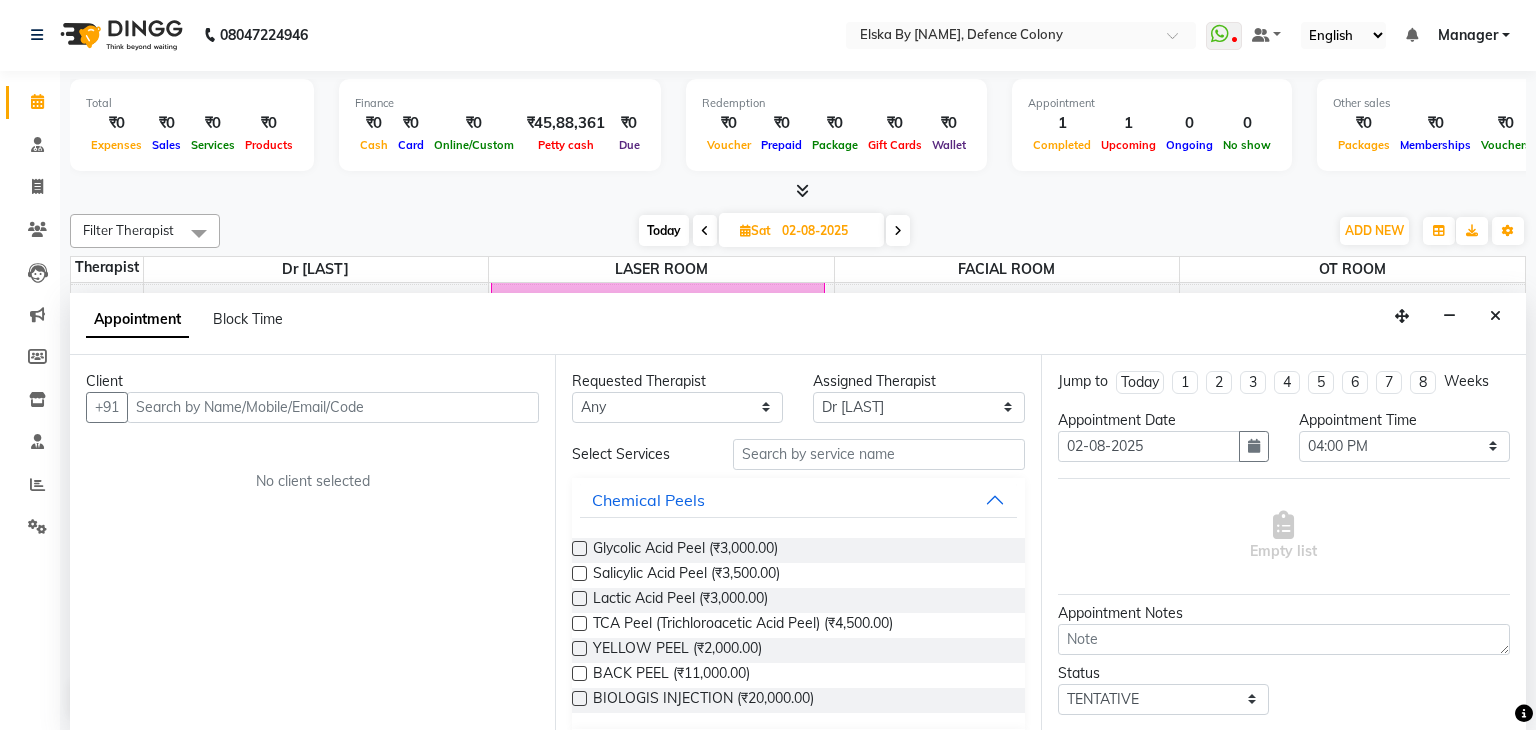 click 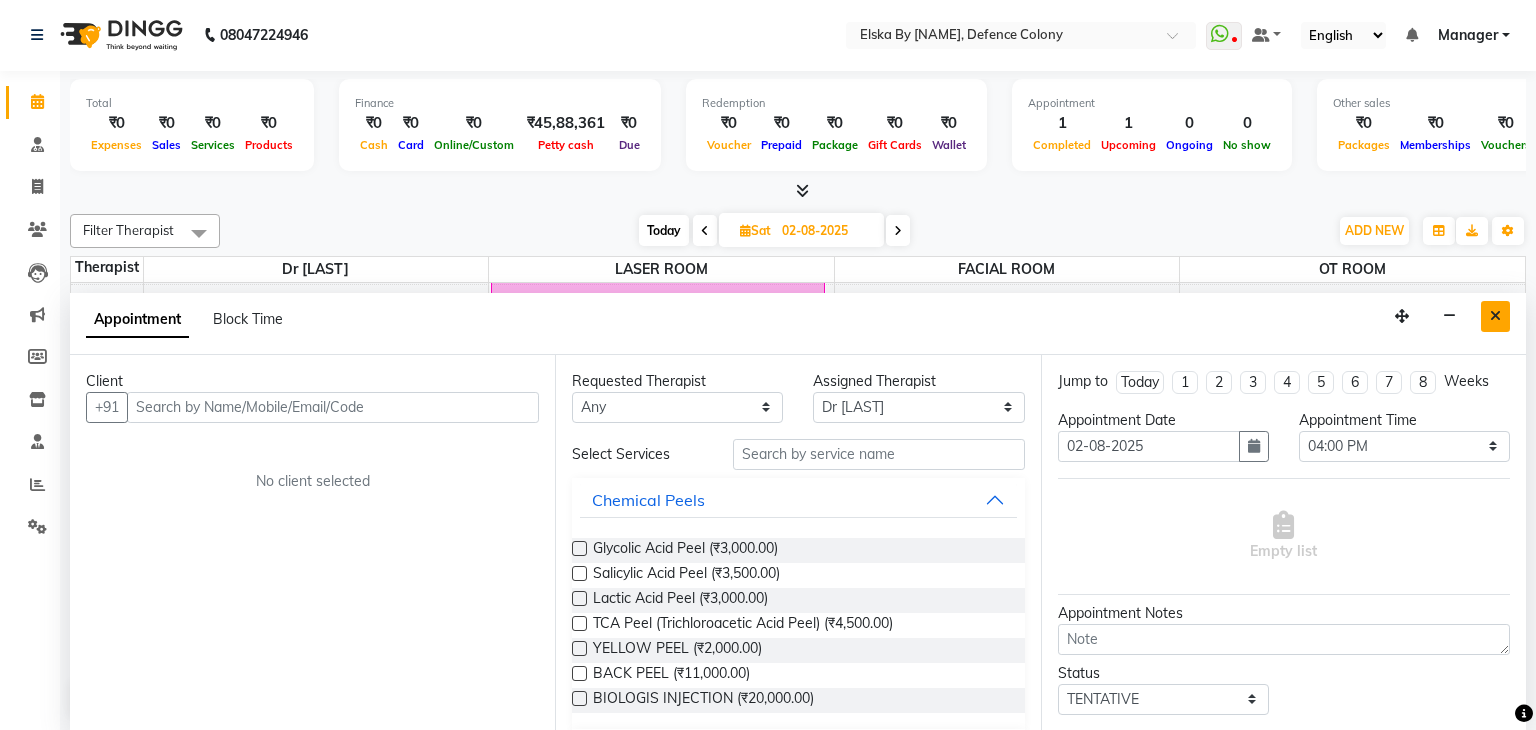 click at bounding box center [1495, 316] 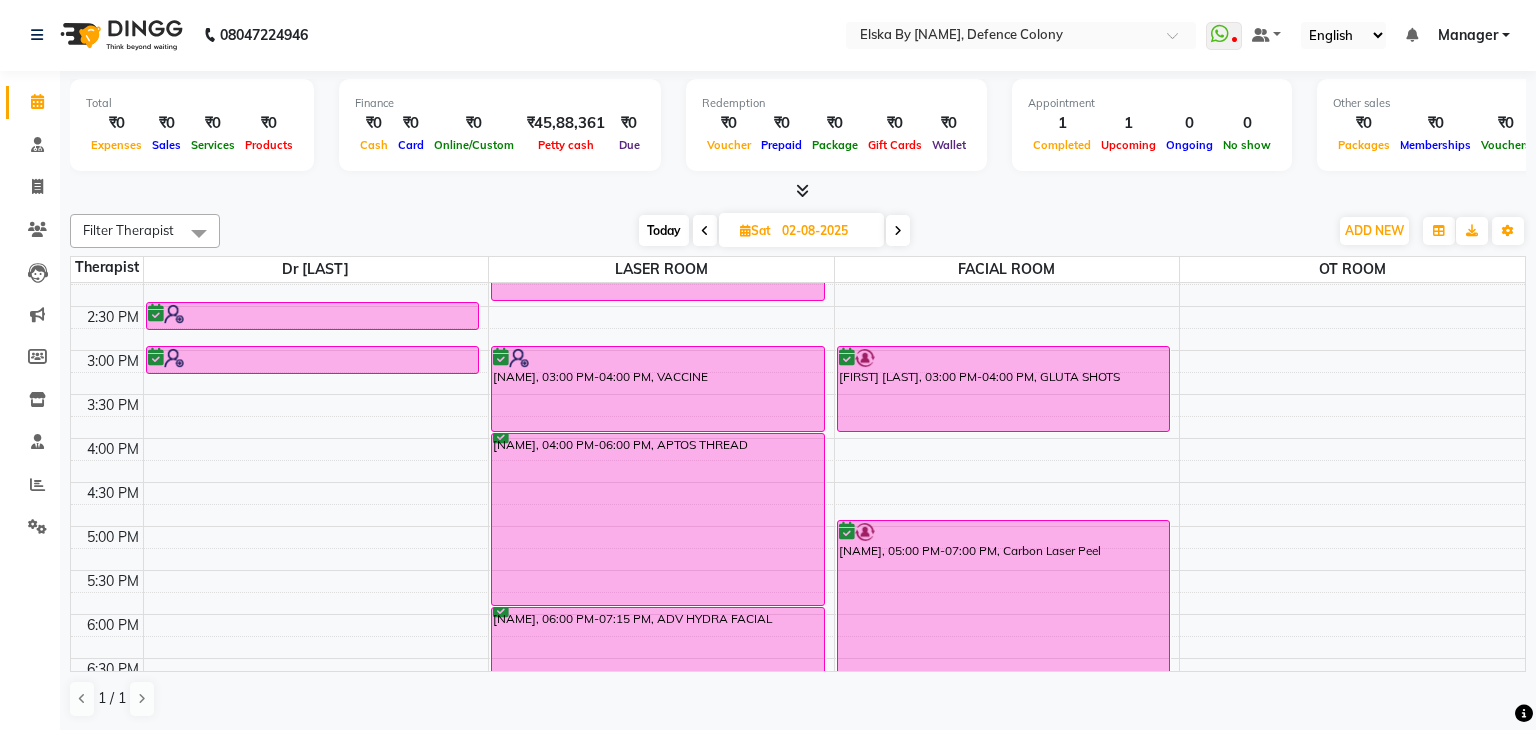 click on "9:00 AM 9:30 AM 10:00 AM 10:30 AM 11:00 AM 11:30 AM 12:00 PM 12:30 PM 1:00 PM 1:30 PM 2:00 PM 2:30 PM 3:00 PM 3:30 PM 4:00 PM 4:30 PM 5:00 PM 5:30 PM 6:00 PM 6:30 PM 7:00 PM 7:30 PM 8:00 PM 8:30 PM     [NAME], 01:30 PM-01:50 PM, CONSULTATION     [NAME], 02:30 PM-02:50 PM, CONSULTATION     [NAME], 03:00 PM-03:20 PM, CONSULTATION     [NAME], 01:30 PM-02:30 PM, Chemical Peel for Acne     [NAME], 03:00 PM-04:00 PM, VACCINE     [NAME], 04:00 PM-06:00 PM, APTOS THREAD     [NAME], 06:00 PM-07:15 PM, ADV HYDRA FACIAL     [NAME], 12:00 PM-01:00 PM, BASIC HYDRA FACIAL     [NAME], 03:00 PM-04:00 PM, GLUTA SHOTS     [NAME], 05:00 PM-07:00 PM, Carbon Laser Peel" at bounding box center (798, 350) 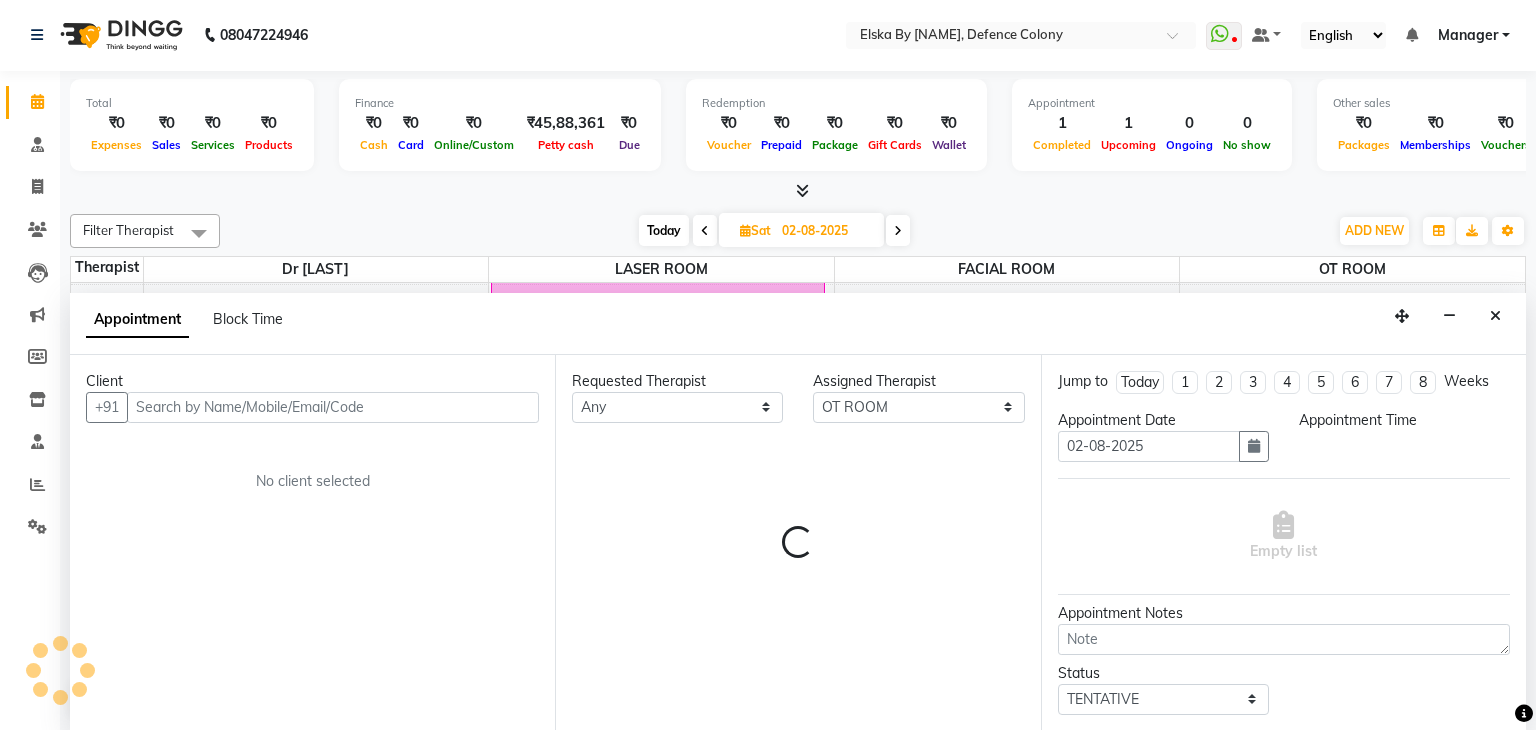 select on "930" 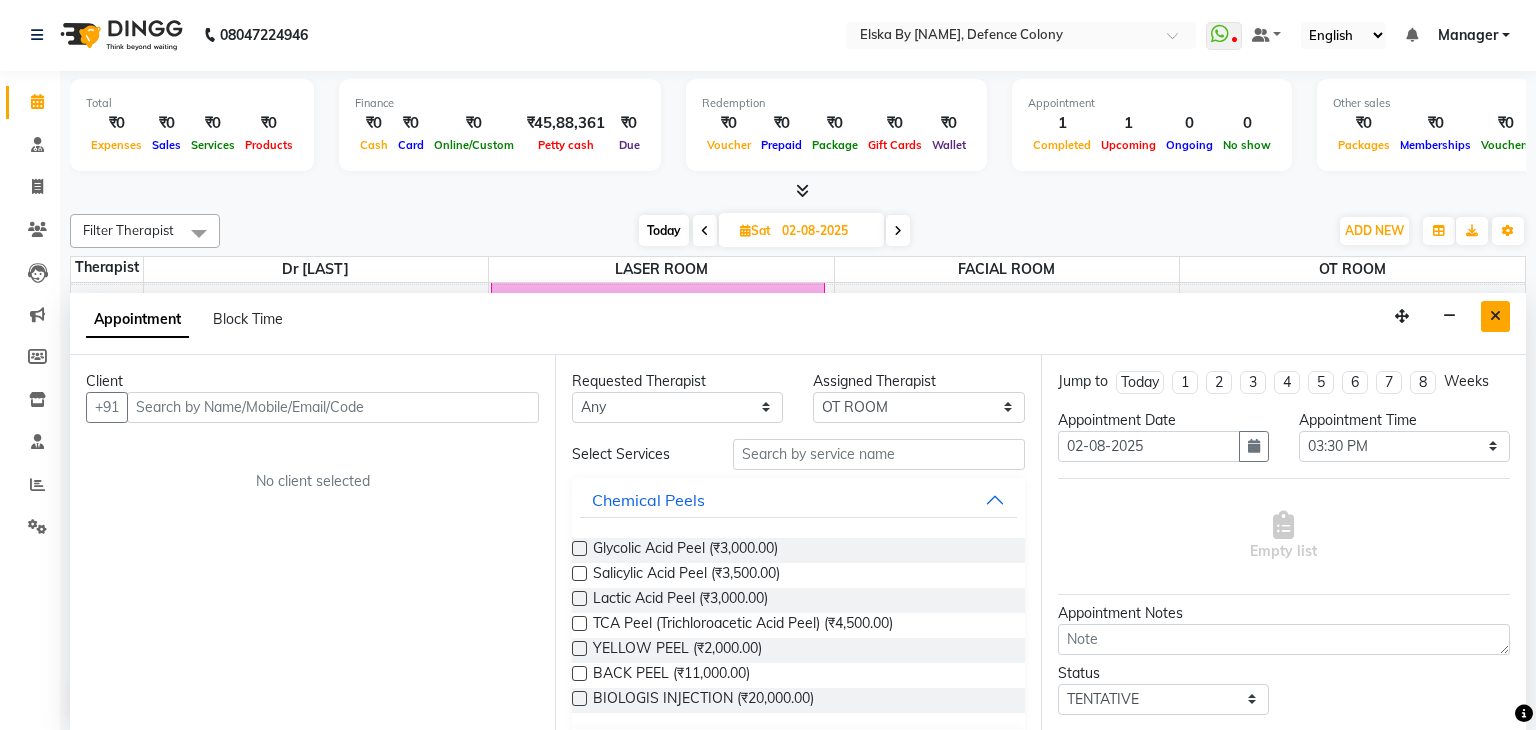 click at bounding box center [1495, 316] 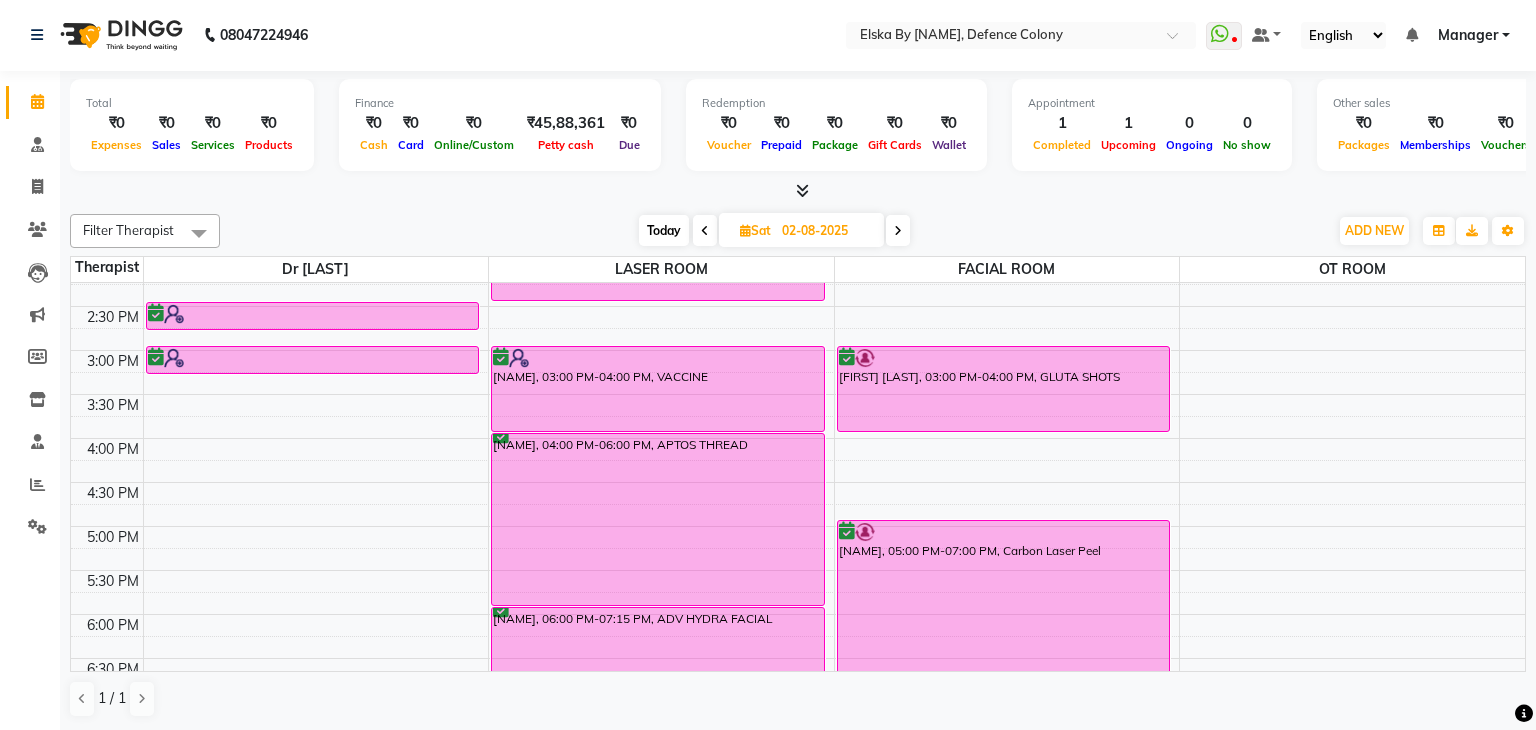 click at bounding box center [898, 231] 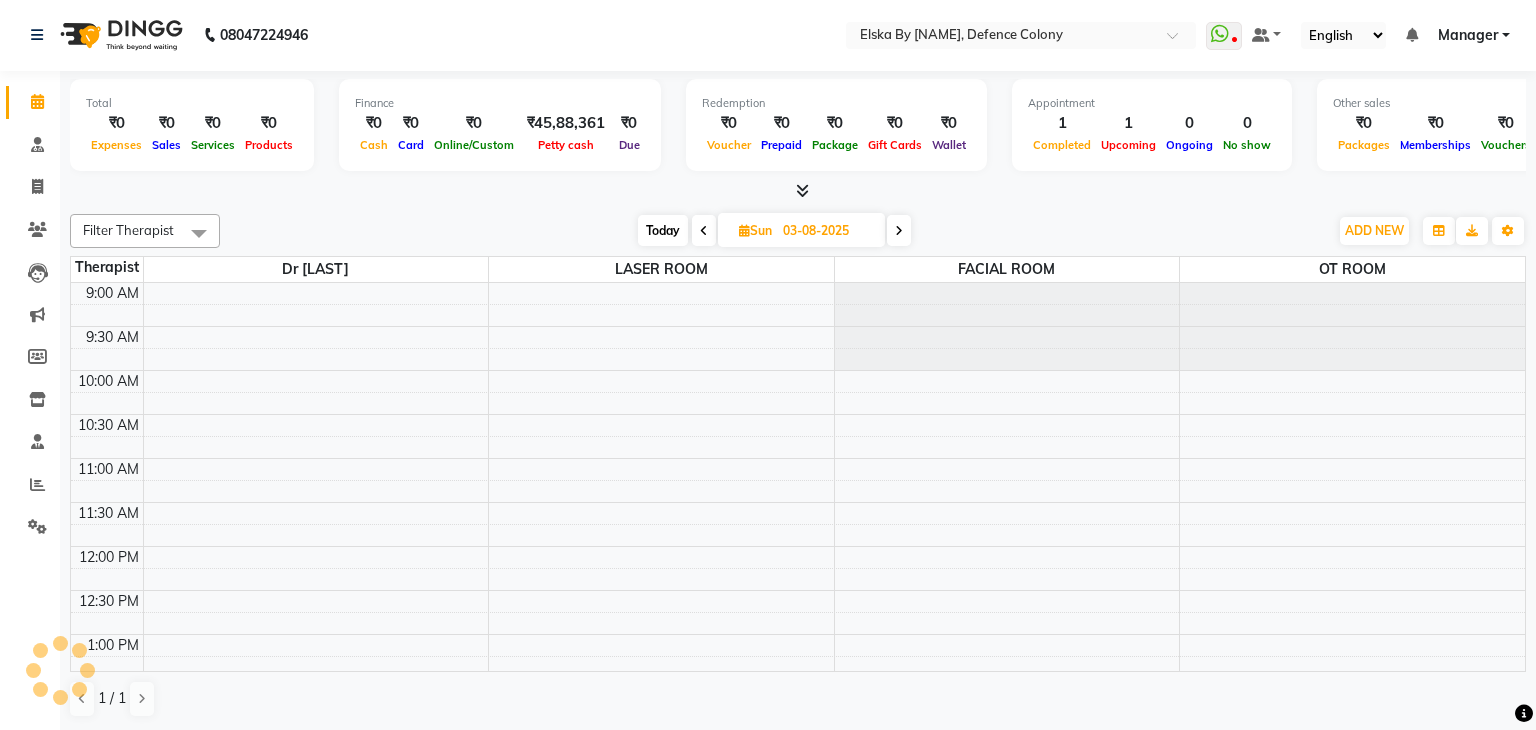 scroll, scrollTop: 658, scrollLeft: 0, axis: vertical 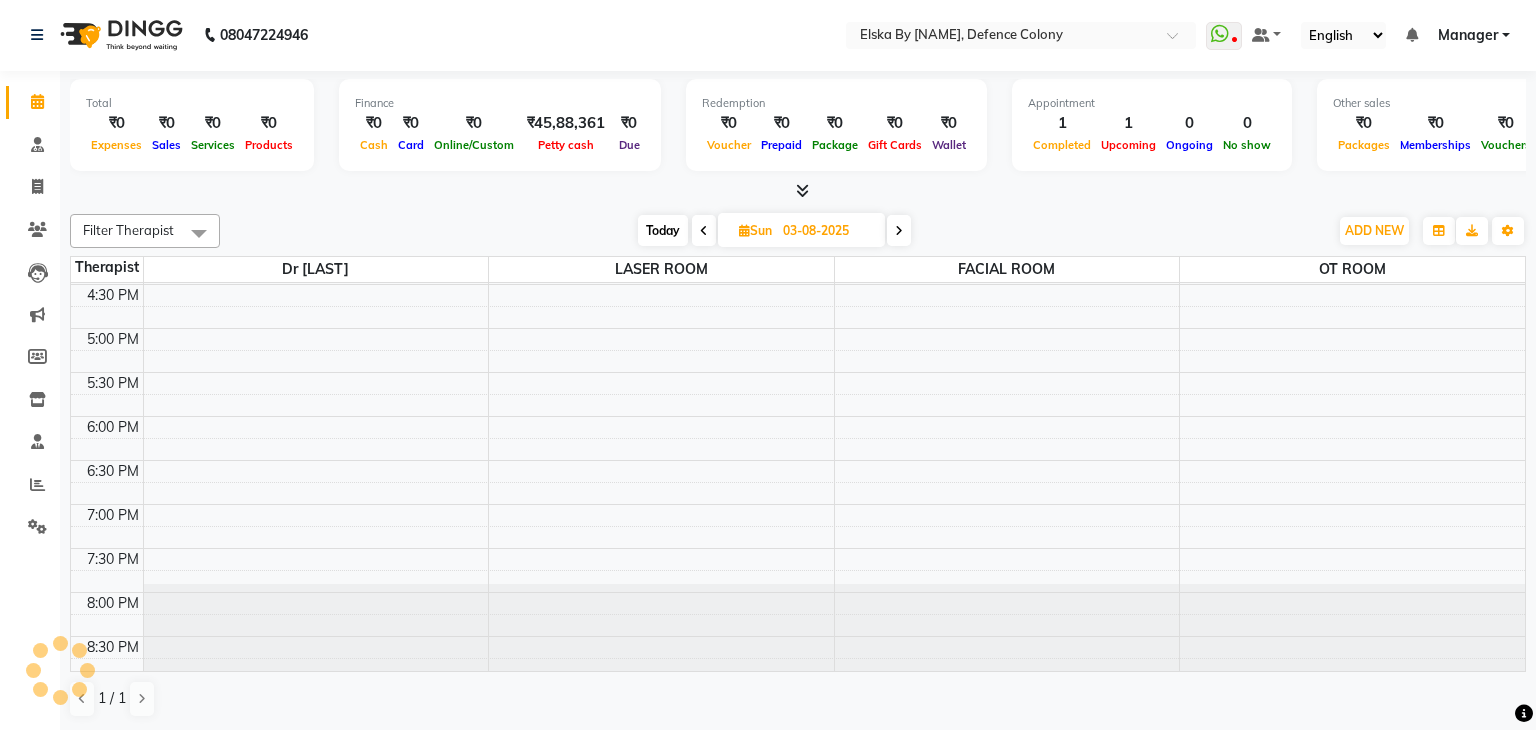 click at bounding box center [899, 231] 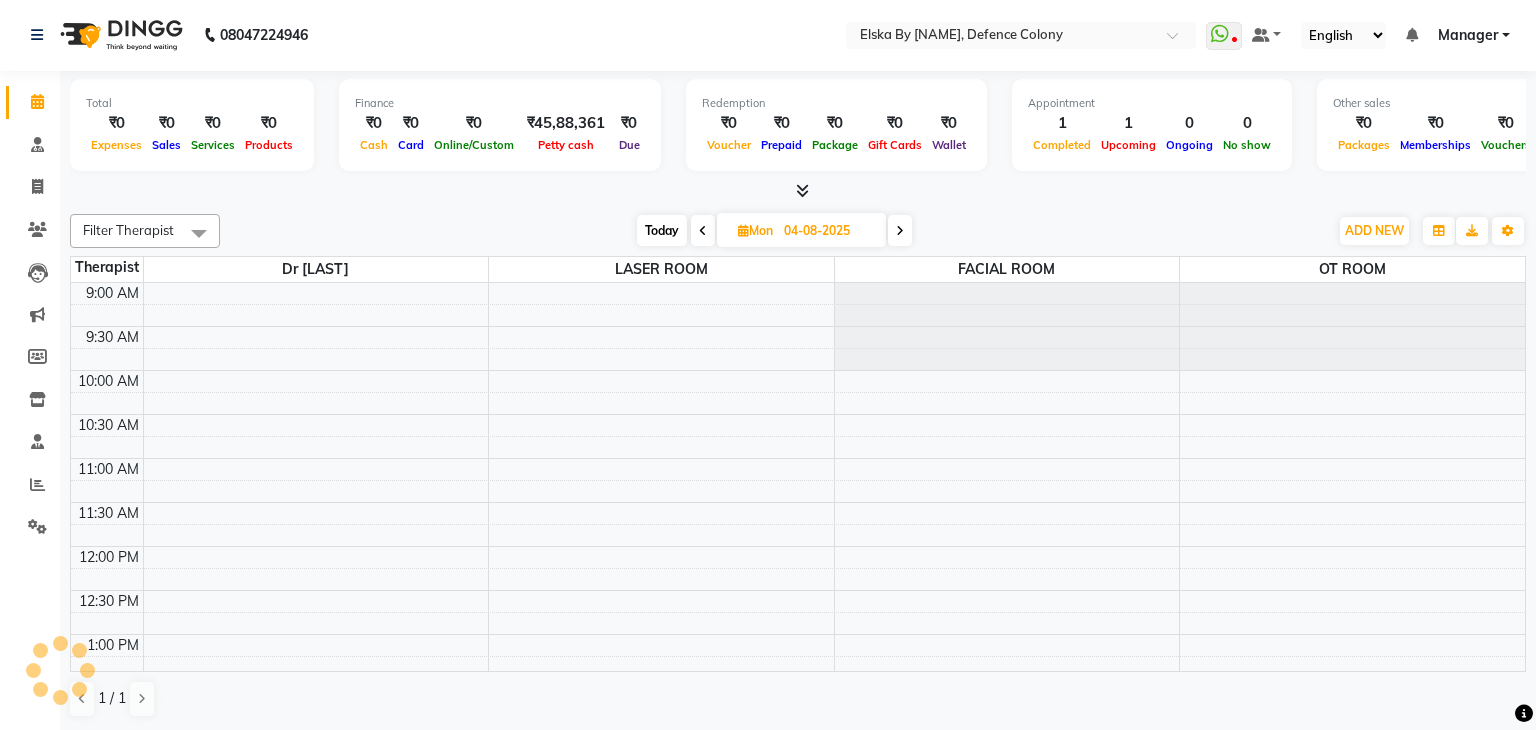 scroll, scrollTop: 658, scrollLeft: 0, axis: vertical 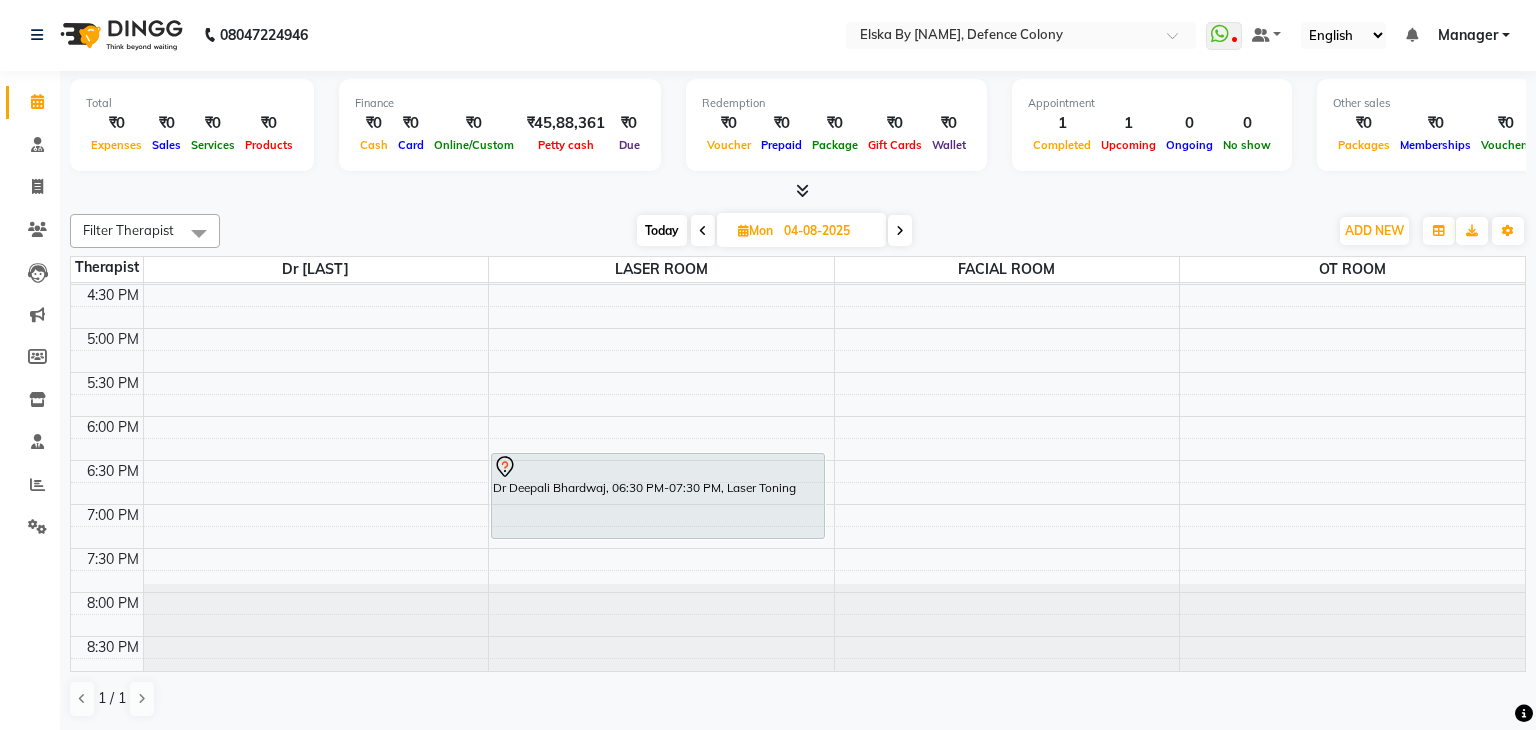 click at bounding box center [703, 231] 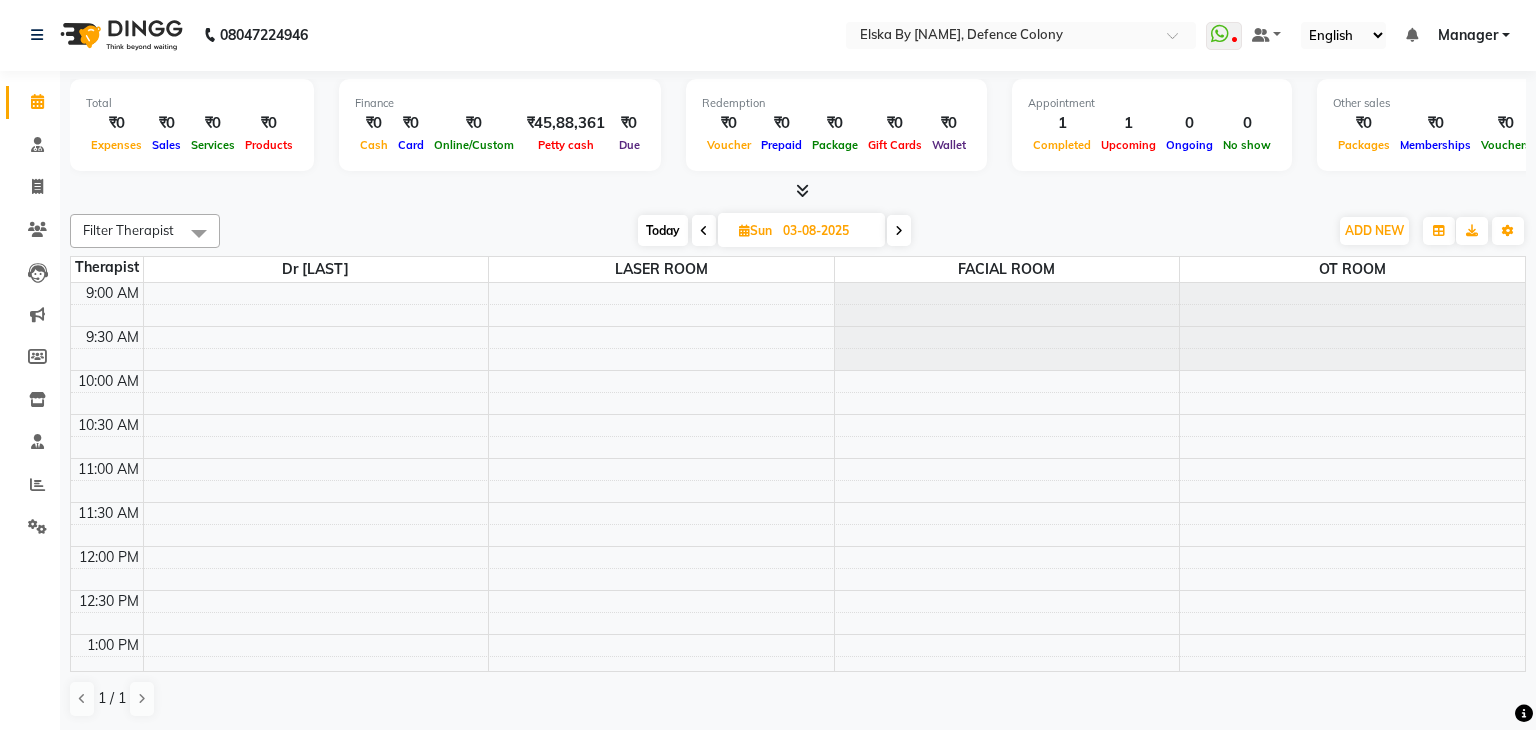 scroll, scrollTop: 658, scrollLeft: 0, axis: vertical 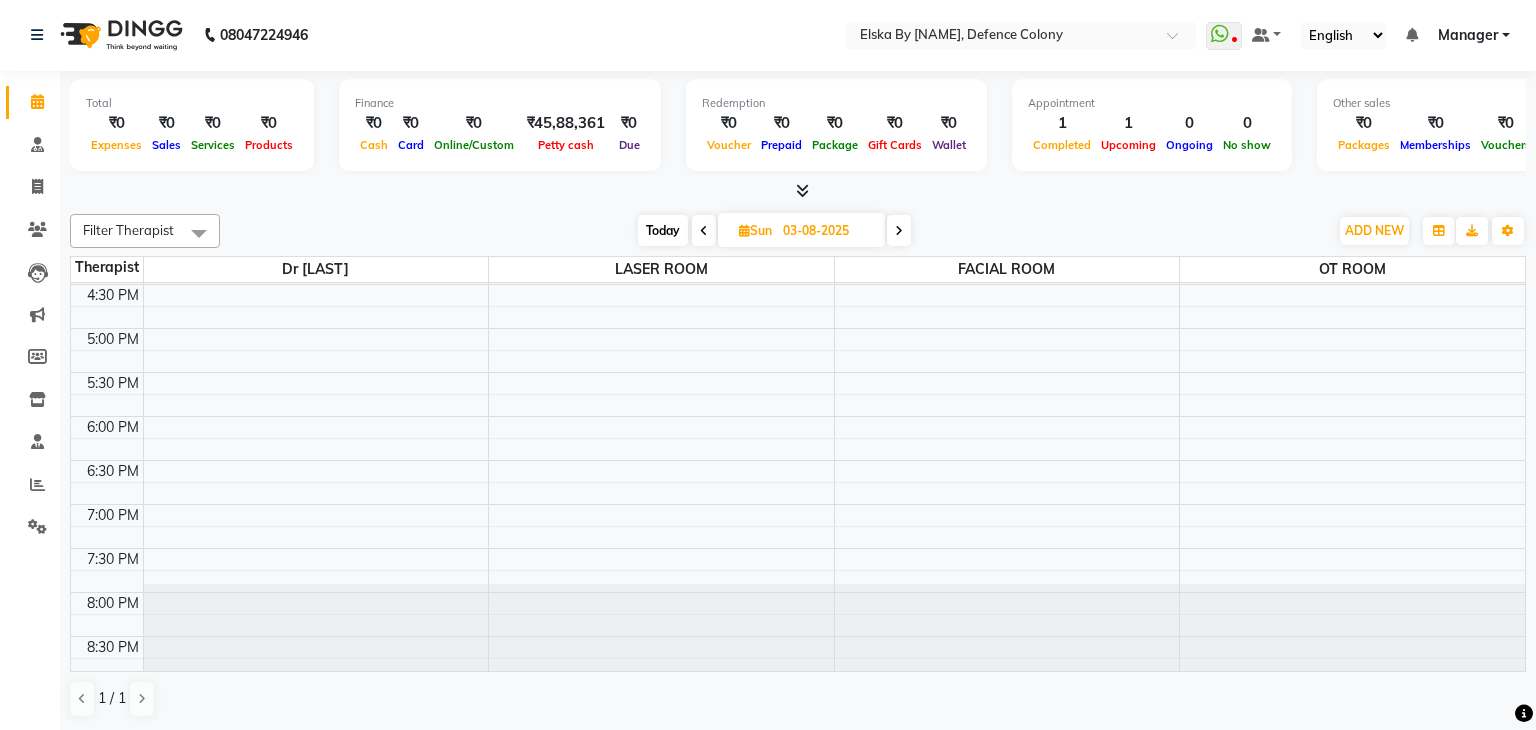 click on "Total  ₹0  Expenses ₹0  Sales ₹0  Services ₹0  Products Finance  ₹0  Cash ₹0  Card ₹0  Online/Custom ₹45,88,361 Petty cash ₹0 Due  Redemption  ₹0 Voucher ₹0 Prepaid ₹0 Package ₹0  Gift Cards ₹0  Wallet  Appointment  1 Completed 1 Upcoming 0 Ongoing 0 No show  Other sales  ₹0  Packages ₹0  Memberships ₹0  Vouchers ₹0  Prepaids ₹0  Gift Cards" at bounding box center (798, 136) 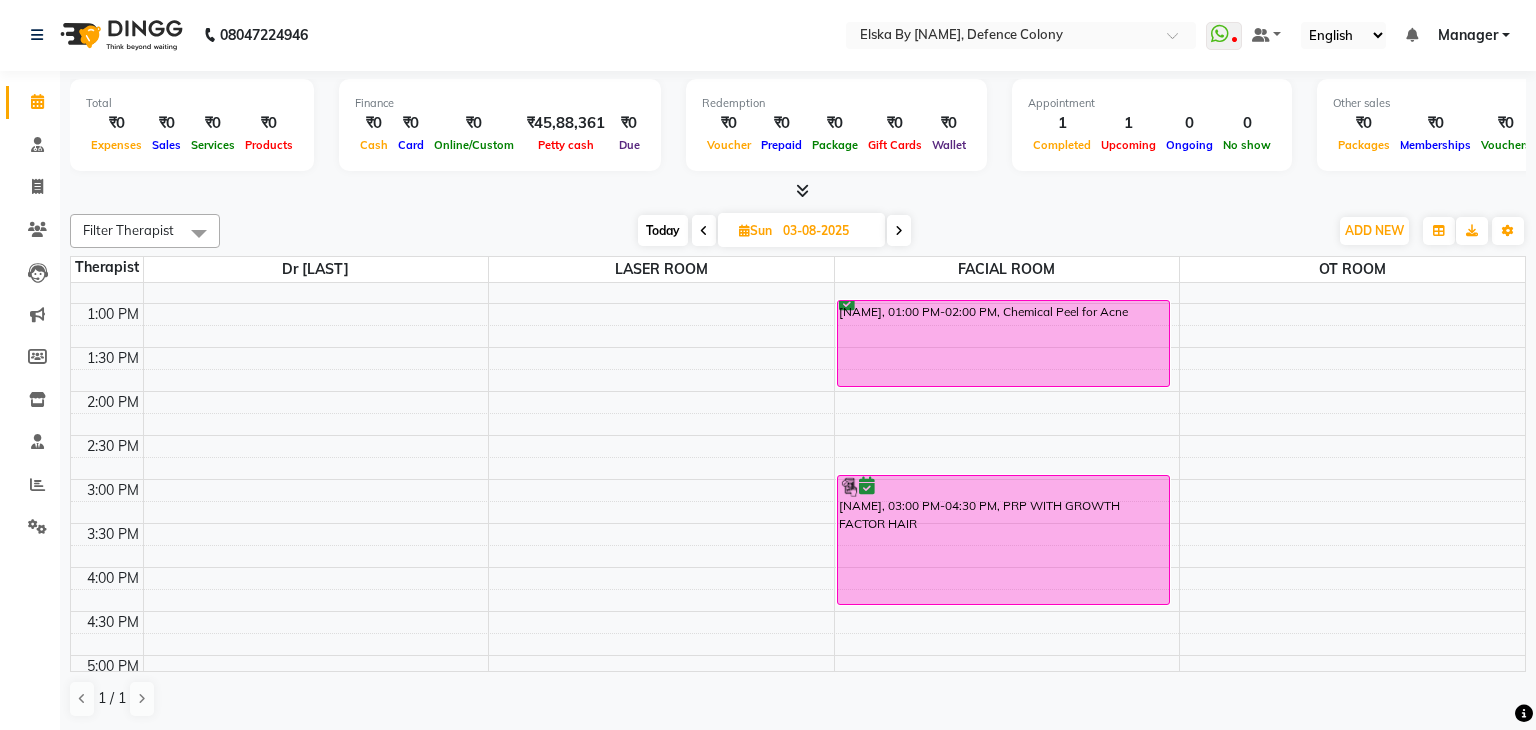 scroll, scrollTop: 111, scrollLeft: 0, axis: vertical 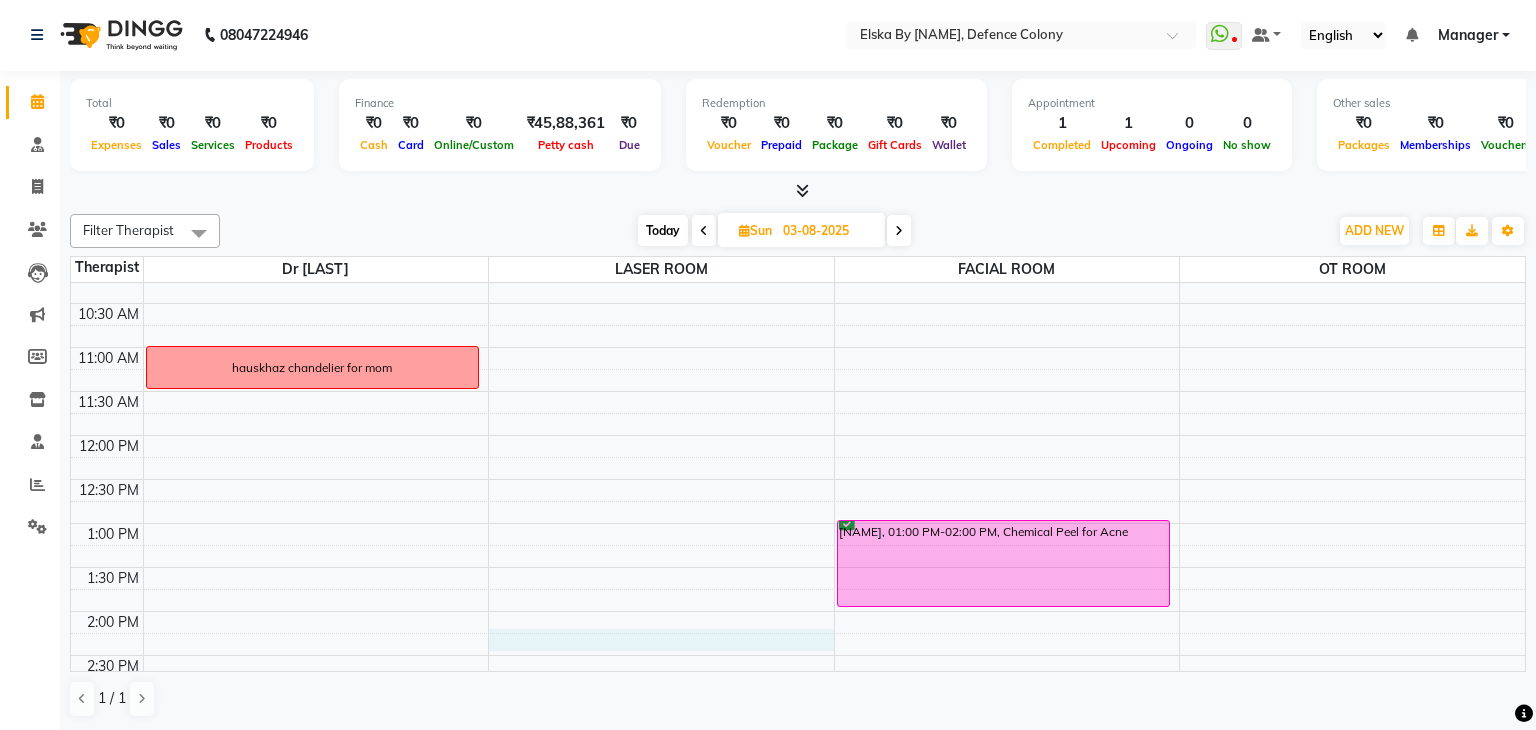 click on "9:00 AM 9:30 AM 10:00 AM 10:30 AM 11:00 AM 11:30 AM 12:00 PM 12:30 PM 1:00 PM 1:30 PM 2:00 PM 2:30 PM 3:00 PM 3:30 PM 4:00 PM 4:30 PM 5:00 PM 5:30 PM 6:00 PM 6:30 PM 7:00 PM 7:30 PM 8:00 PM 8:30 PM      [NAME], 01:00 PM-02:00 PM, Chemical Peel for Acne     [NAME], 03:00 PM-04:30 PM, PRP WITH GROWTH FACTOR HAIR" at bounding box center [798, 699] 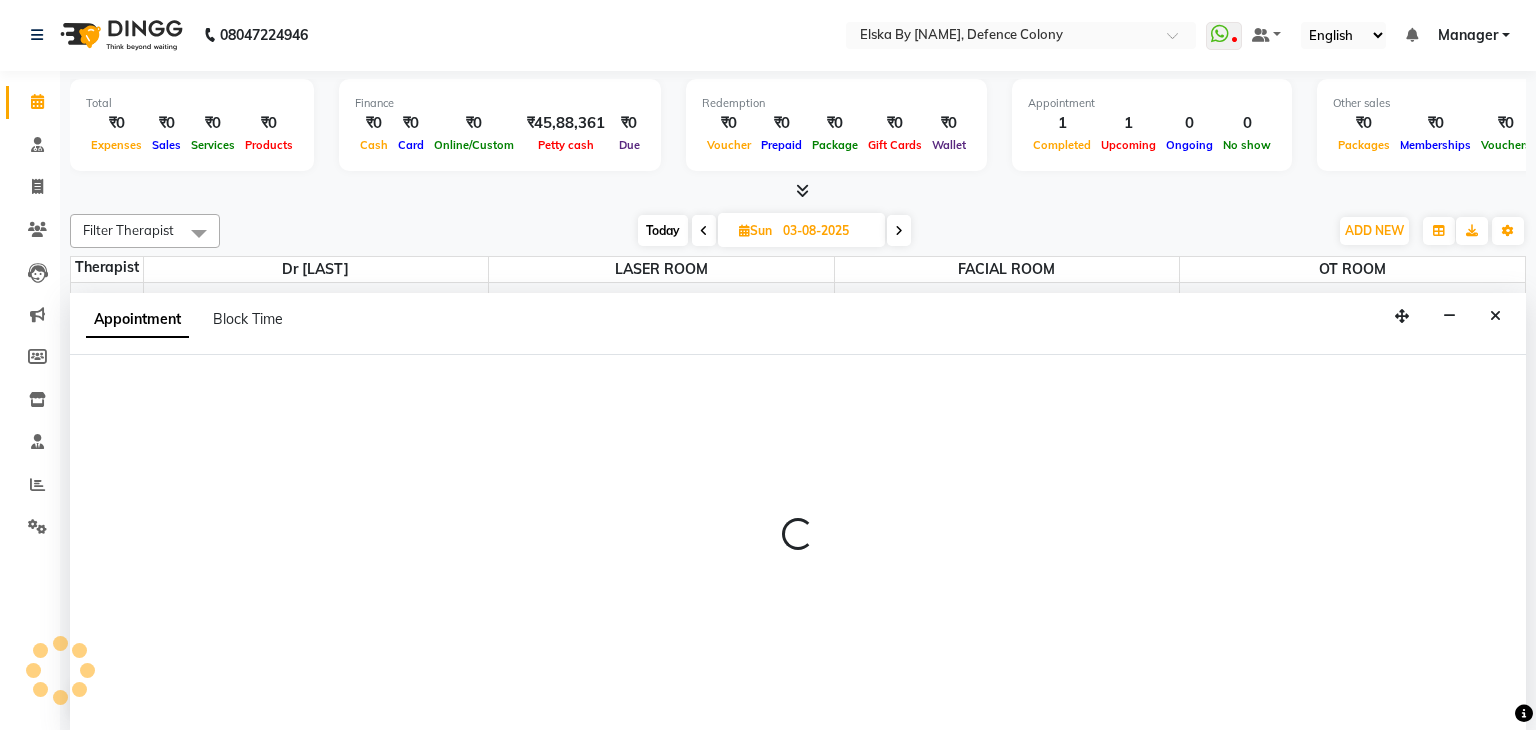 select on "62002" 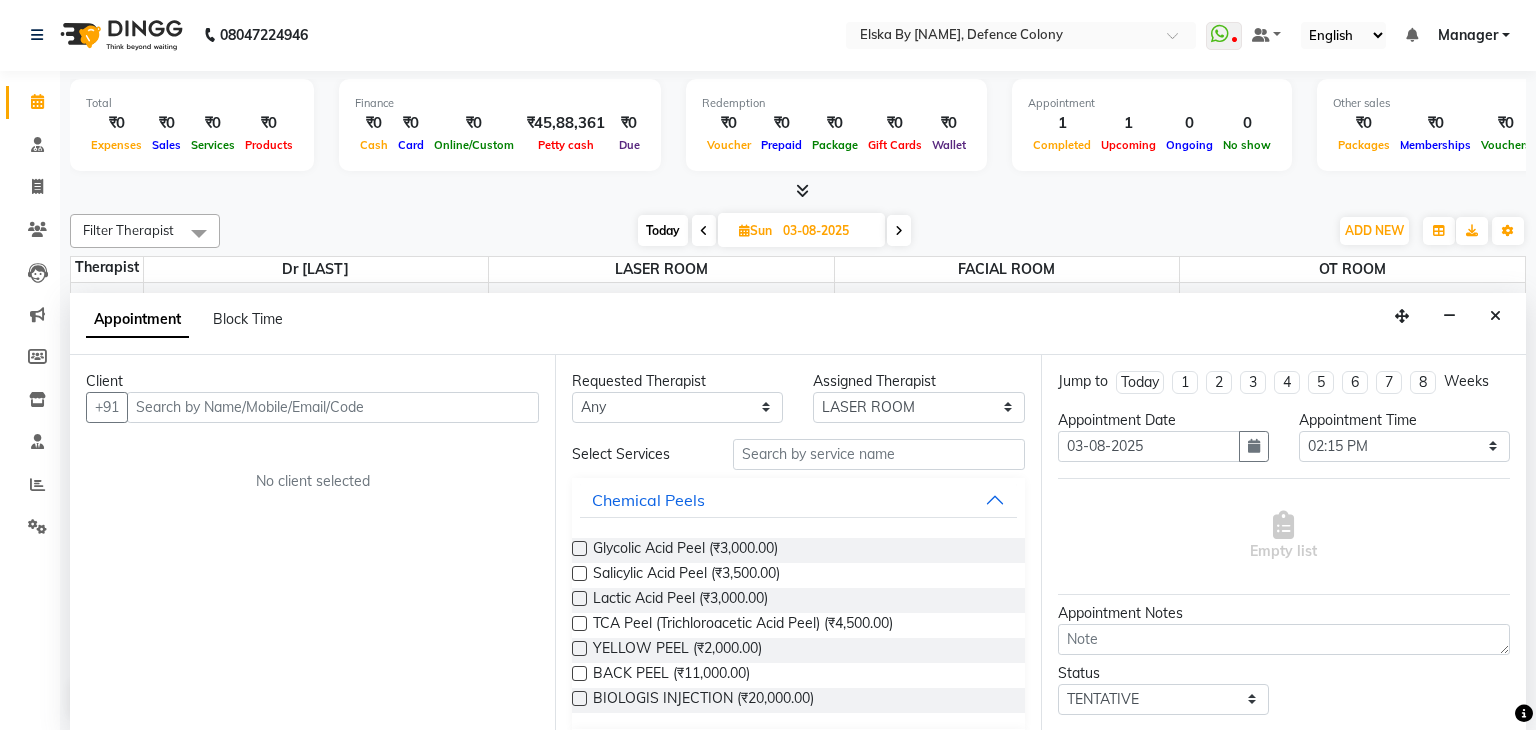 drag, startPoint x: 93, startPoint y: 657, endPoint x: 0, endPoint y: 482, distance: 198.17668 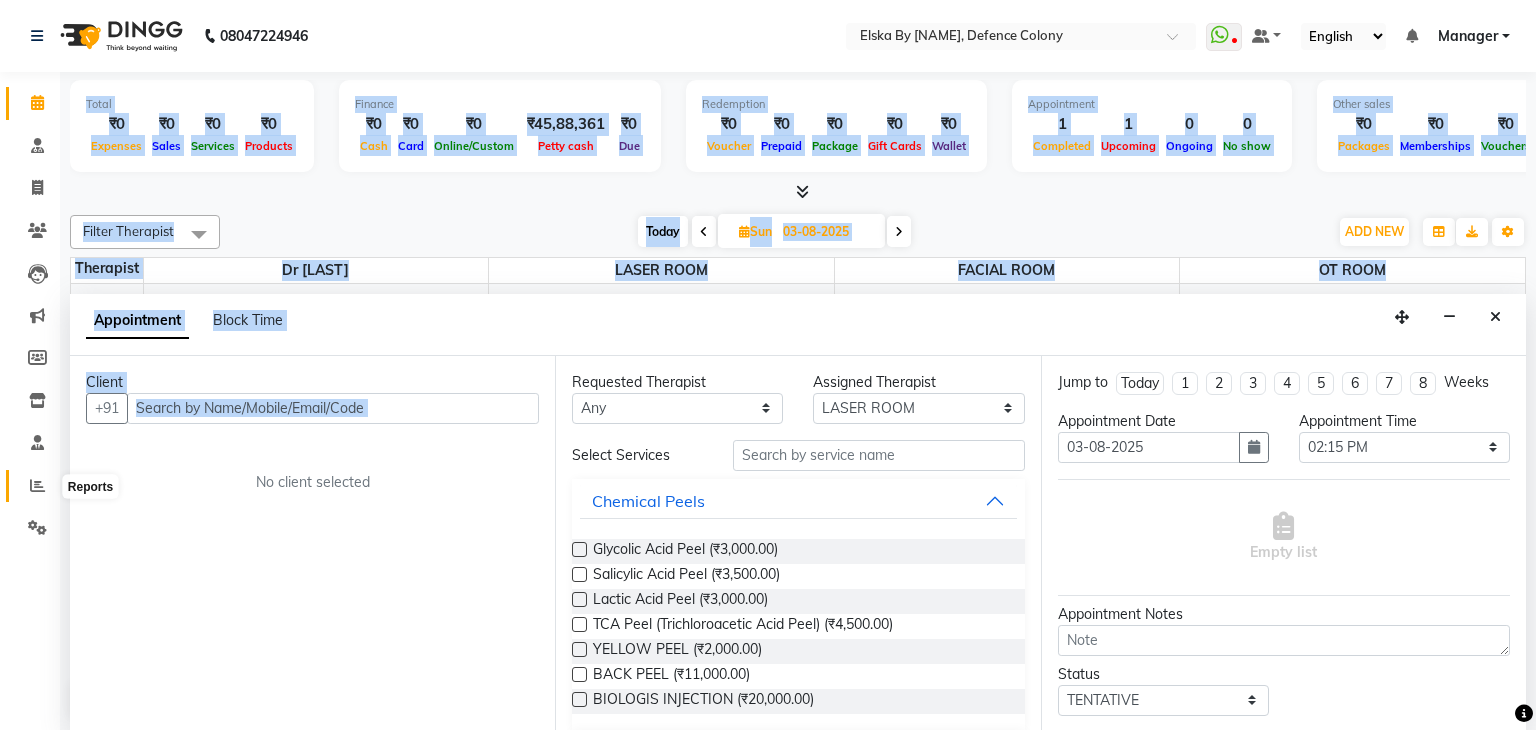 scroll, scrollTop: 1, scrollLeft: 0, axis: vertical 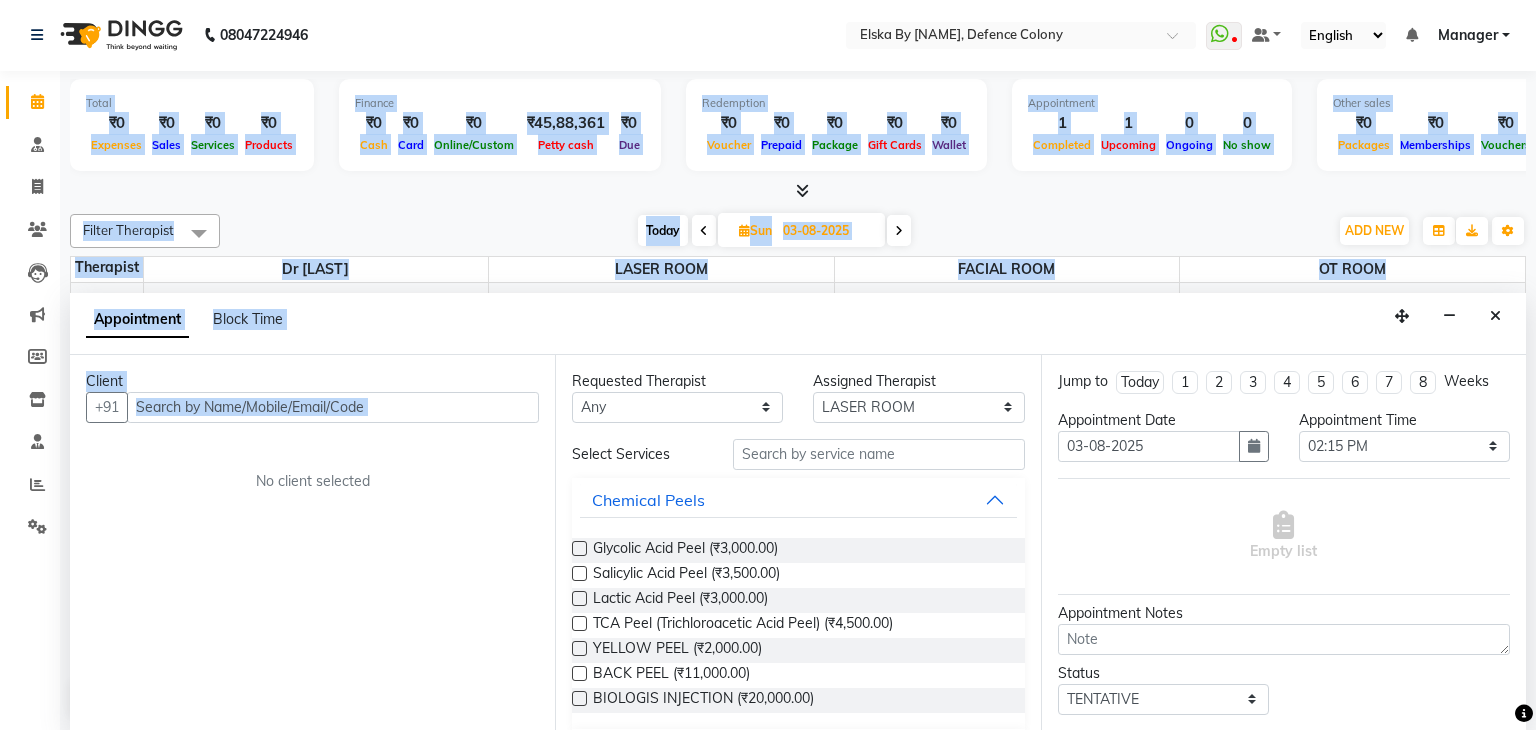 click at bounding box center [798, 191] 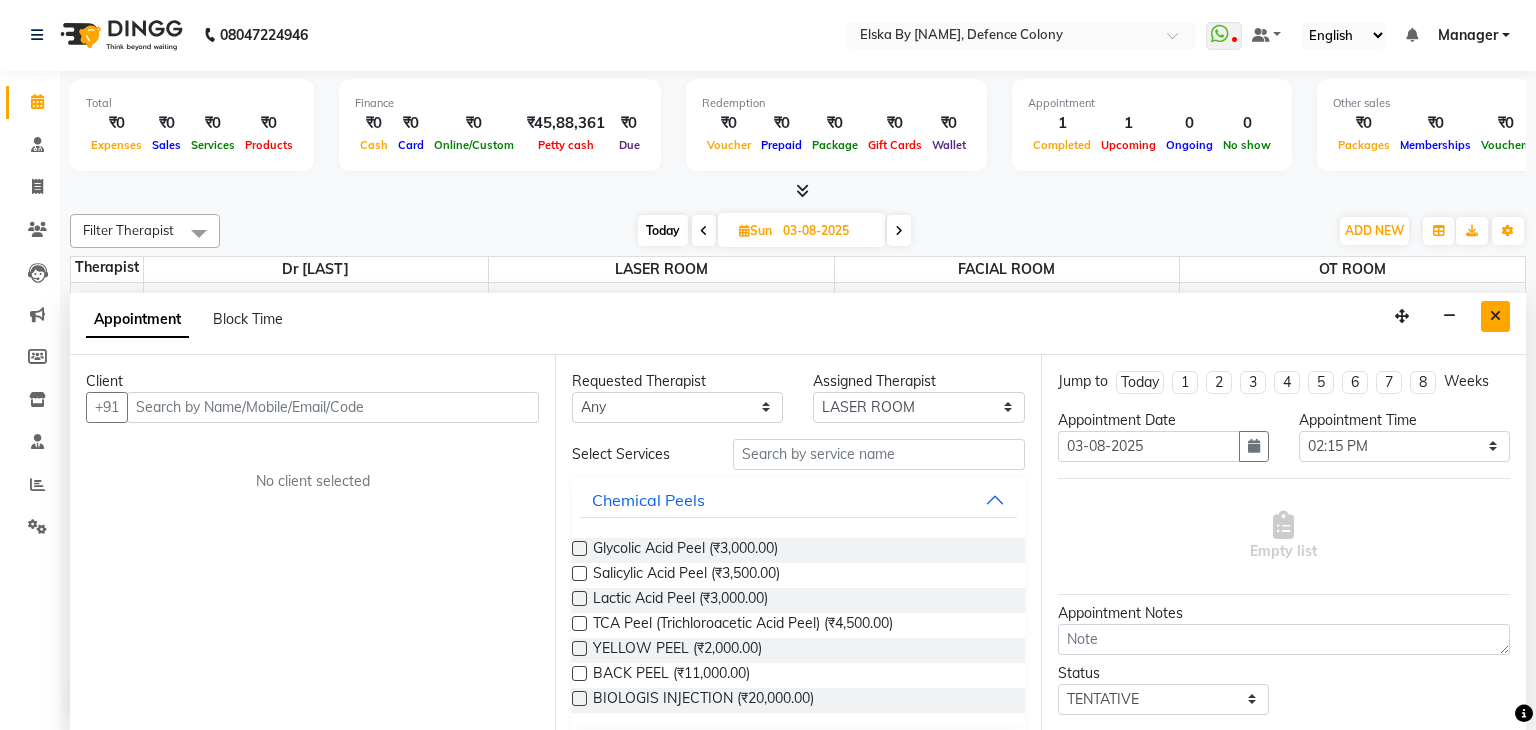 click at bounding box center [1495, 316] 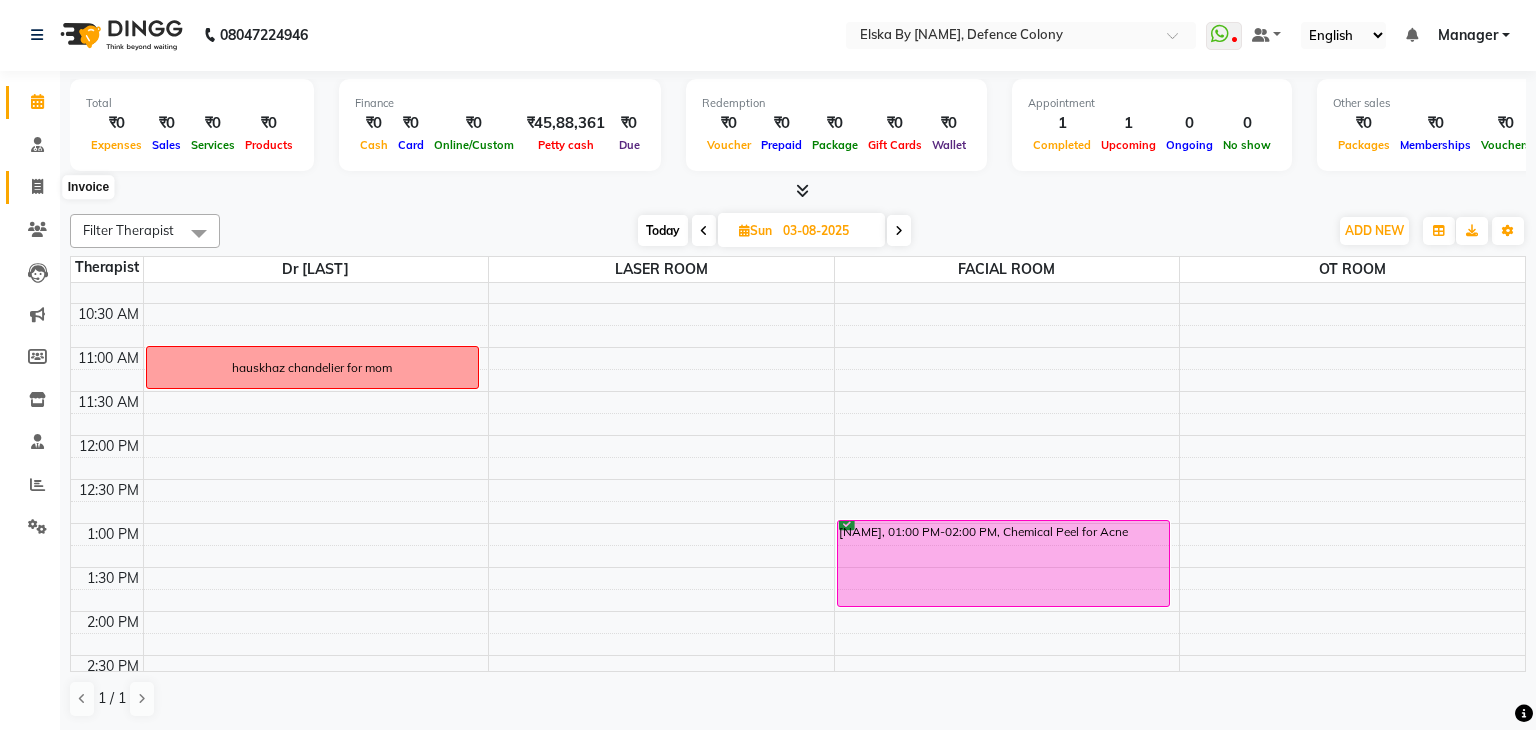 click 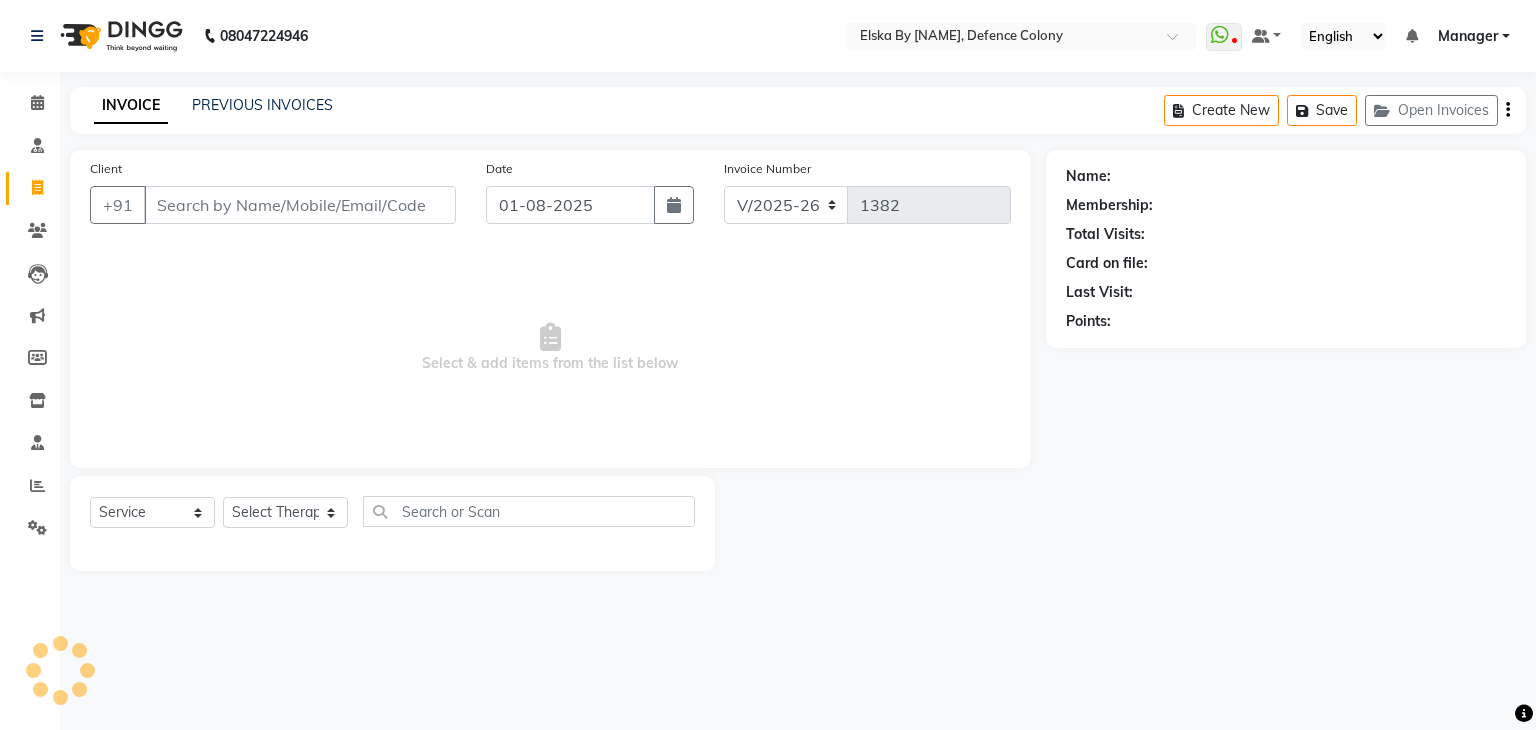 scroll, scrollTop: 0, scrollLeft: 0, axis: both 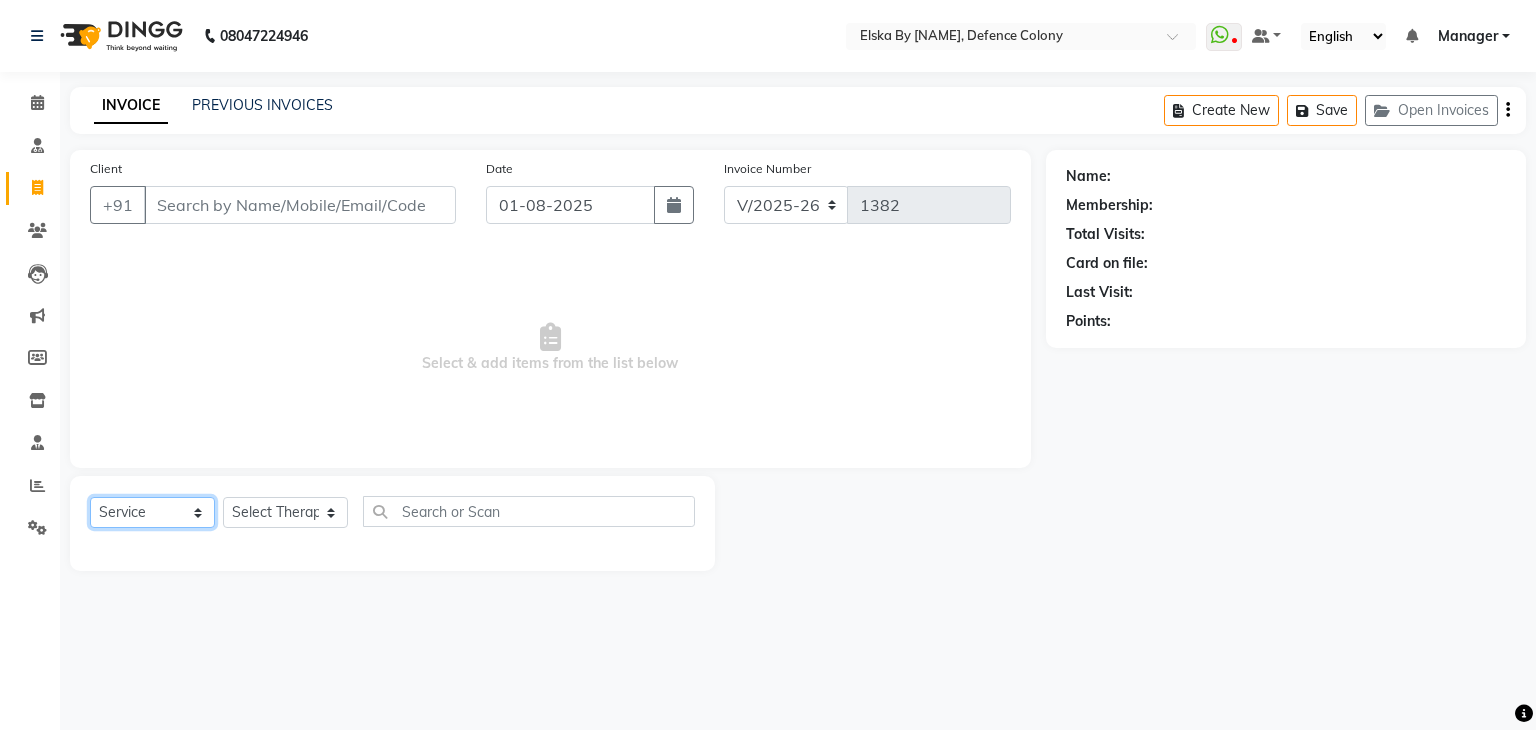 click on "Select  Service  Product  Membership  Package Voucher Prepaid Gift Card" 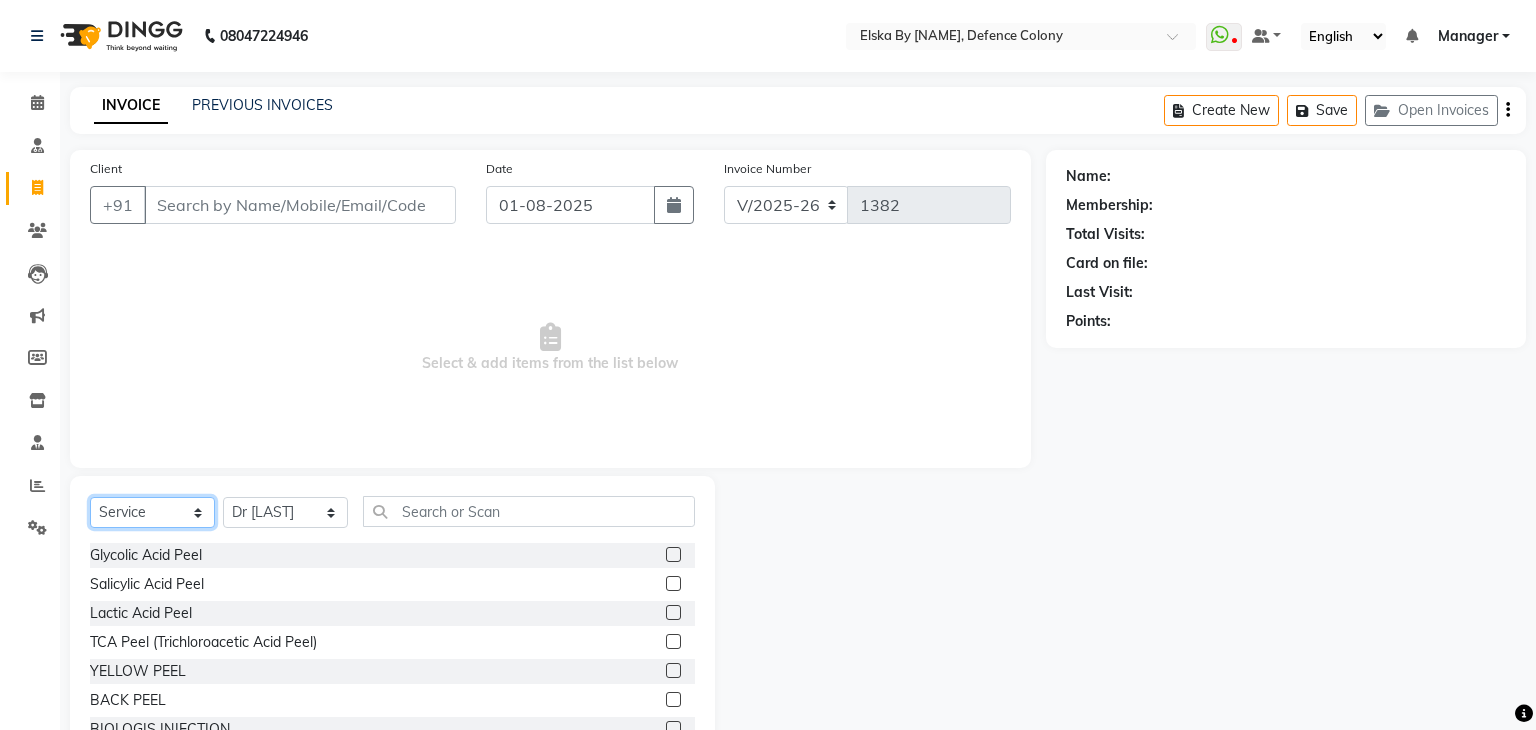 select on "product" 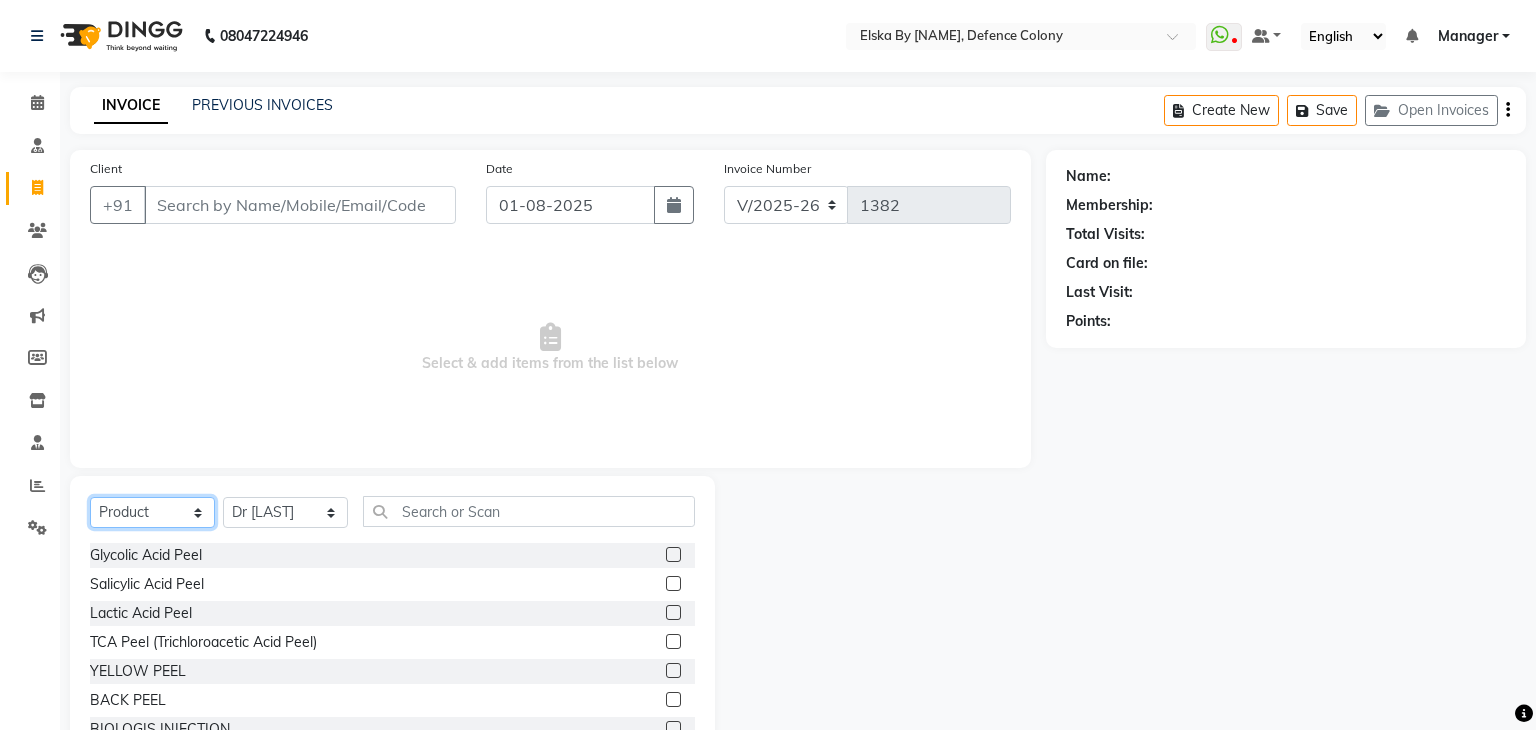 click on "Select  Service  Product  Membership  Package Voucher Prepaid Gift Card" 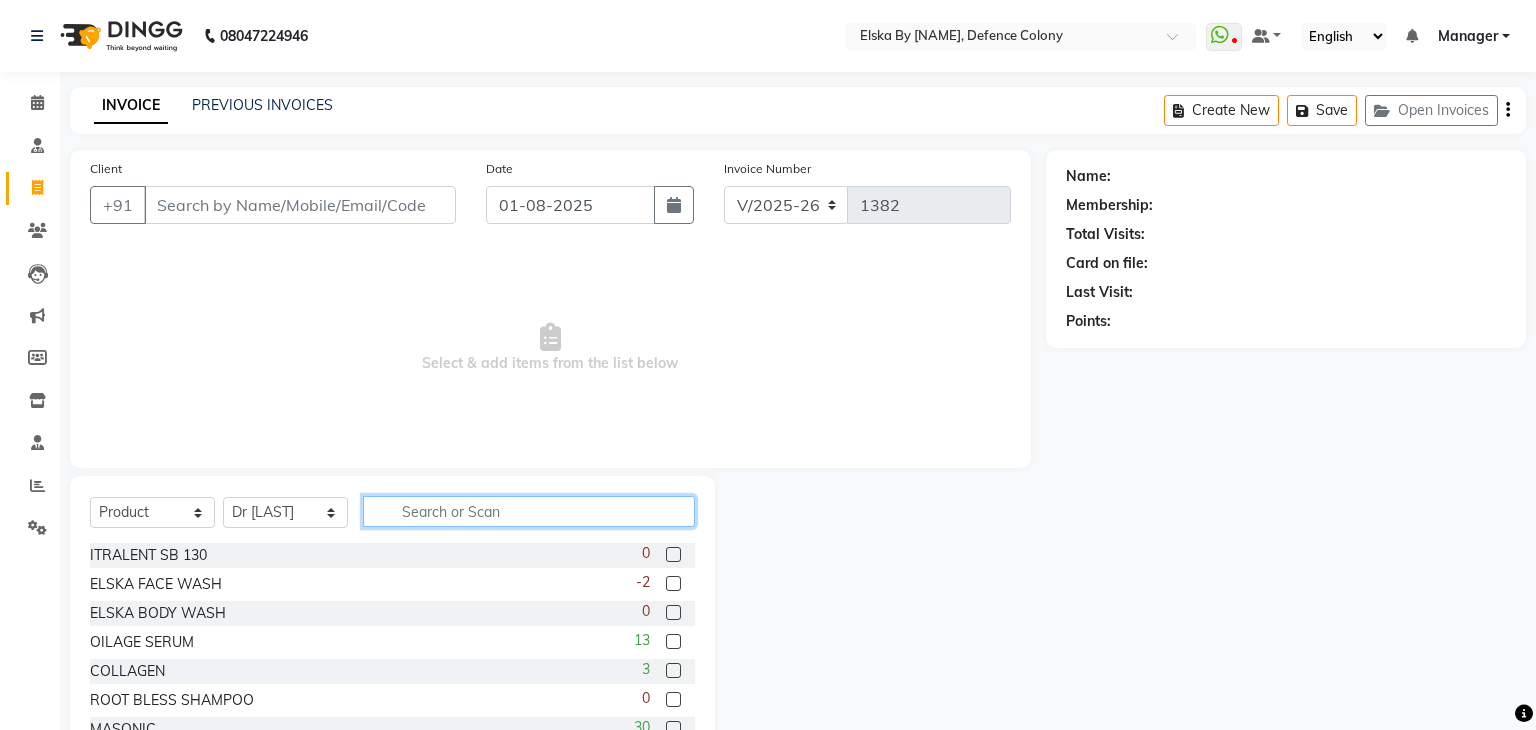 click 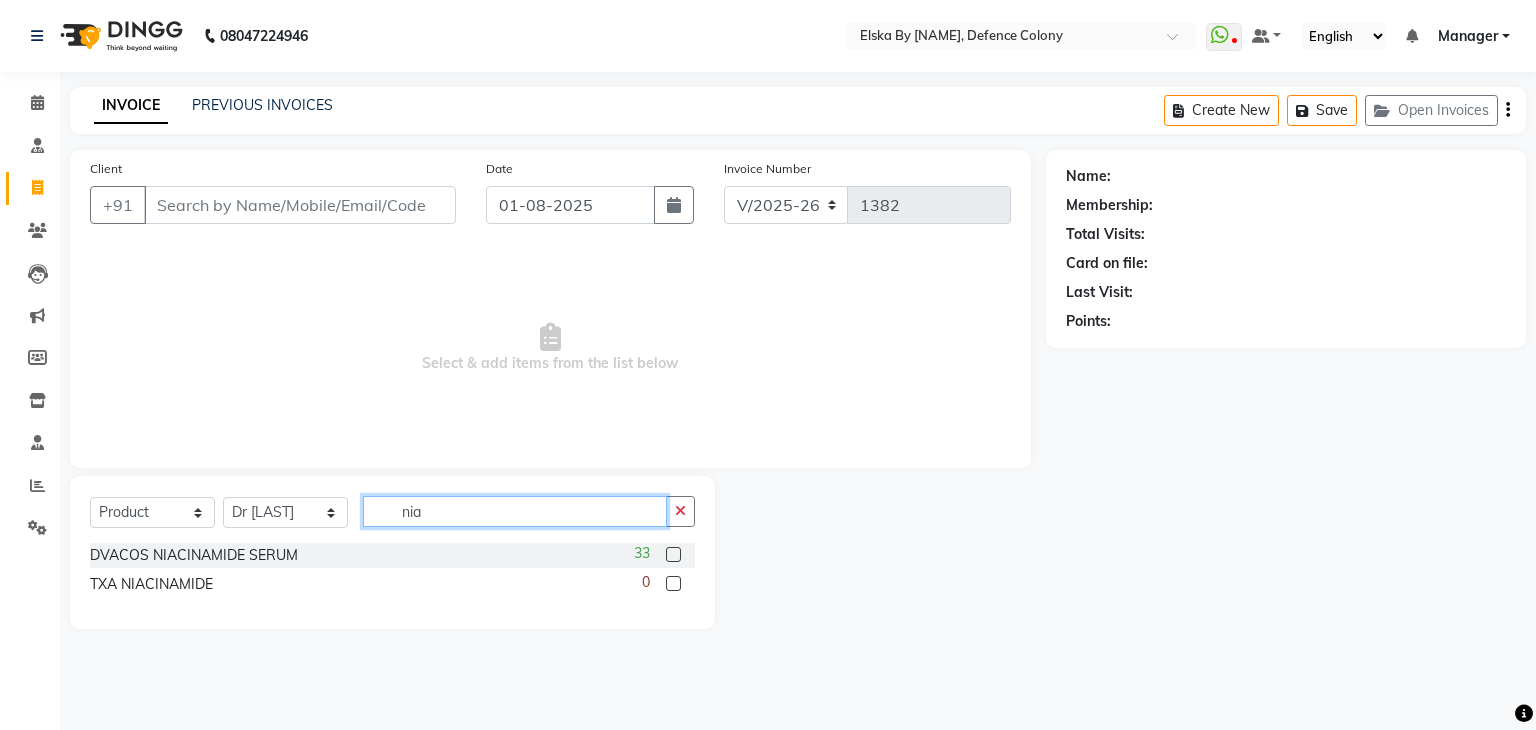 type on "nia" 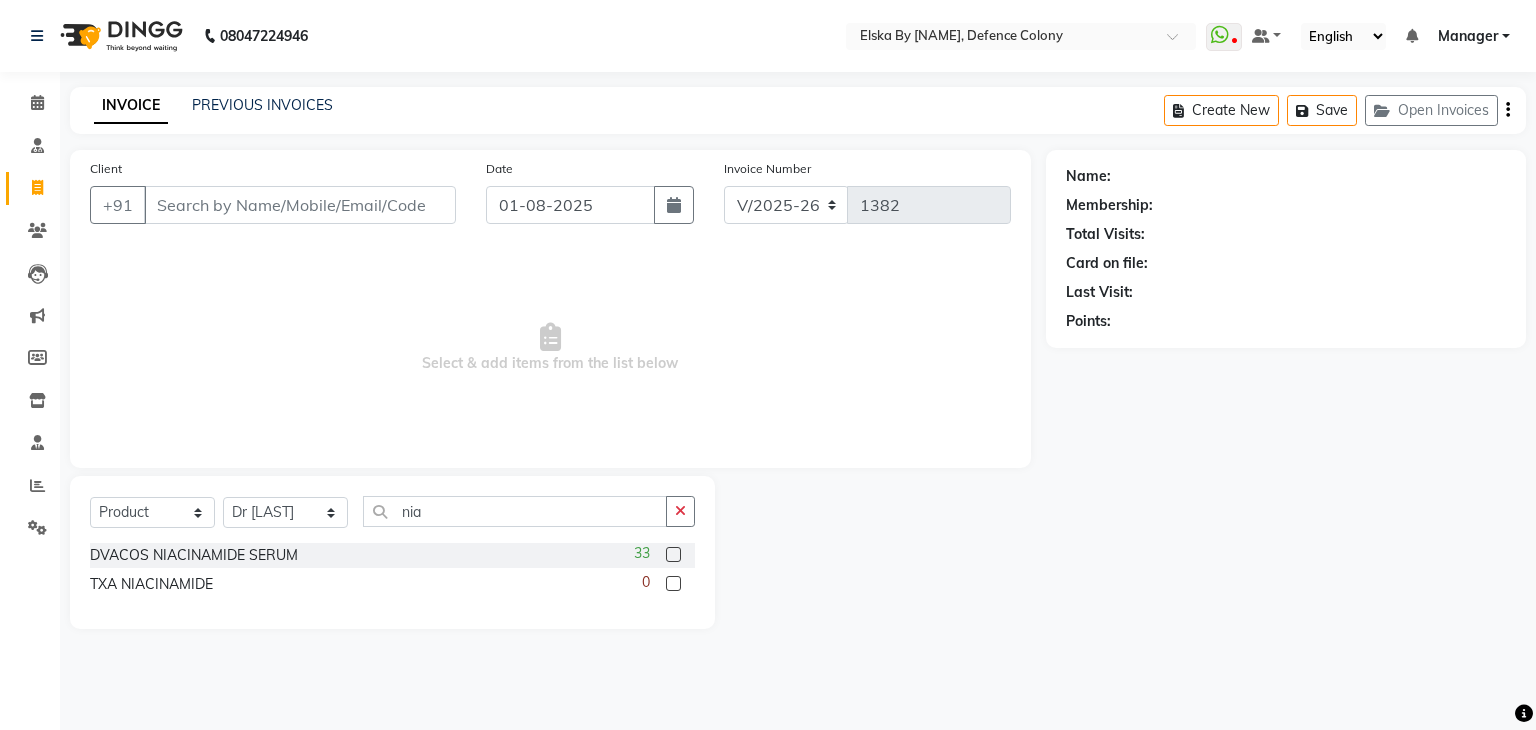 click 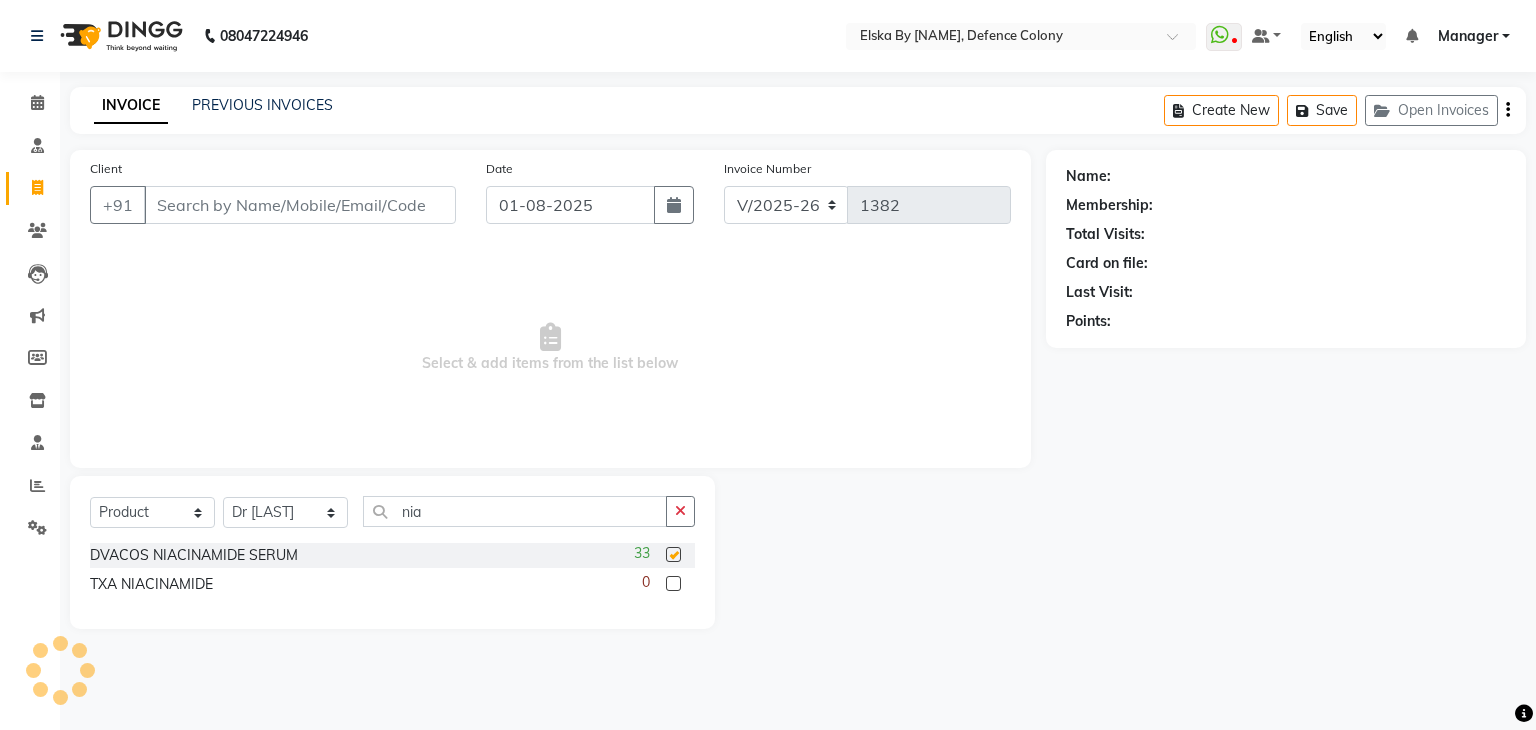 checkbox on "false" 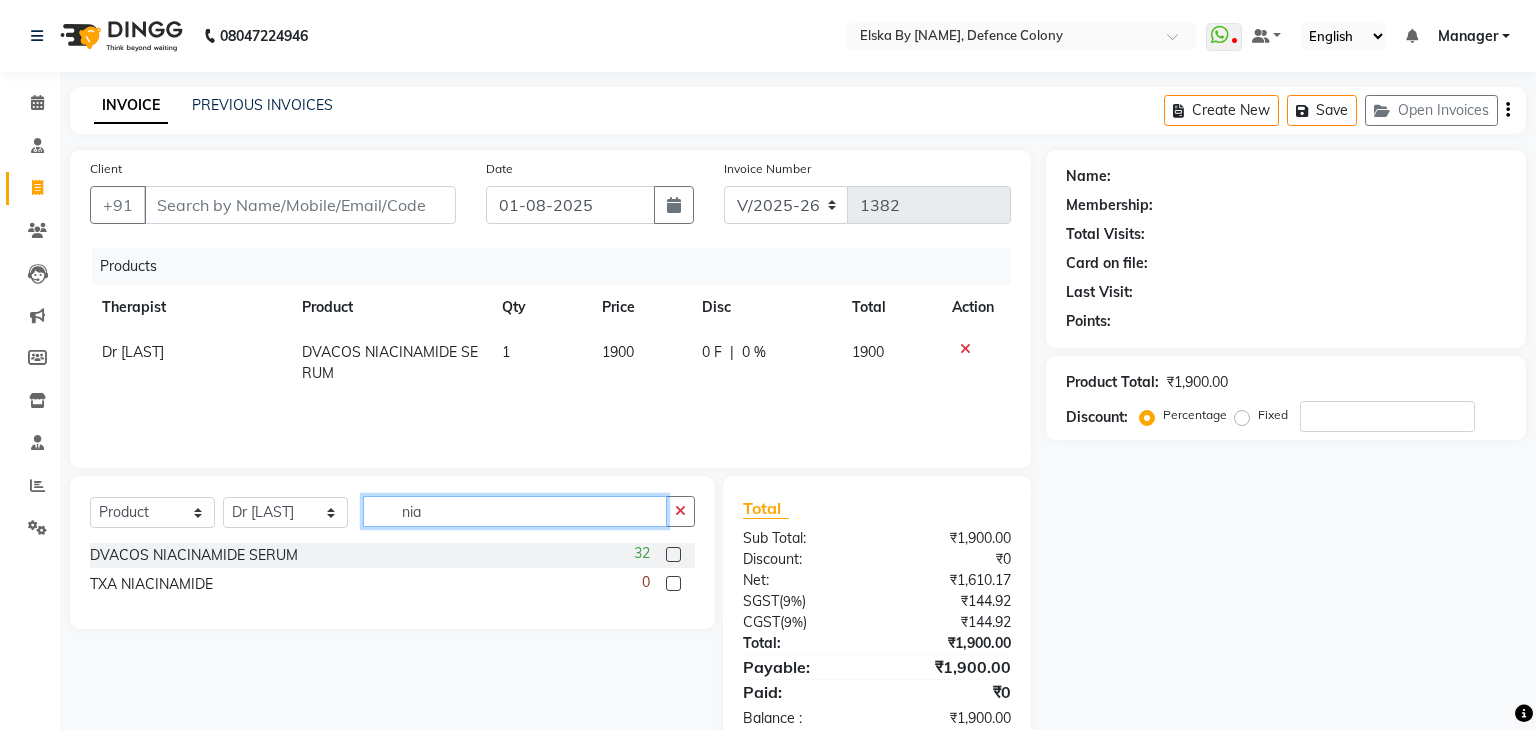 click on "nia" 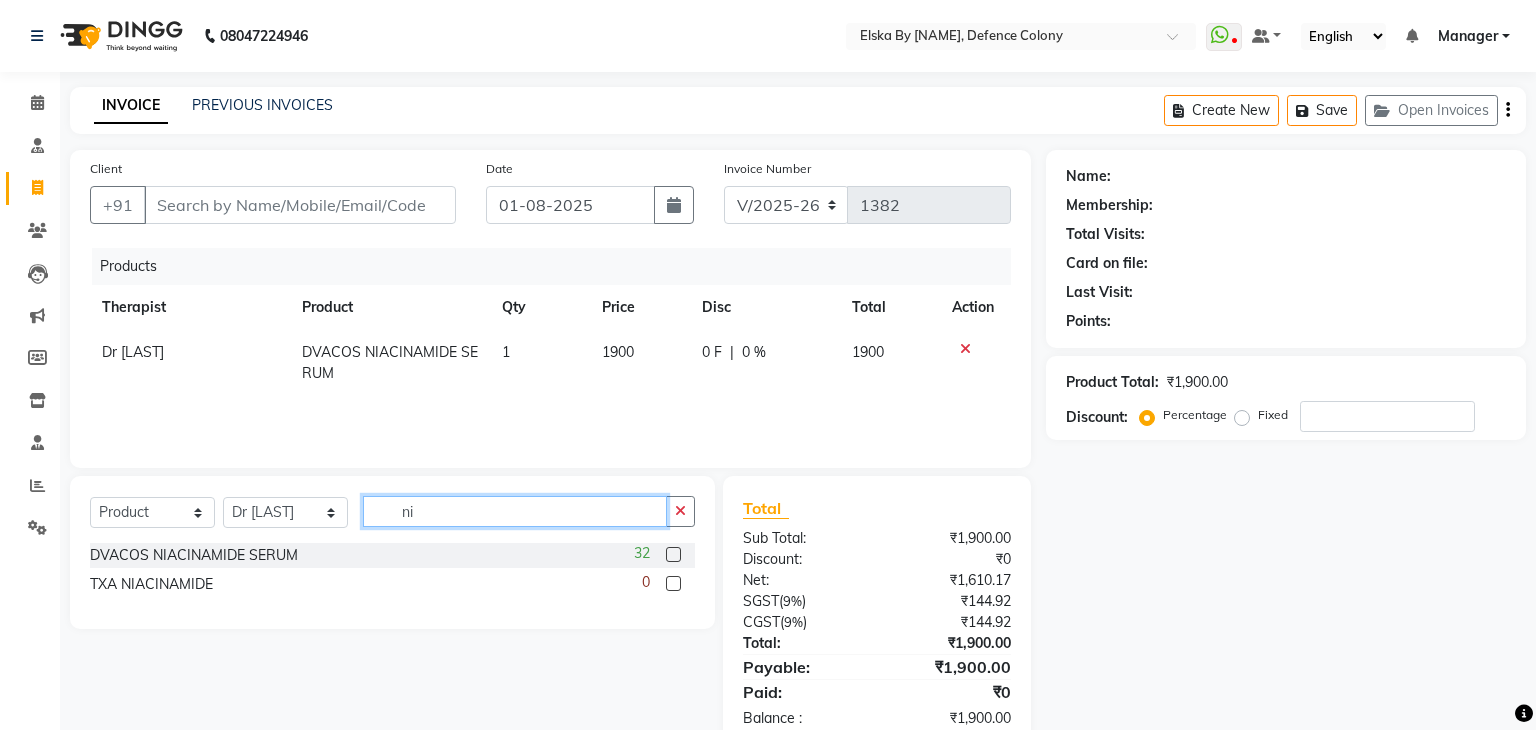 type on "n" 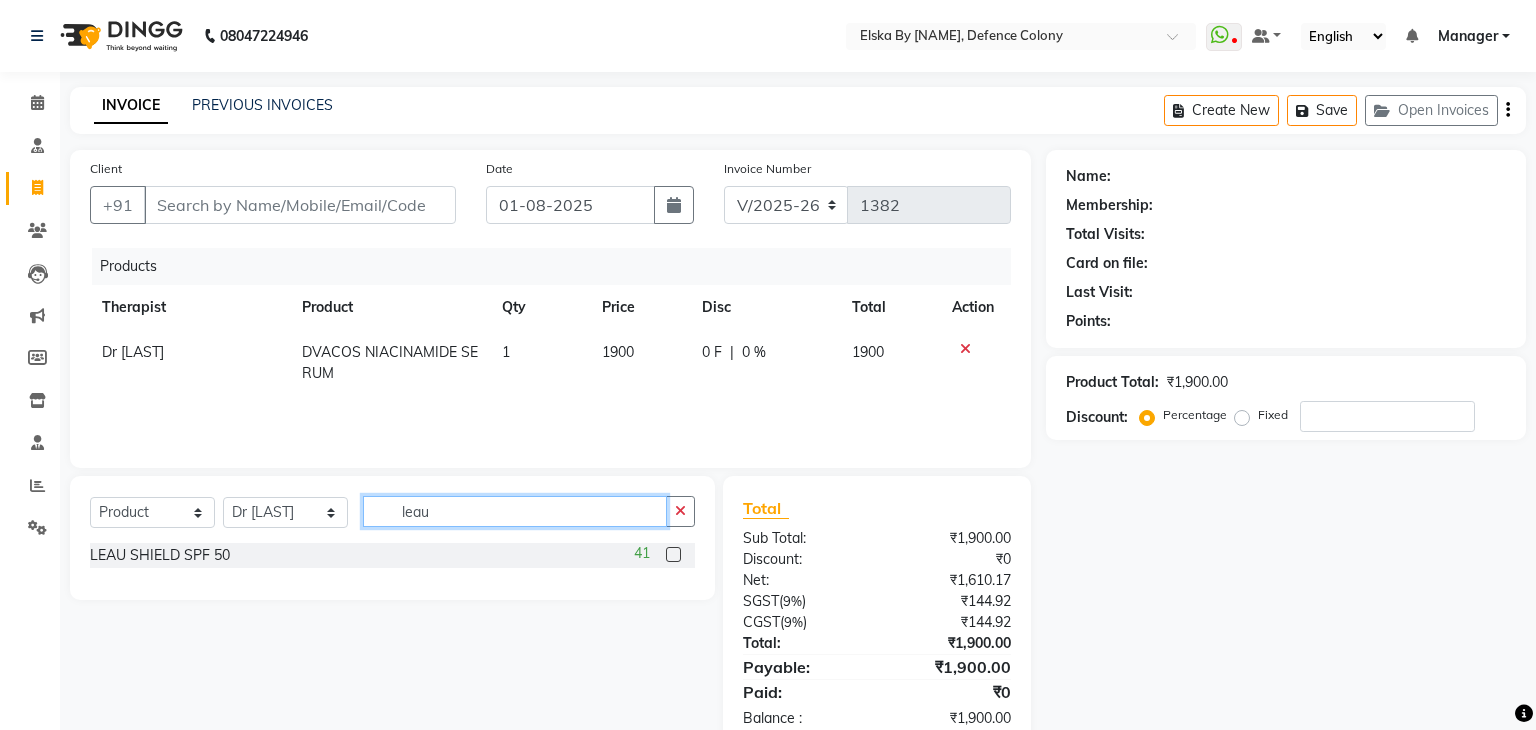 type on "leau" 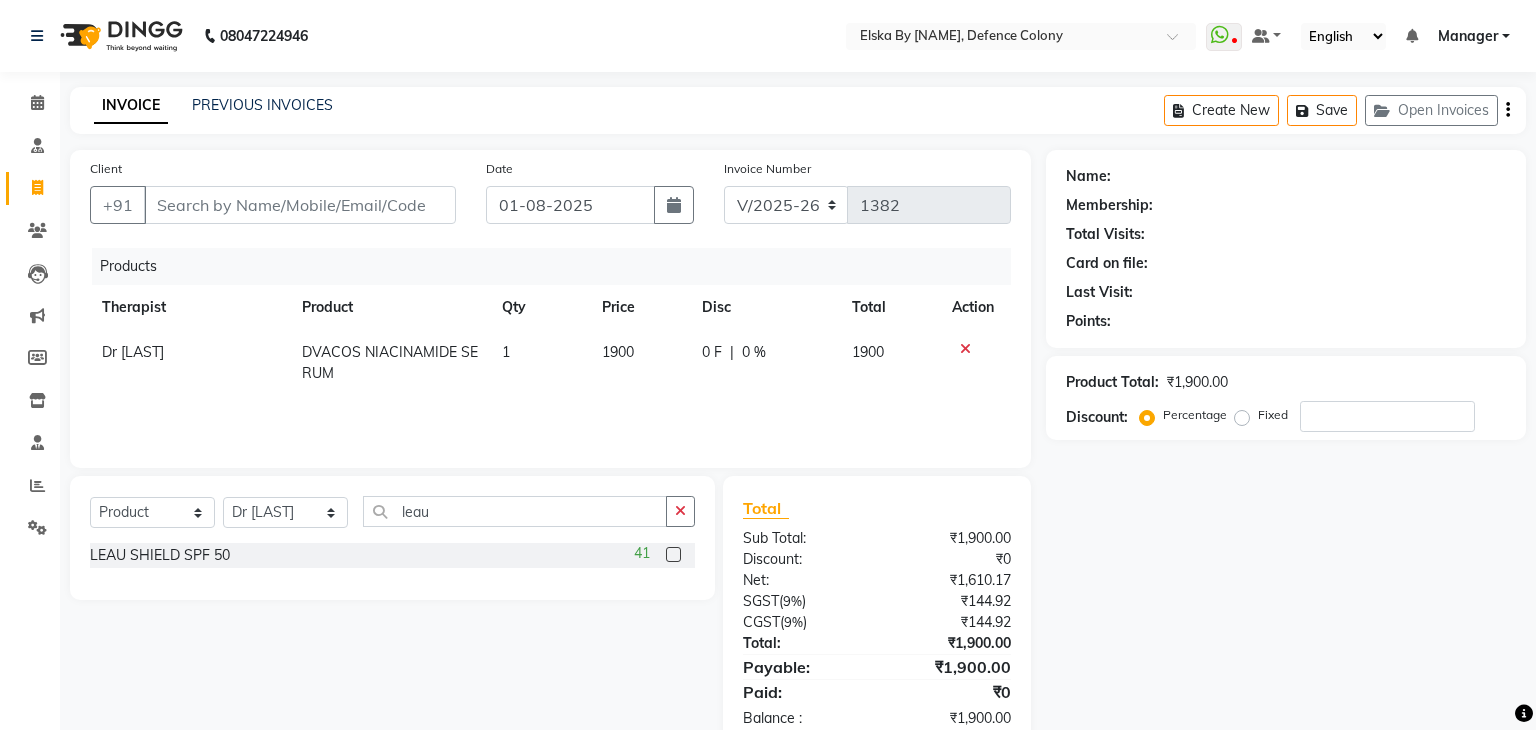 click 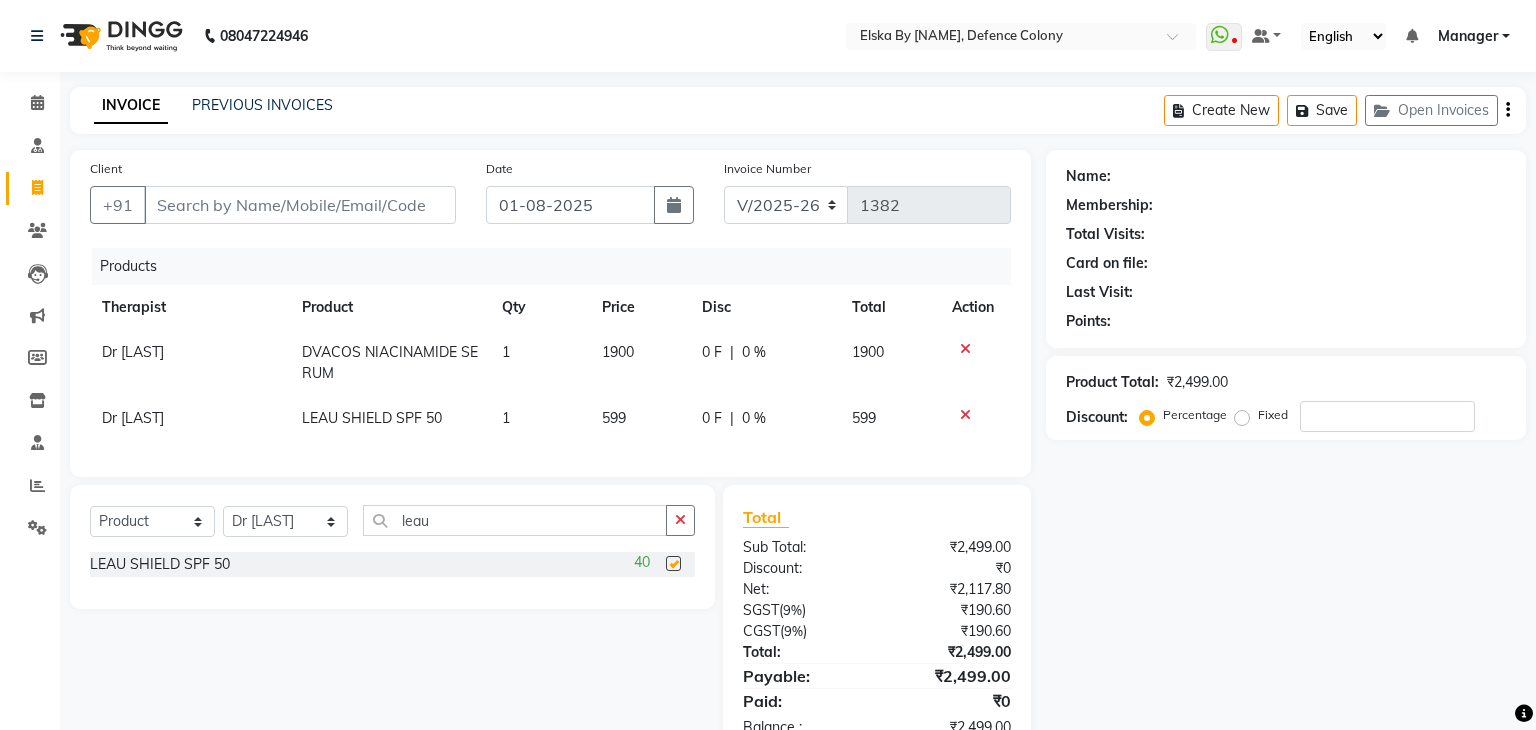 checkbox on "false" 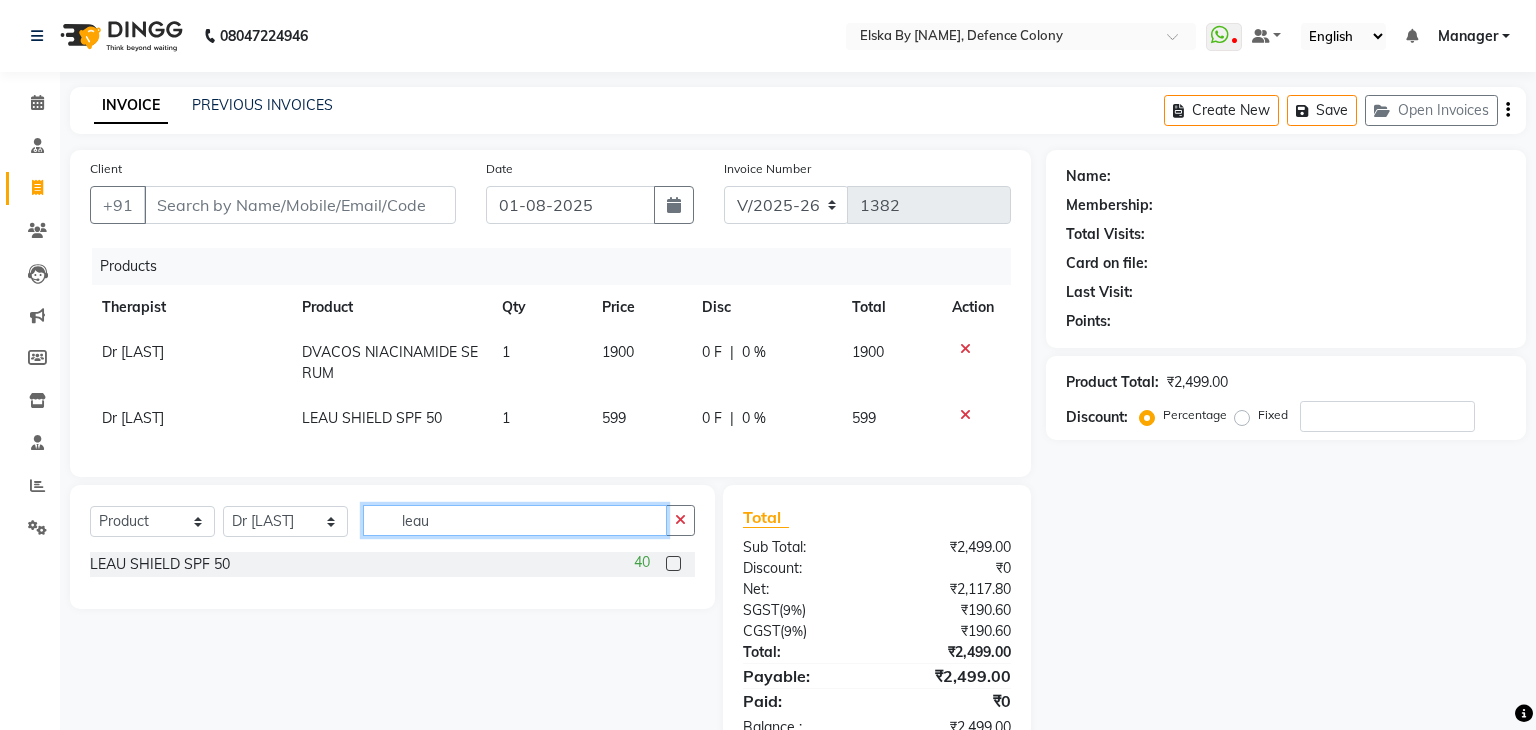 click on "leau" 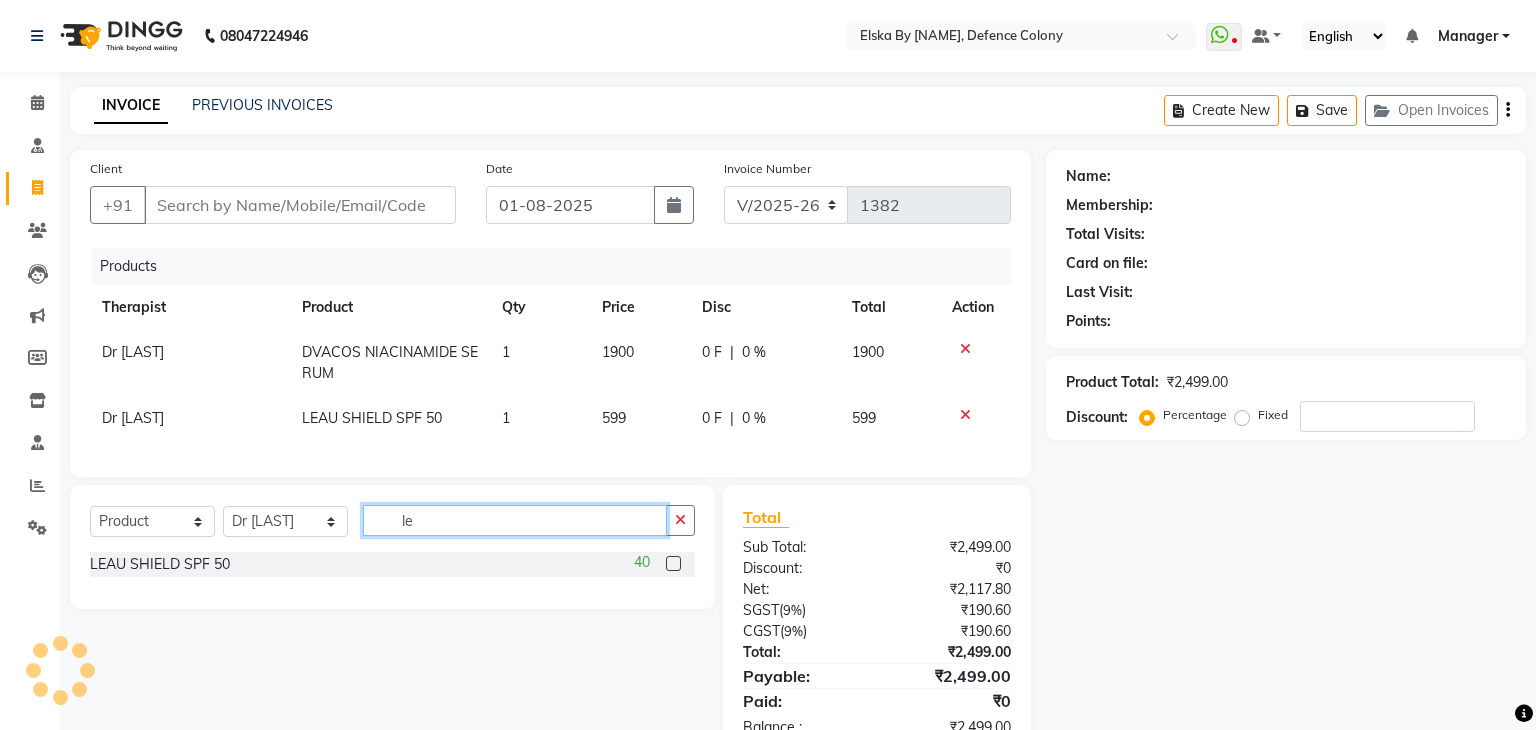 type on "l" 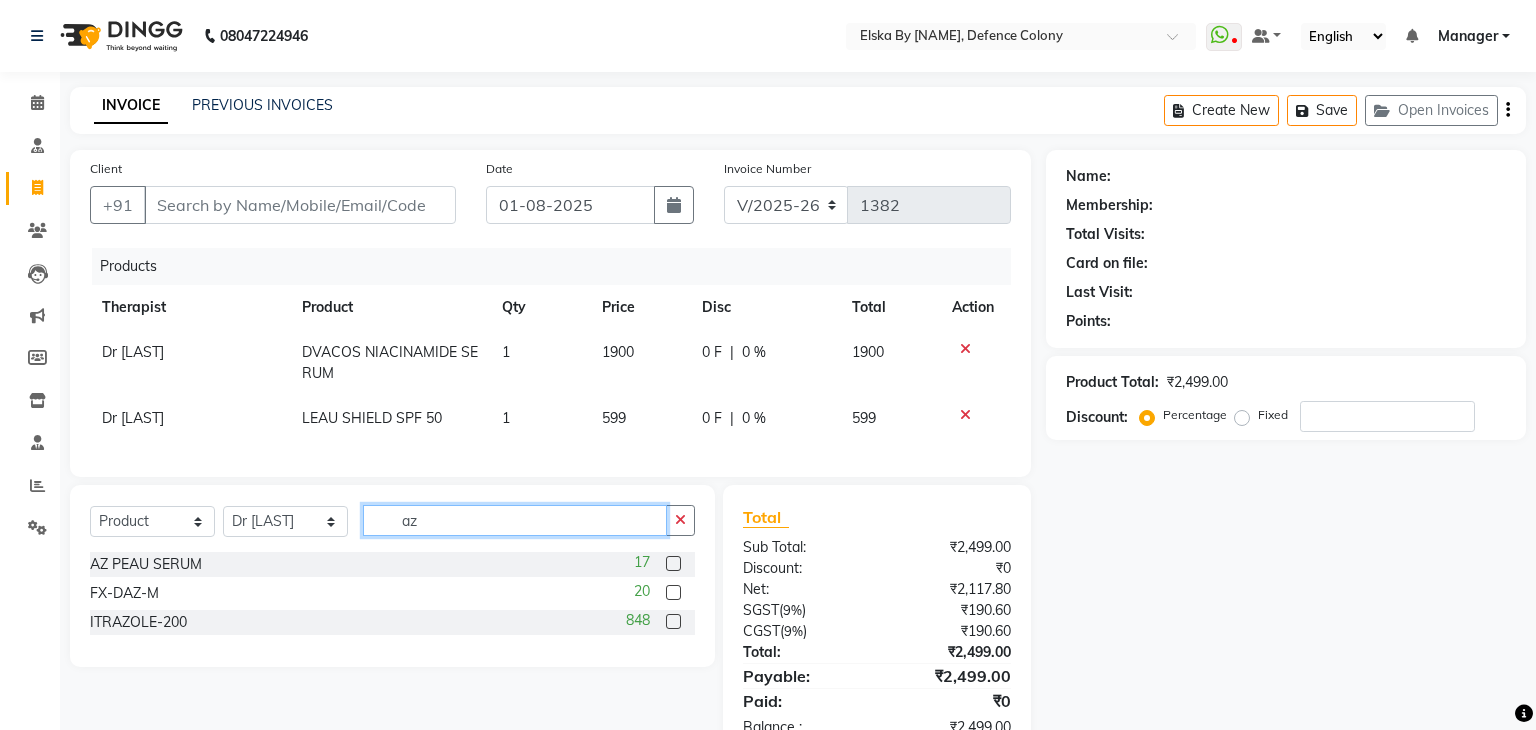 type on "az" 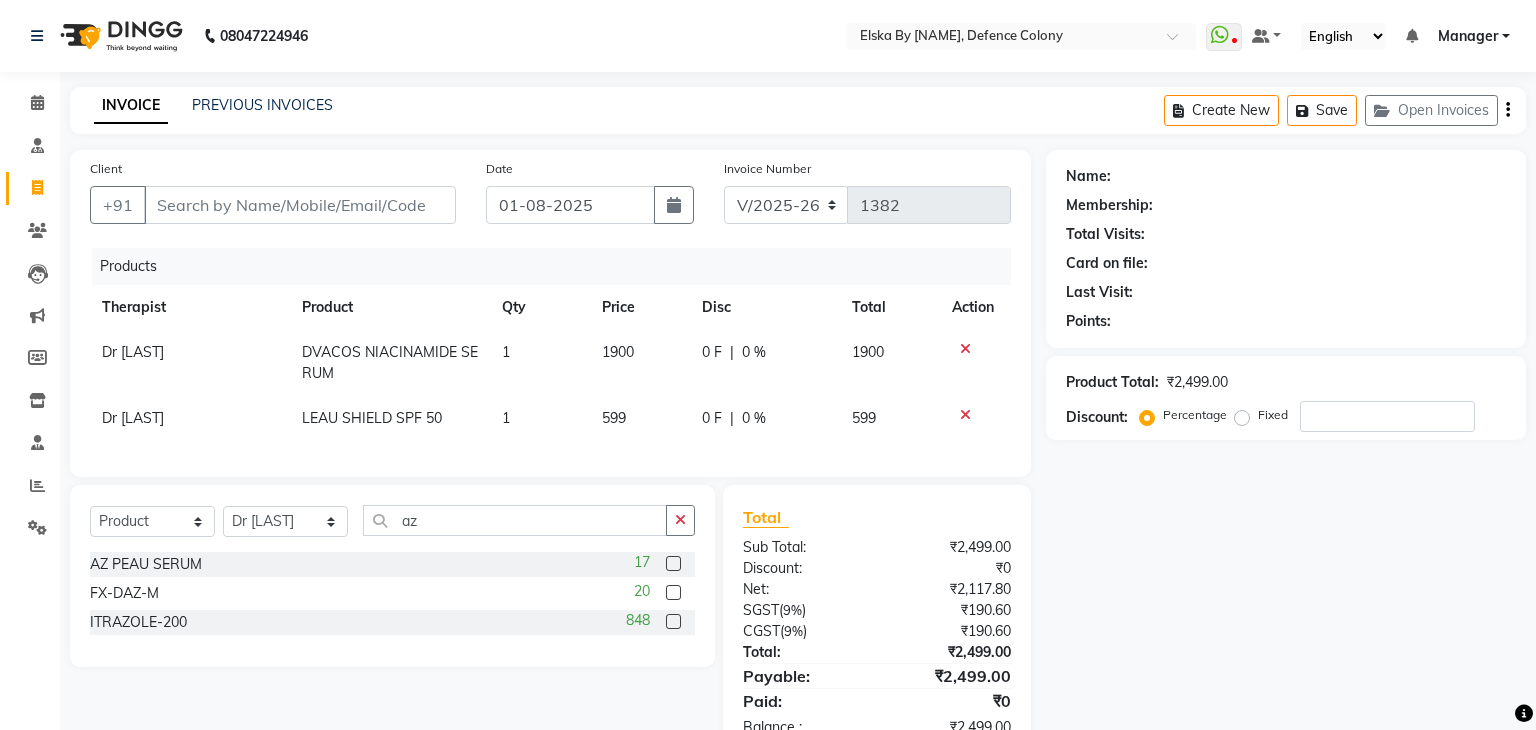click 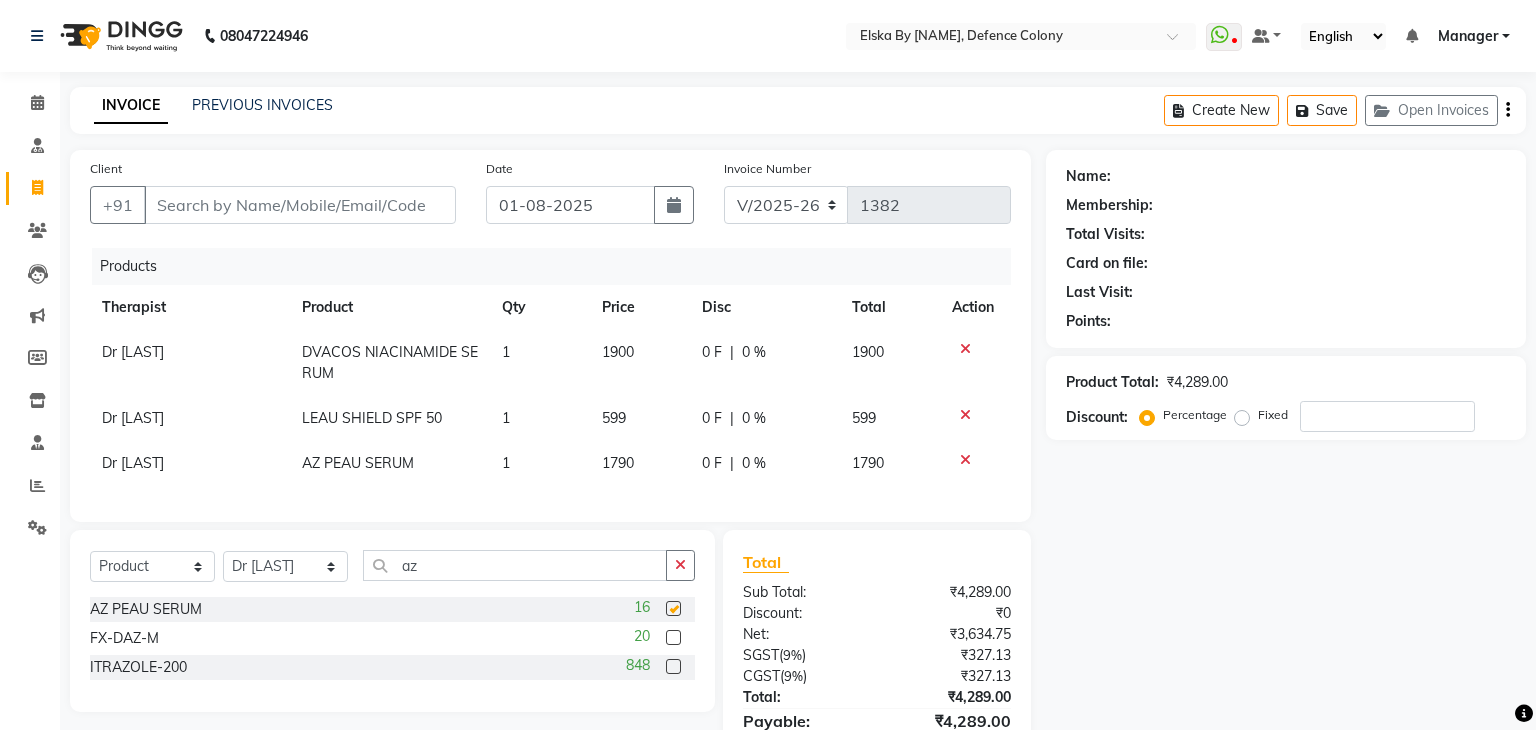 checkbox on "false" 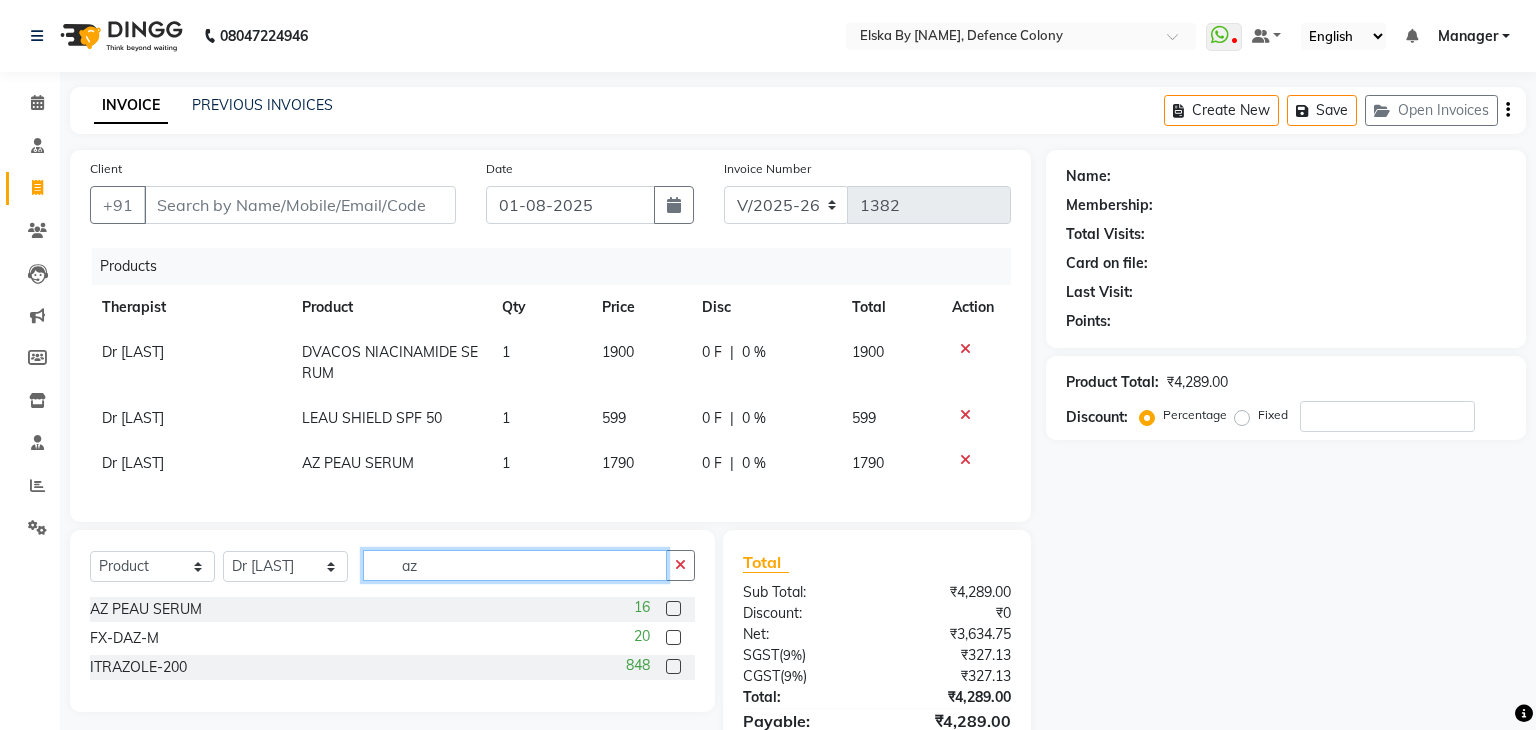 click on "az" 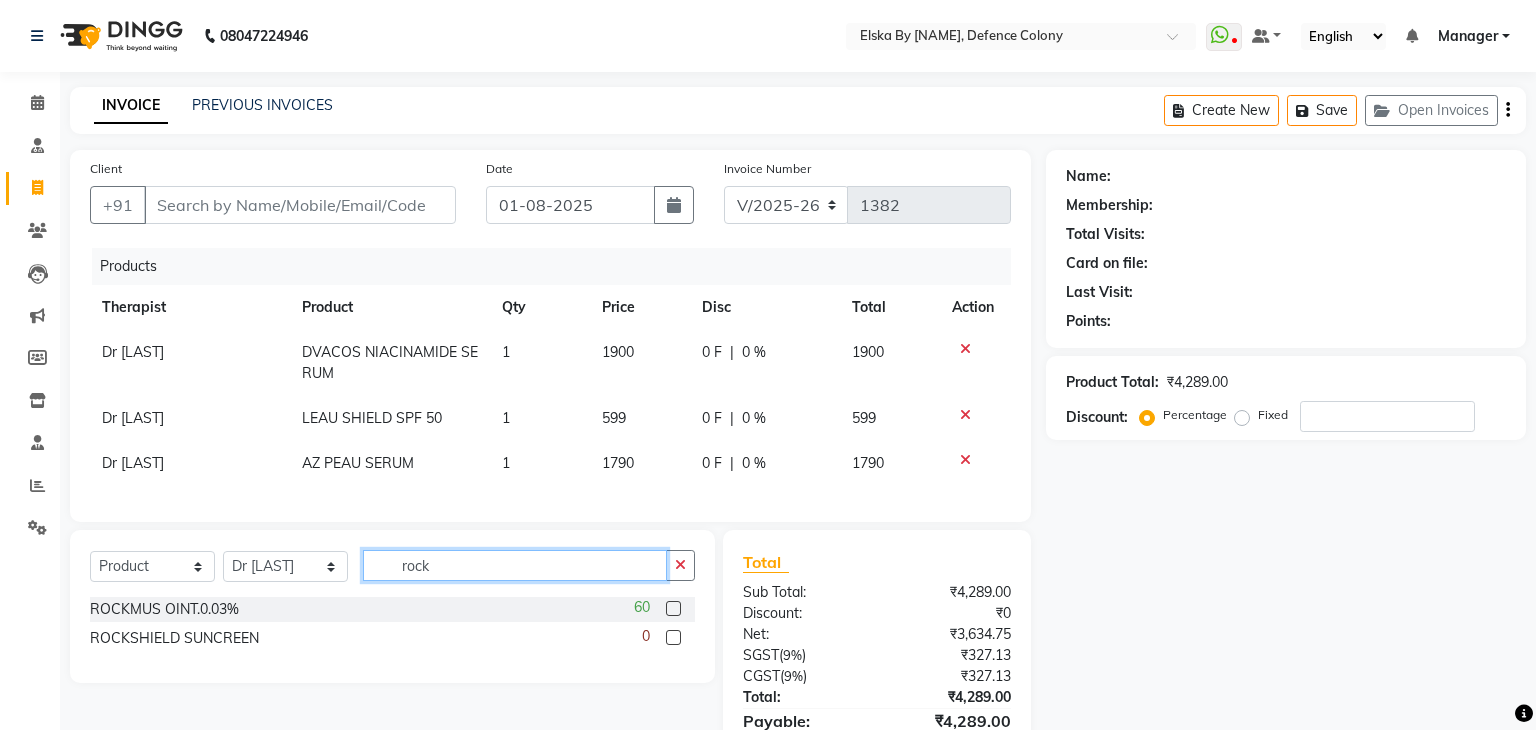 type on "rock" 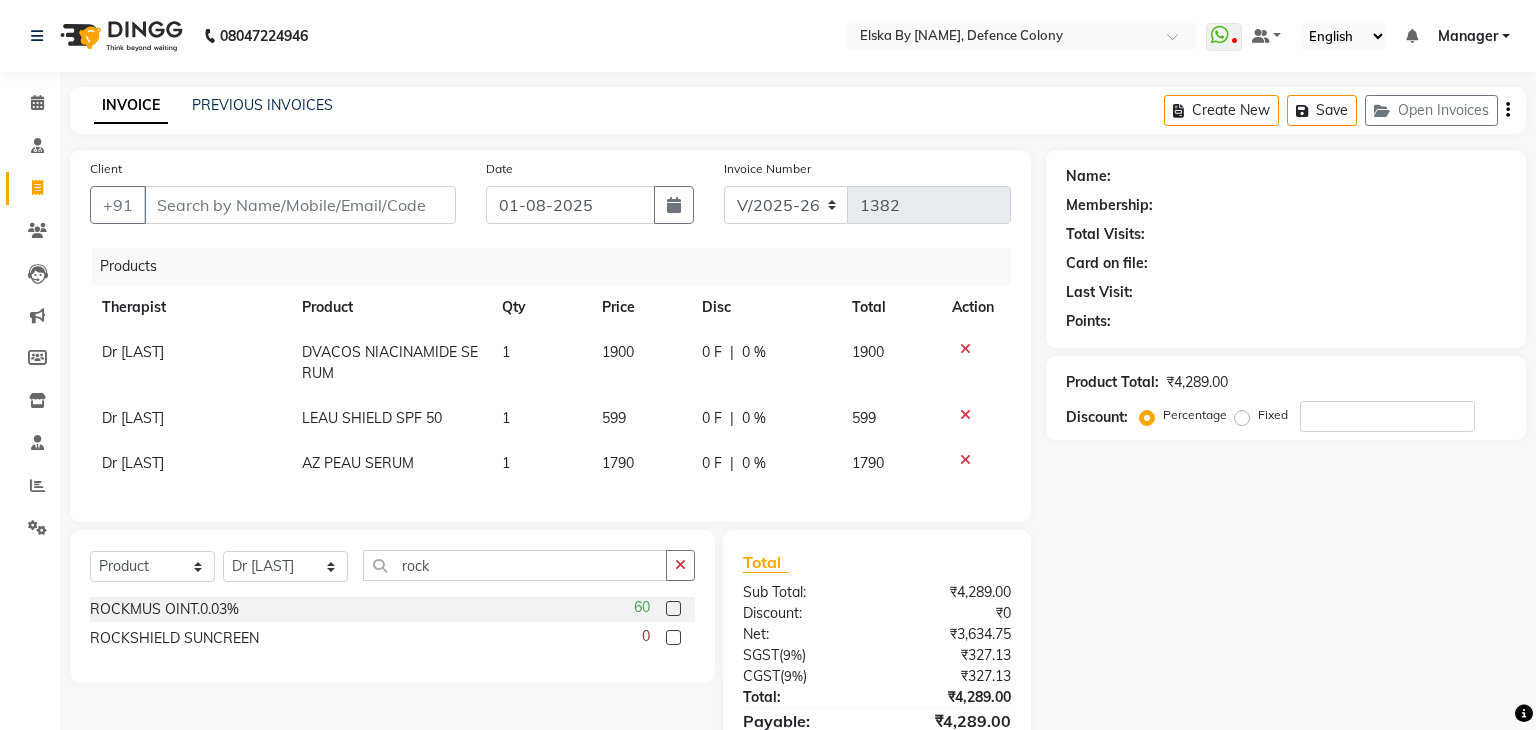 click 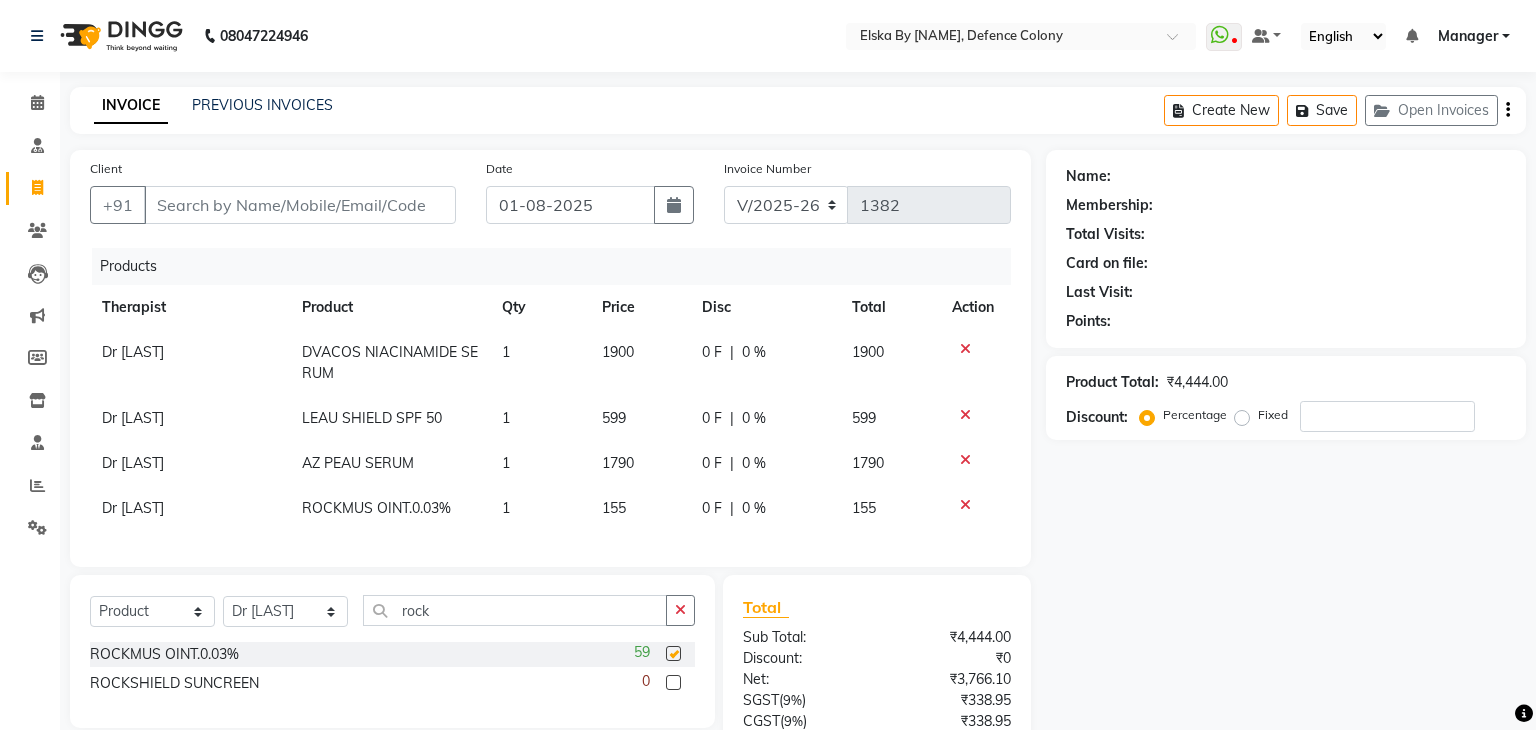 checkbox on "false" 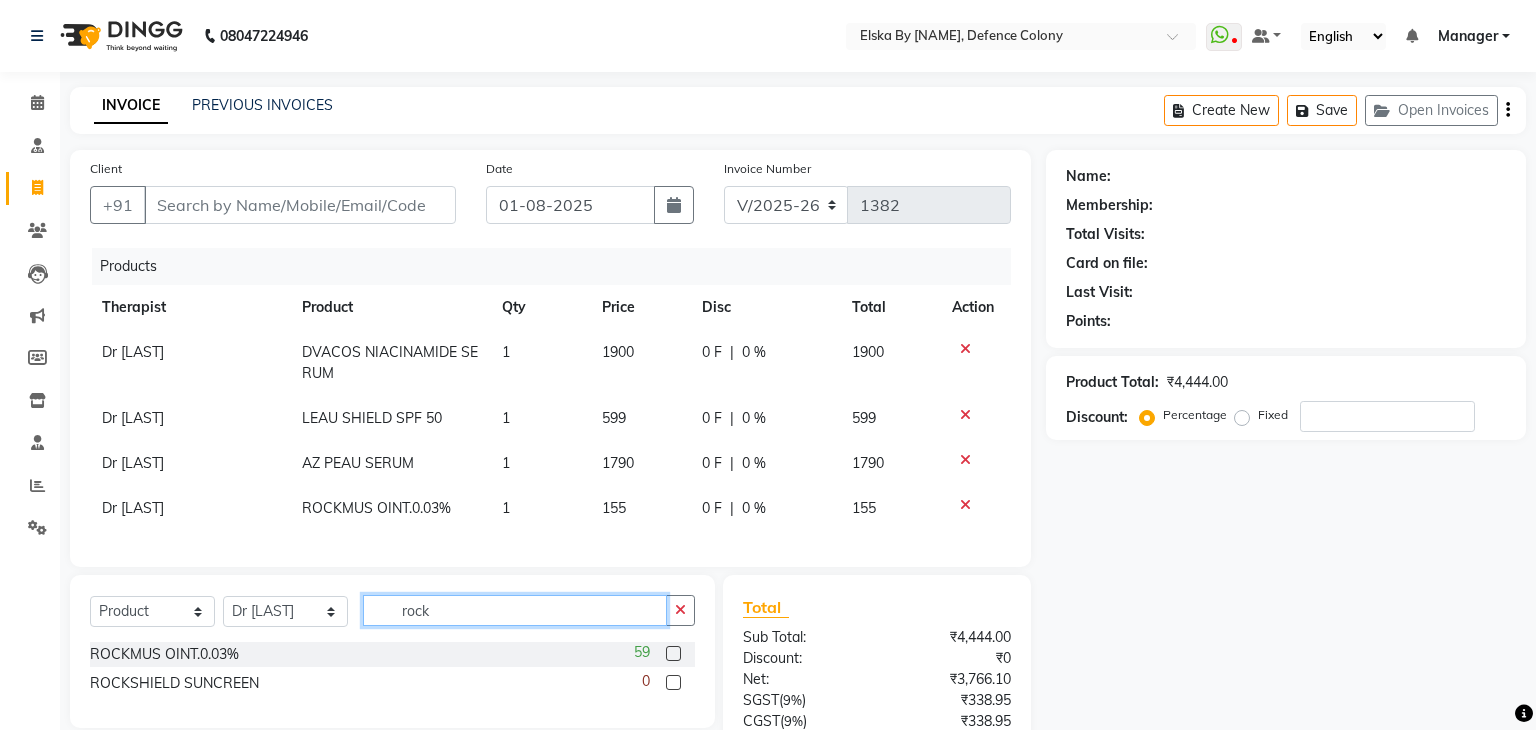 click on "rock" 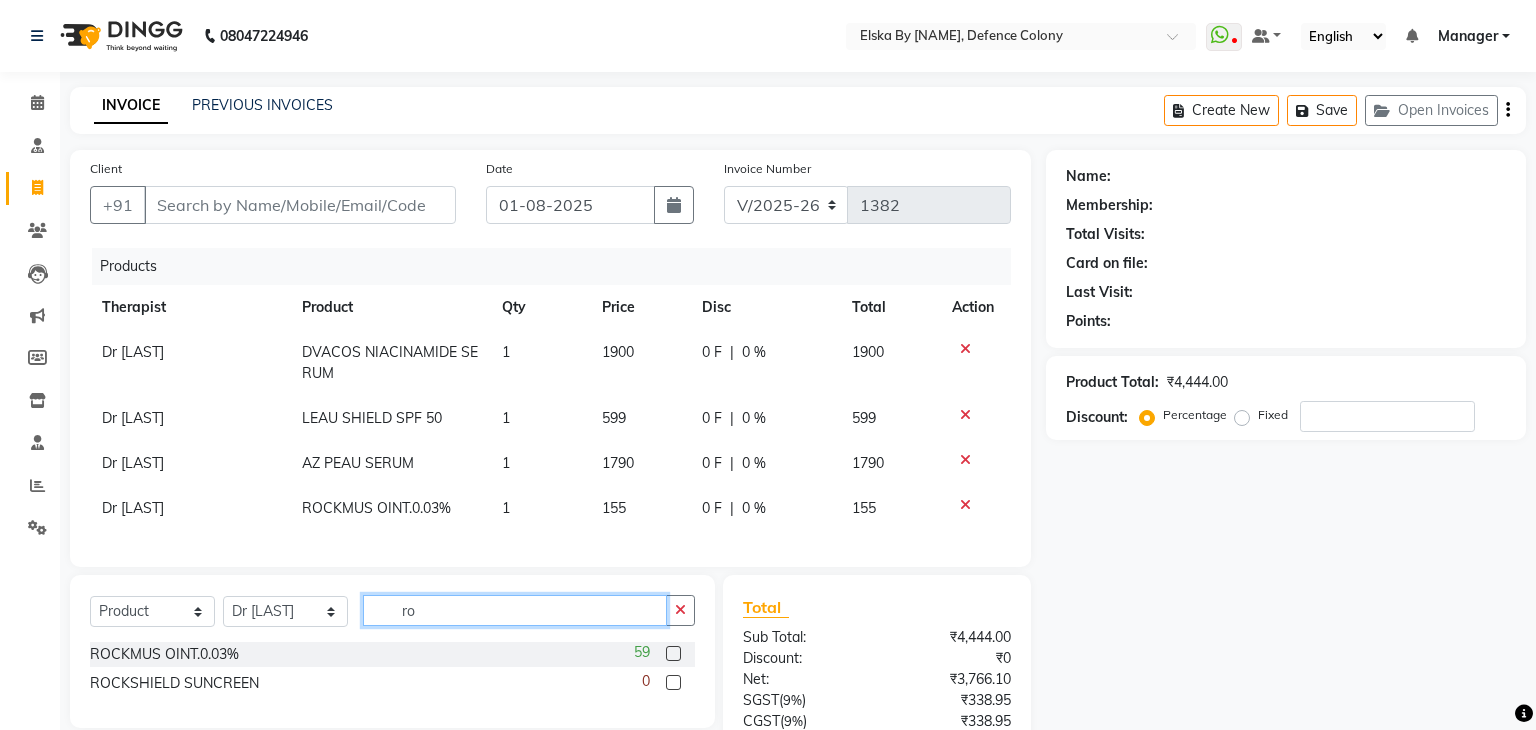 type on "r" 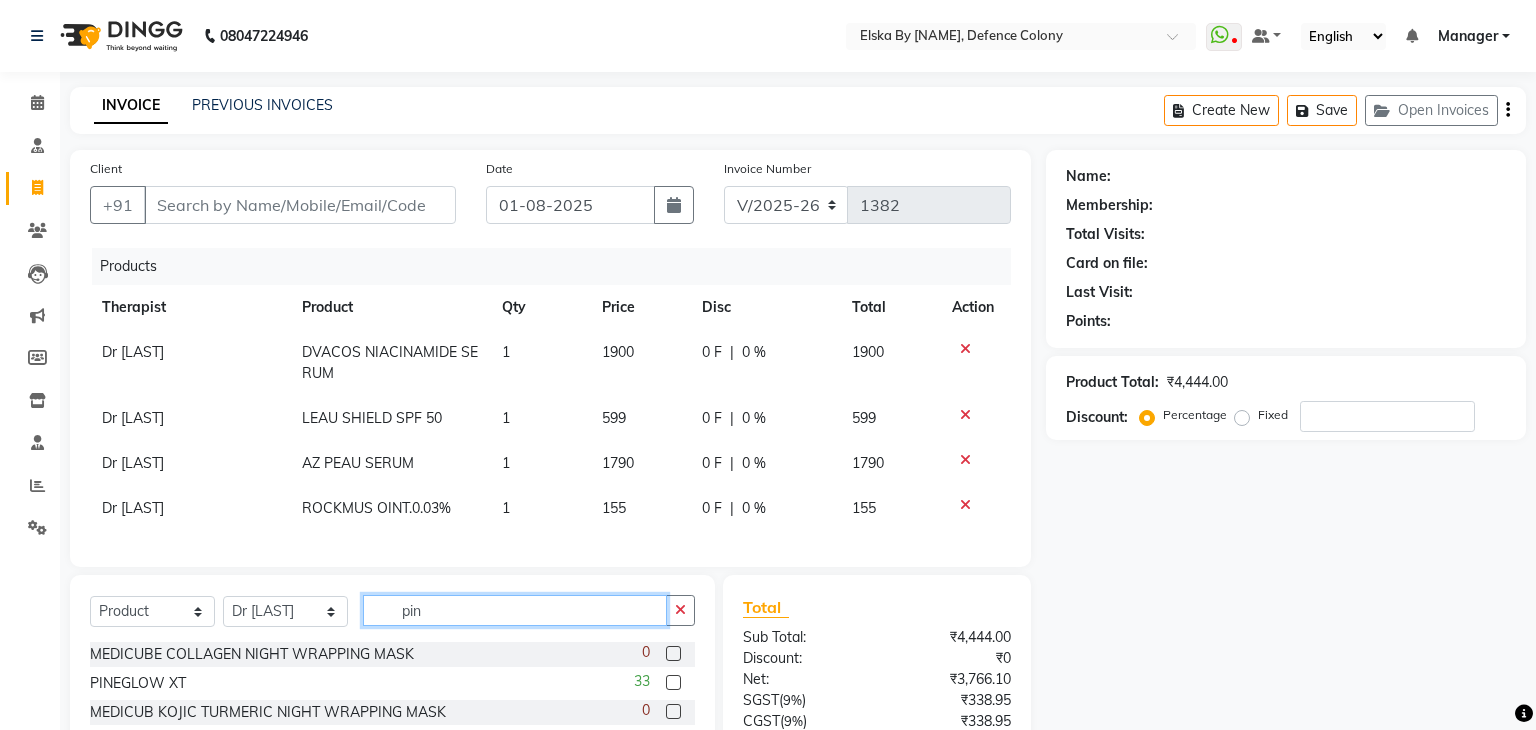 type on "pin" 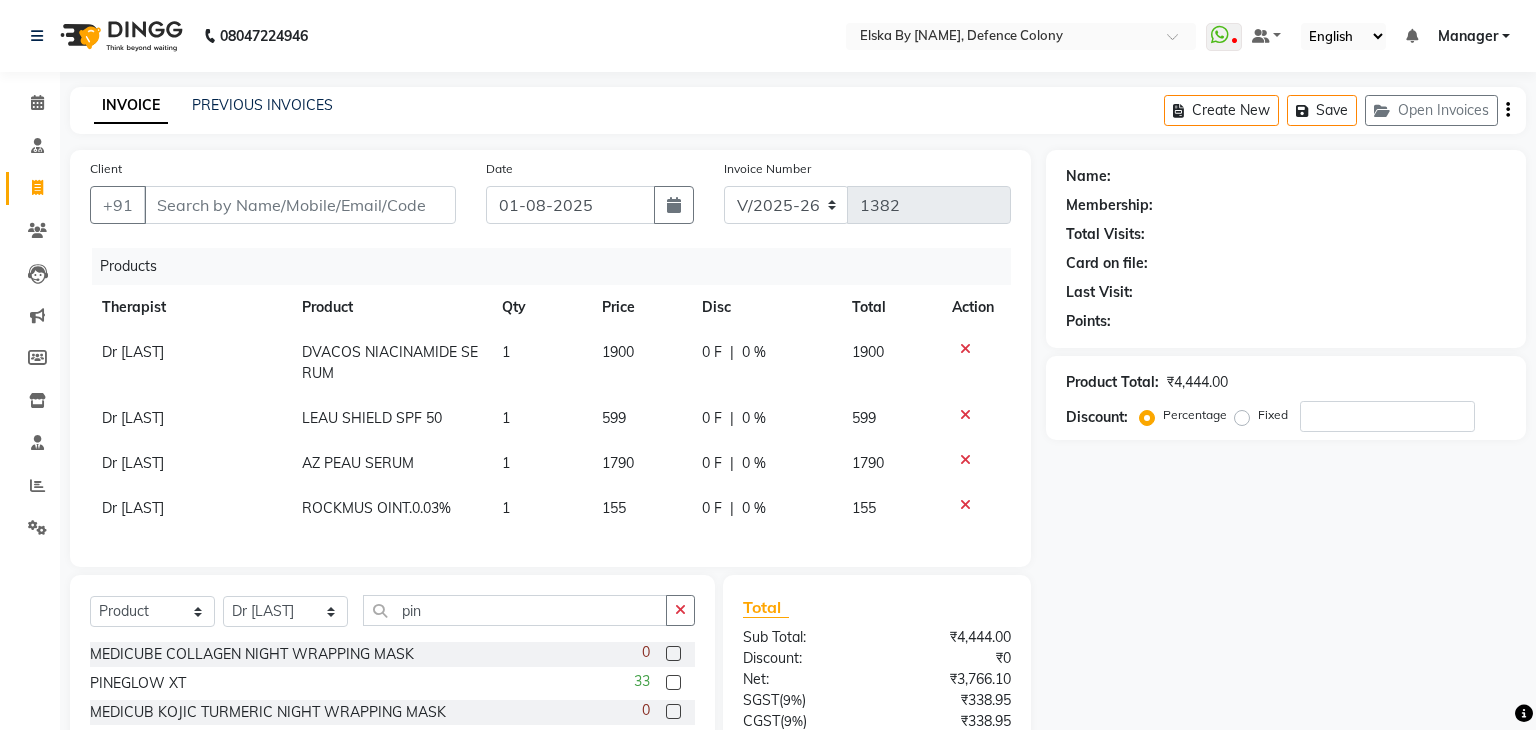 click 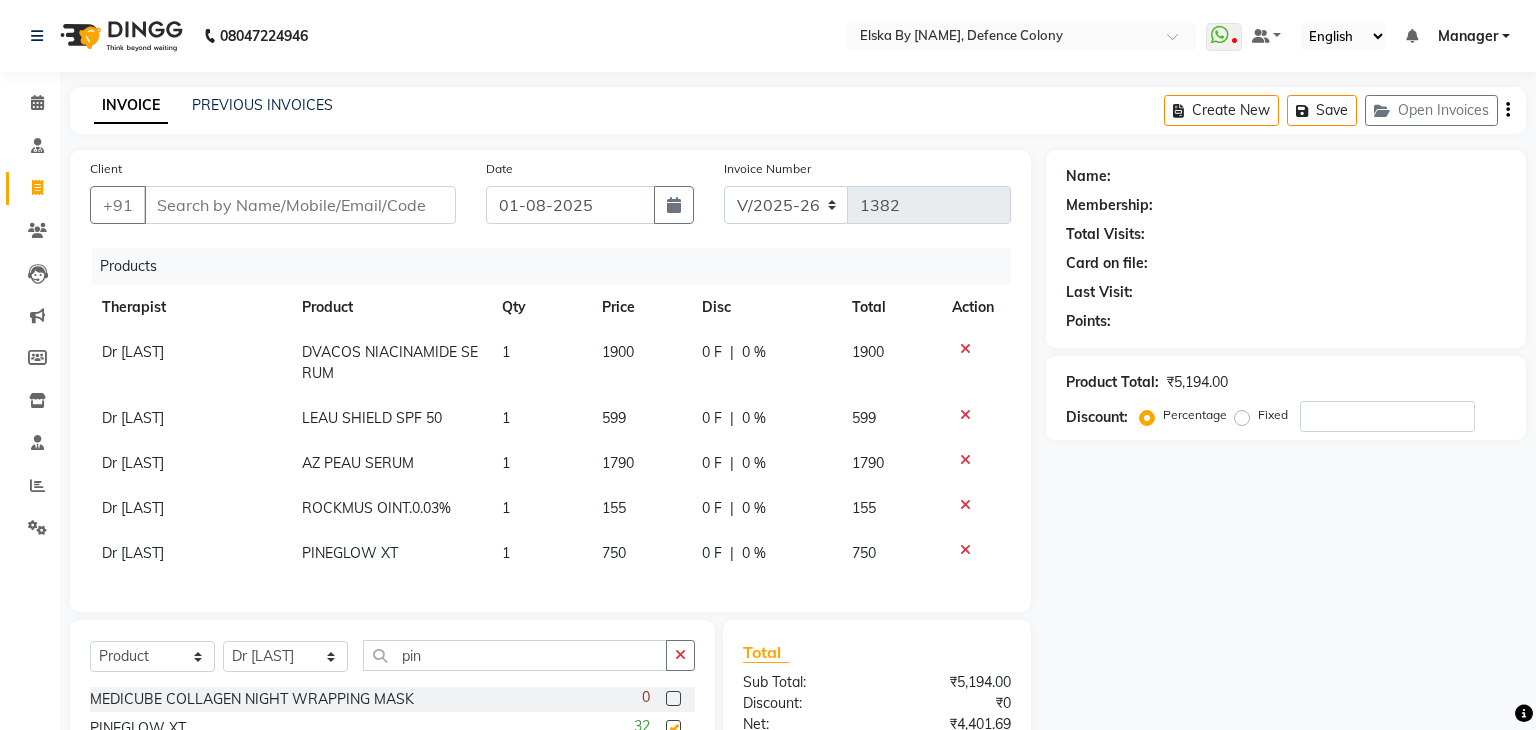 checkbox on "false" 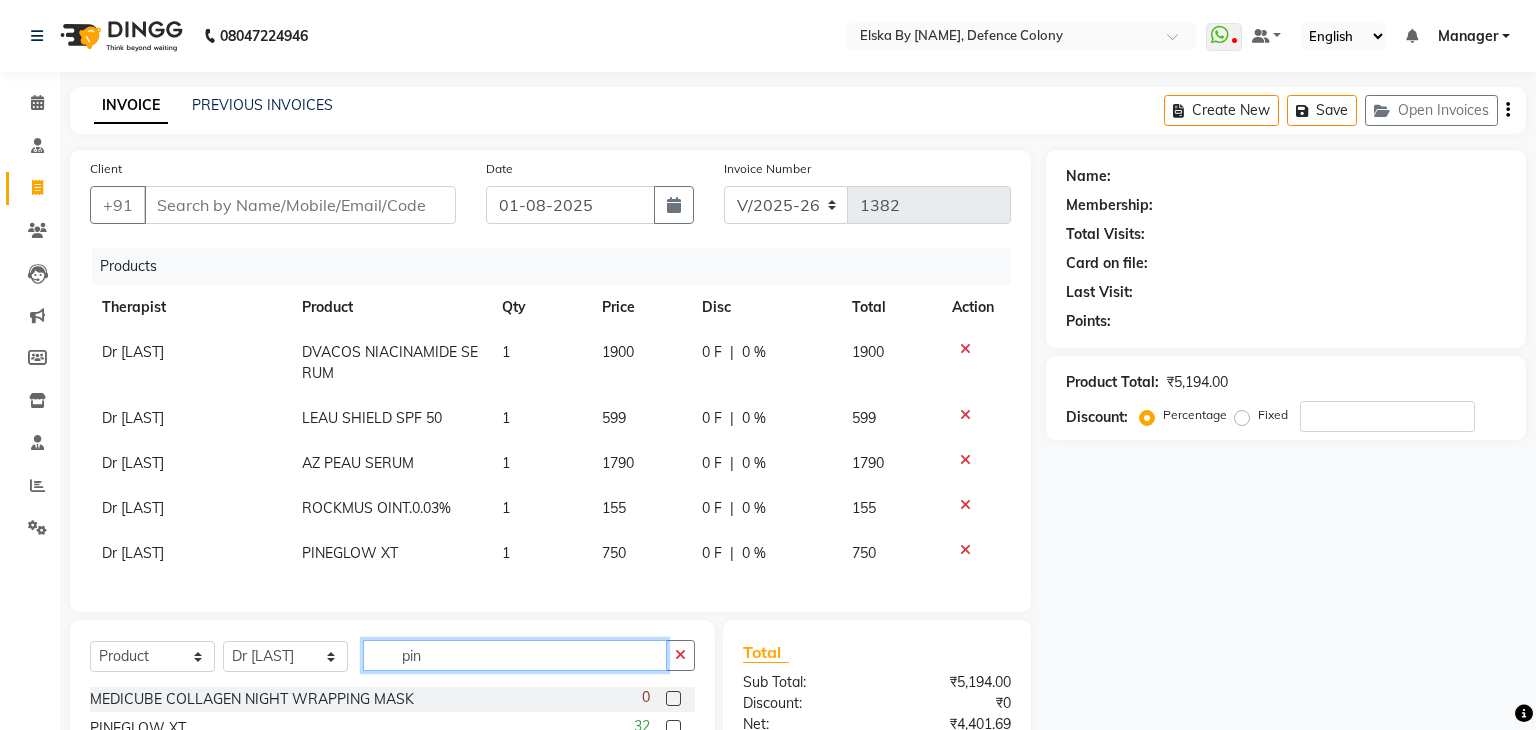 click on "pin" 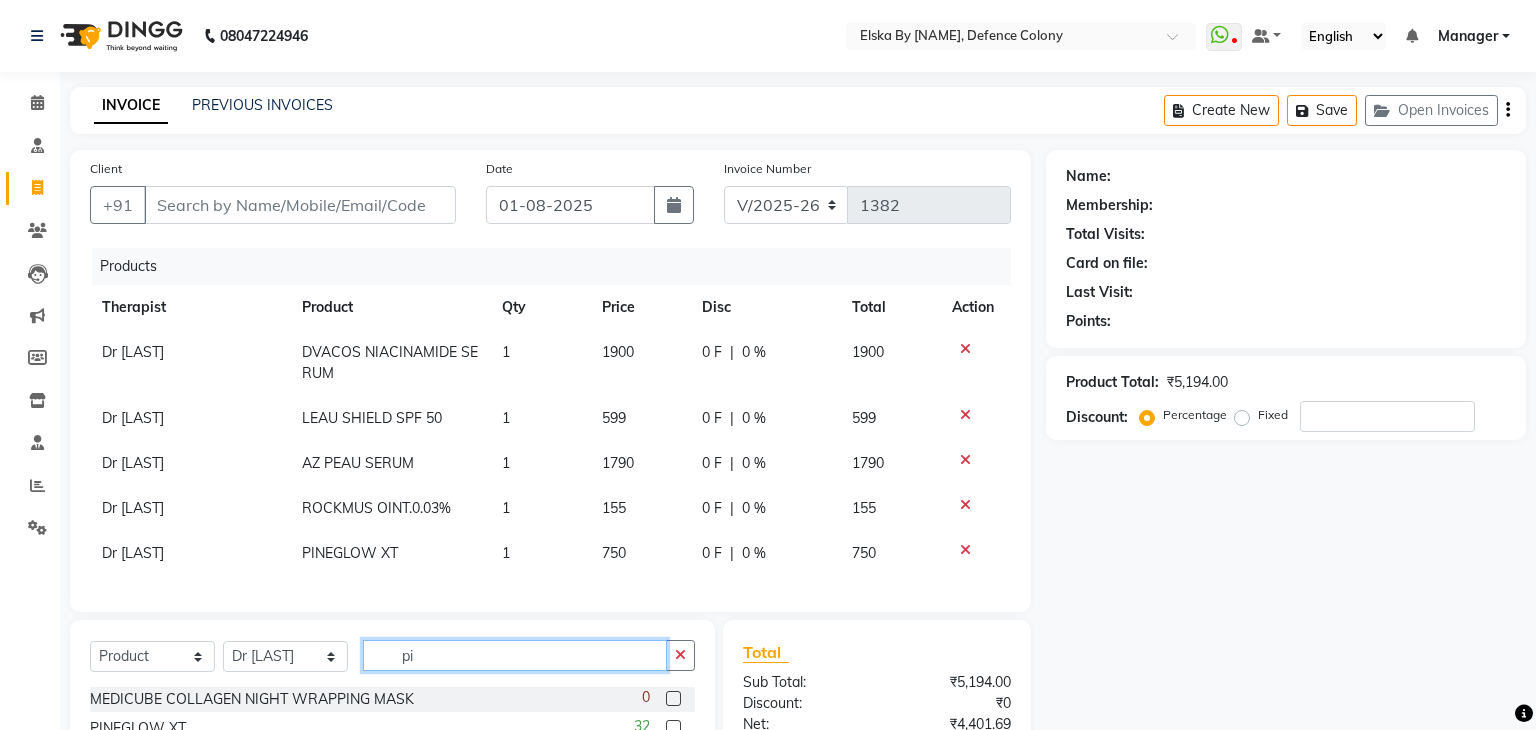 type on "p" 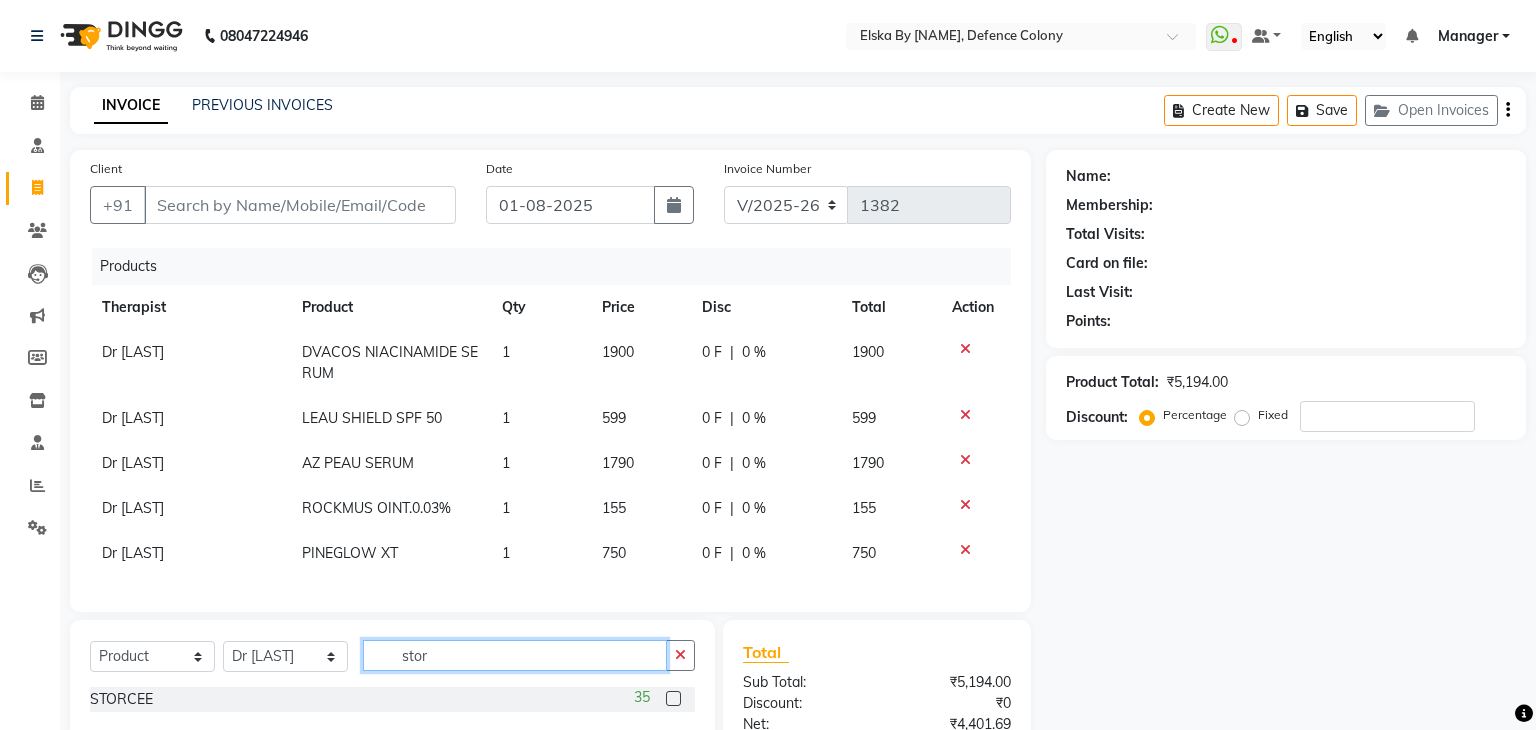type on "stor" 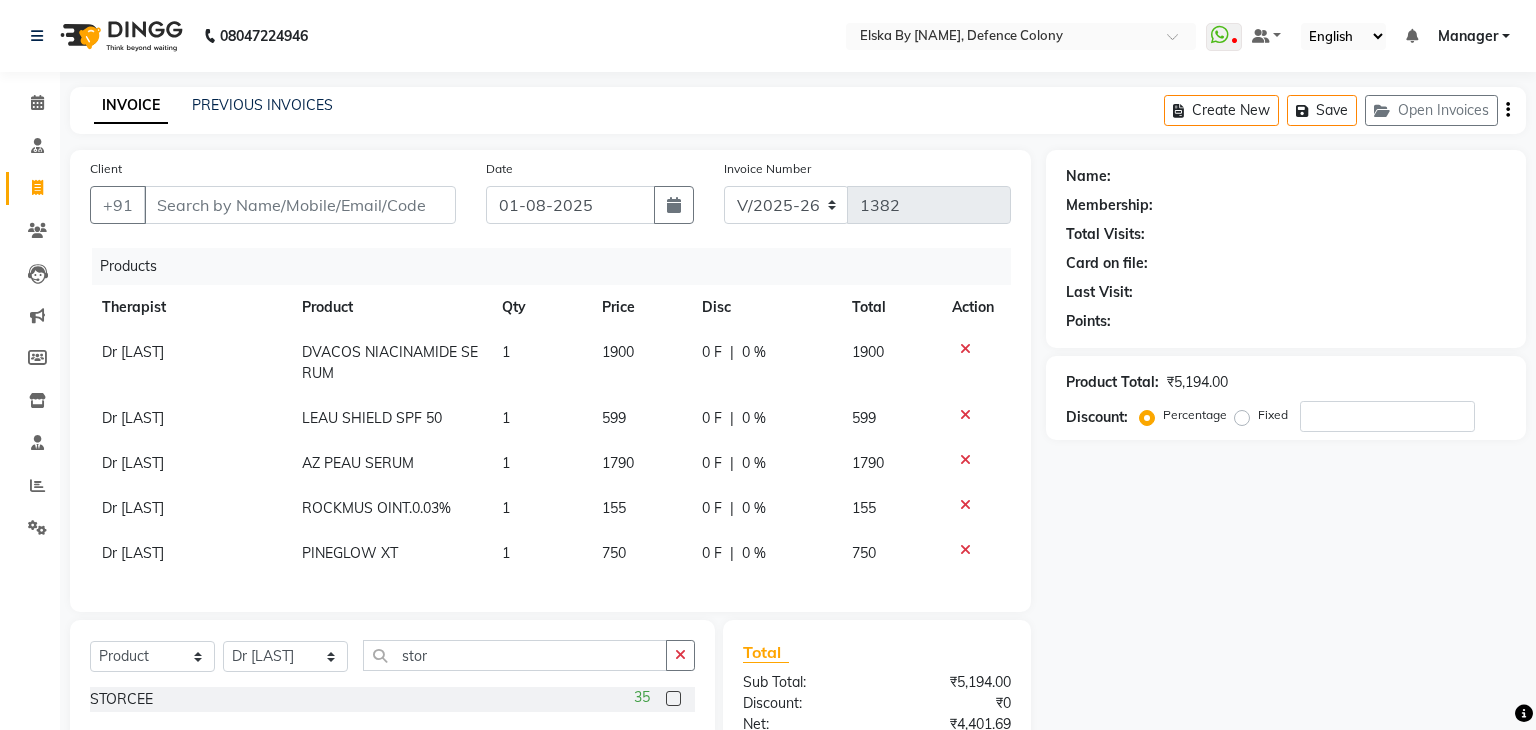 click 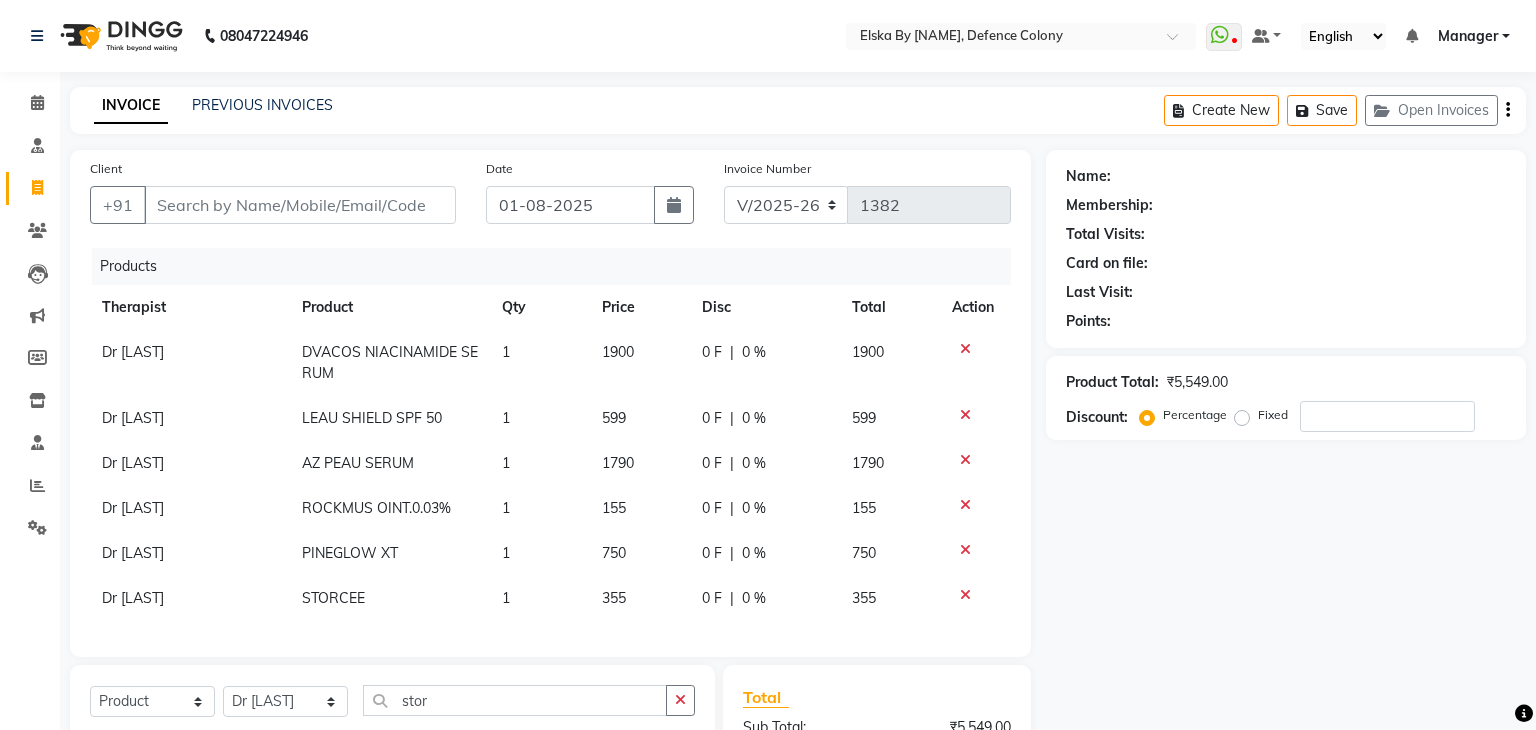 checkbox on "false" 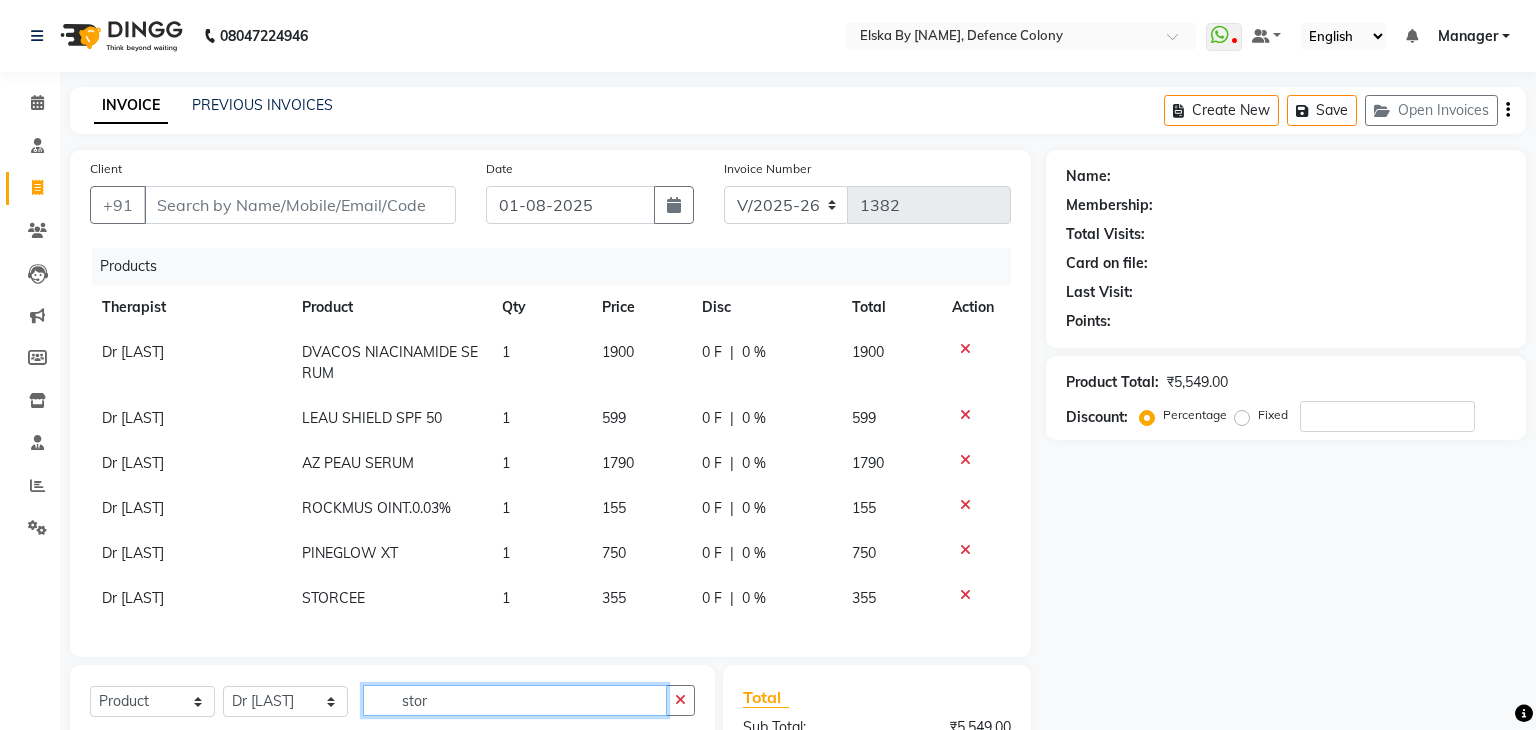 click on "stor" 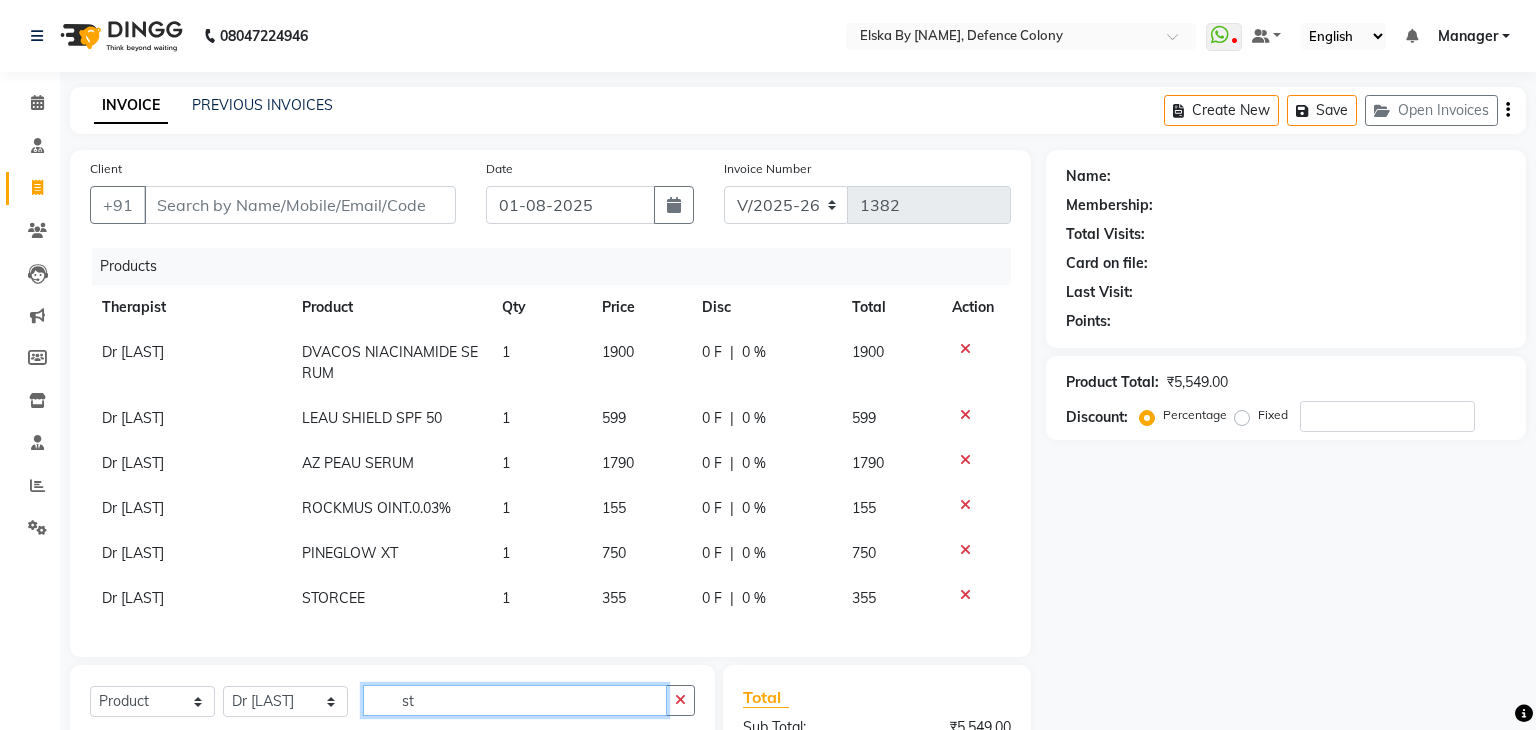 type on "s" 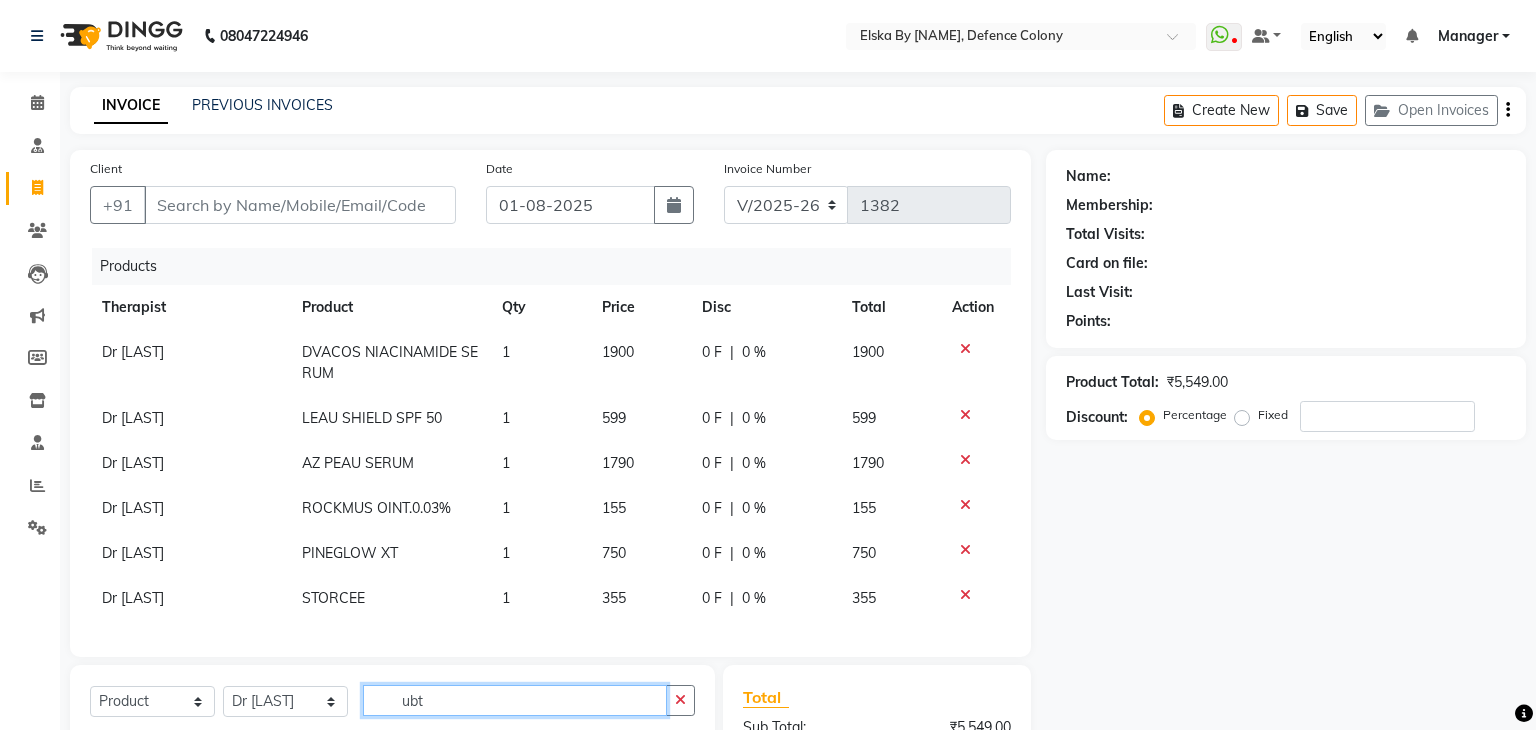 scroll, scrollTop: 203, scrollLeft: 0, axis: vertical 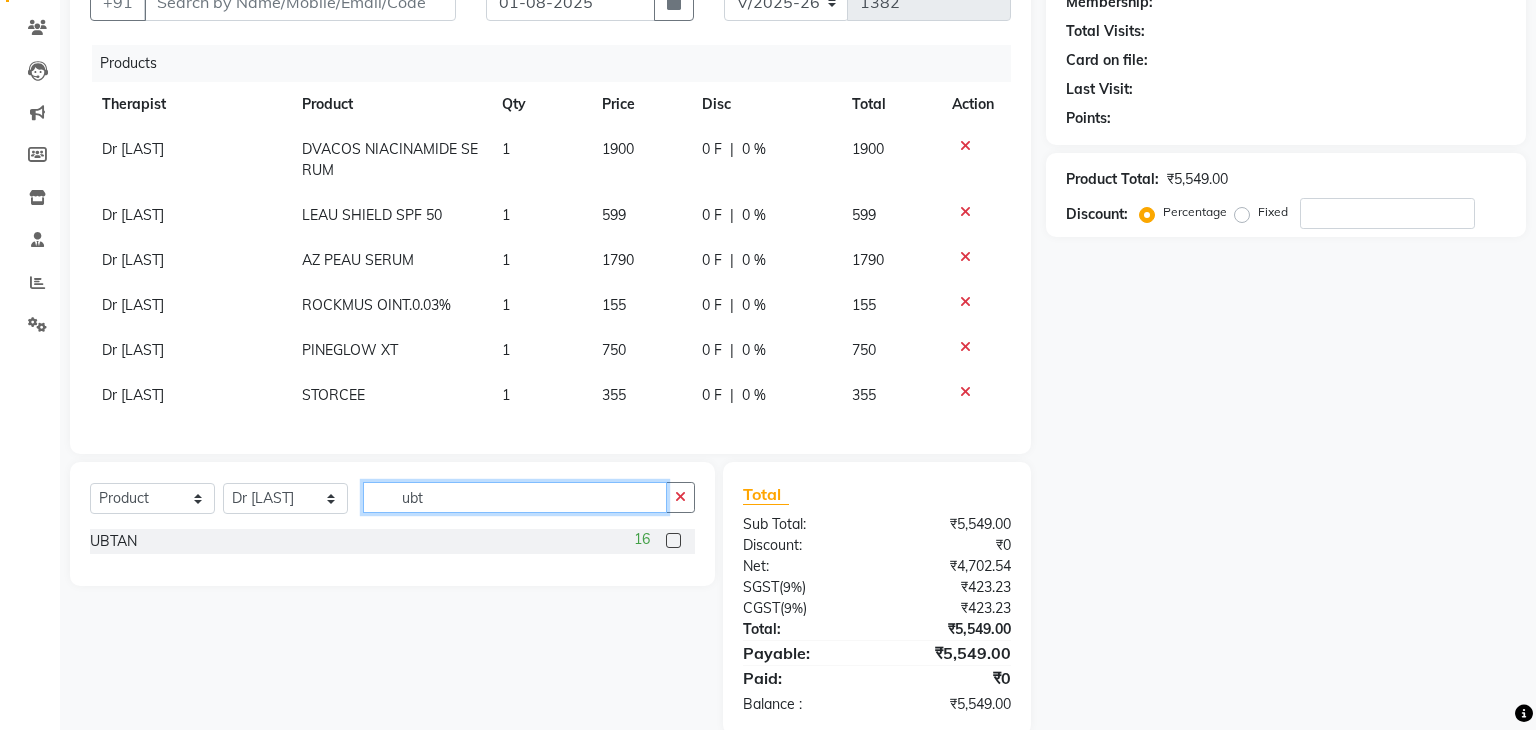 type on "ubt" 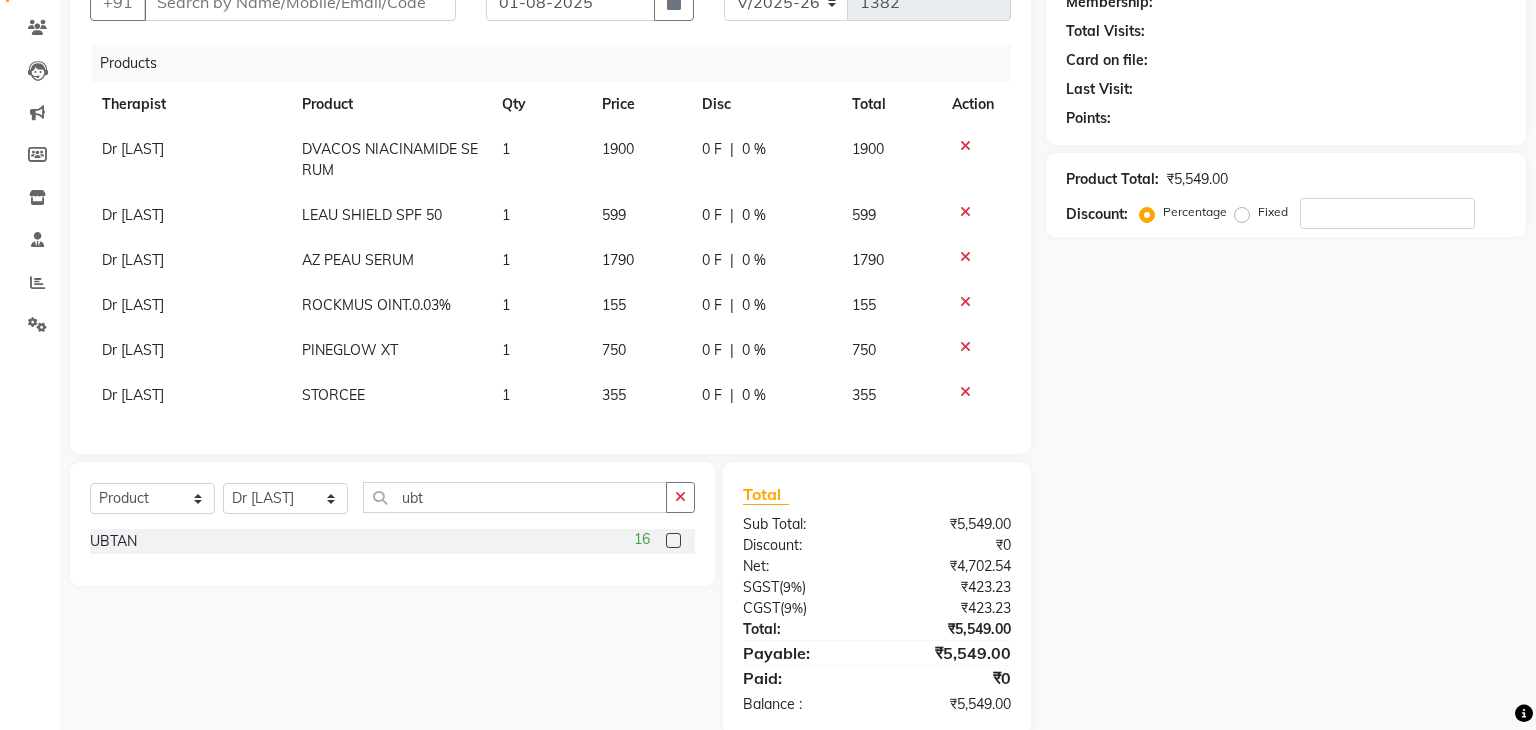 click 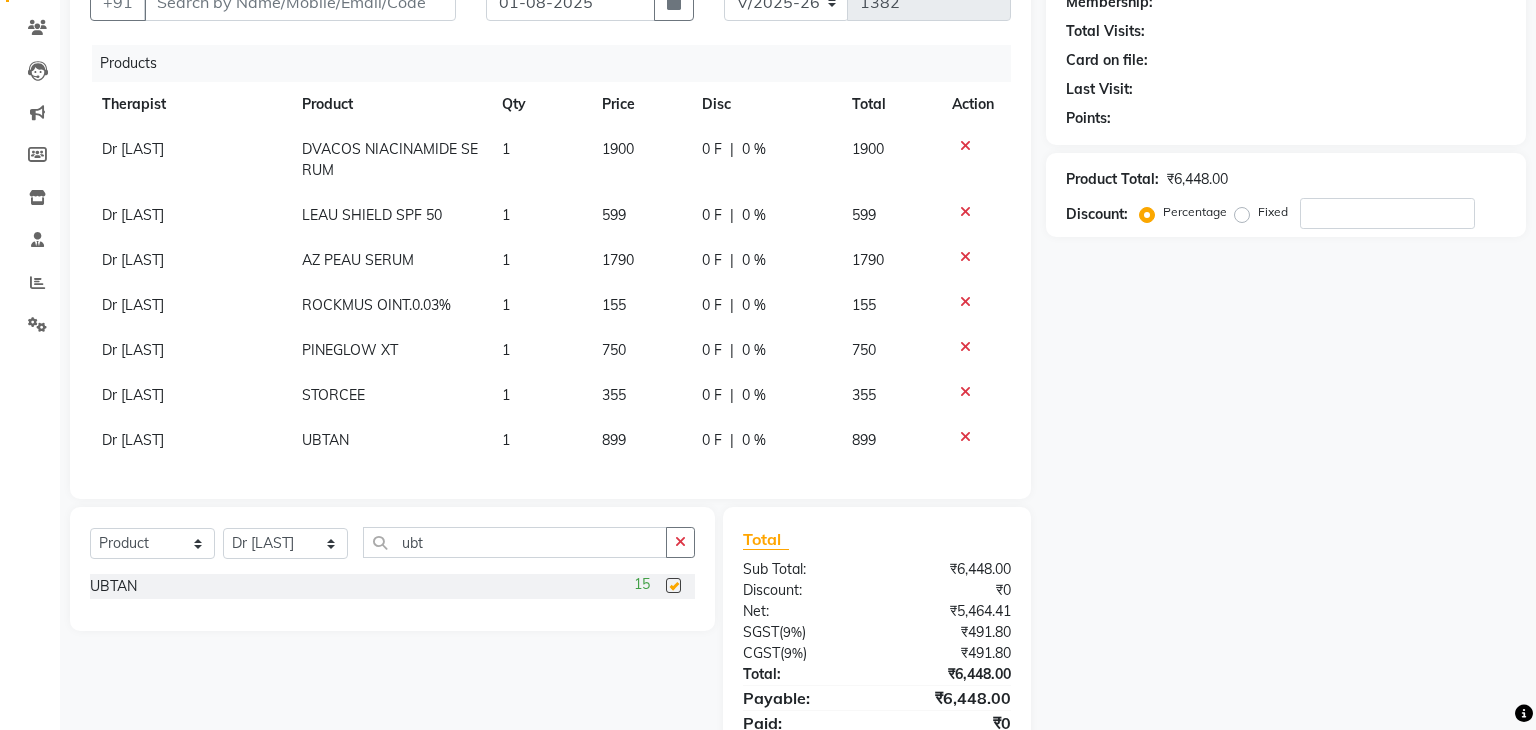 checkbox on "false" 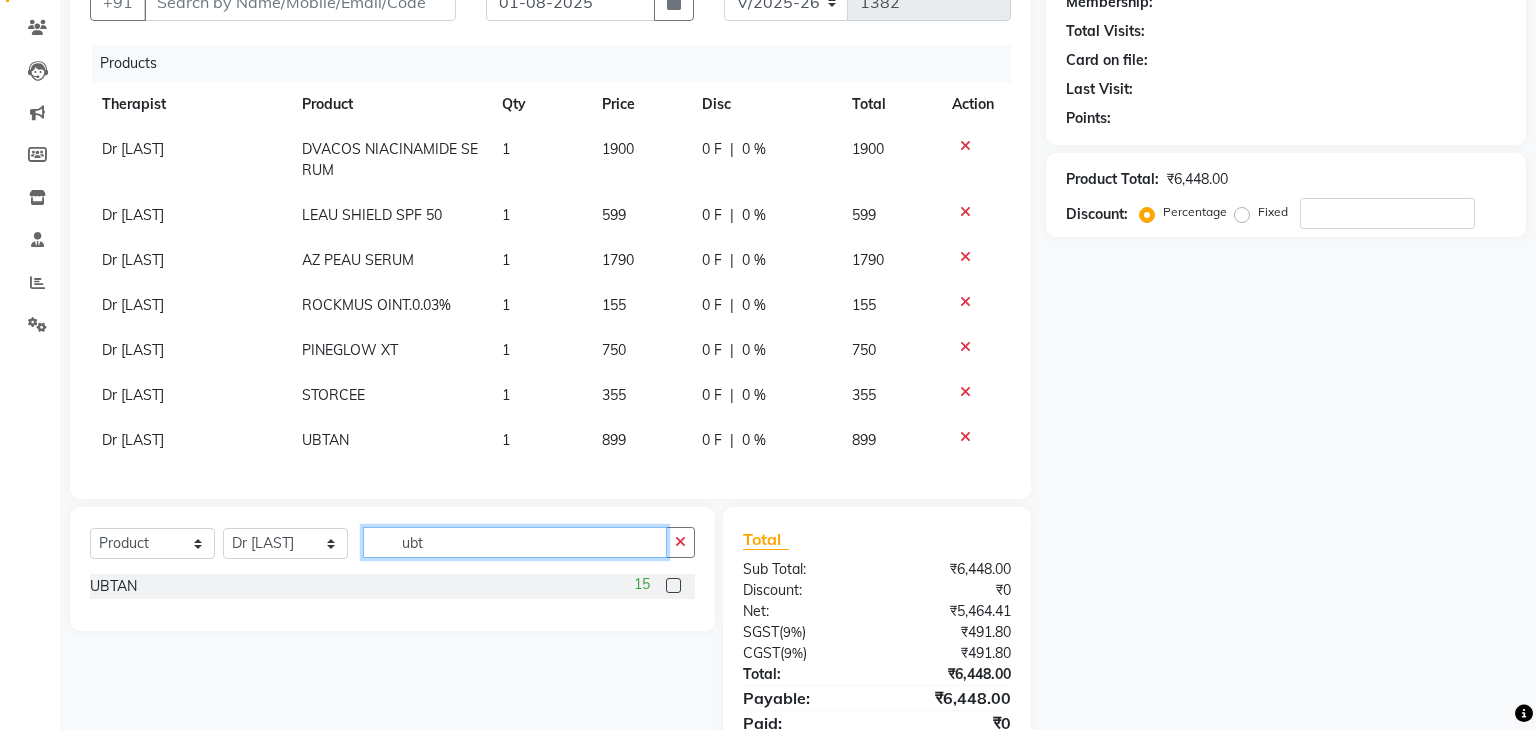 click on "ubt" 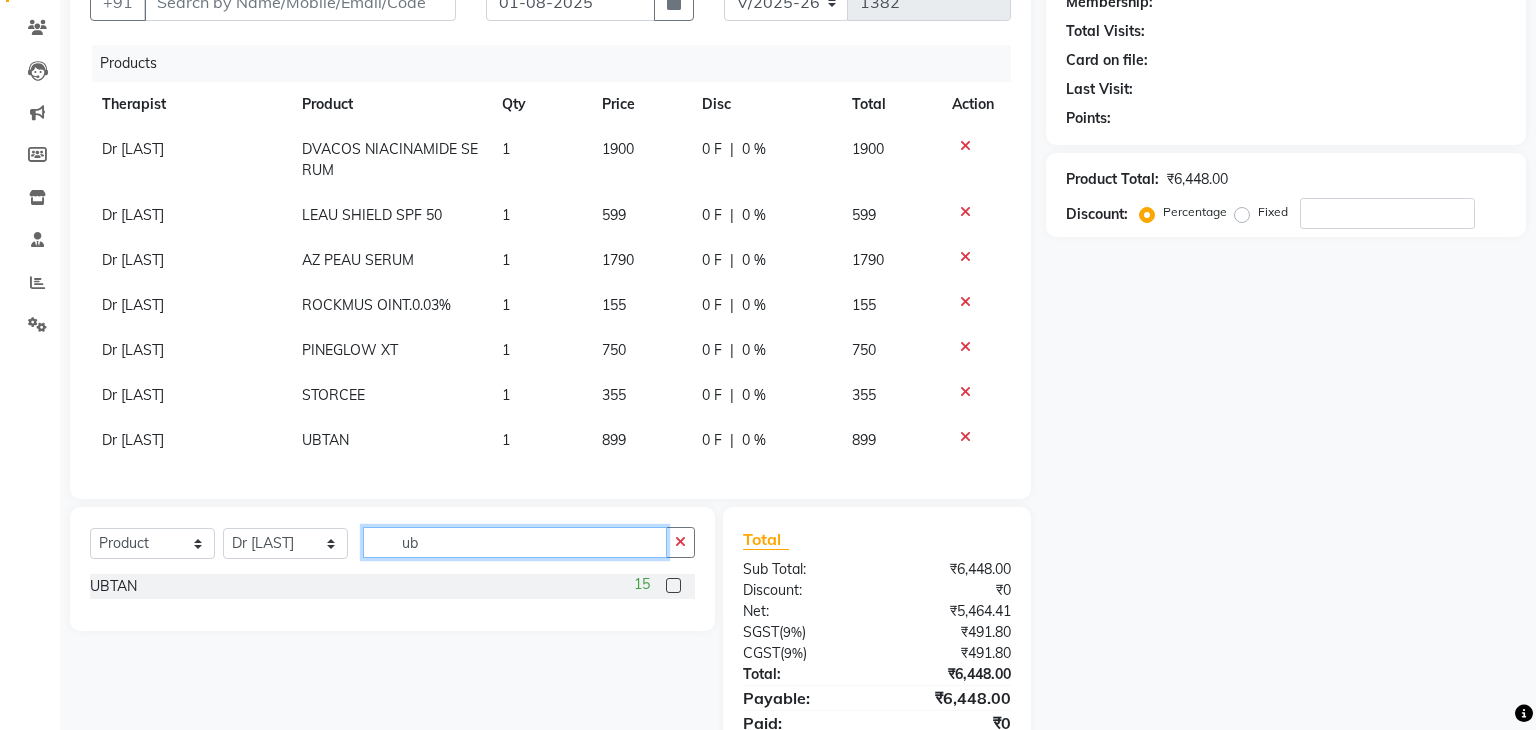 type on "u" 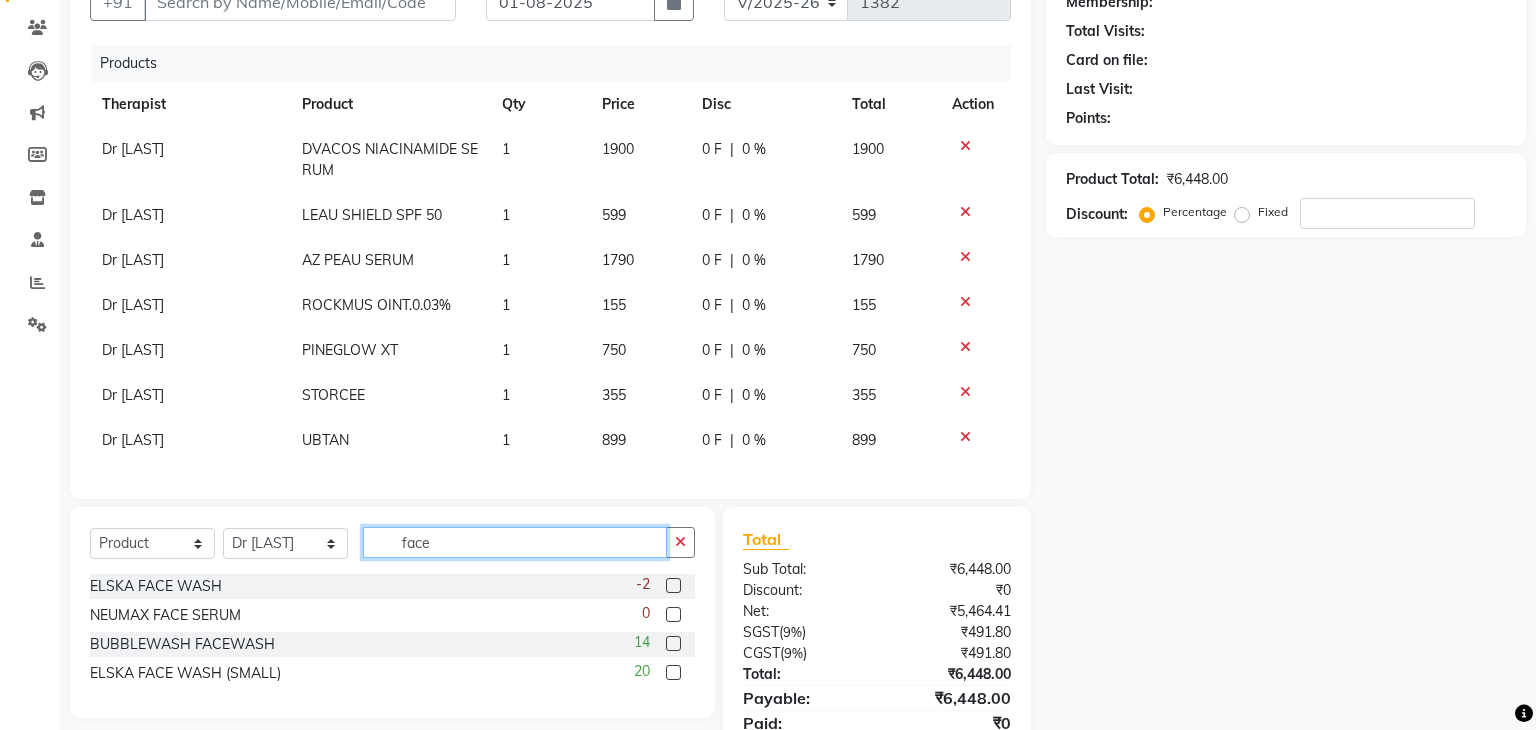type on "face" 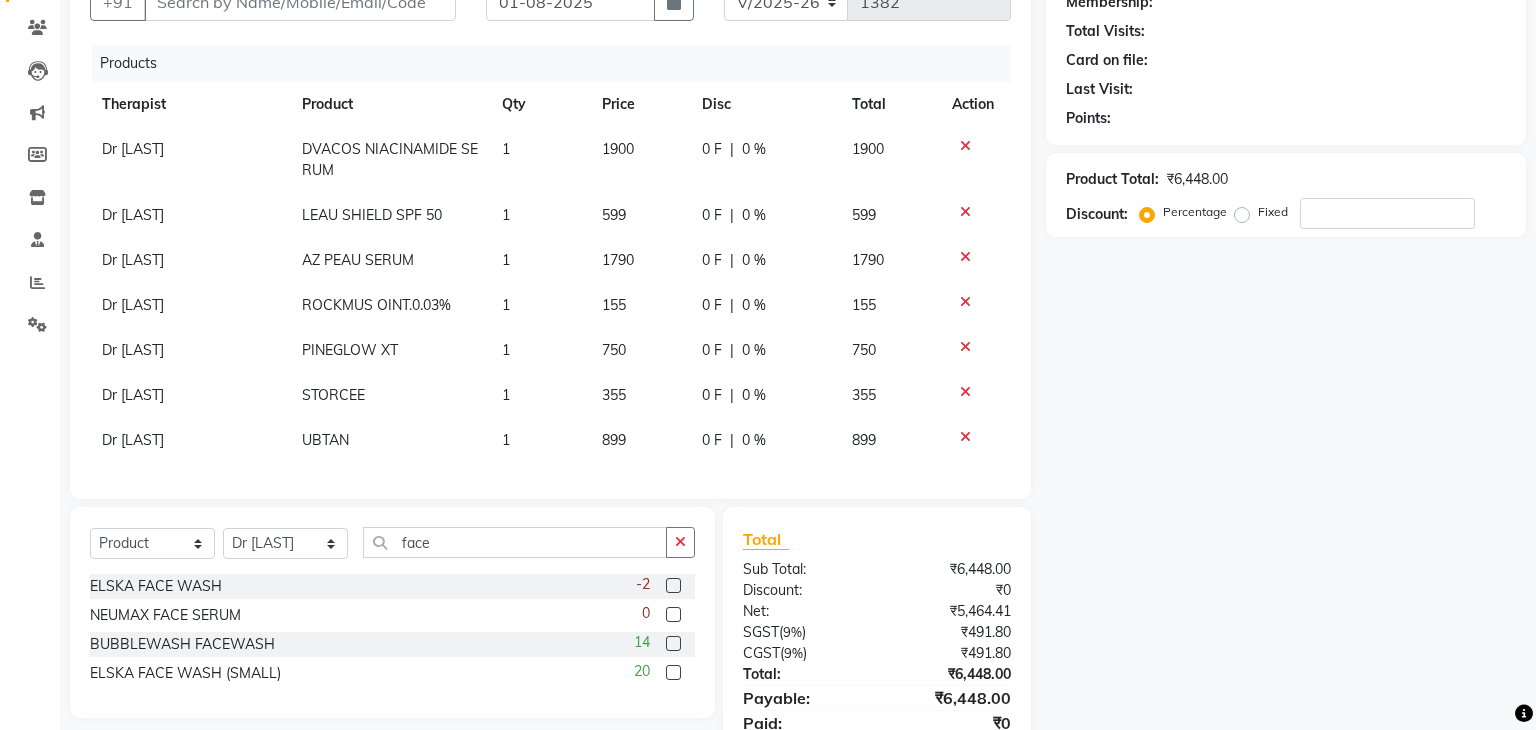 click 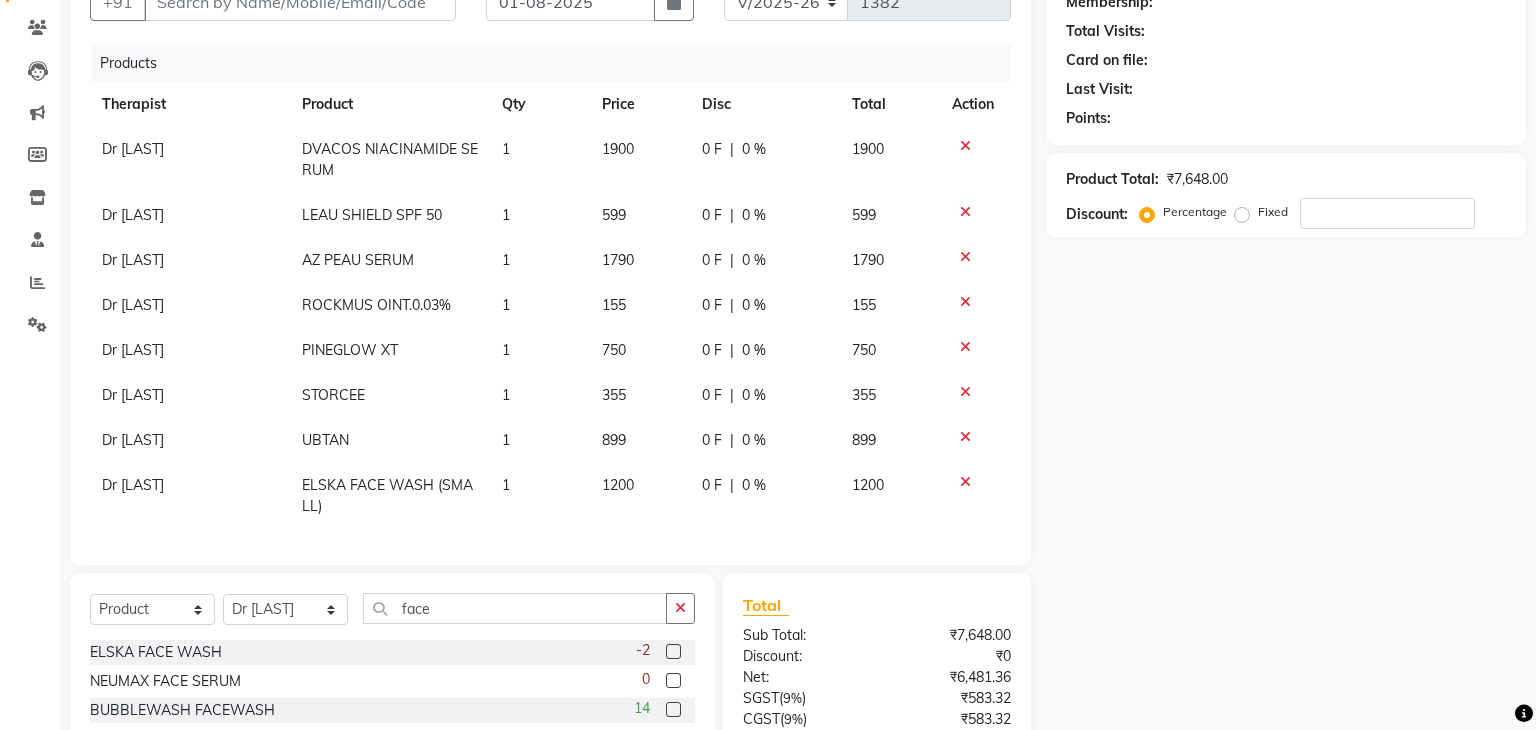 checkbox on "false" 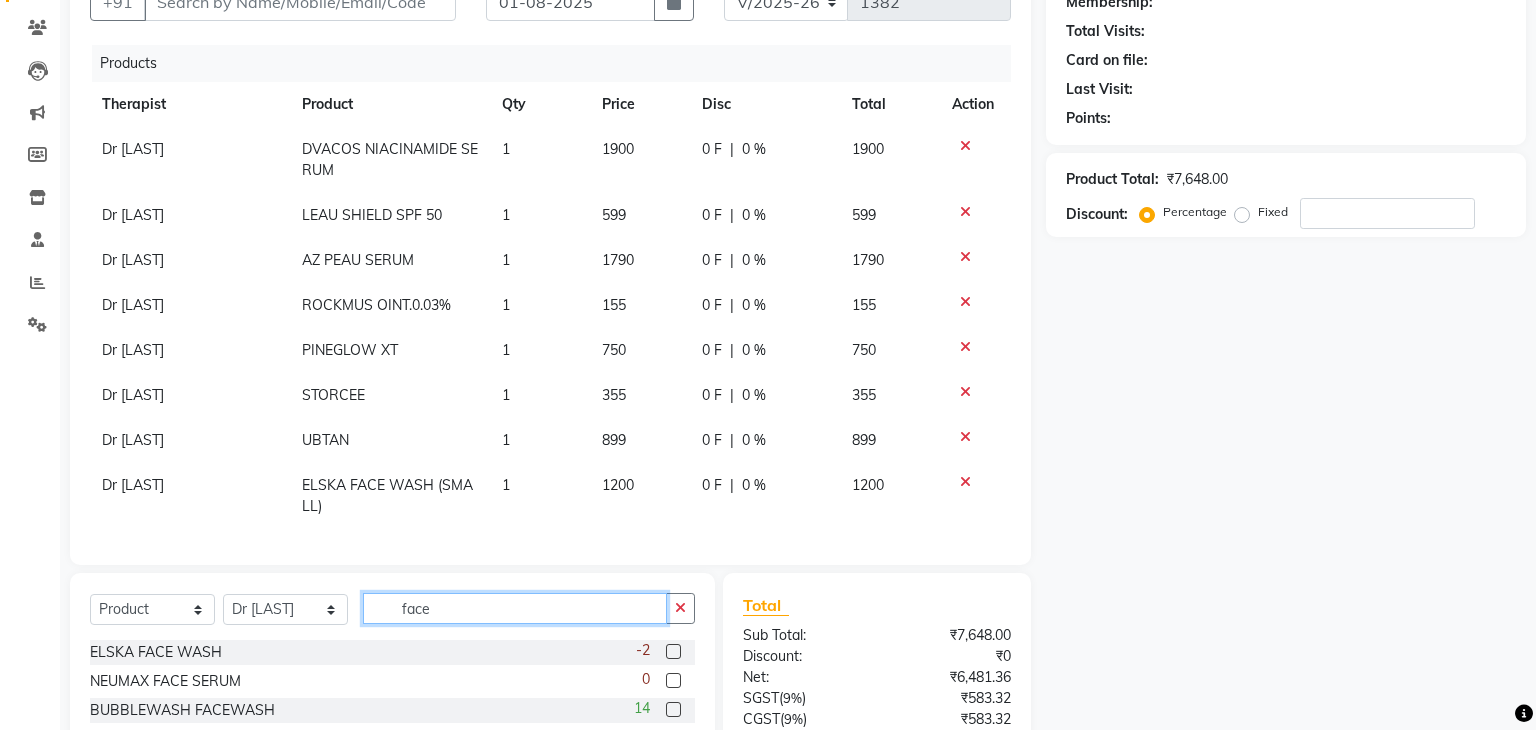 click on "face" 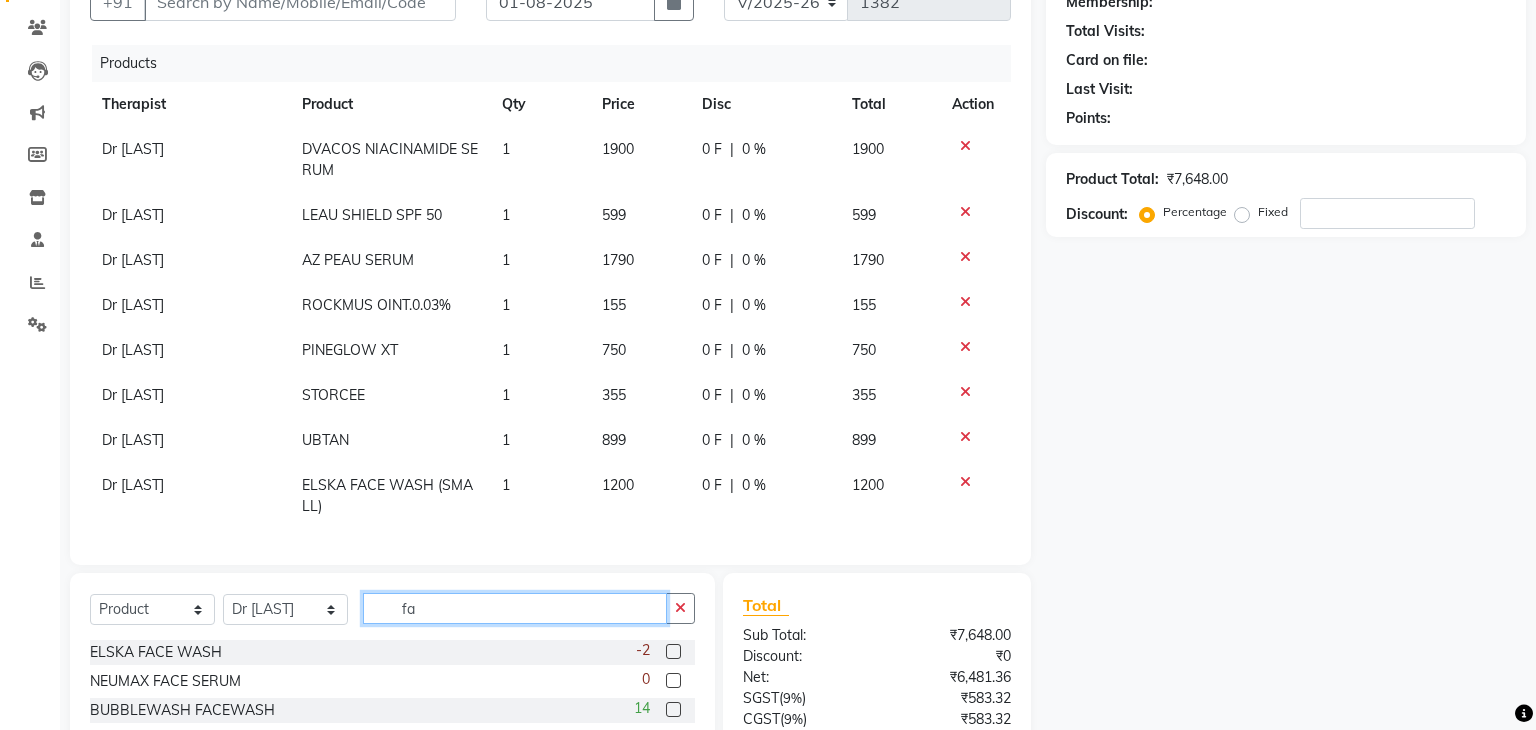 type on "f" 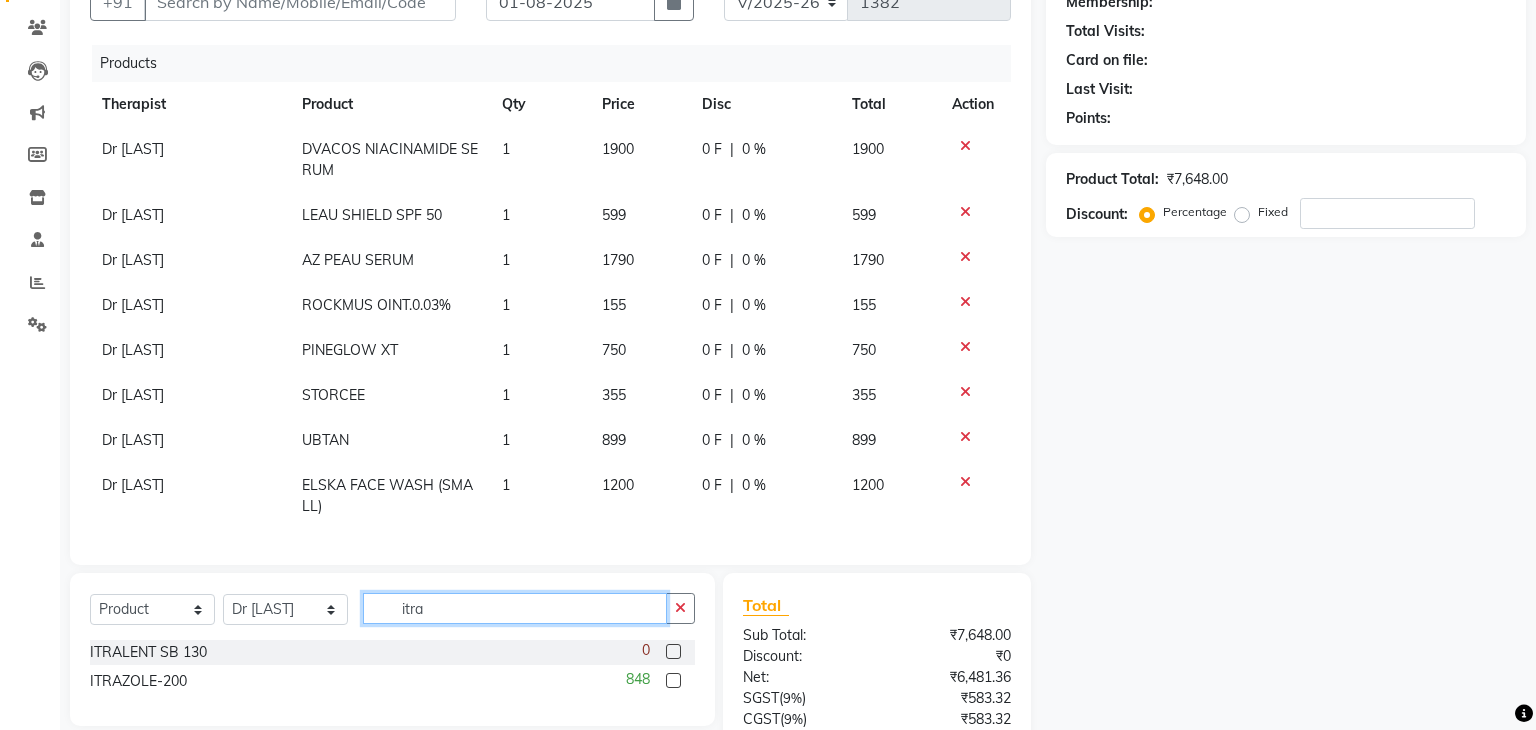 type on "itra" 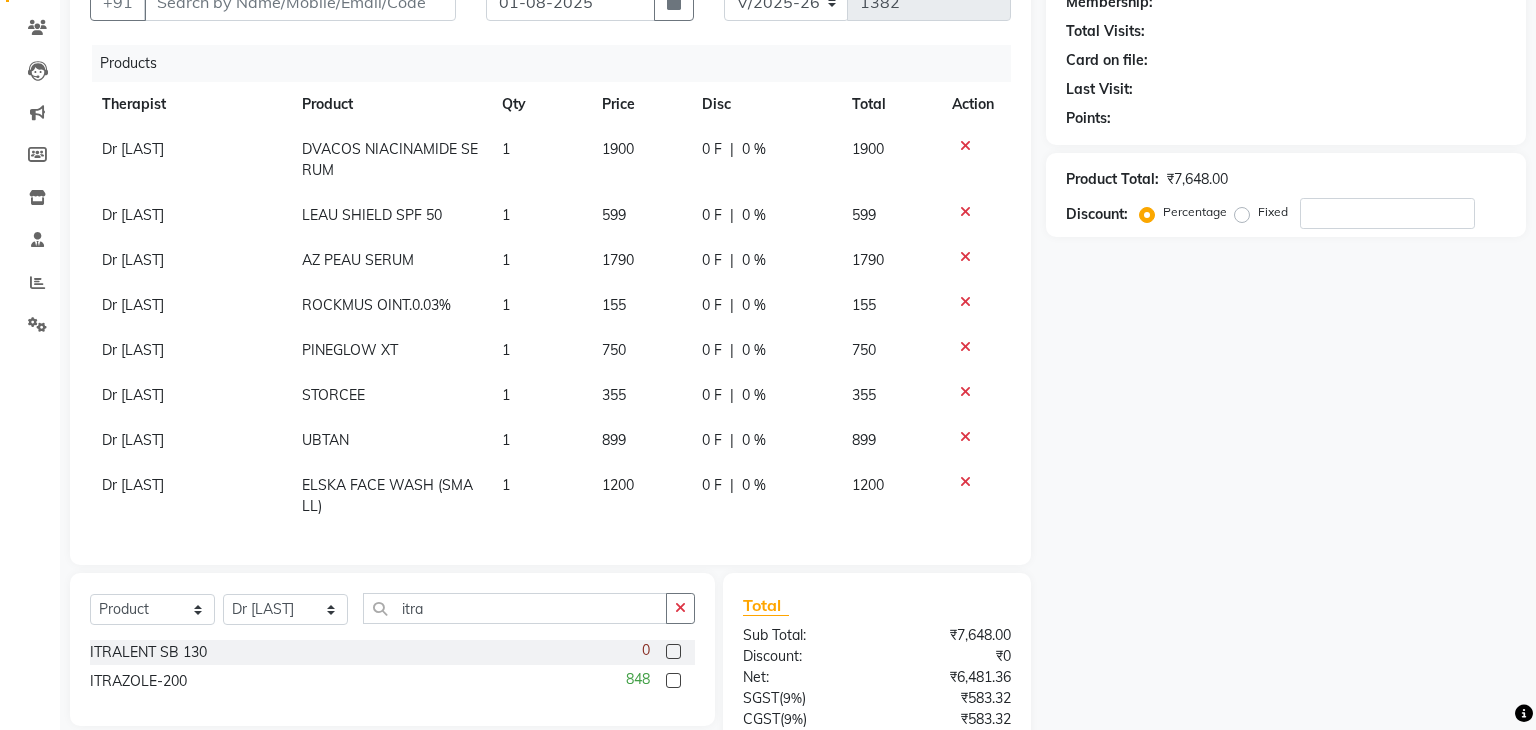 click 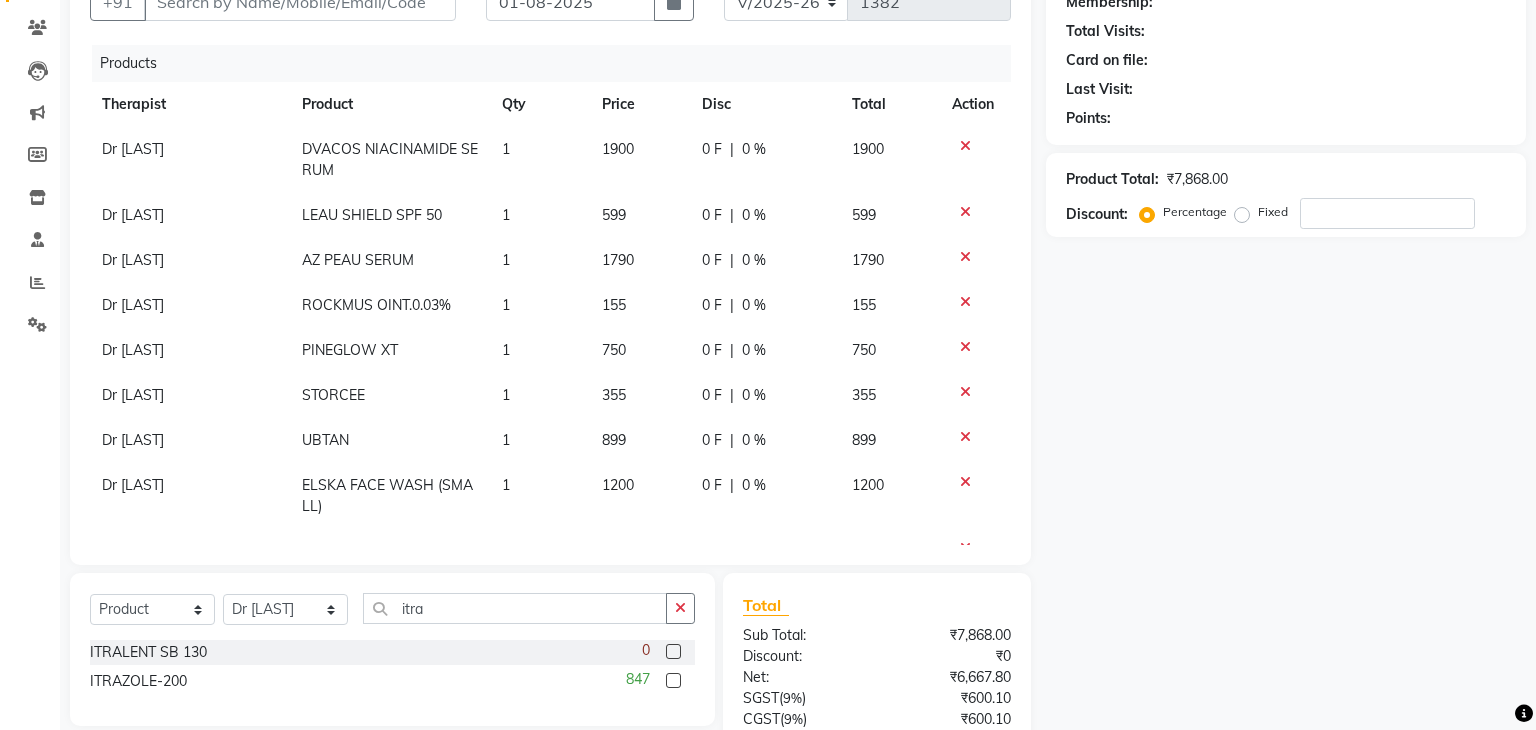click 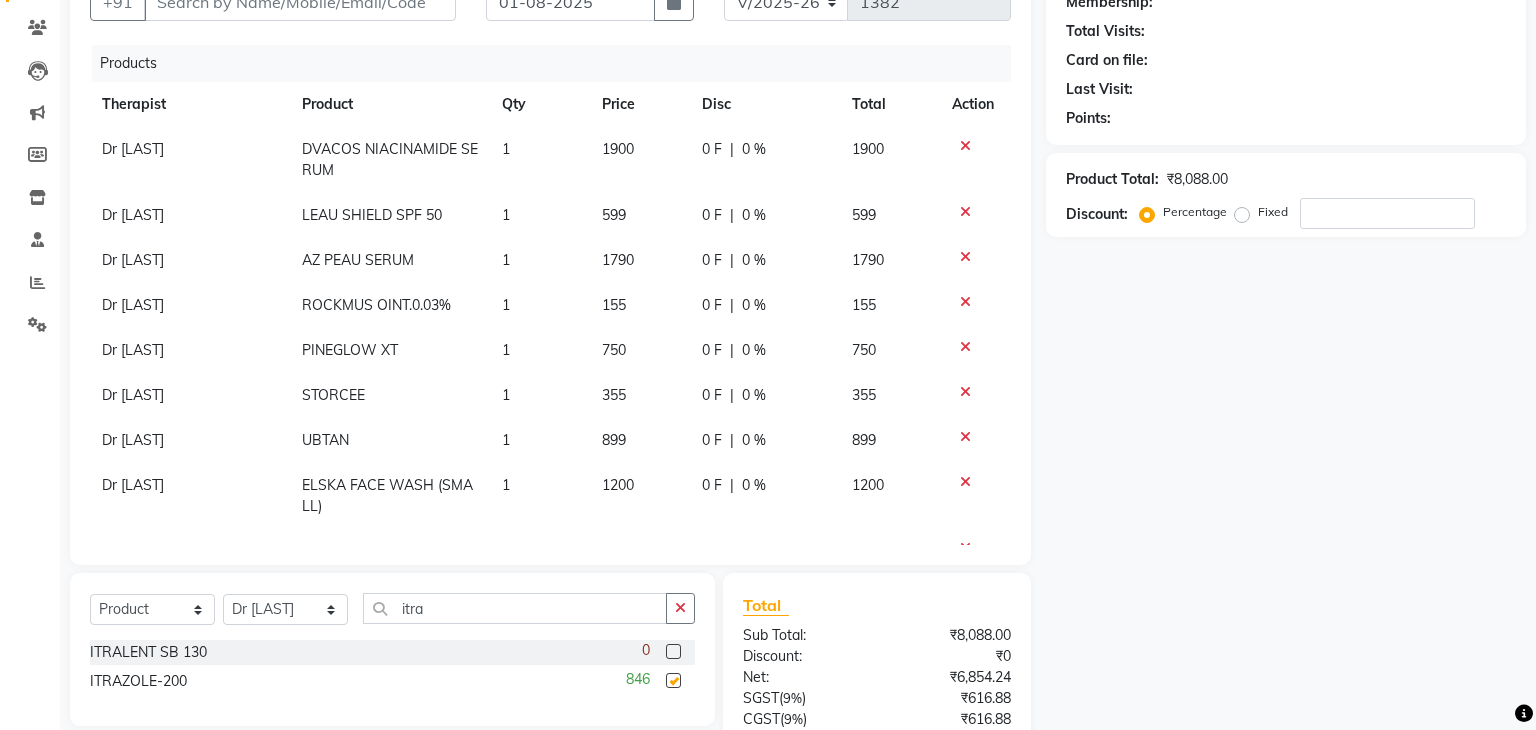 checkbox on "false" 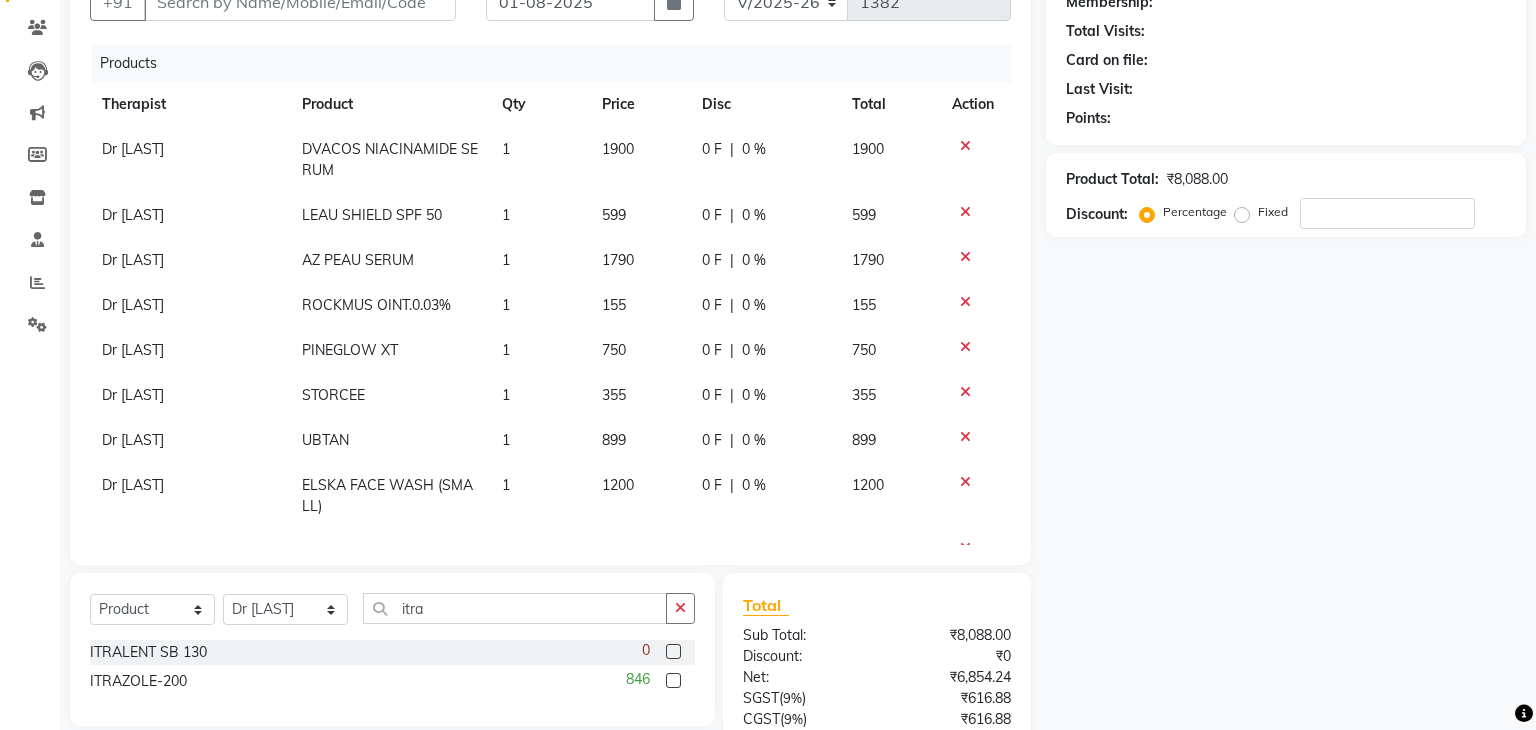 click 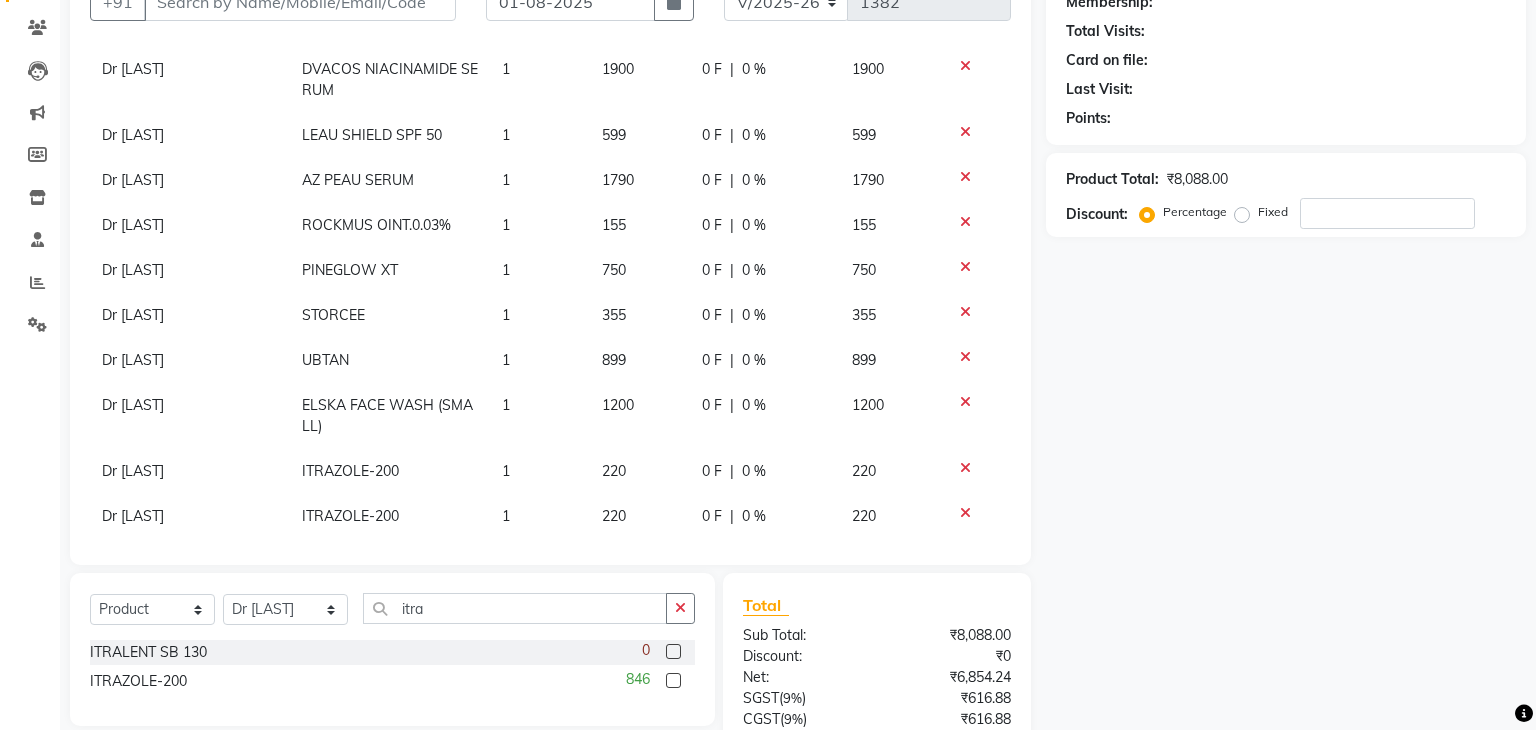 scroll, scrollTop: 90, scrollLeft: 0, axis: vertical 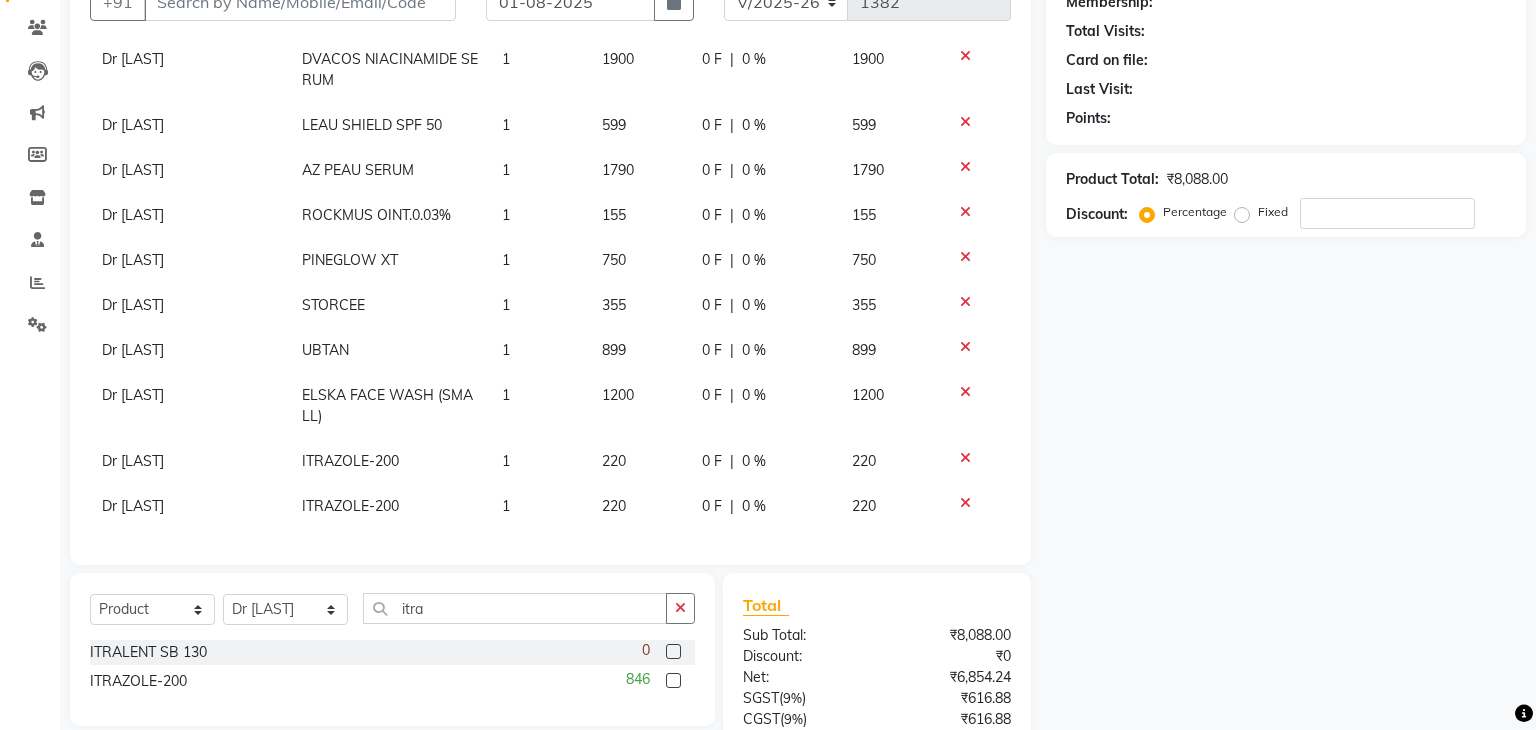 click 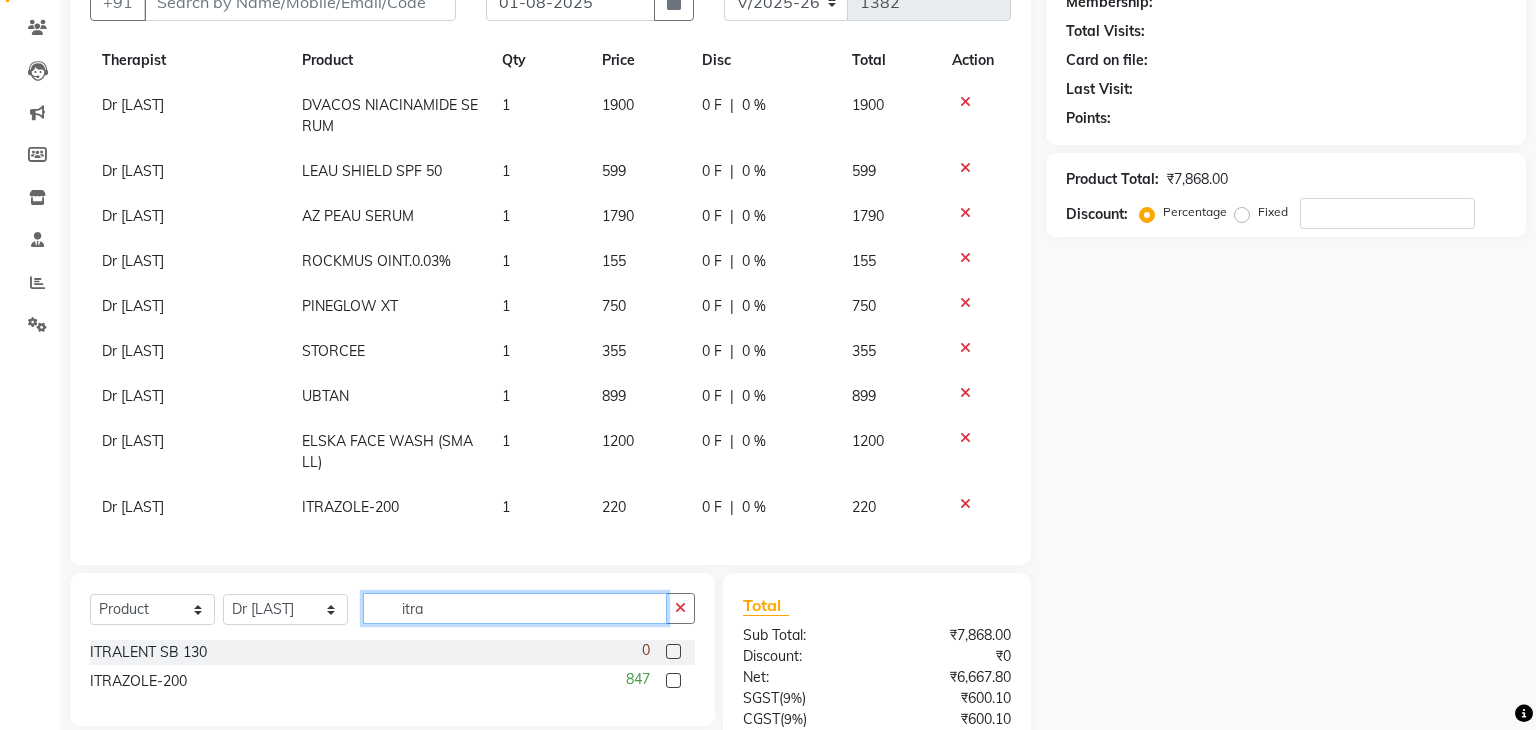 click on "itra" 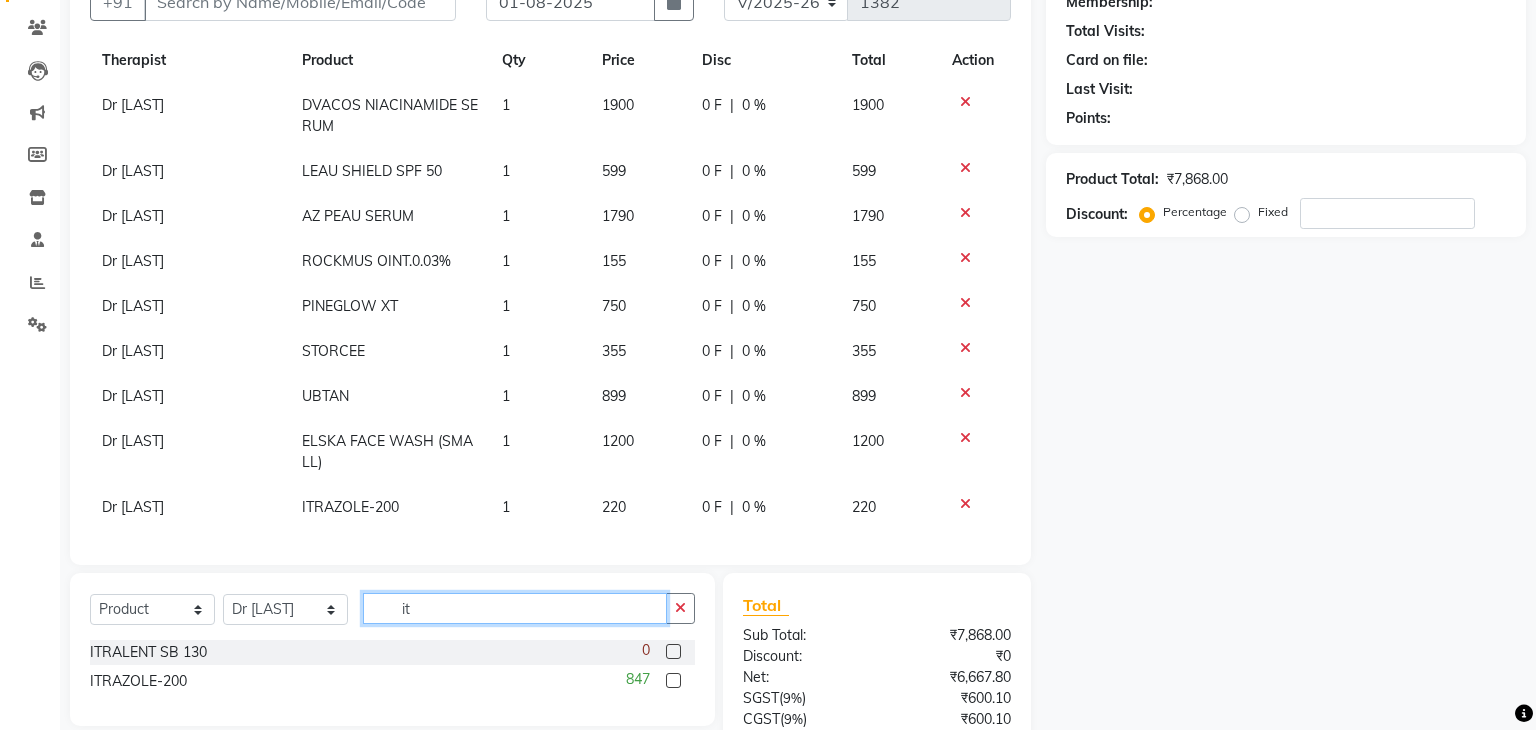 type on "i" 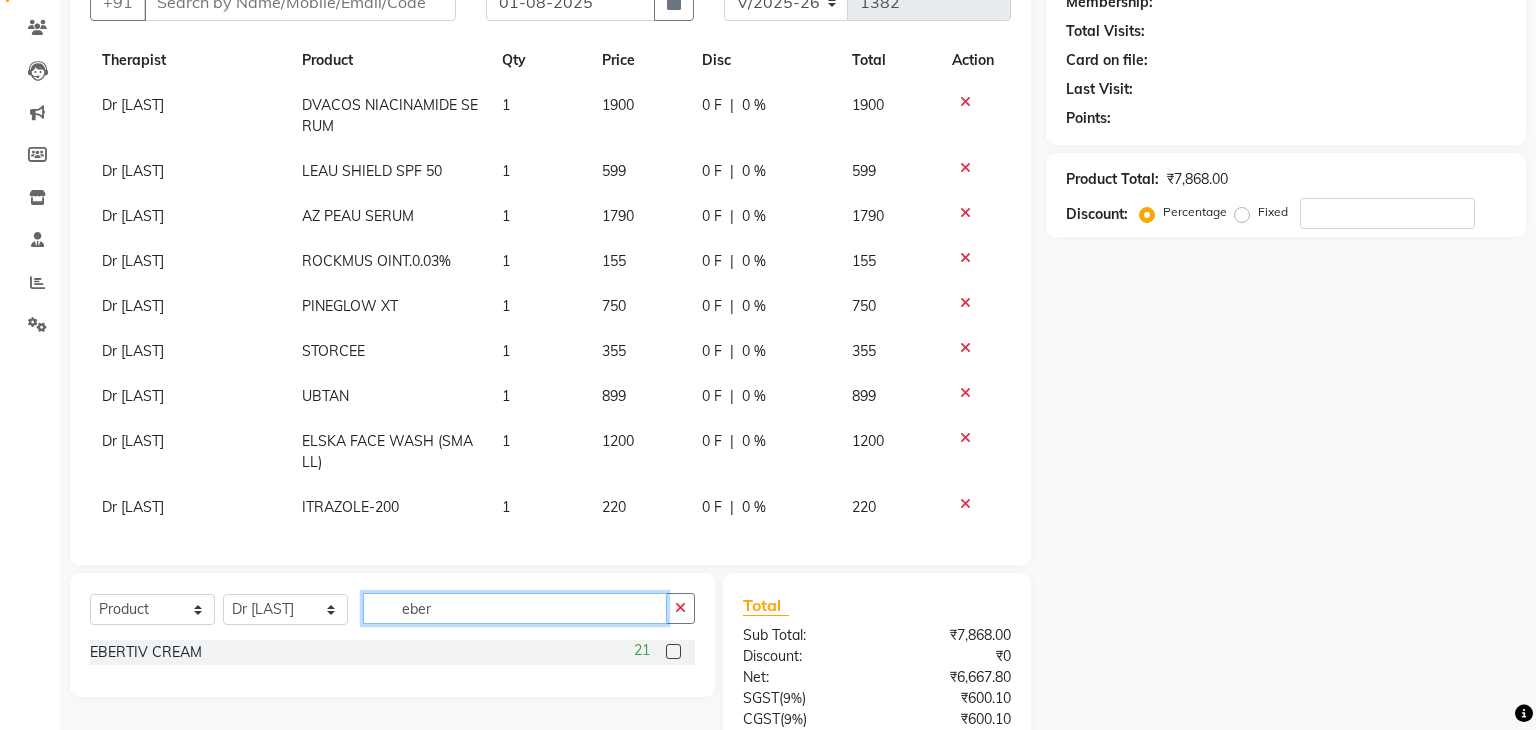 type on "eber" 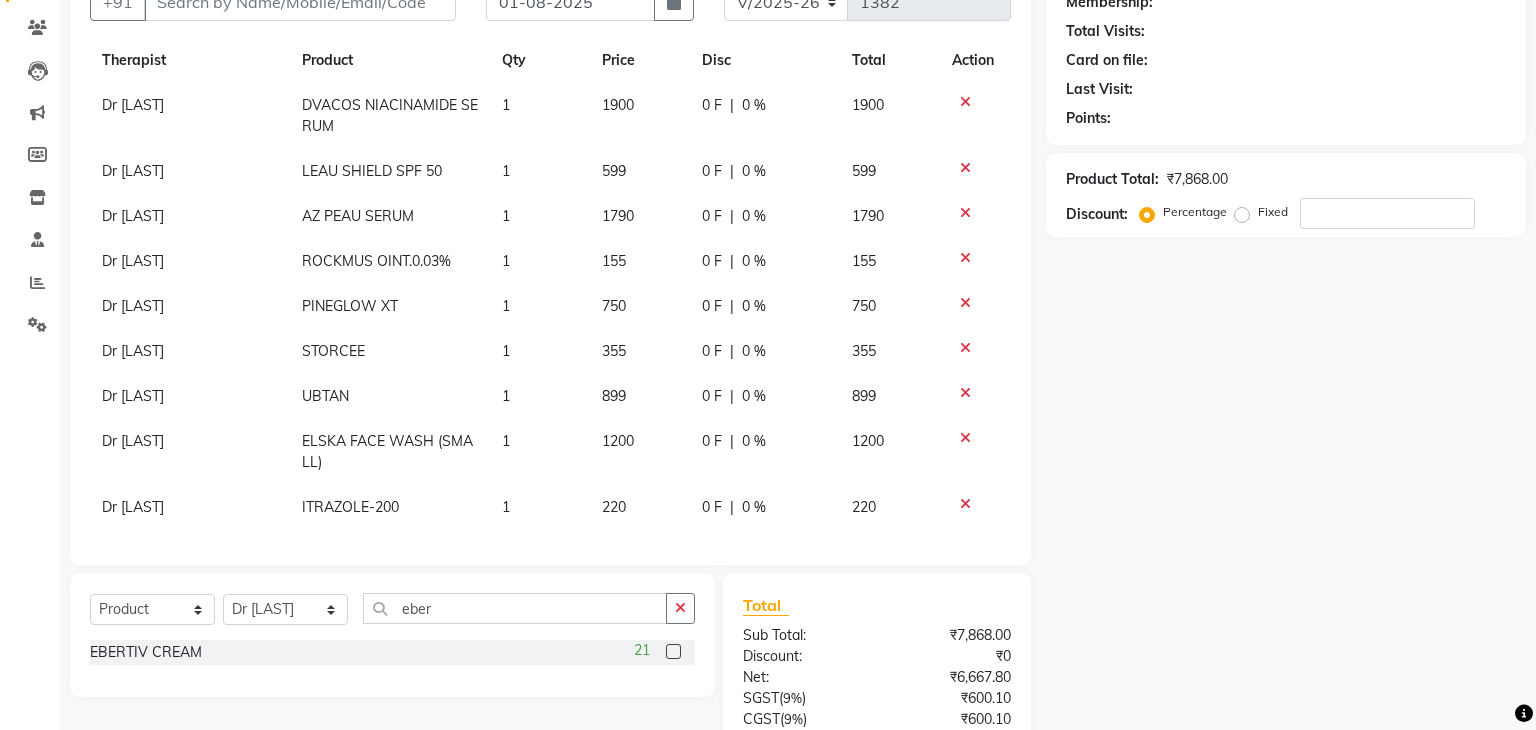 click 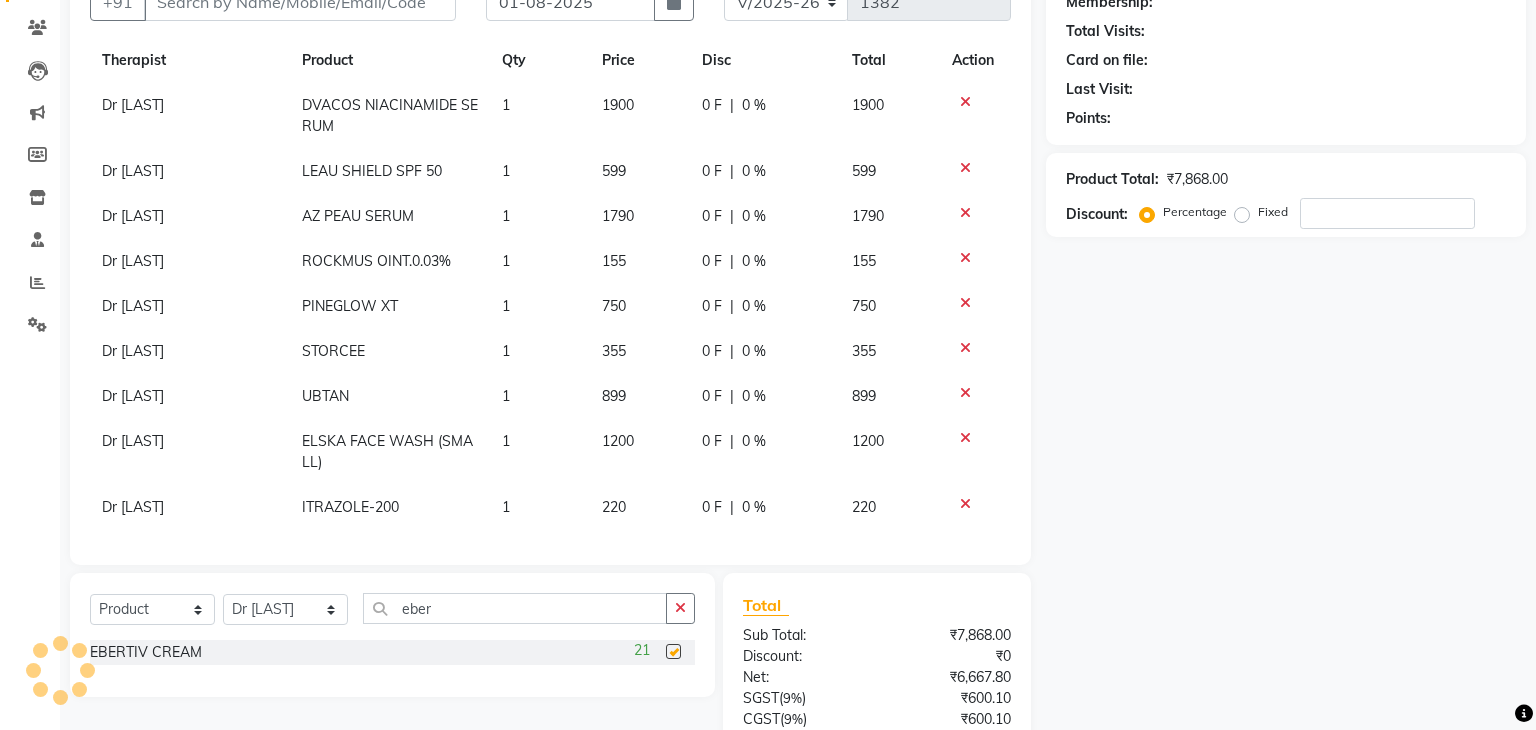 checkbox on "false" 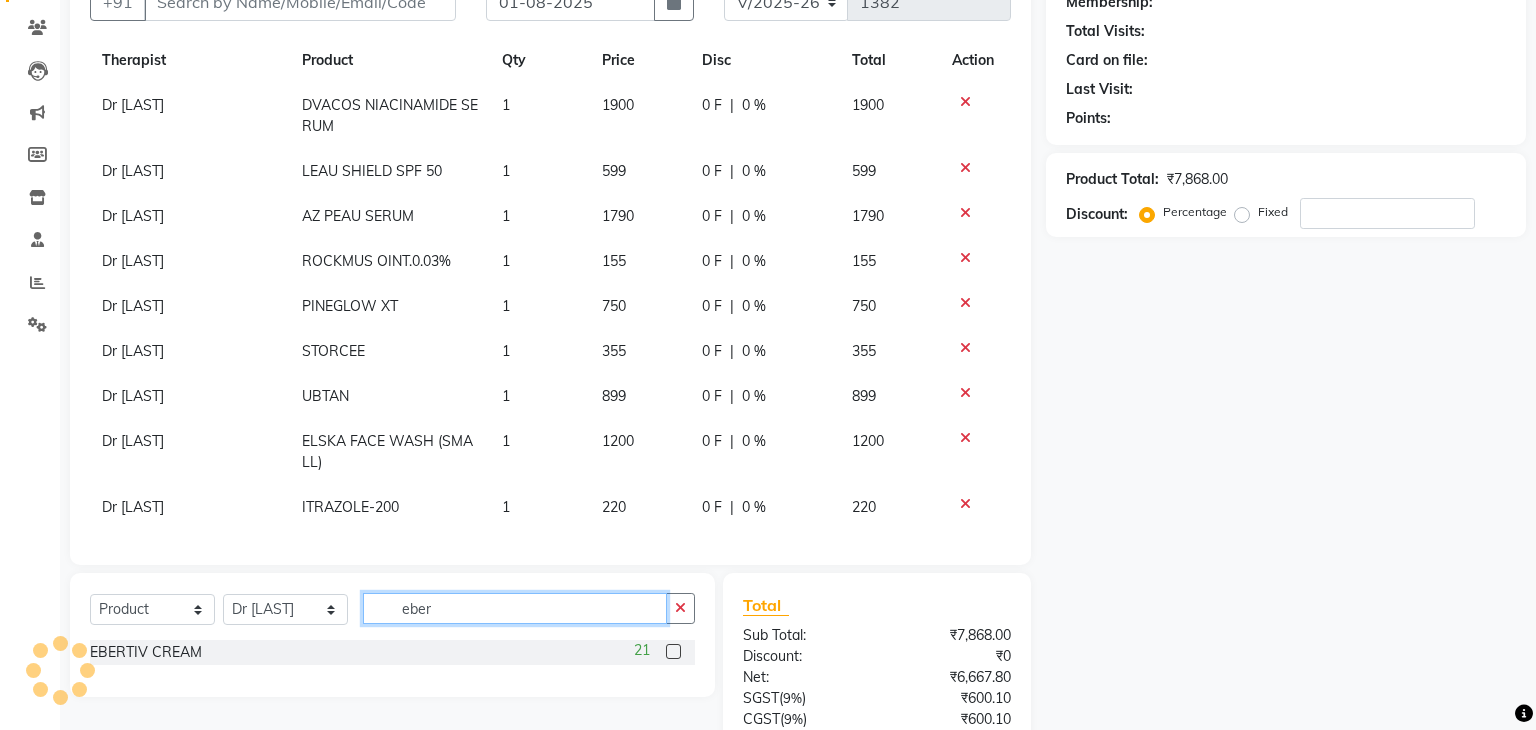 click on "eber" 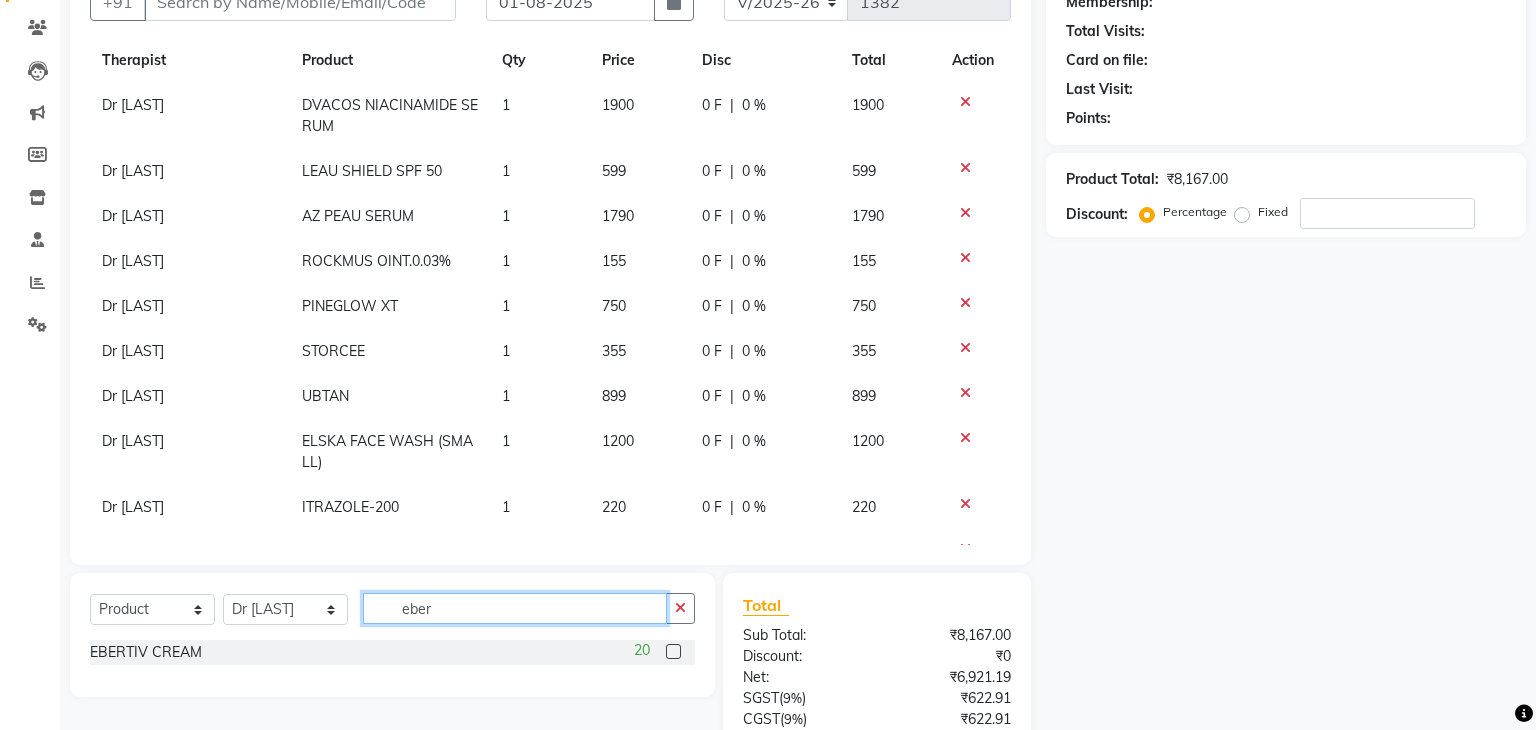 scroll, scrollTop: 90, scrollLeft: 0, axis: vertical 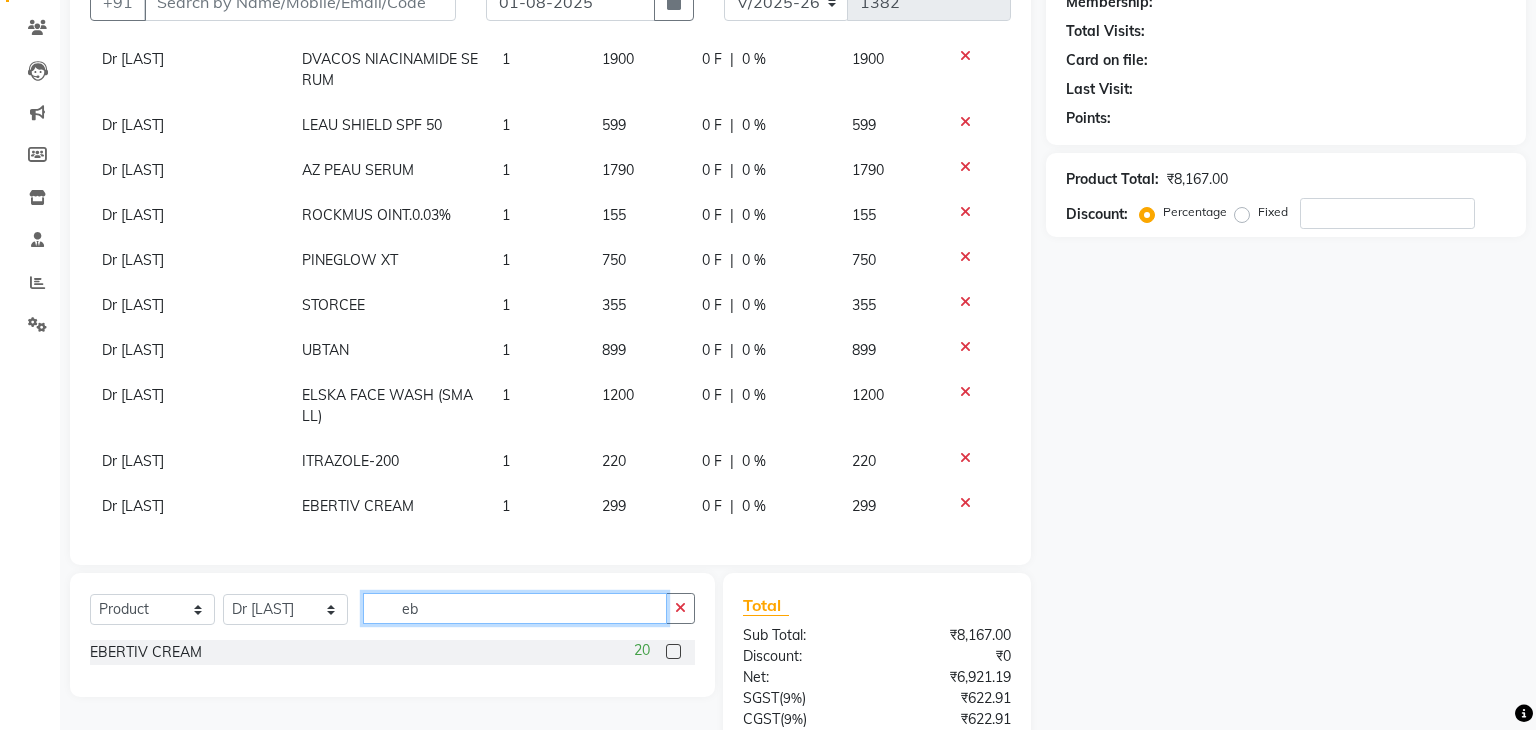 type on "e" 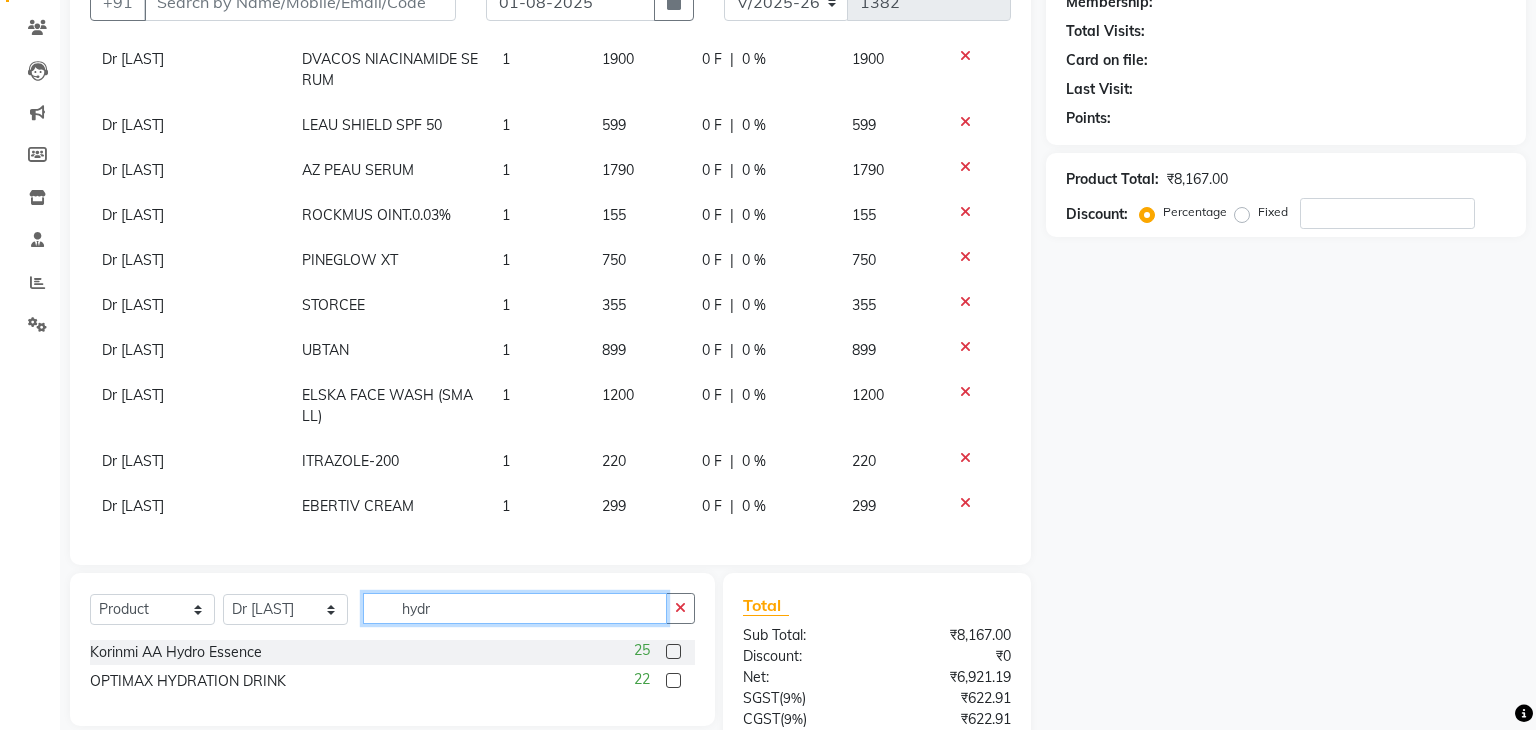 type on "hydr" 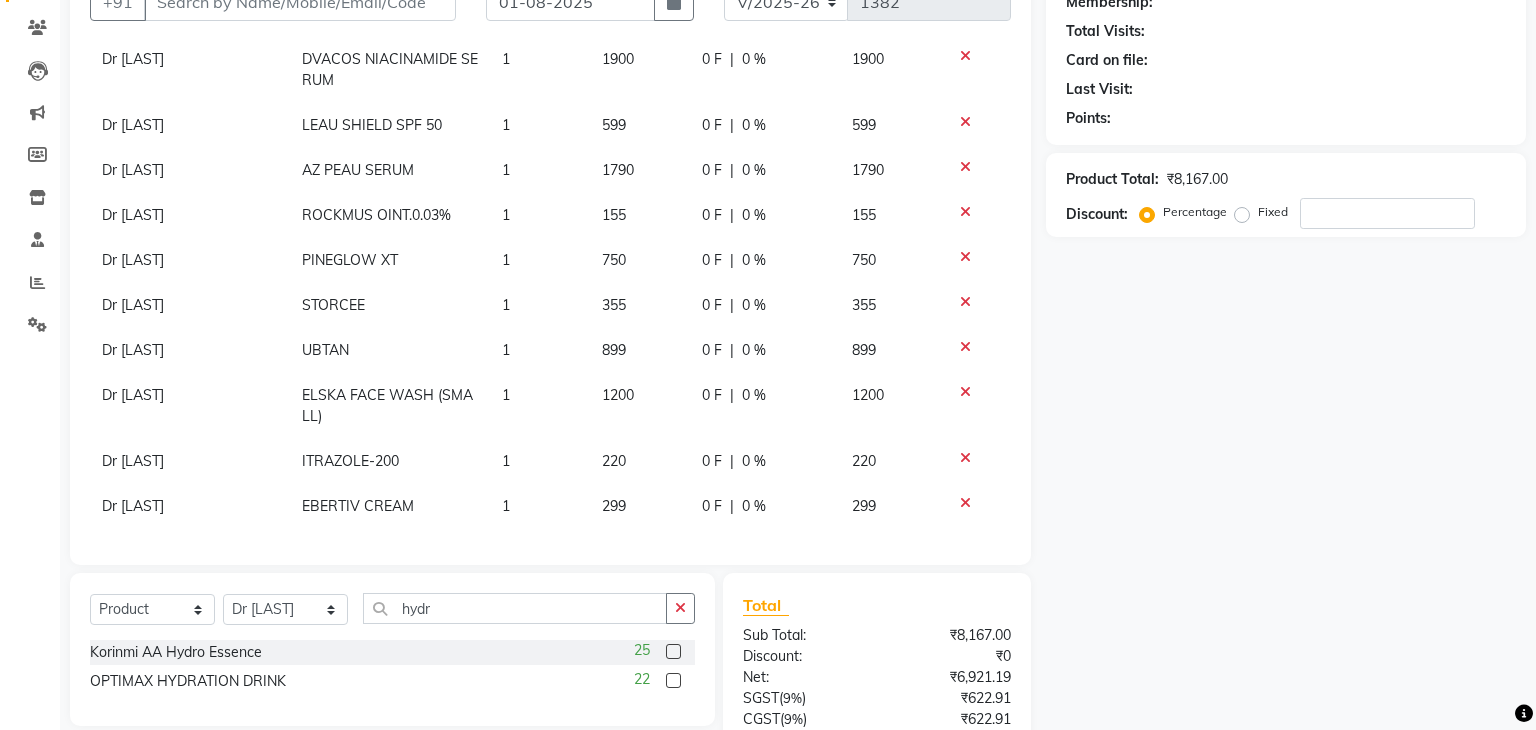 click 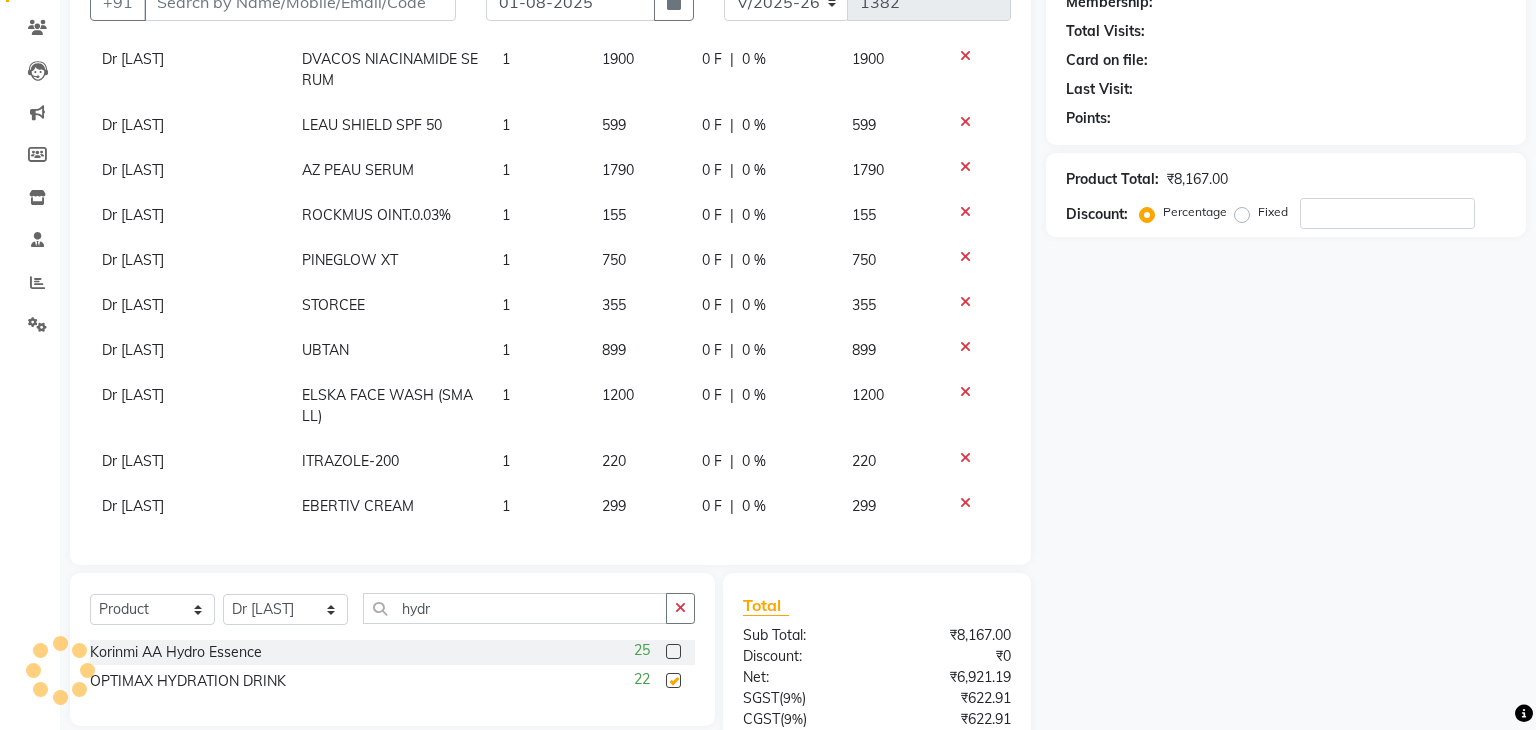 checkbox on "false" 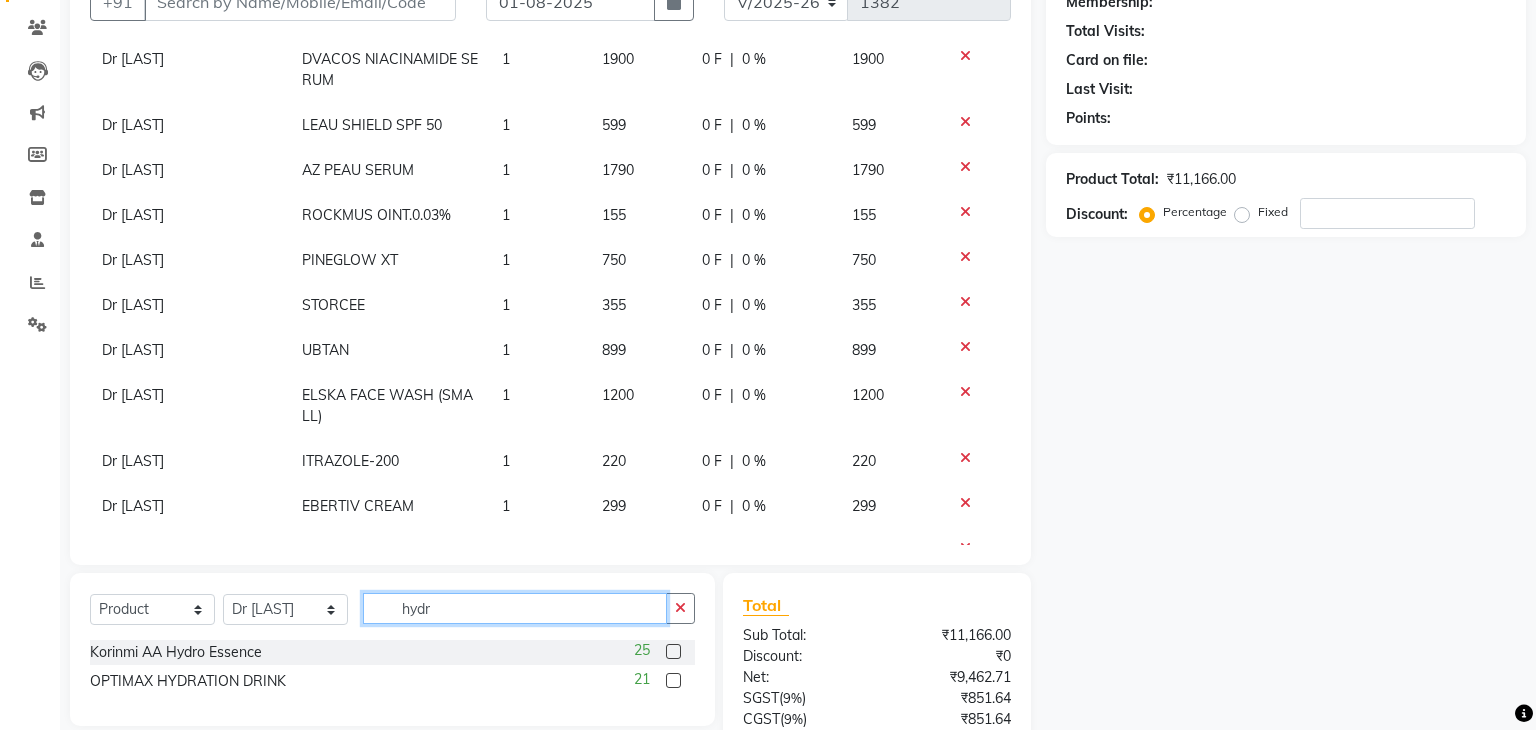 click on "hydr" 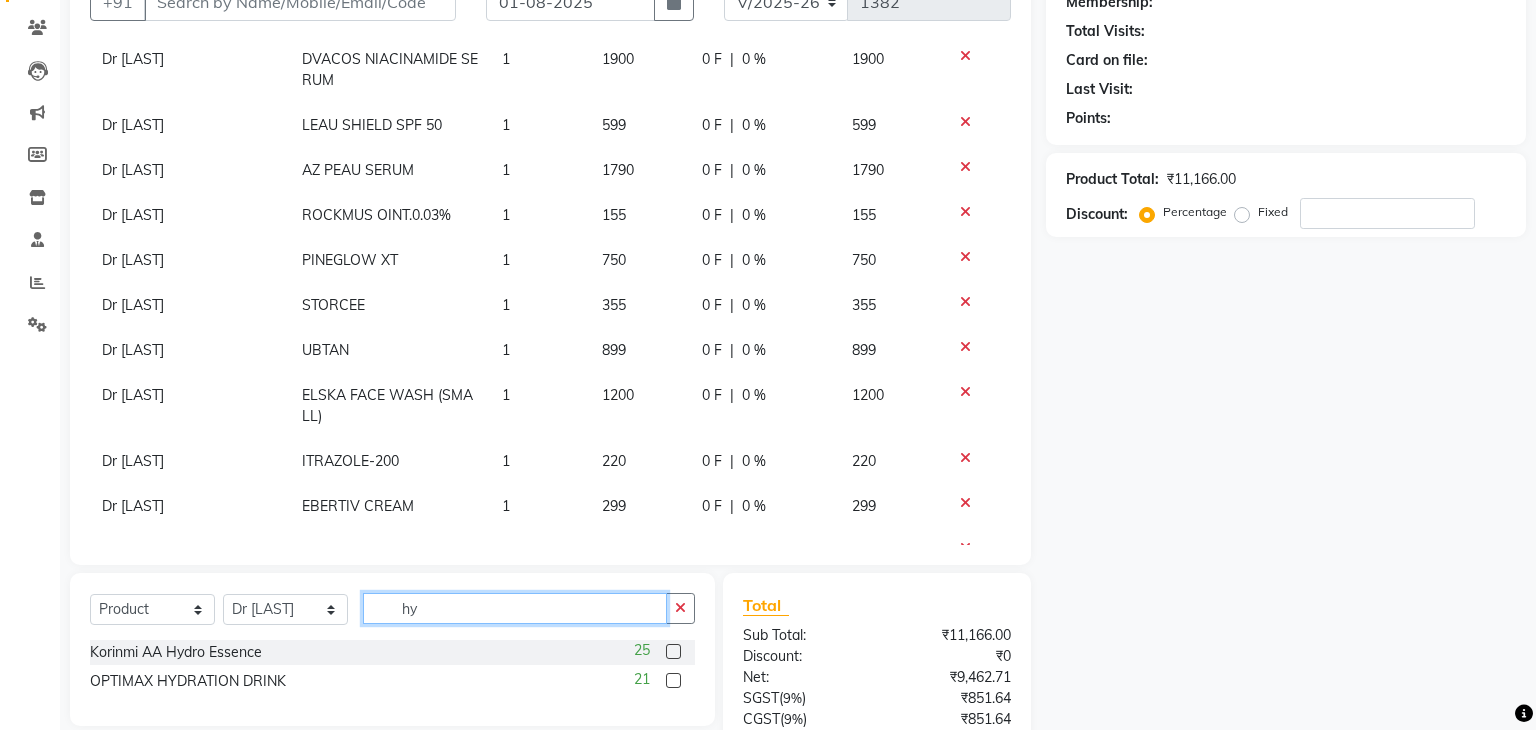 type on "h" 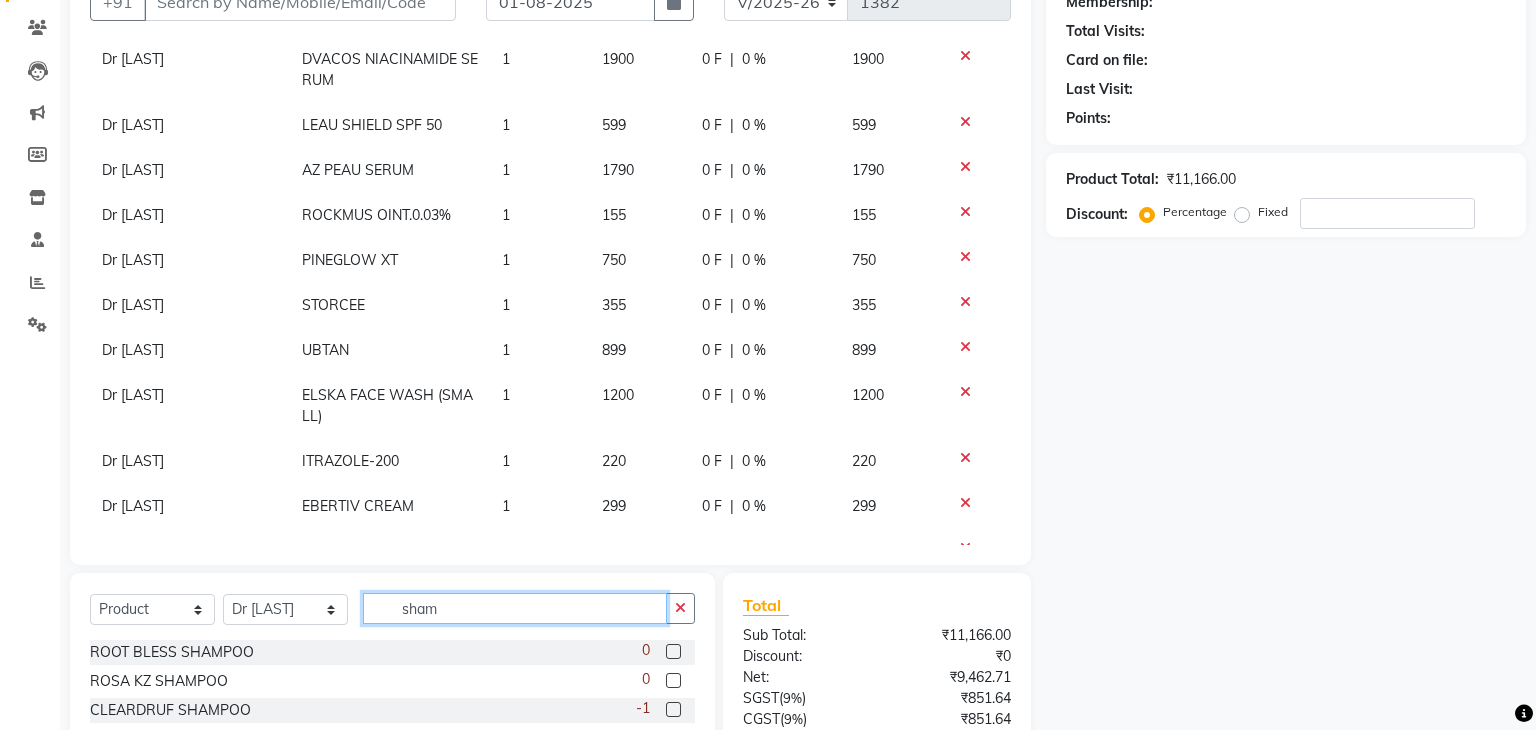 scroll, scrollTop: 371, scrollLeft: 0, axis: vertical 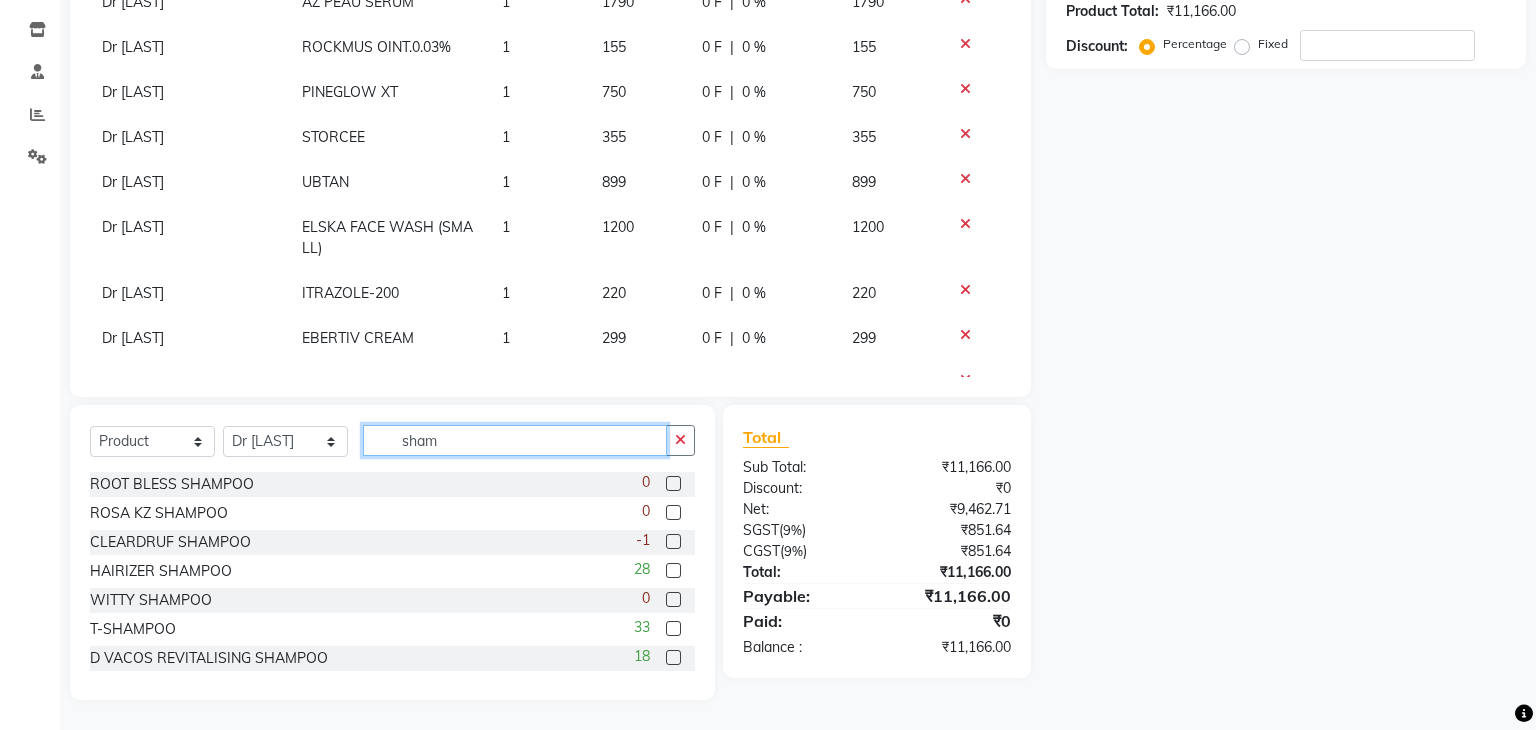 type on "sham" 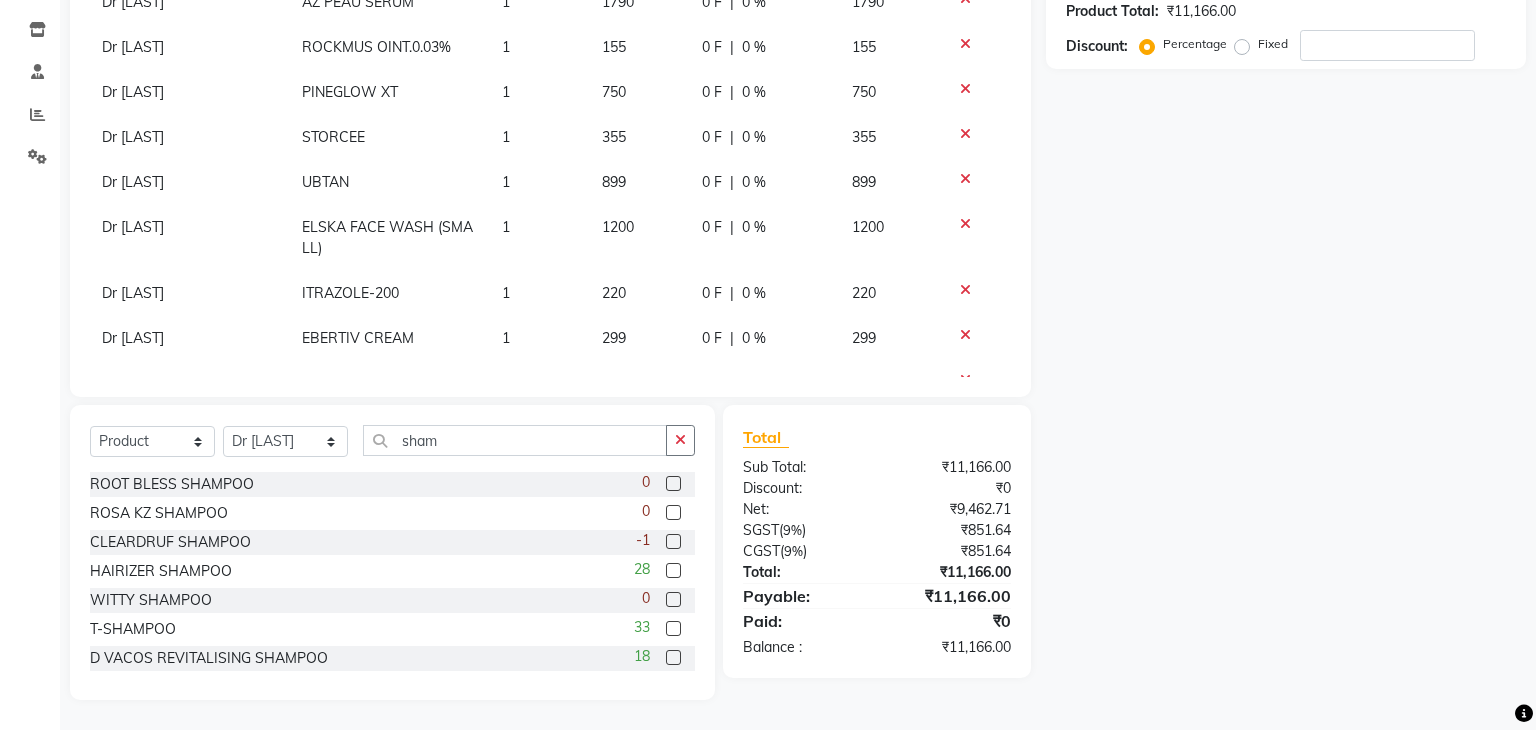 click 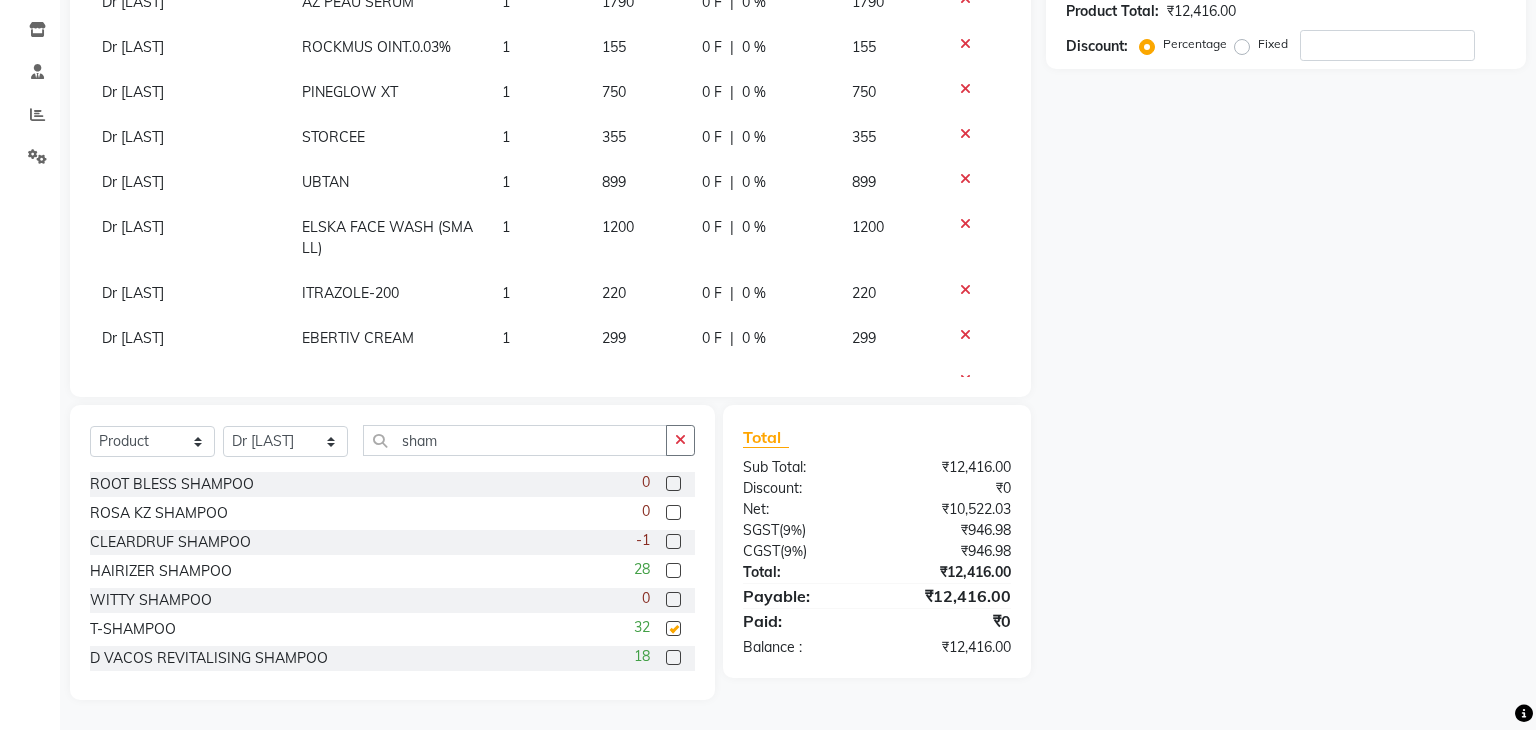 checkbox on "false" 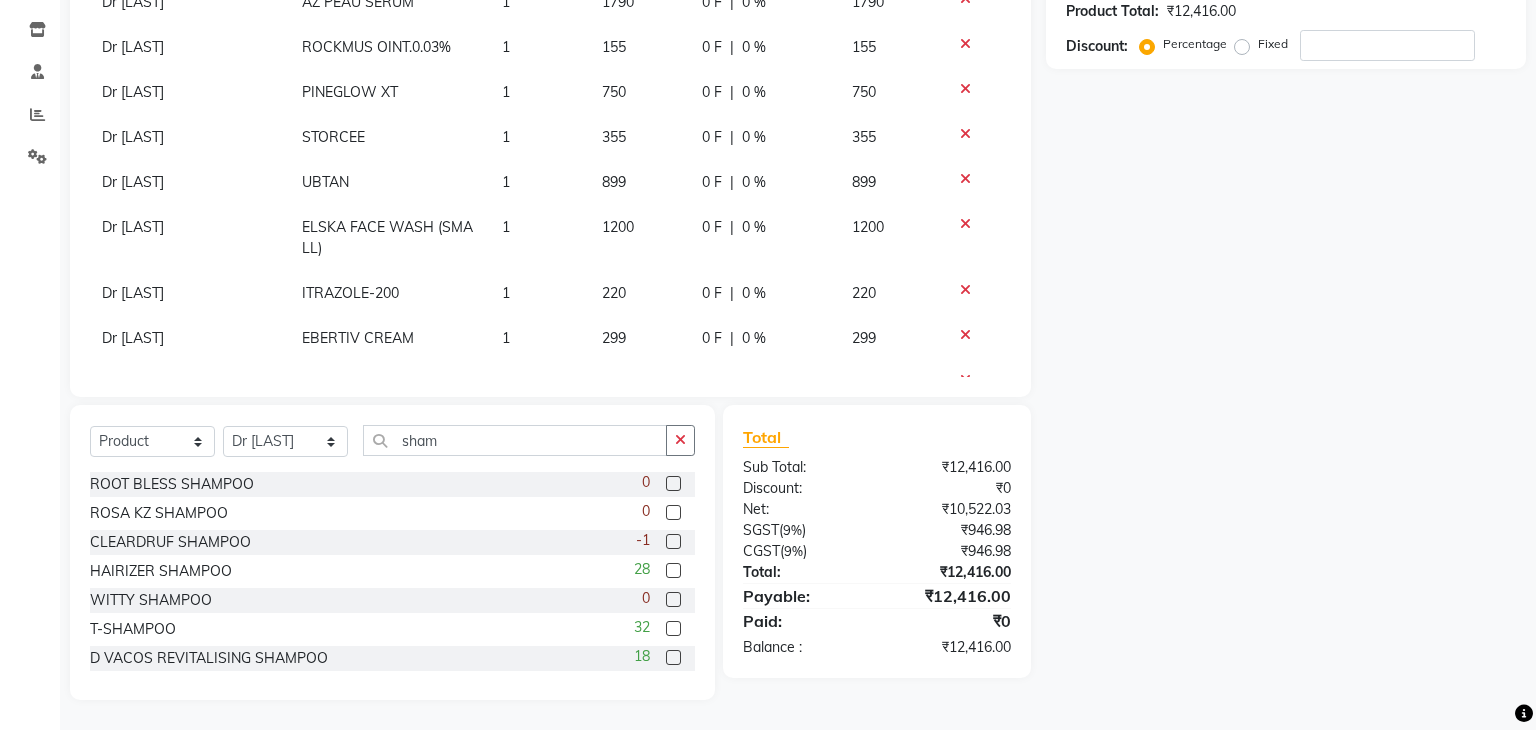 click 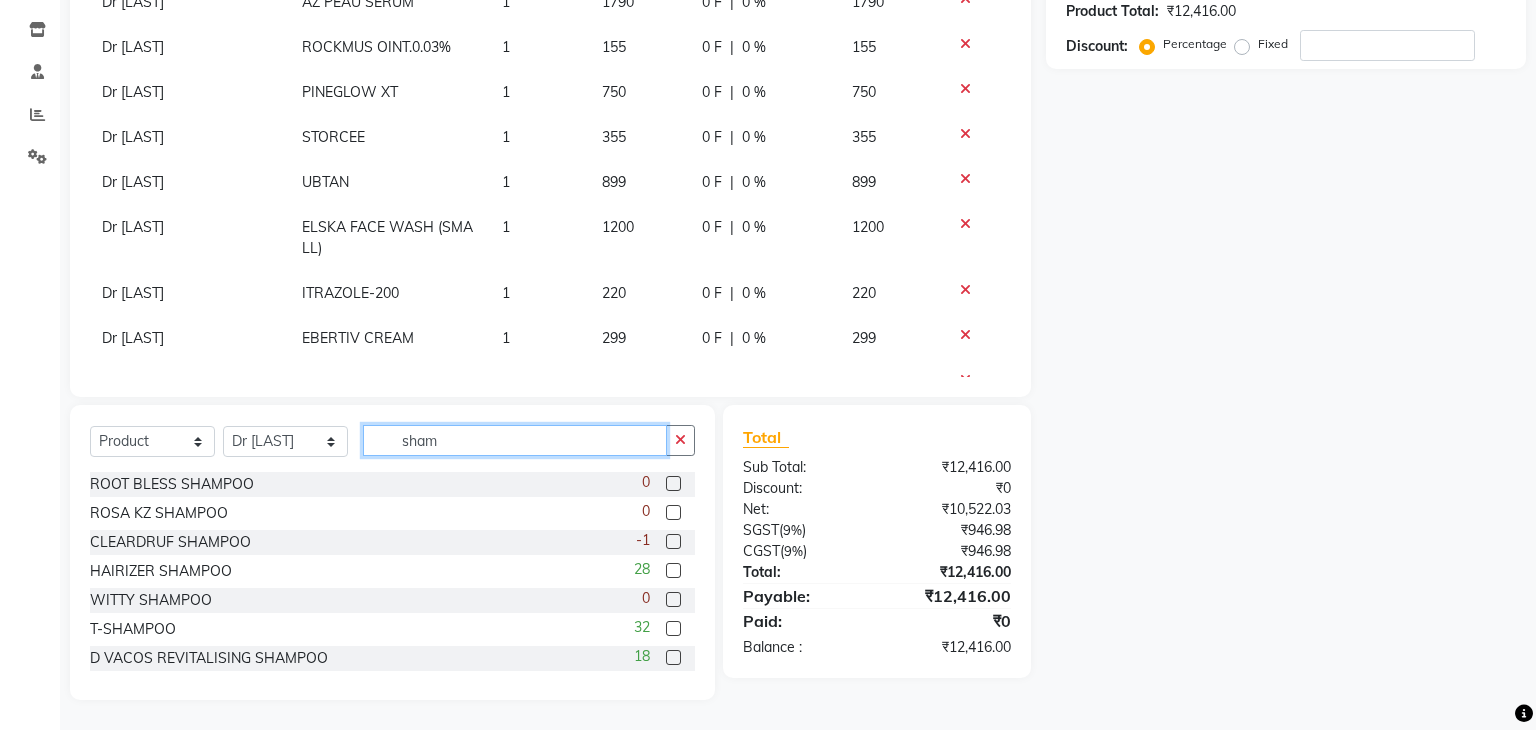 click on "sham" 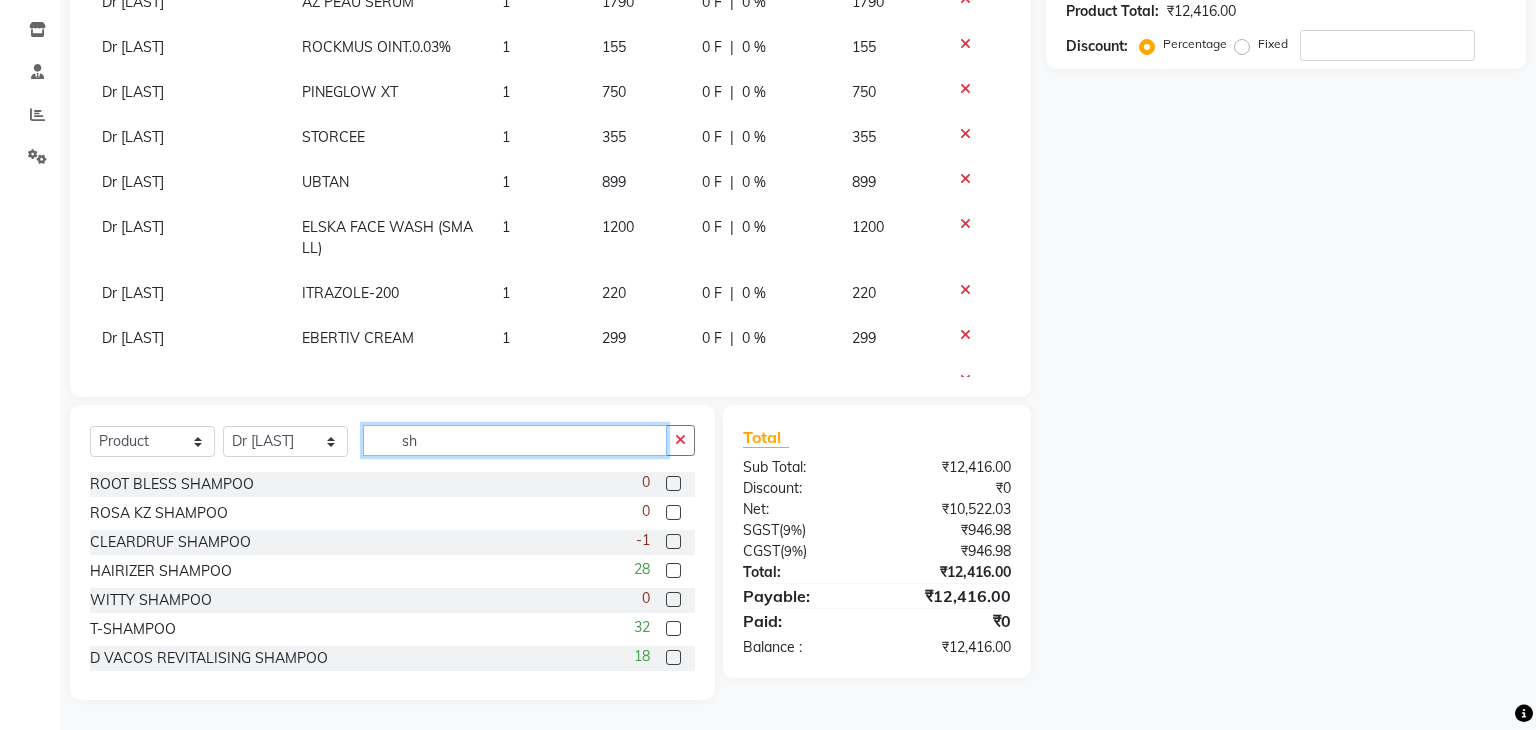 type on "s" 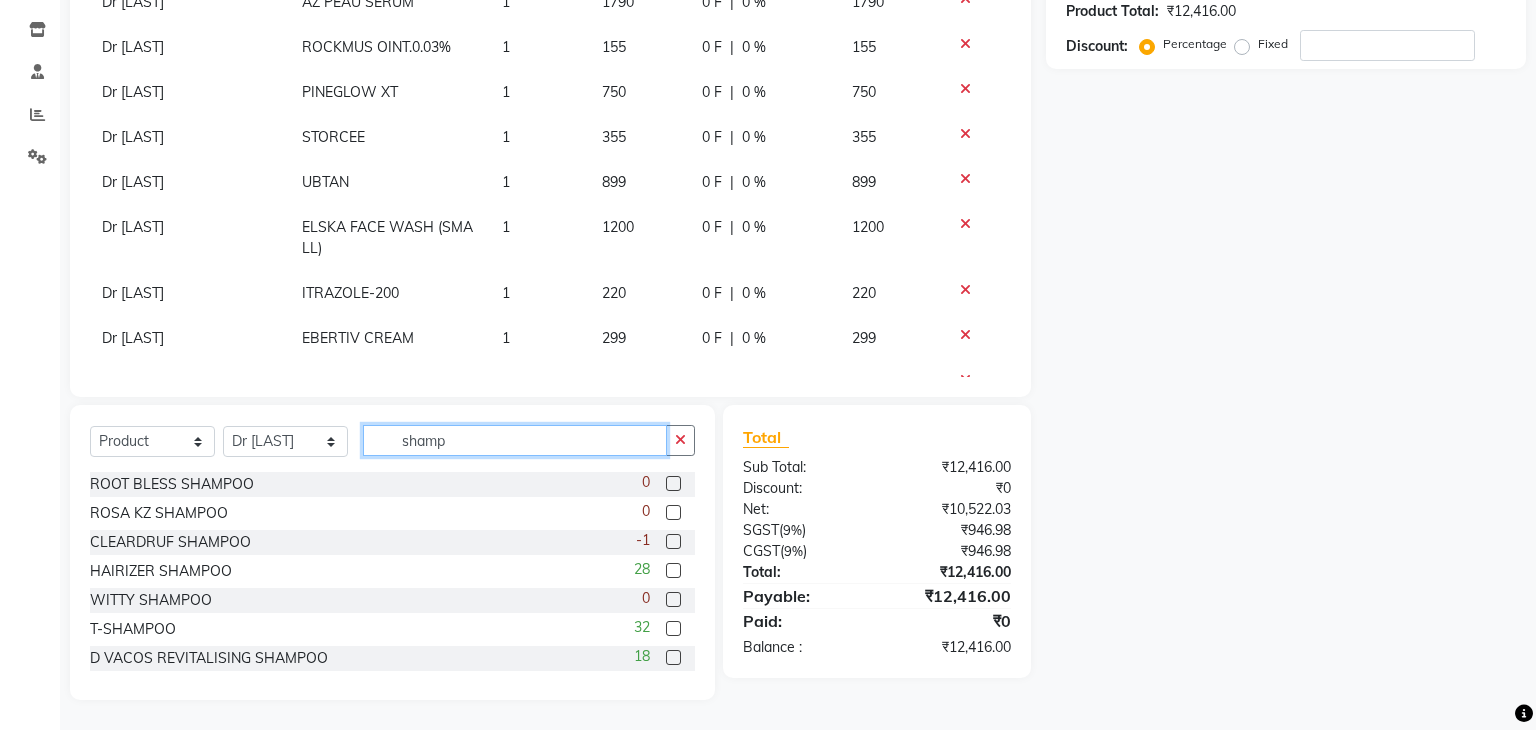 type on "shamp" 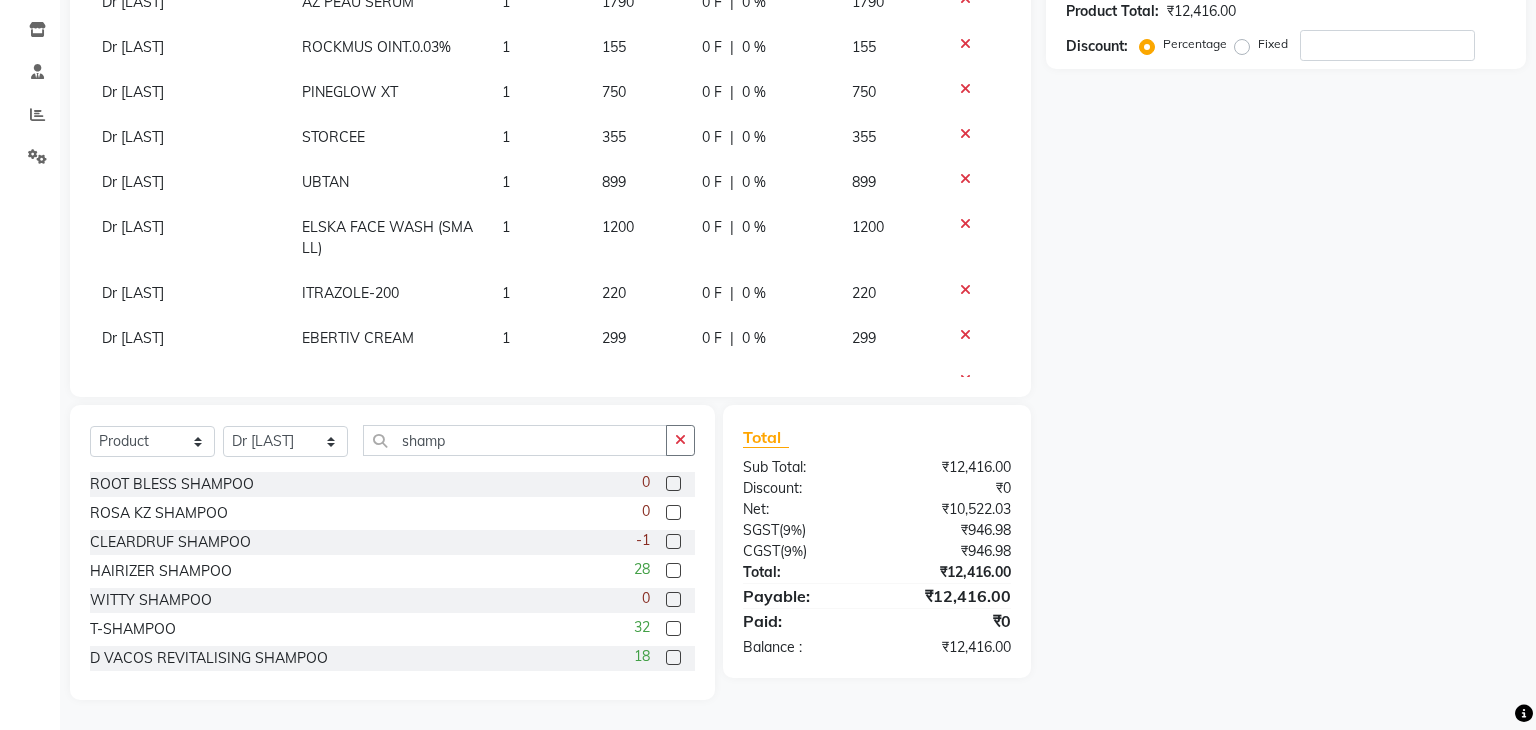 click 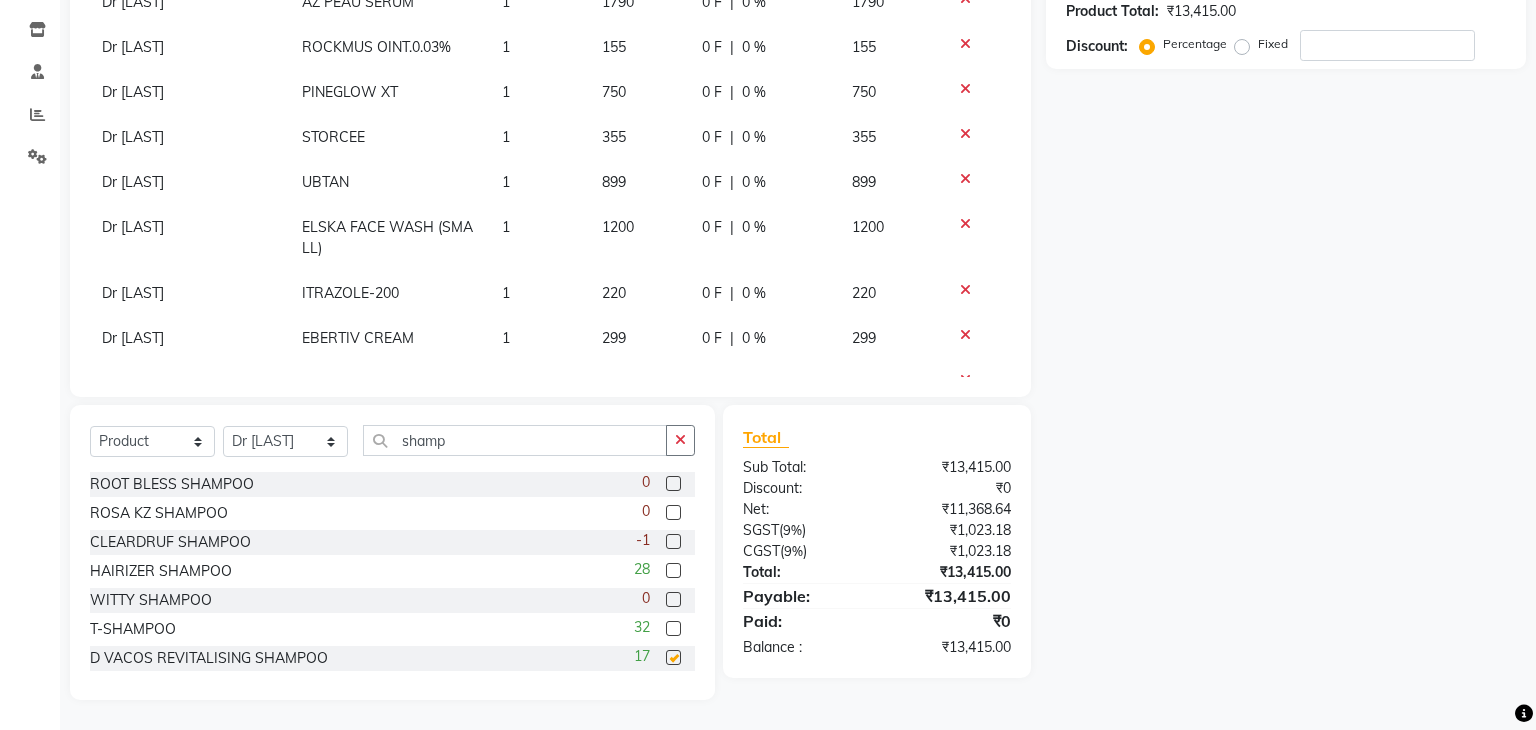 checkbox on "false" 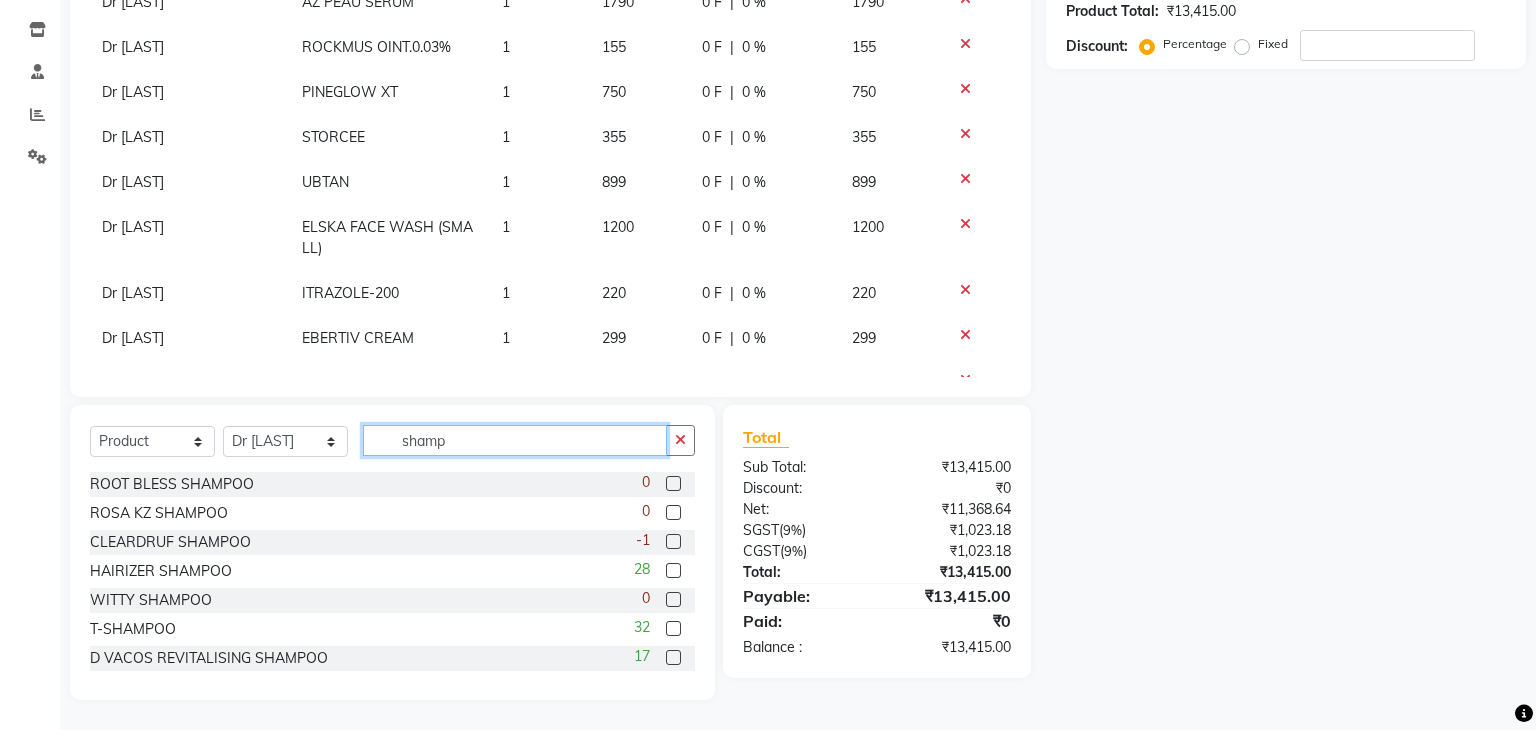 click on "shamp" 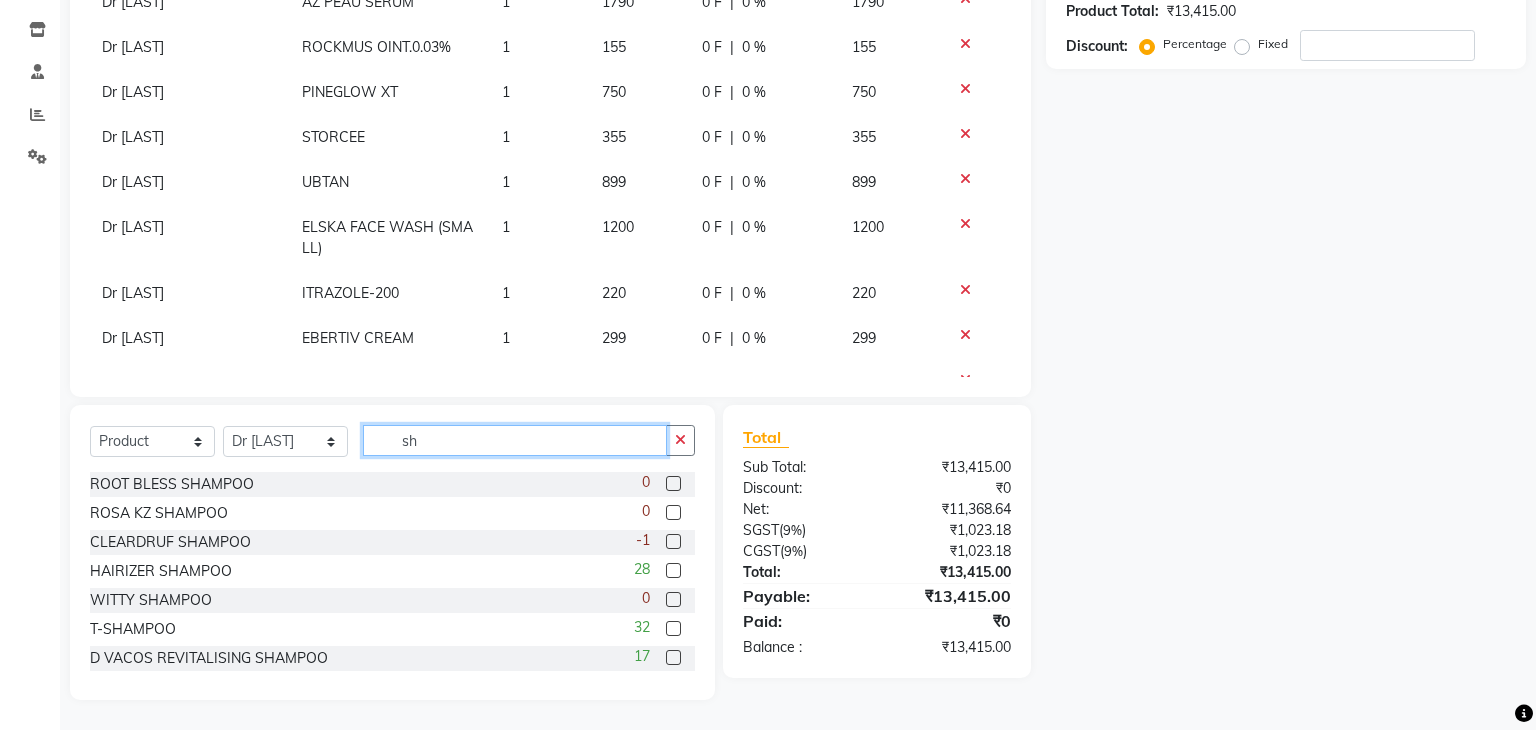 type on "s" 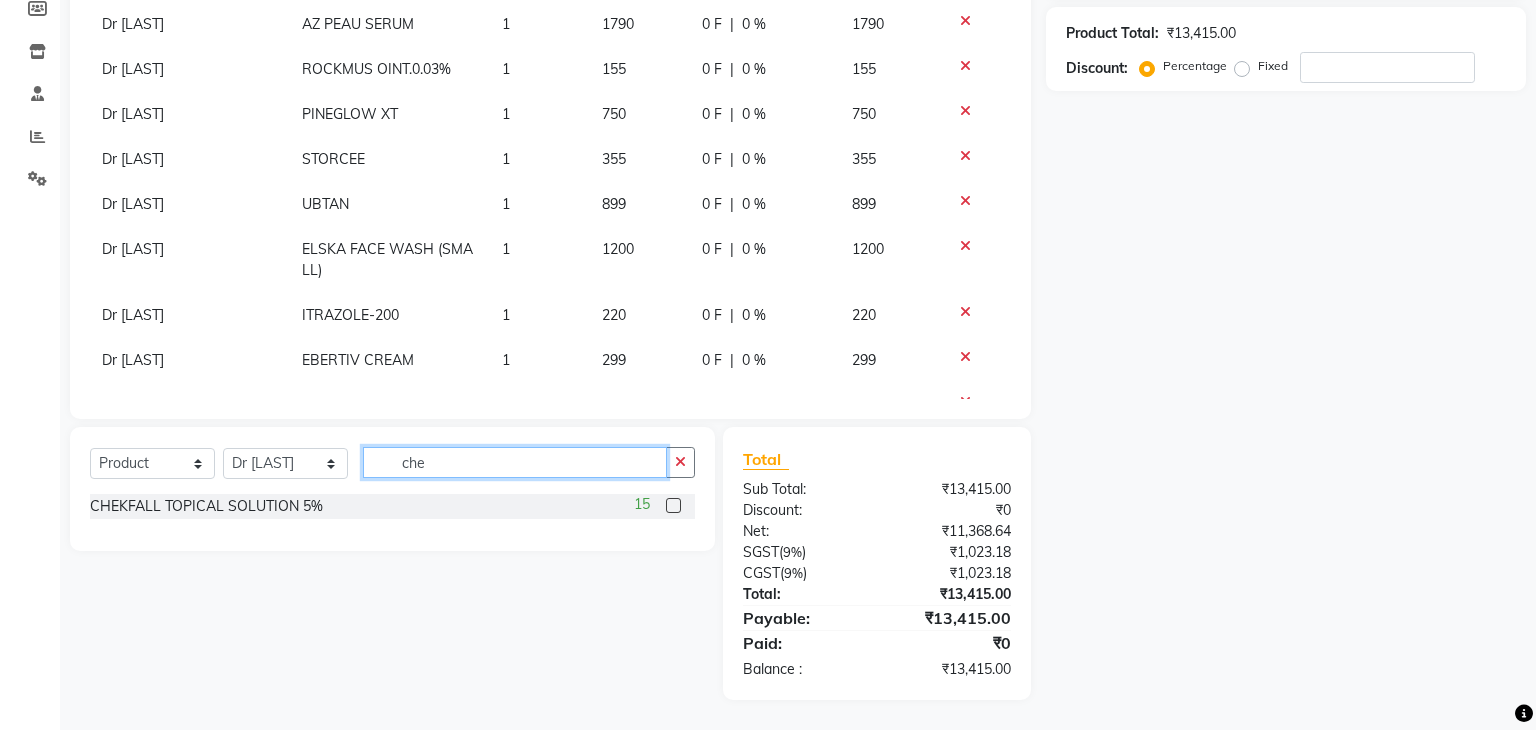 scroll, scrollTop: 349, scrollLeft: 0, axis: vertical 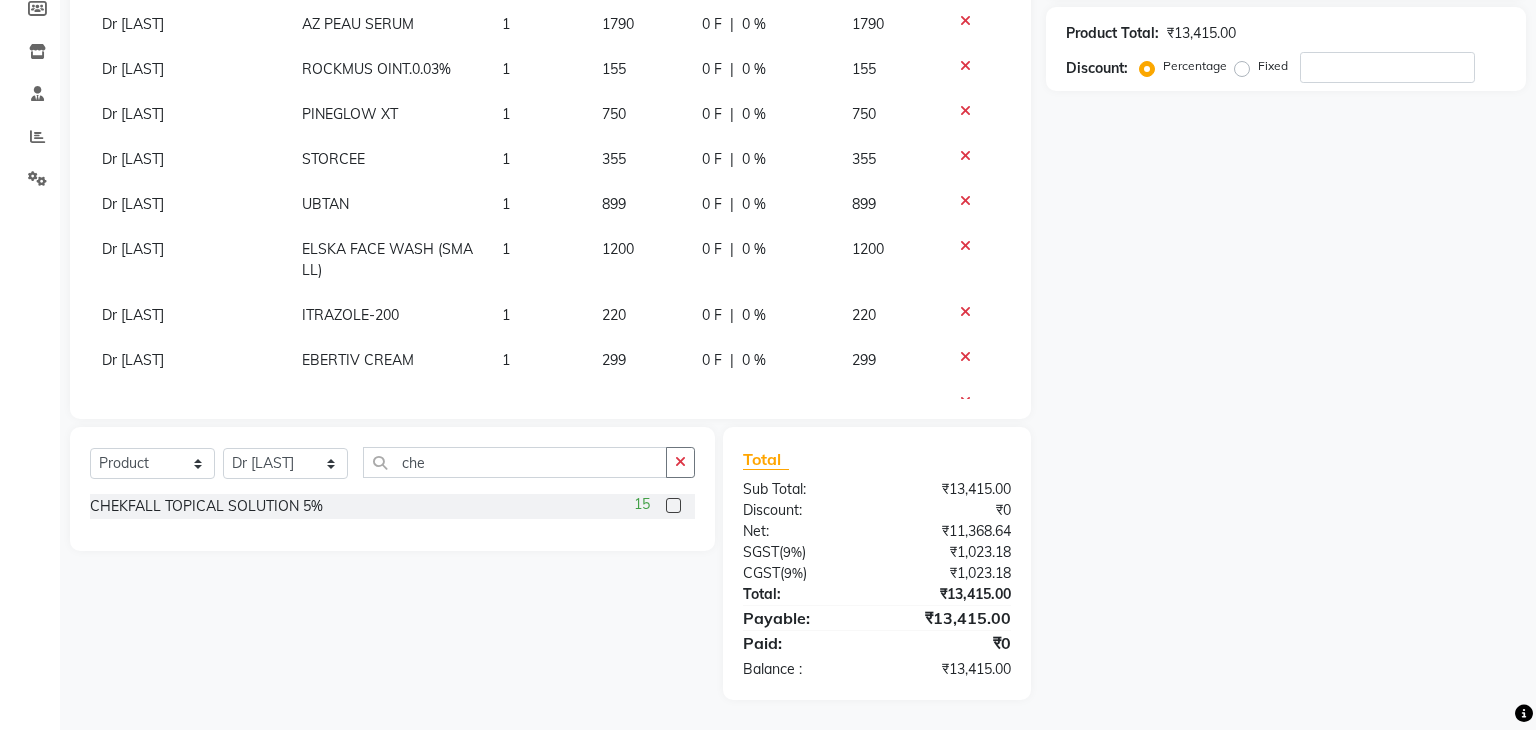 click 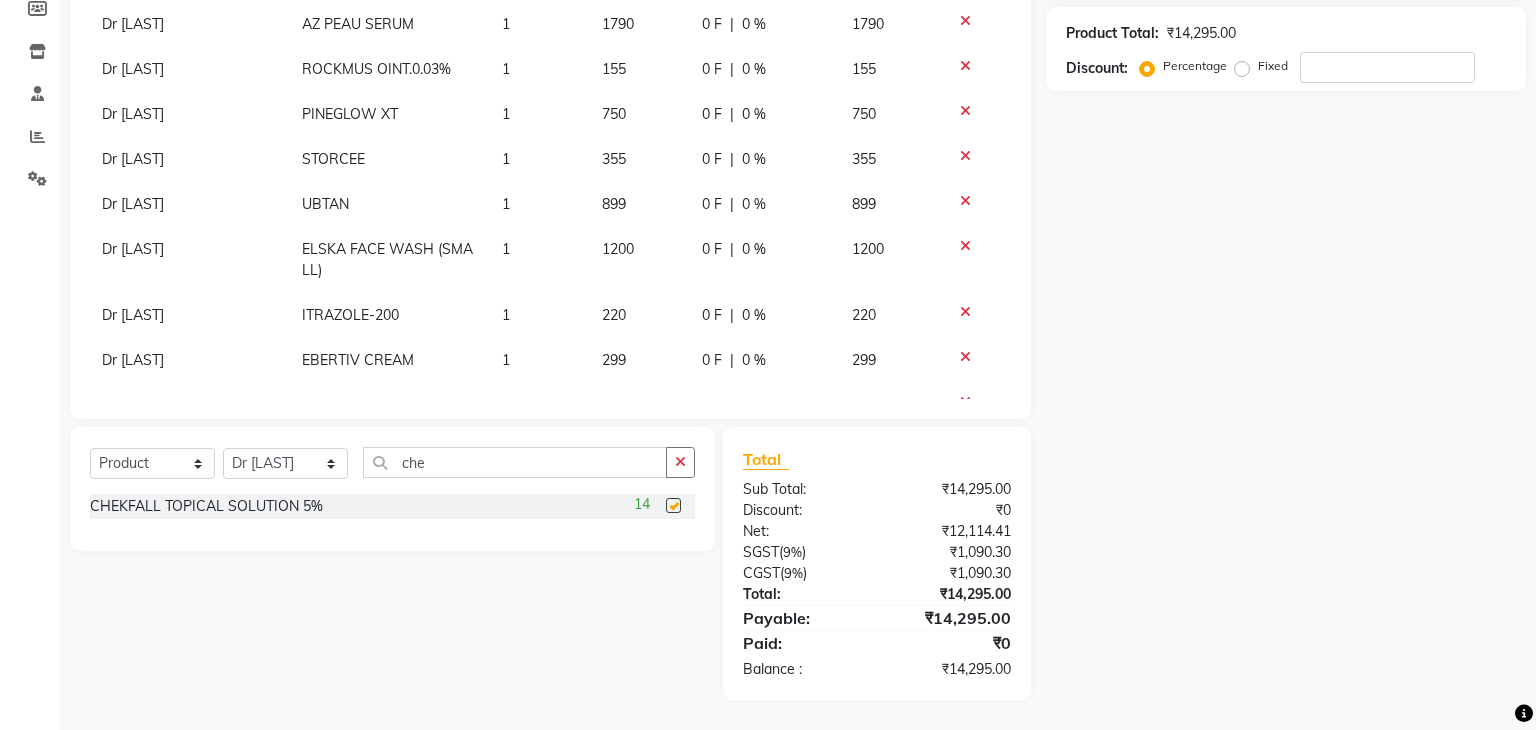 checkbox on "false" 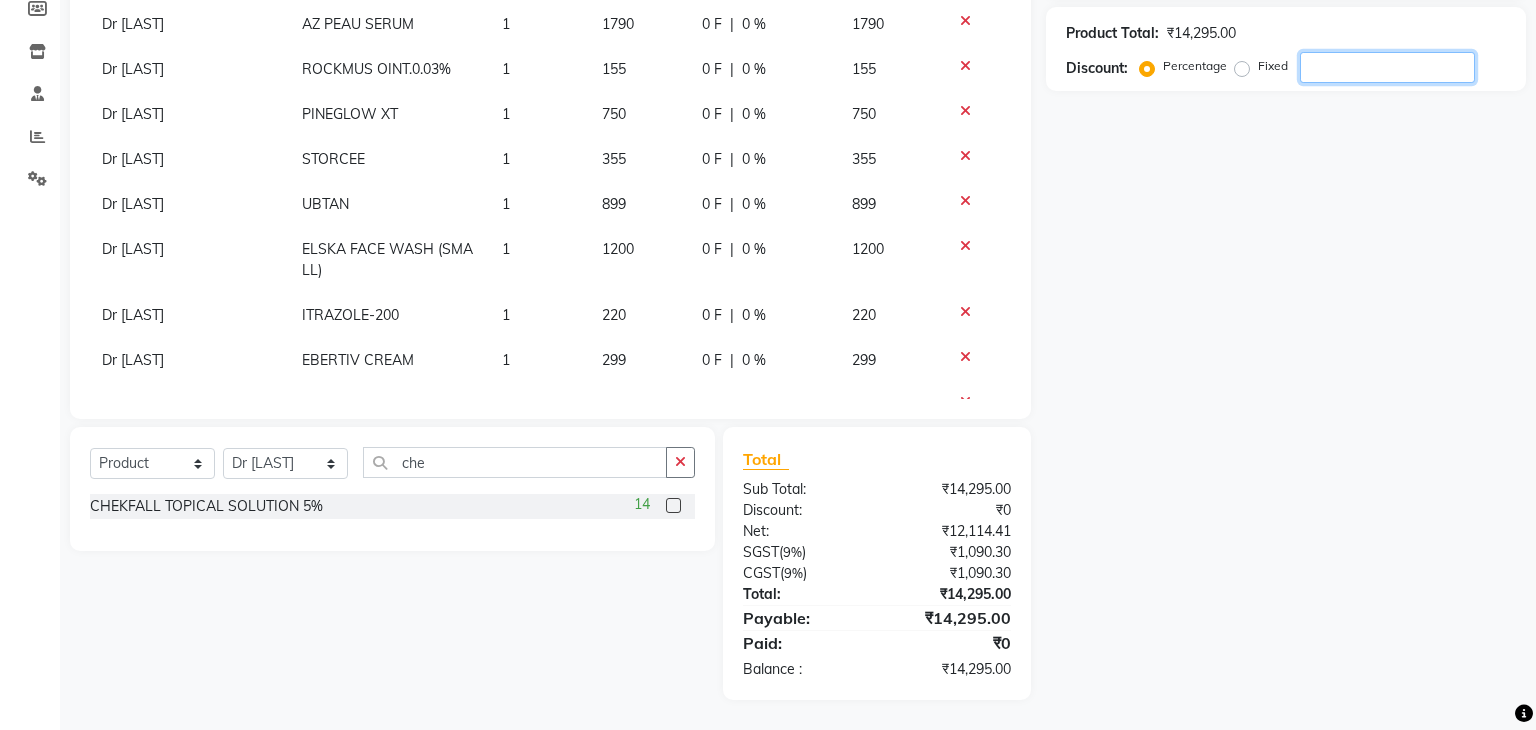 click 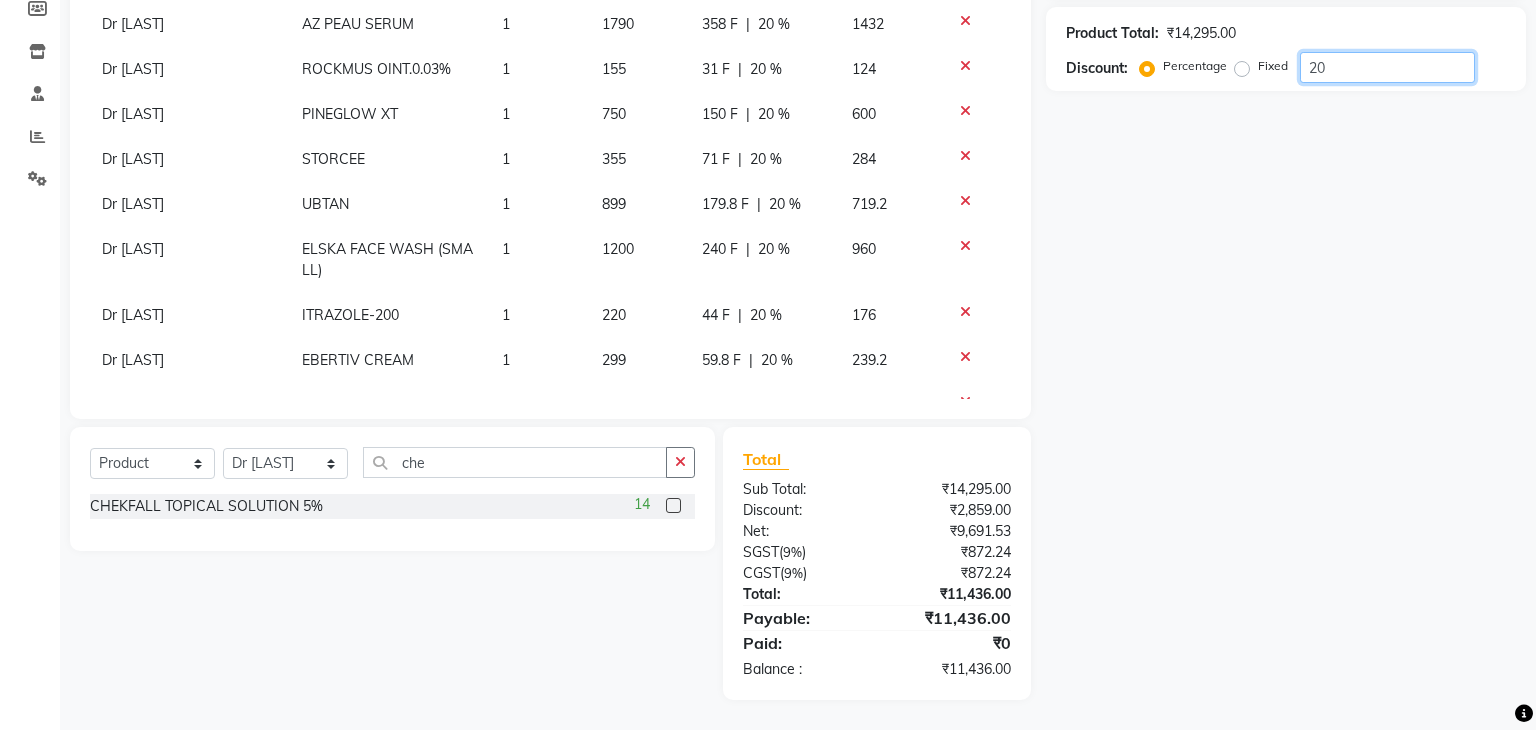 type on "20" 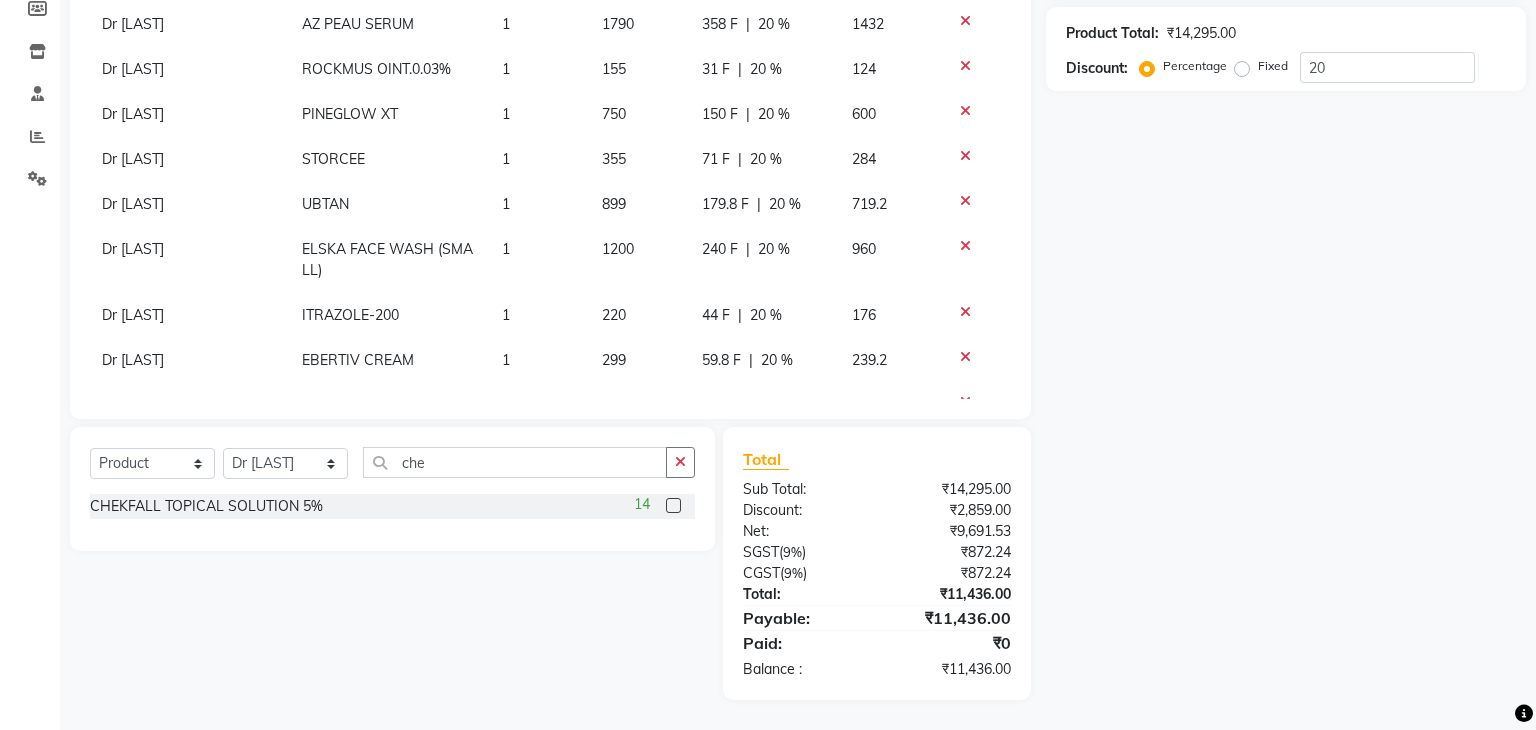 click 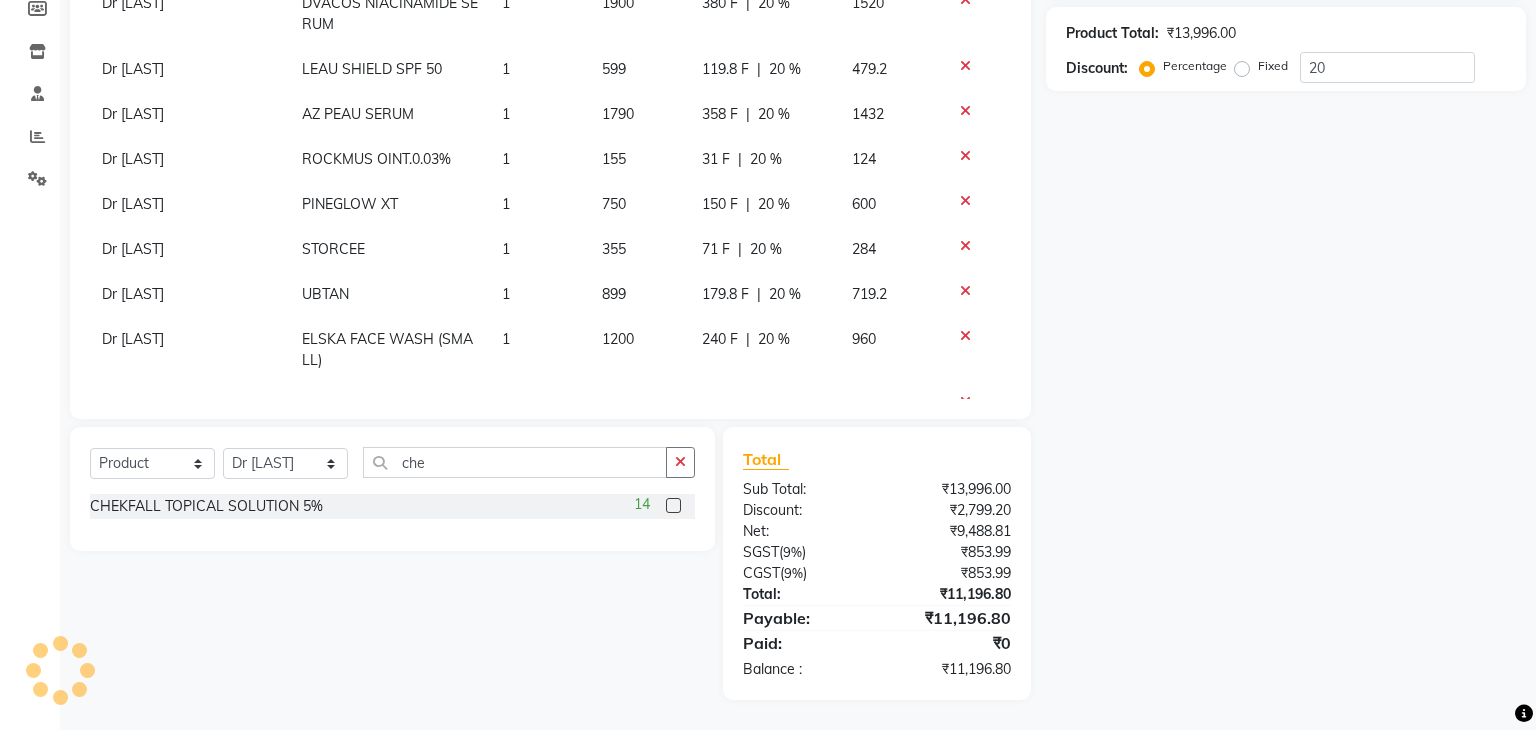scroll, scrollTop: 0, scrollLeft: 0, axis: both 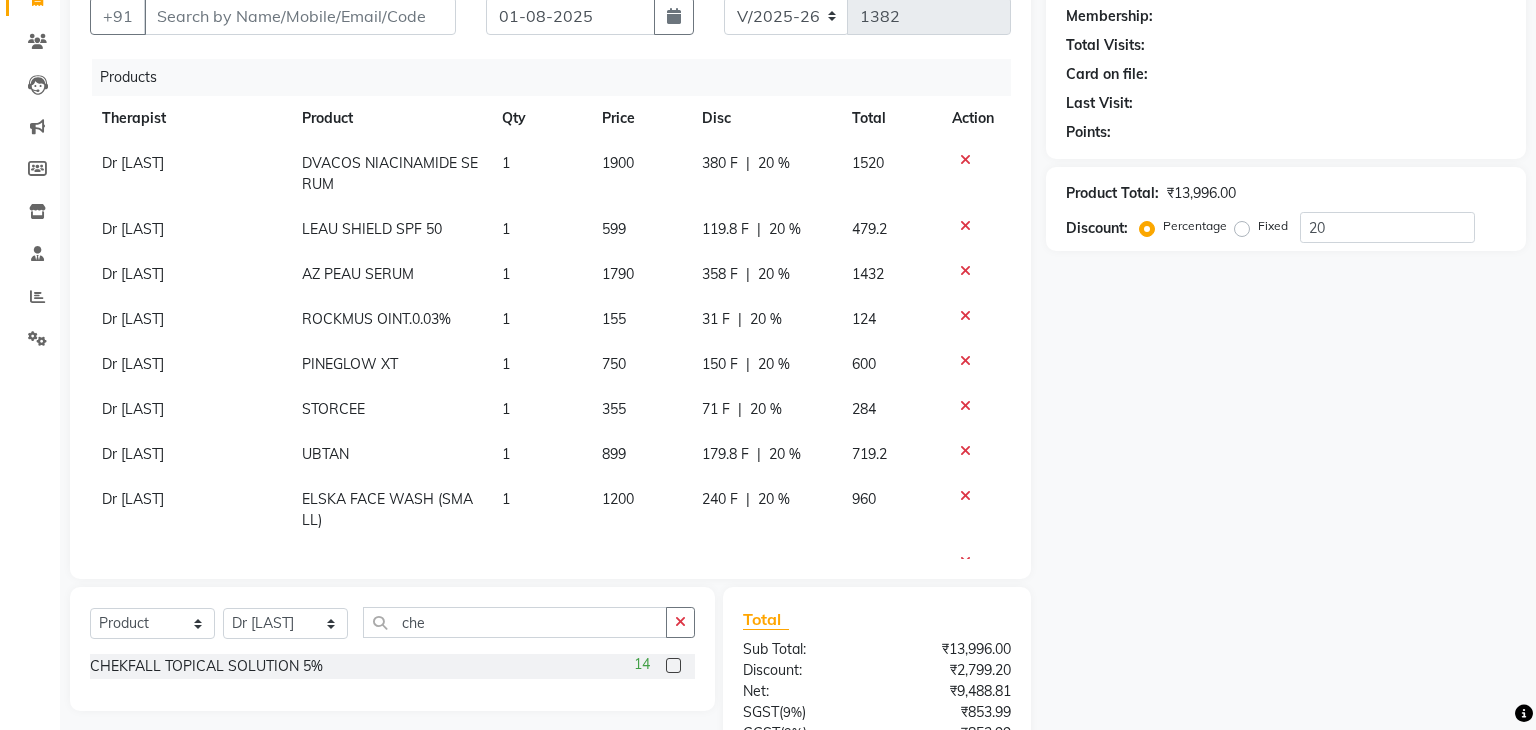 click 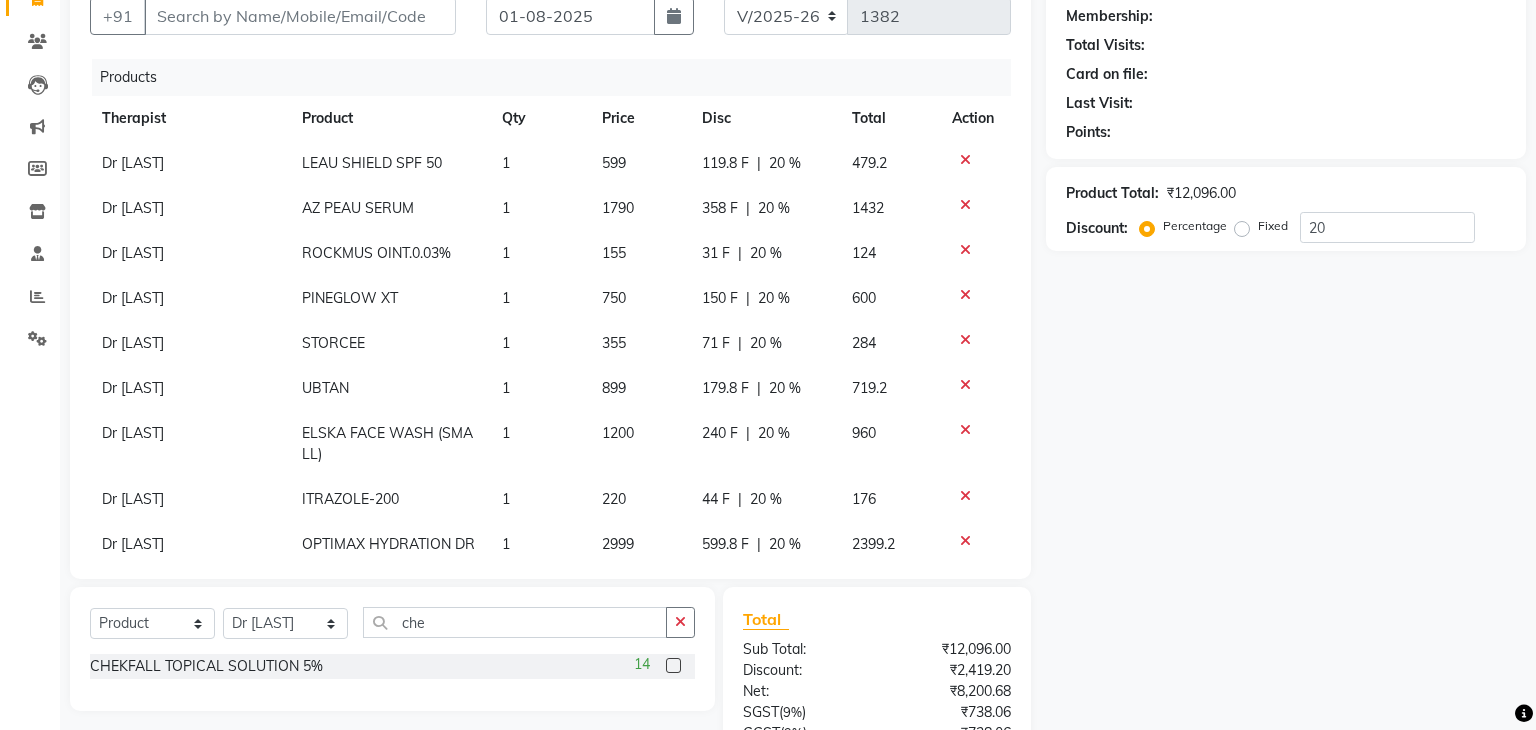 click 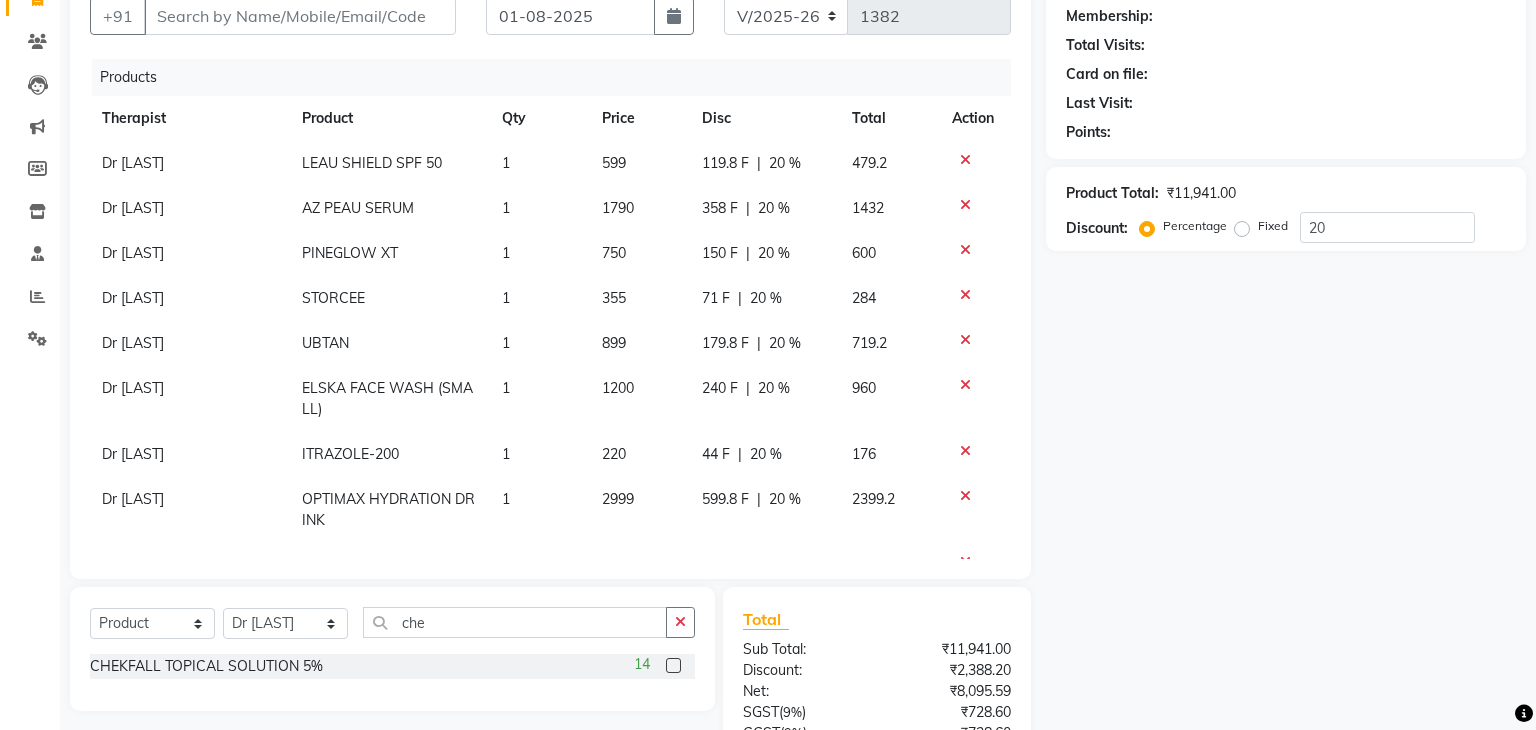 click 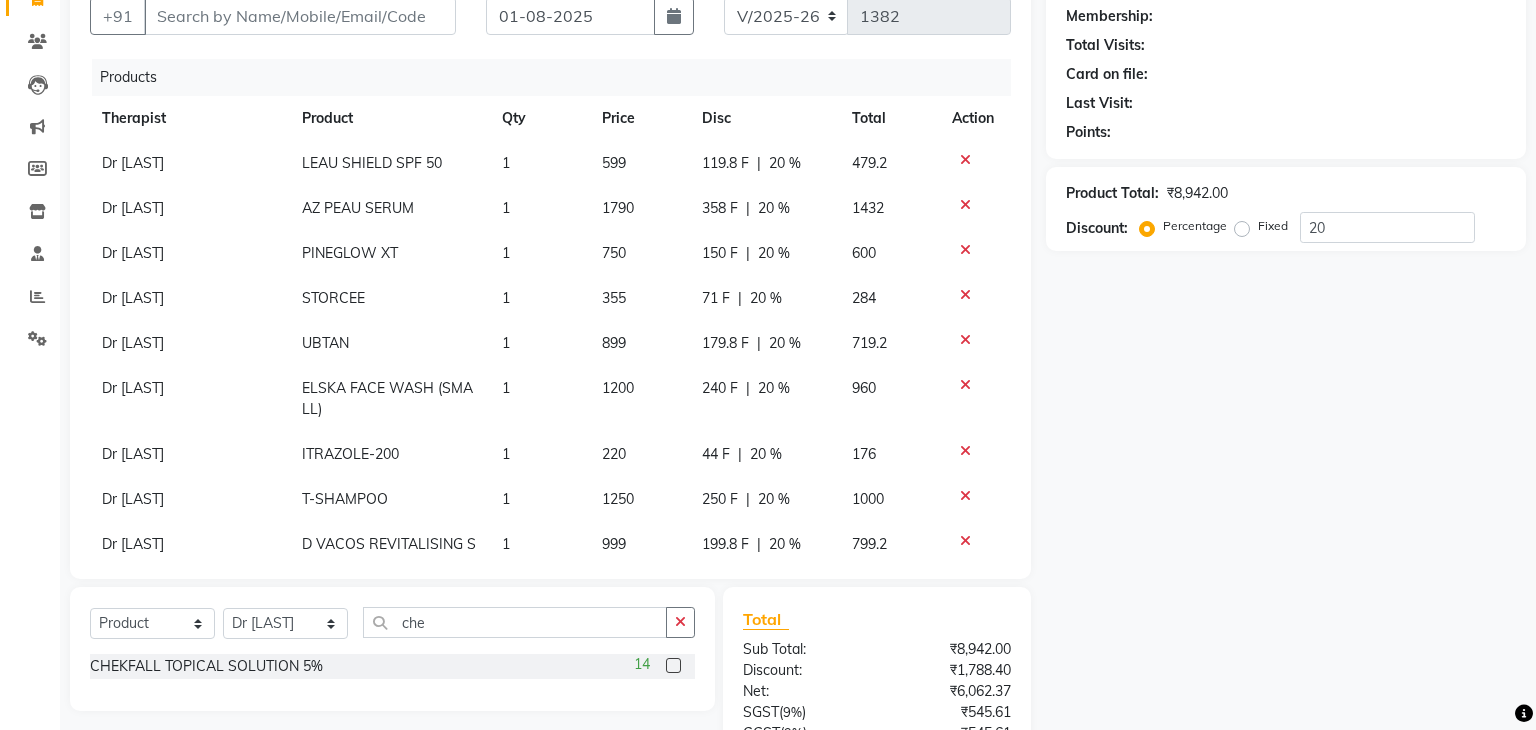 click 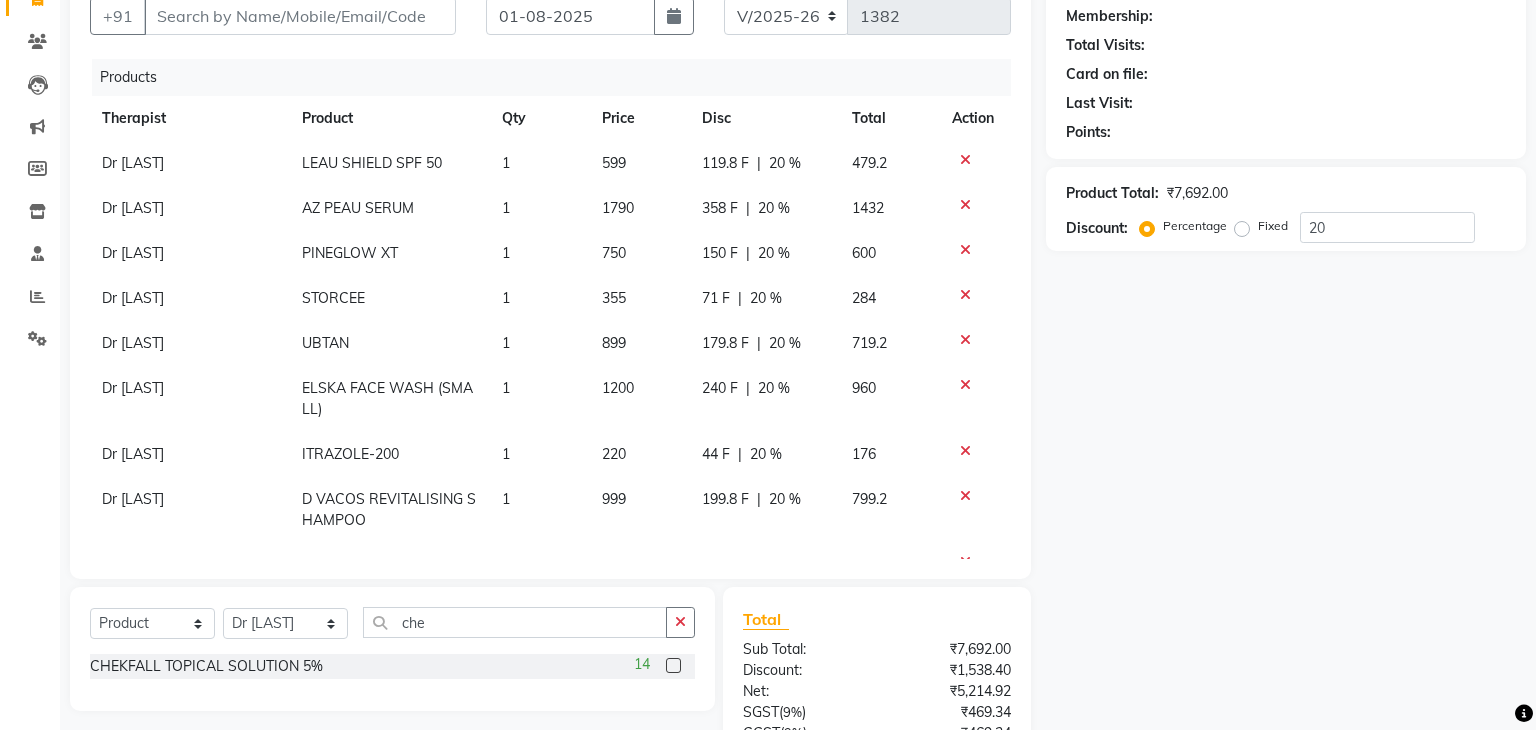 click 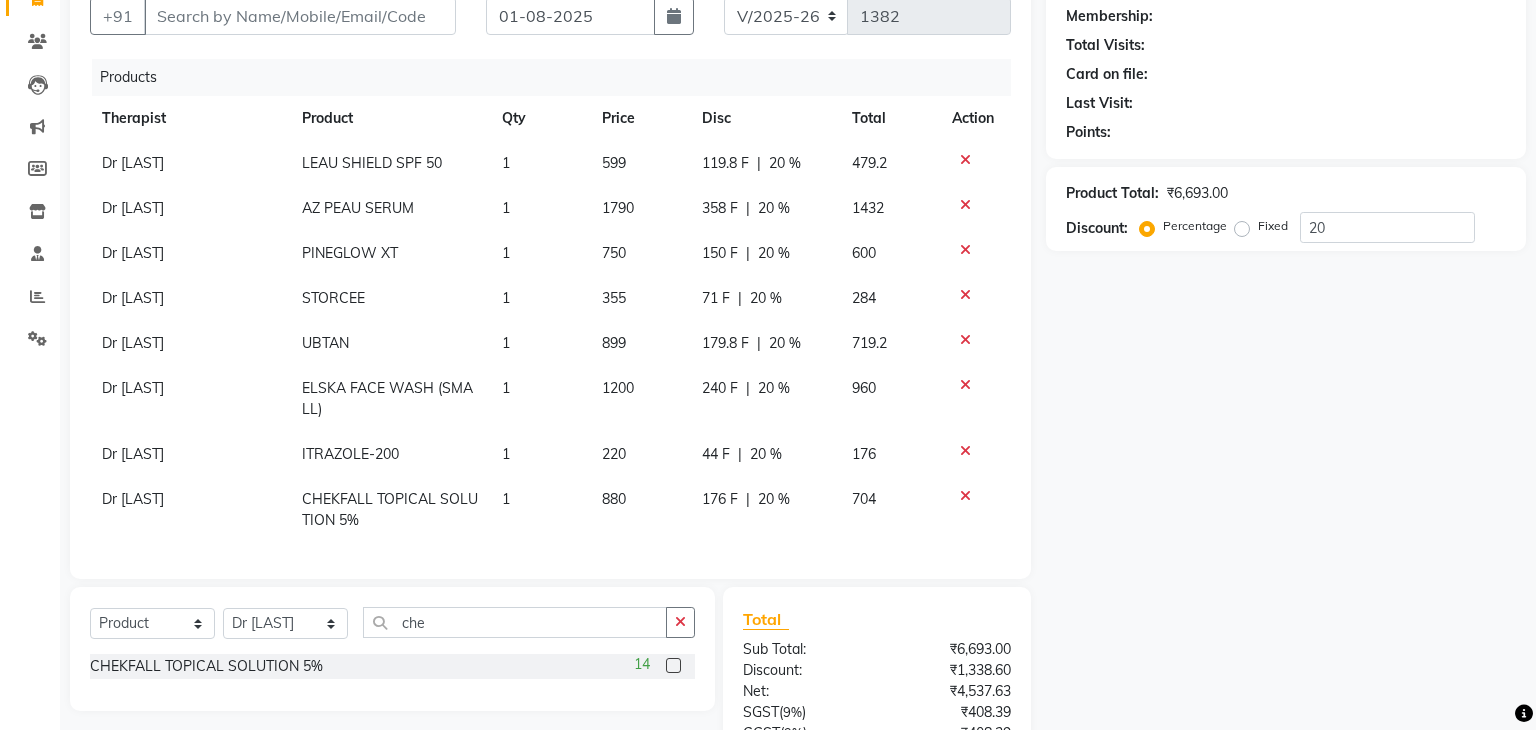click 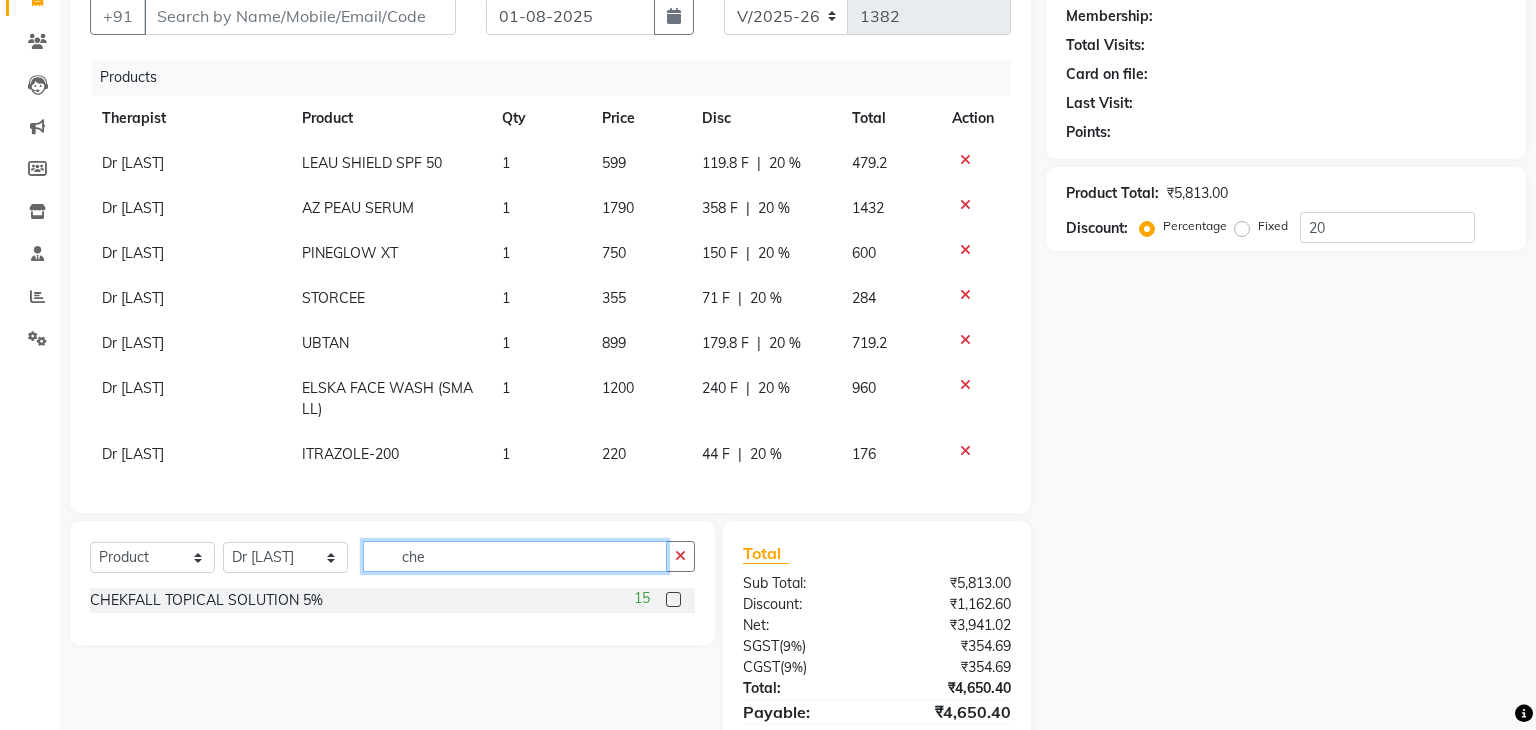 click on "che" 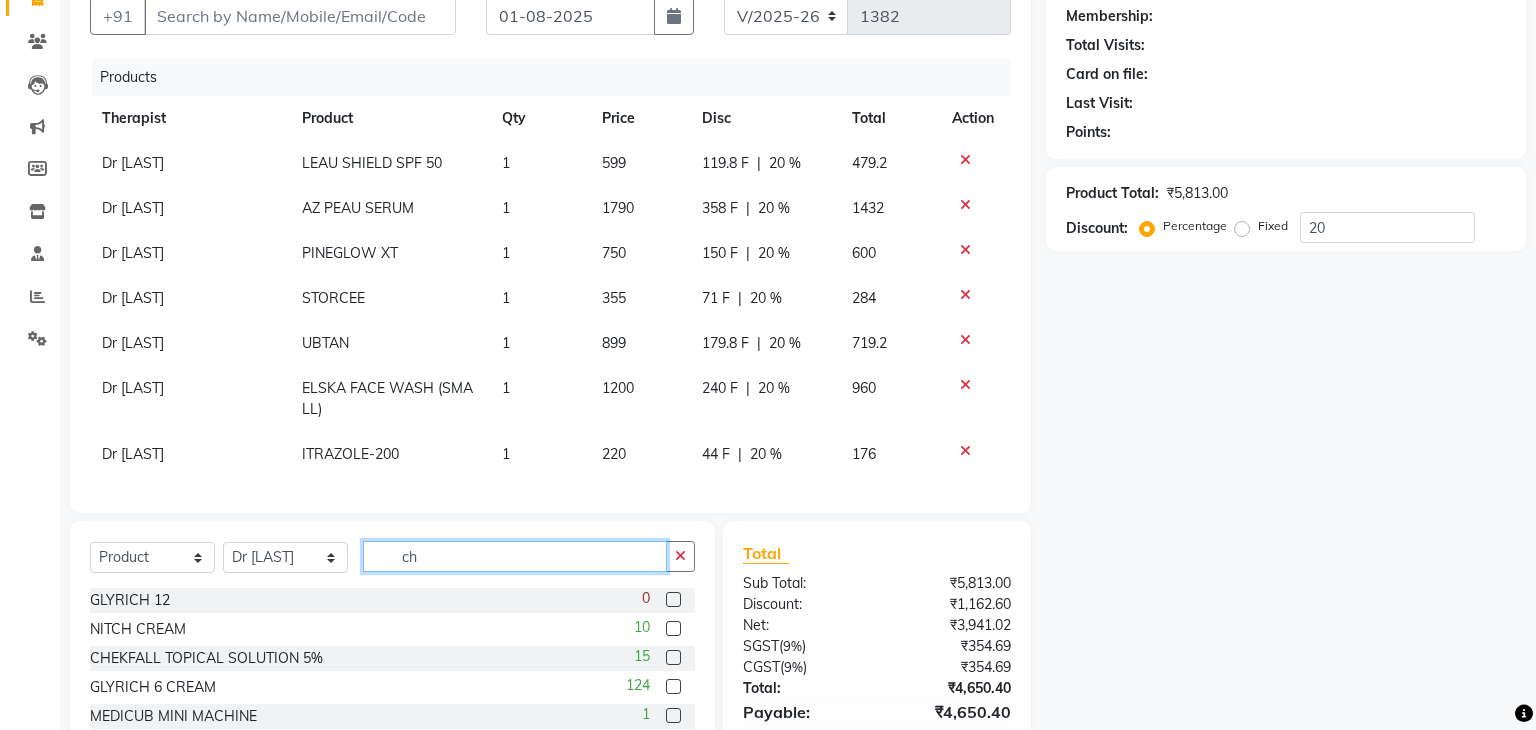 type on "c" 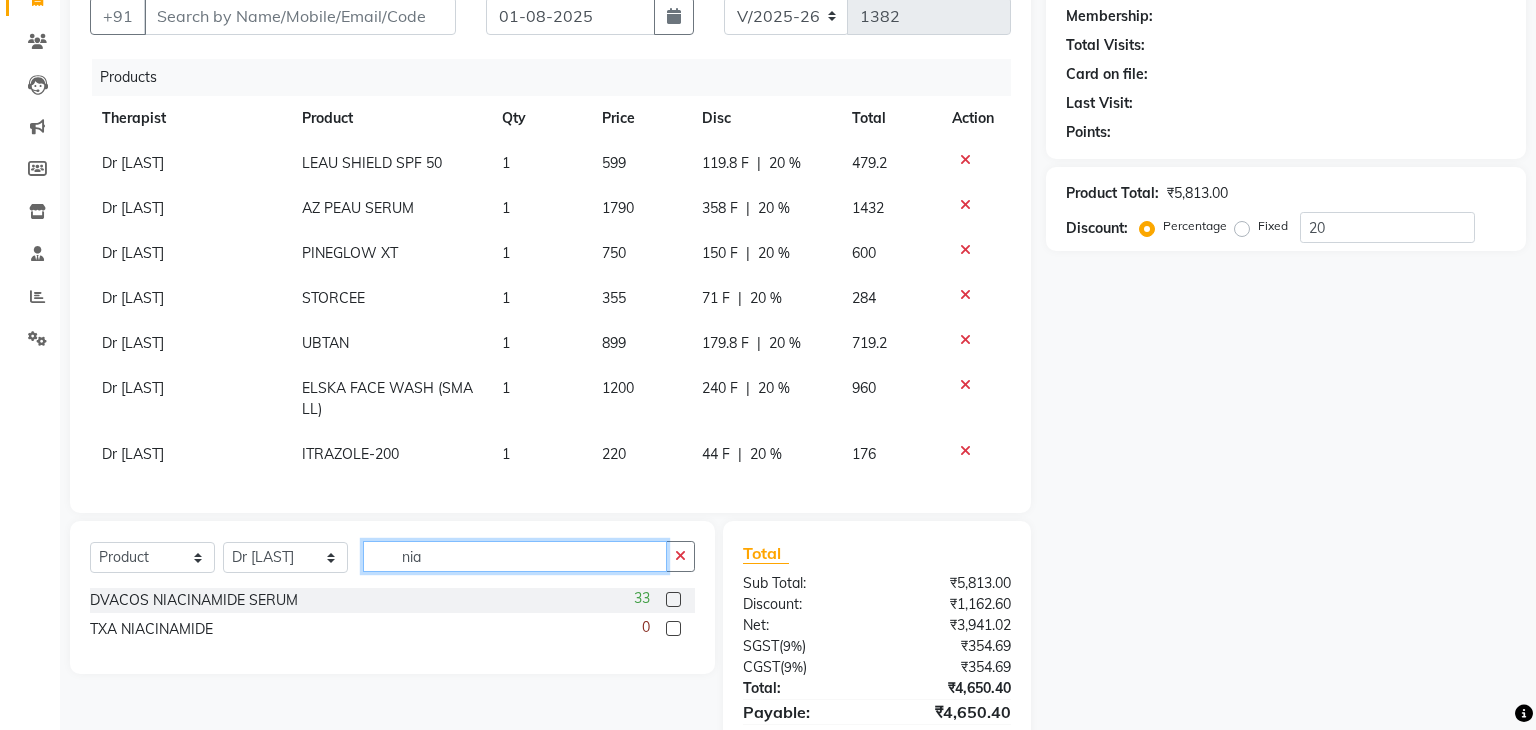 type on "nia" 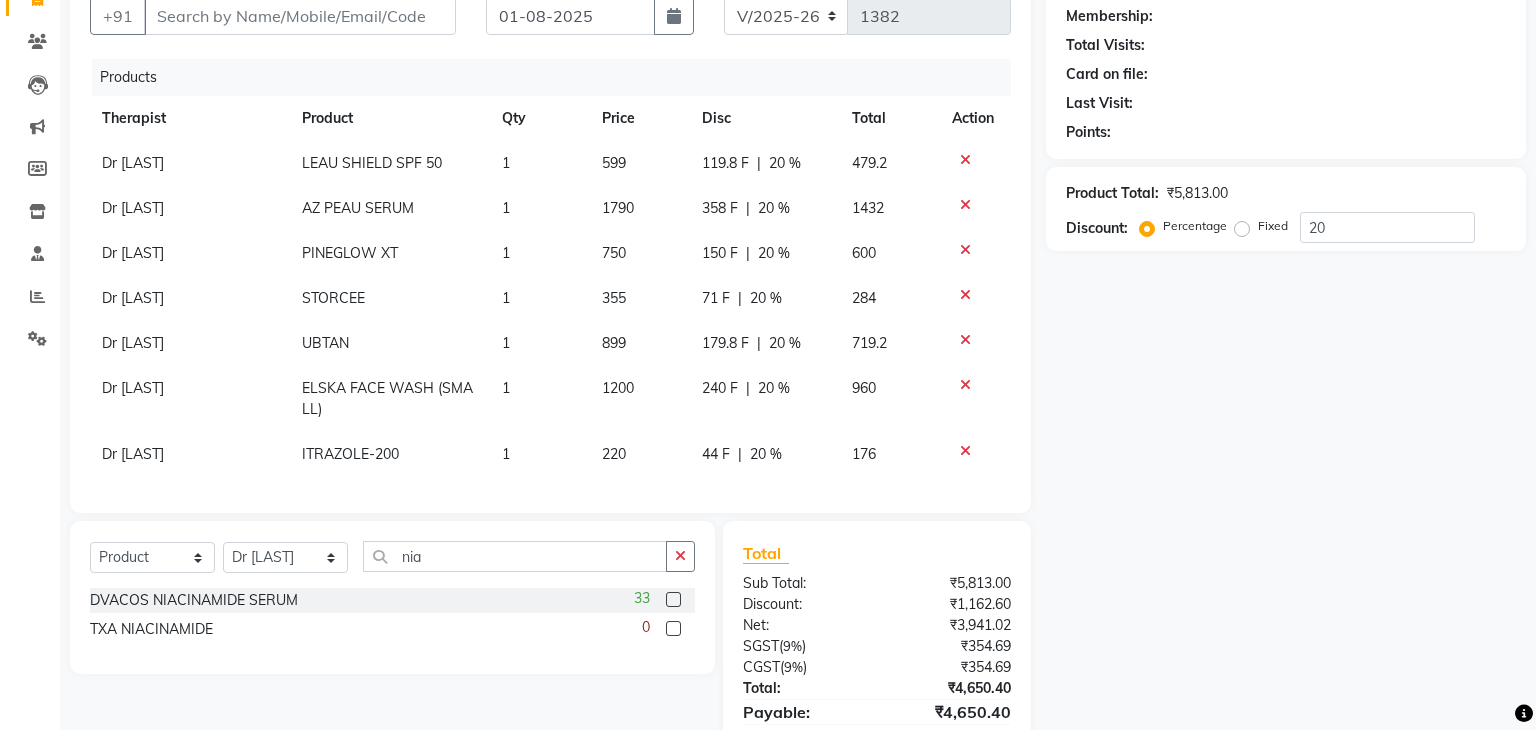 click 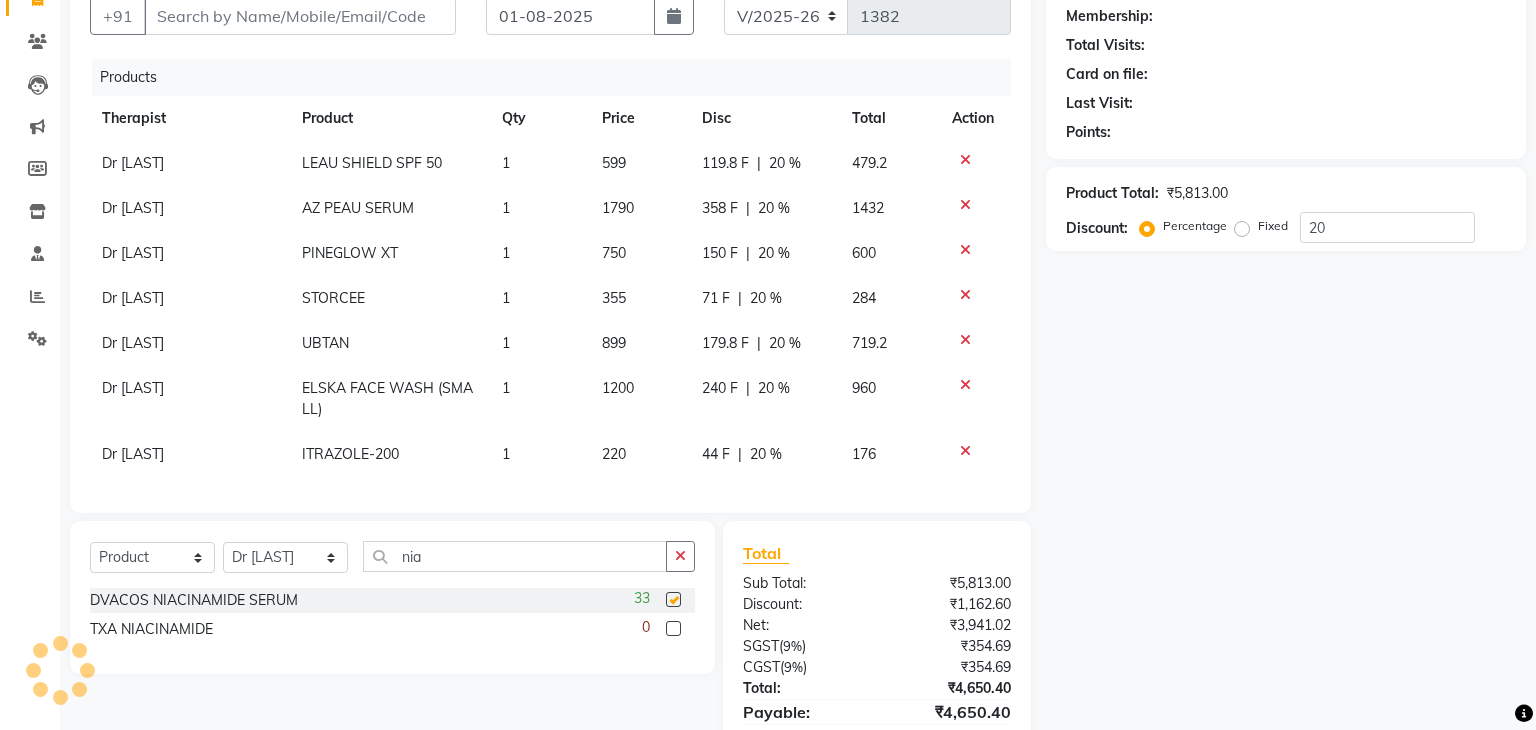 checkbox on "false" 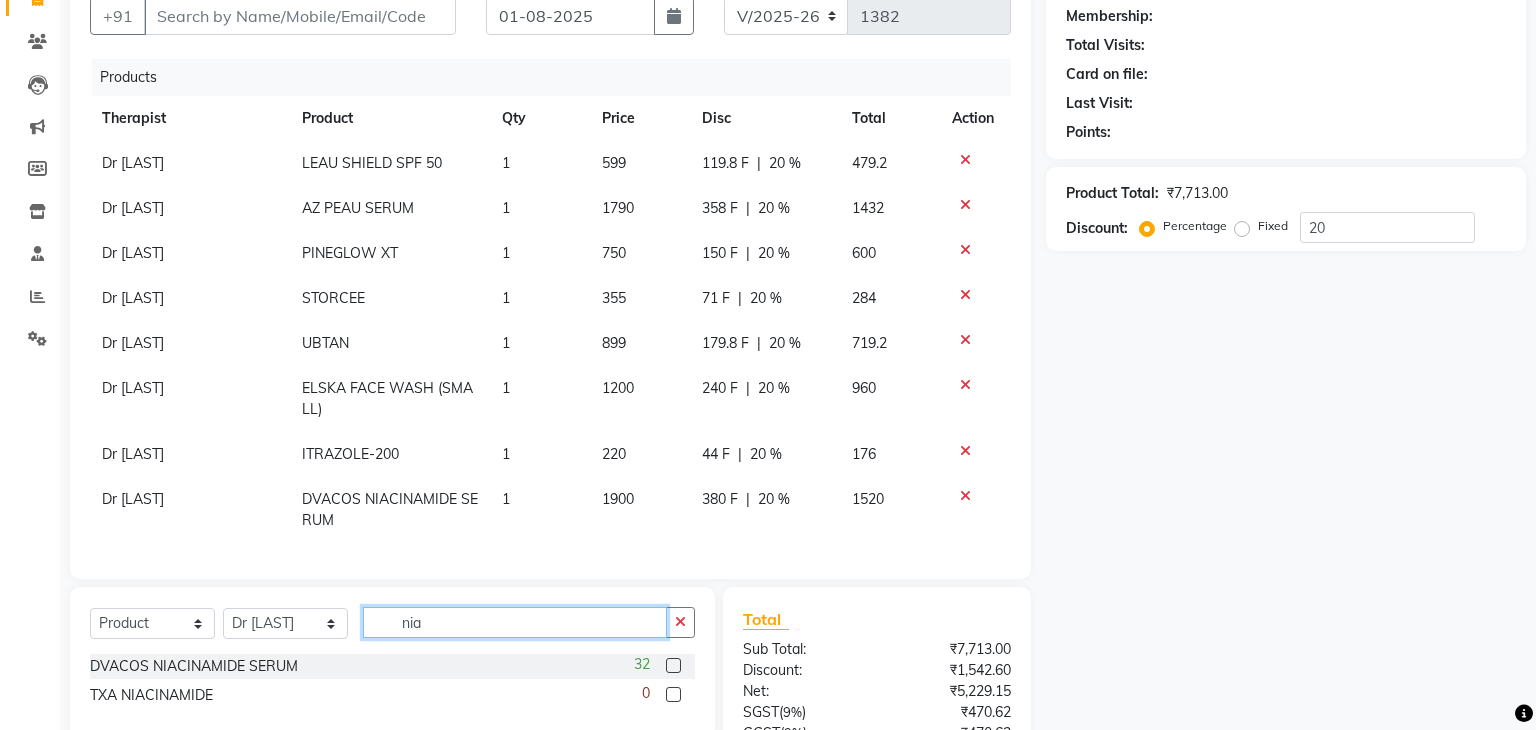 click on "nia" 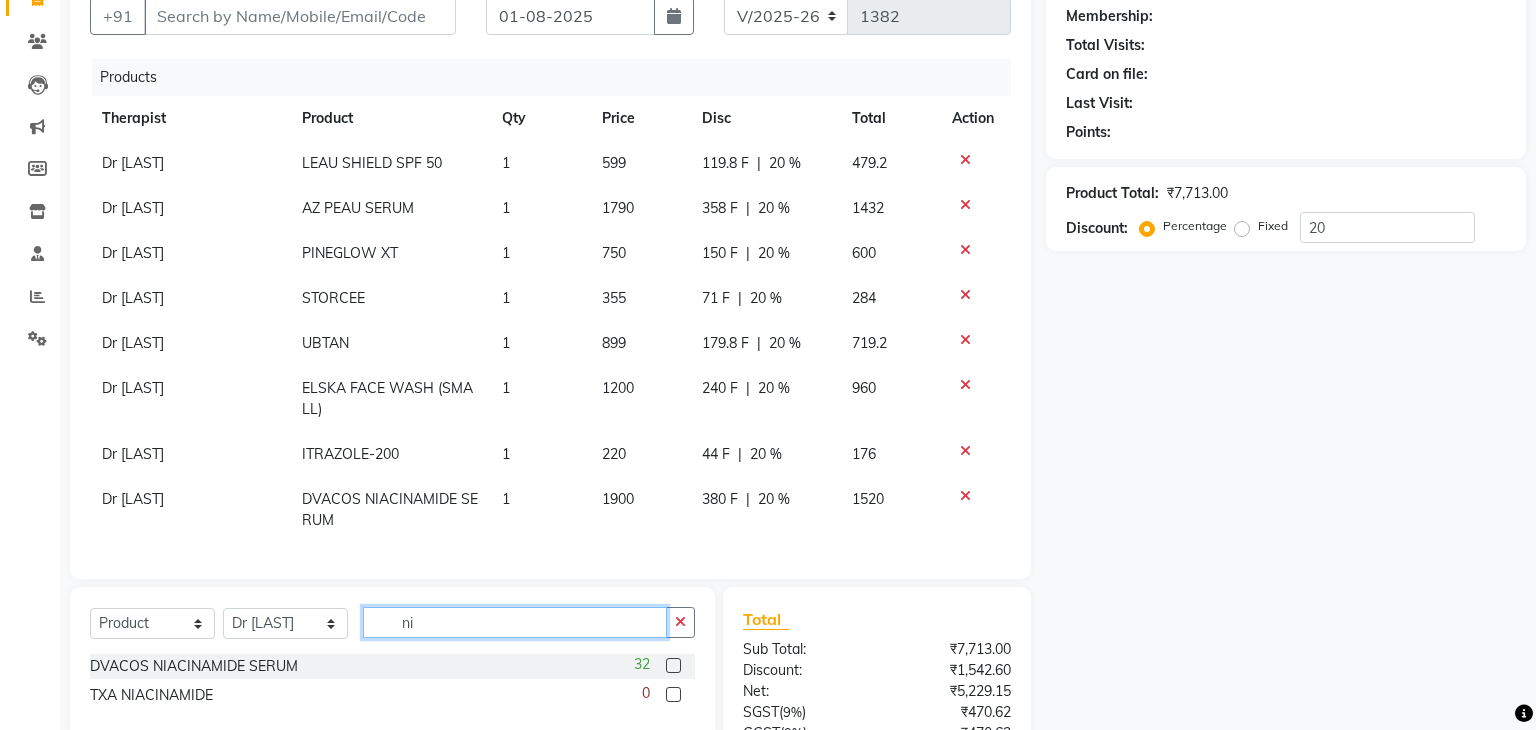 type on "n" 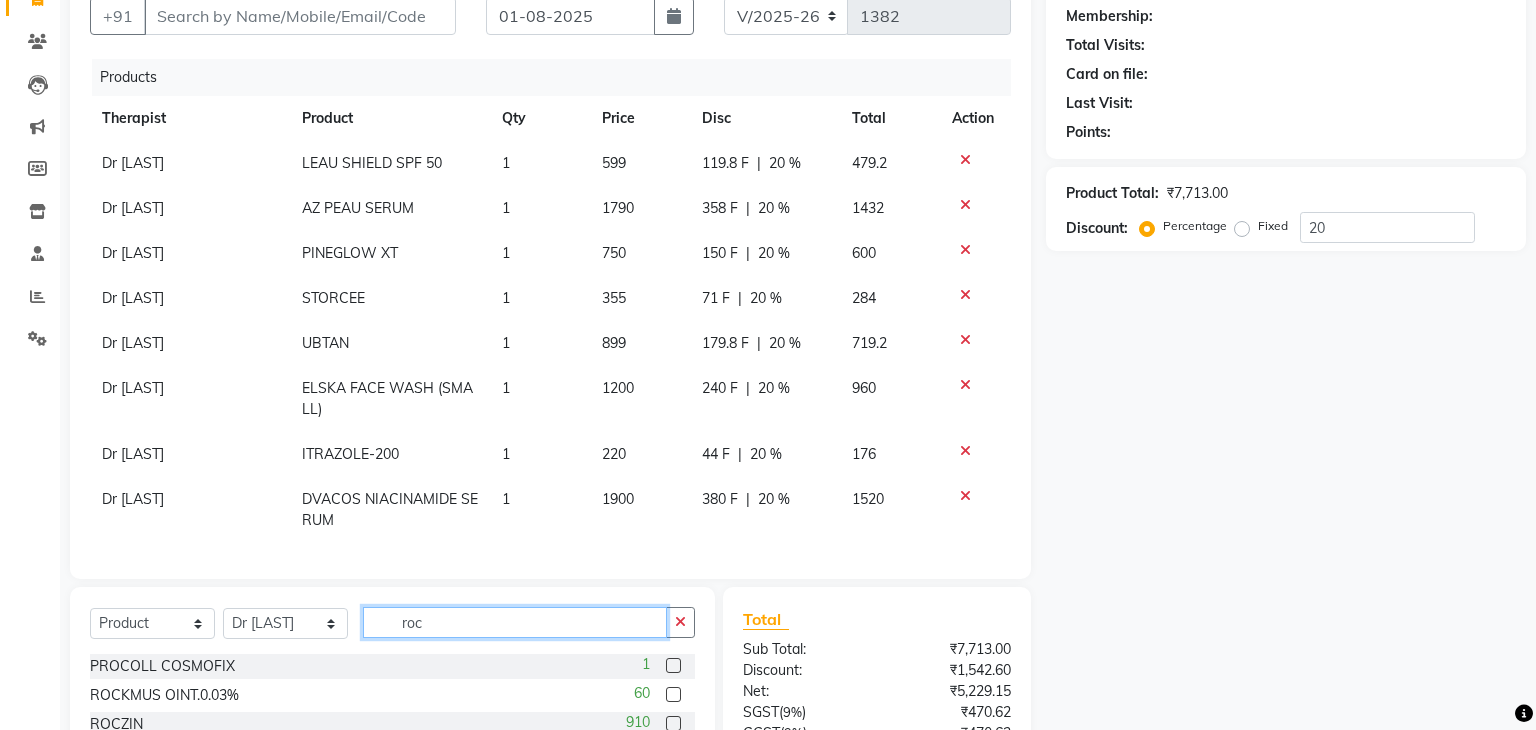 type on "roc" 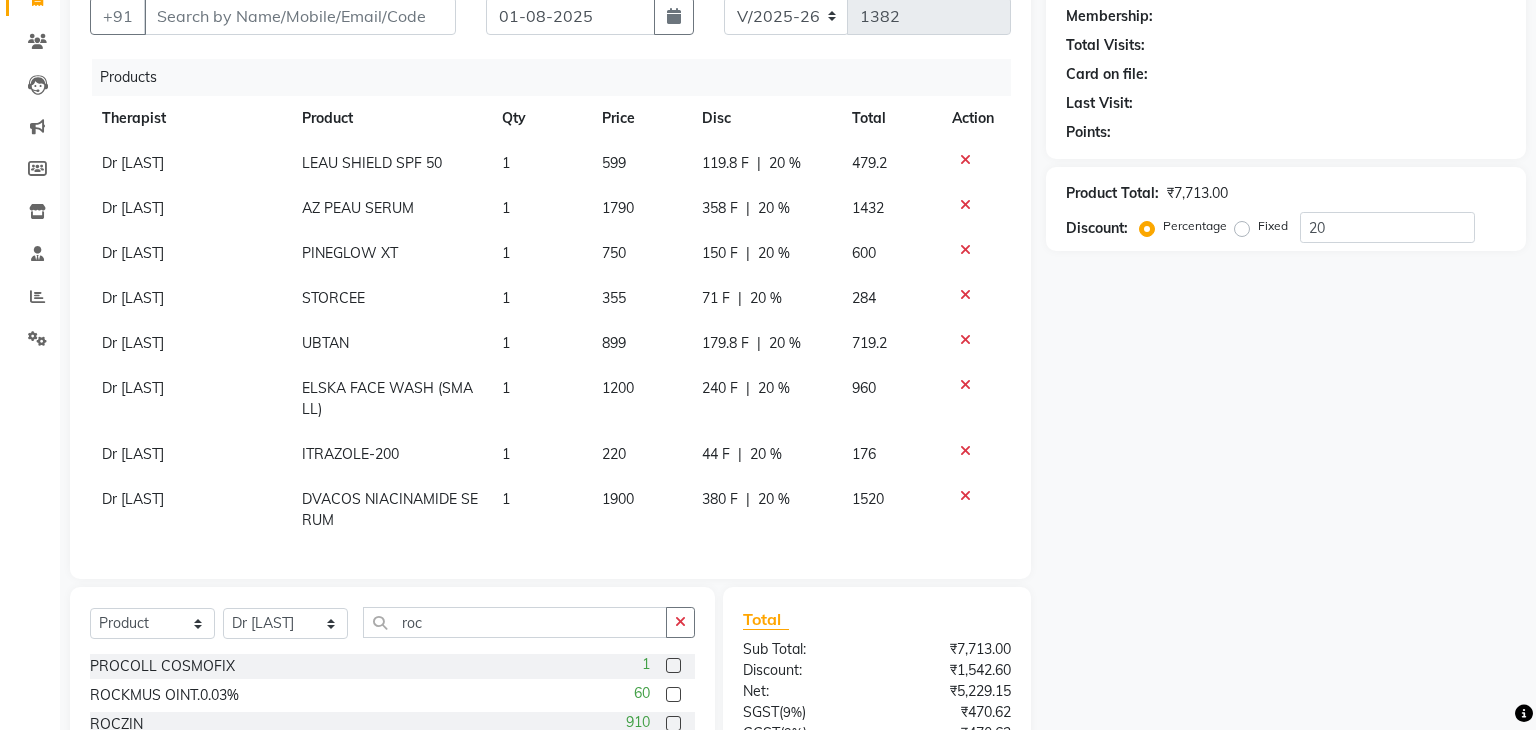 click 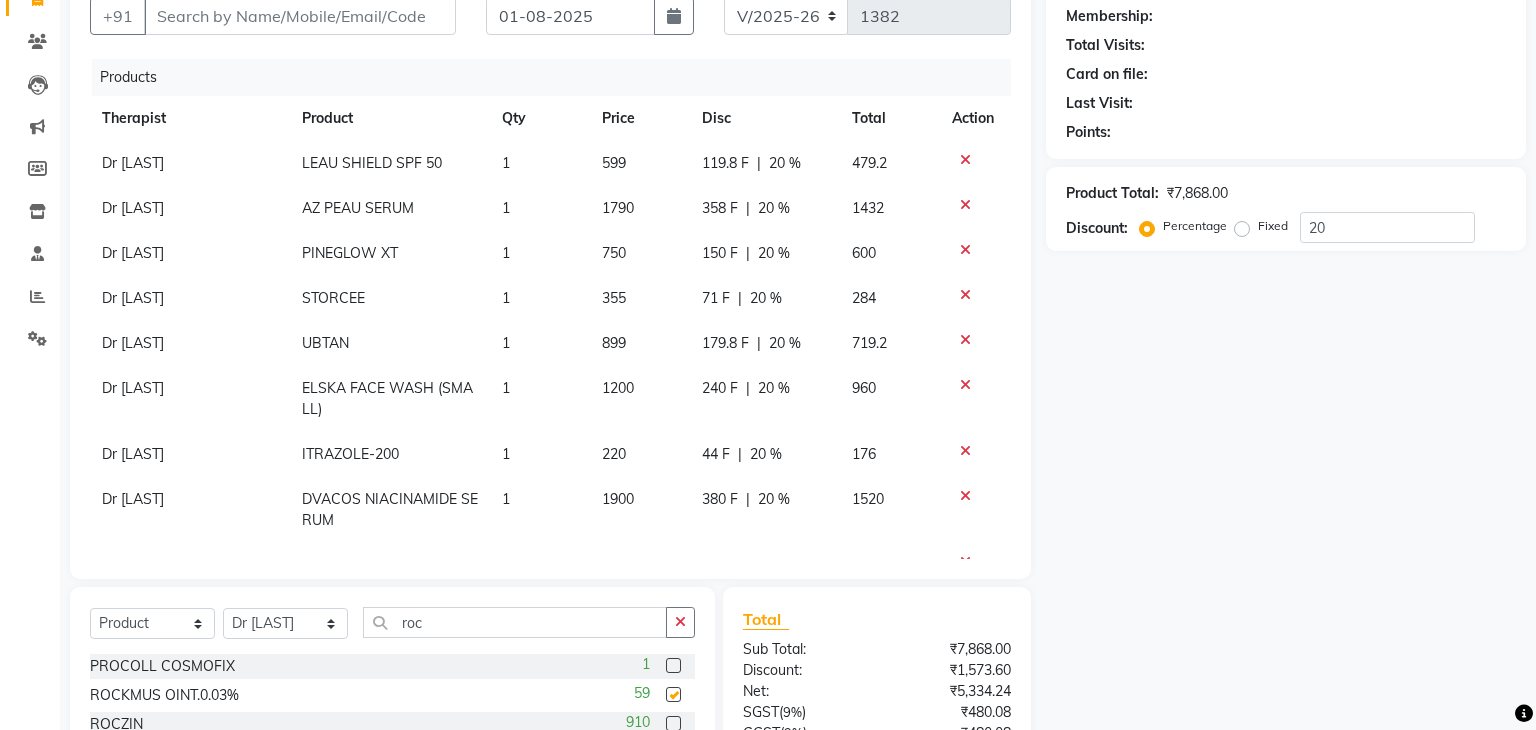 checkbox on "false" 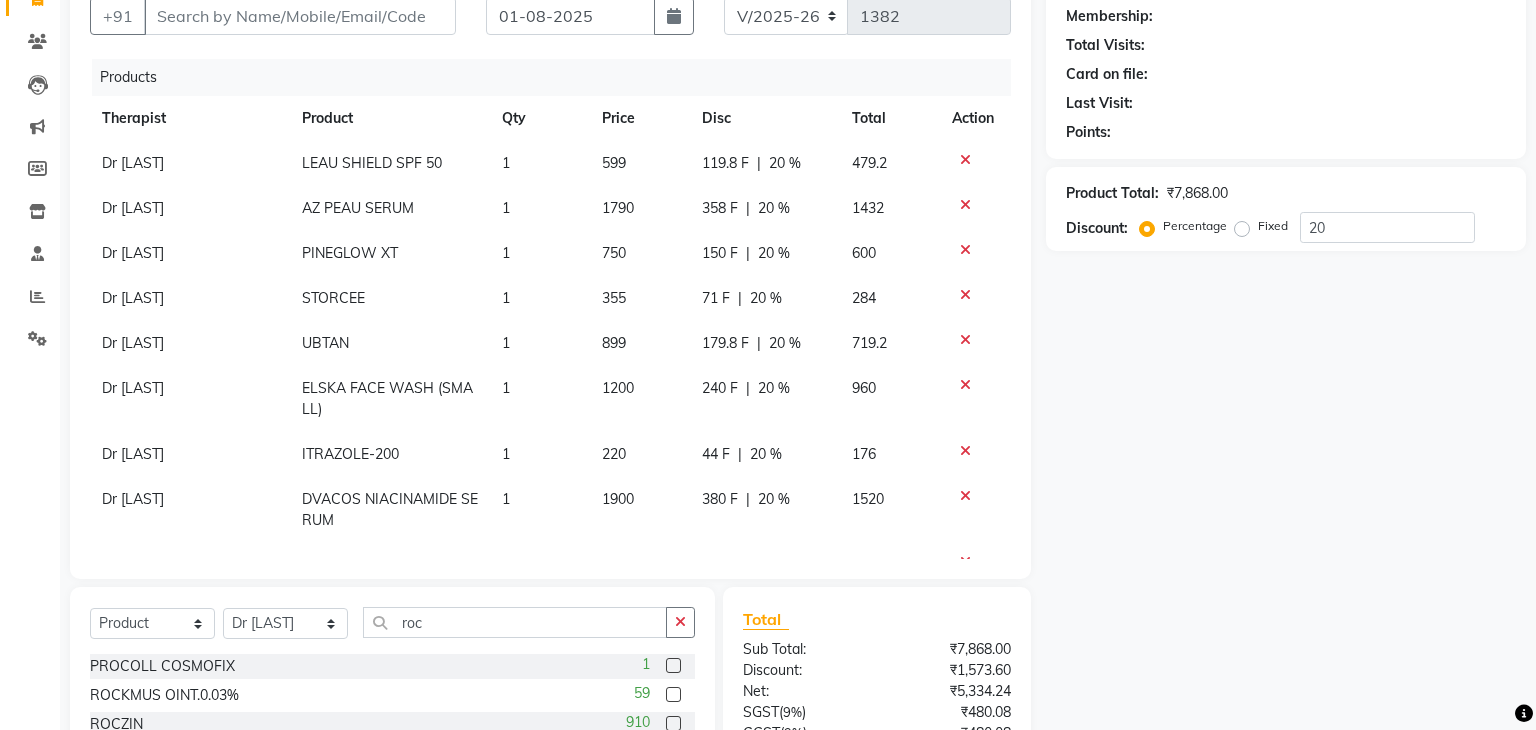 click on "1" 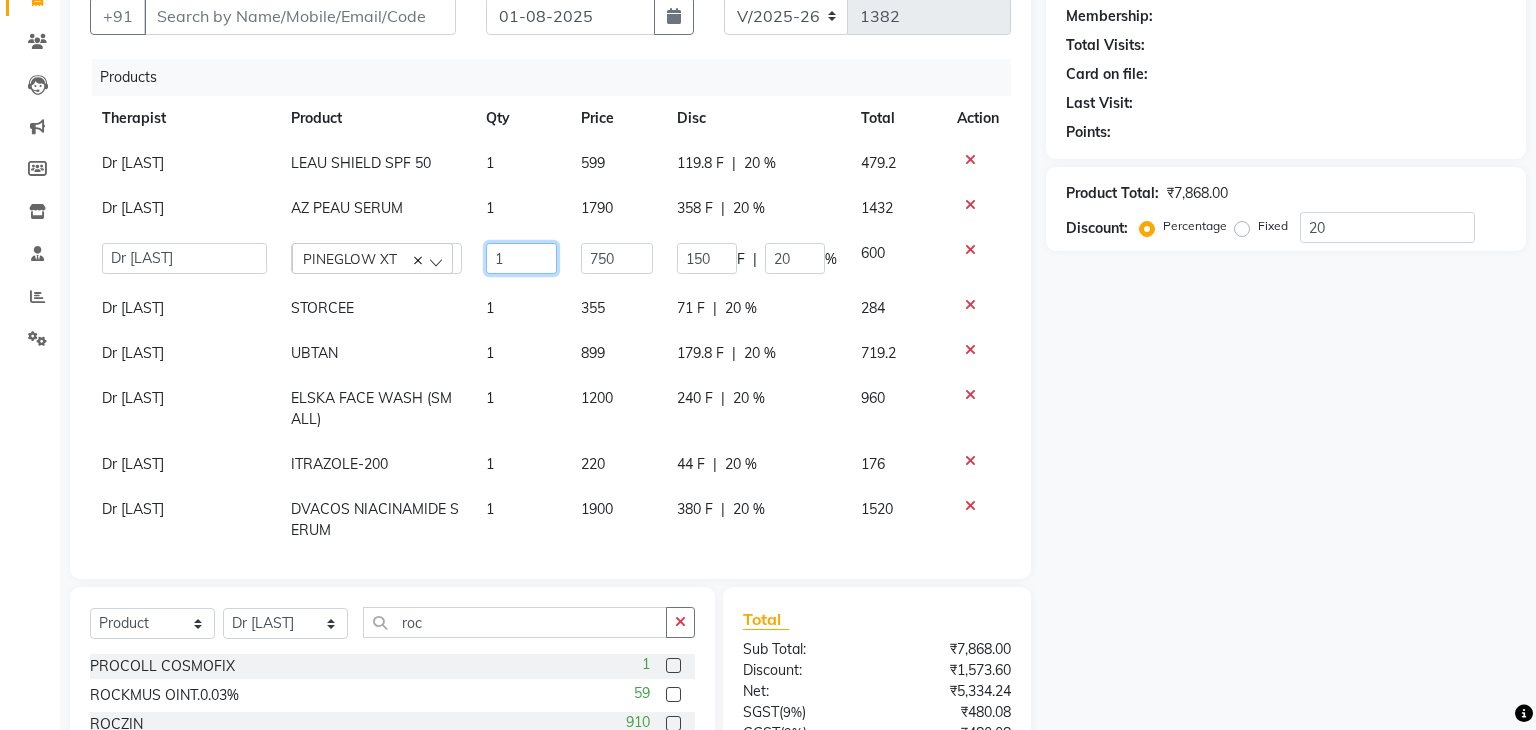 click on "1" 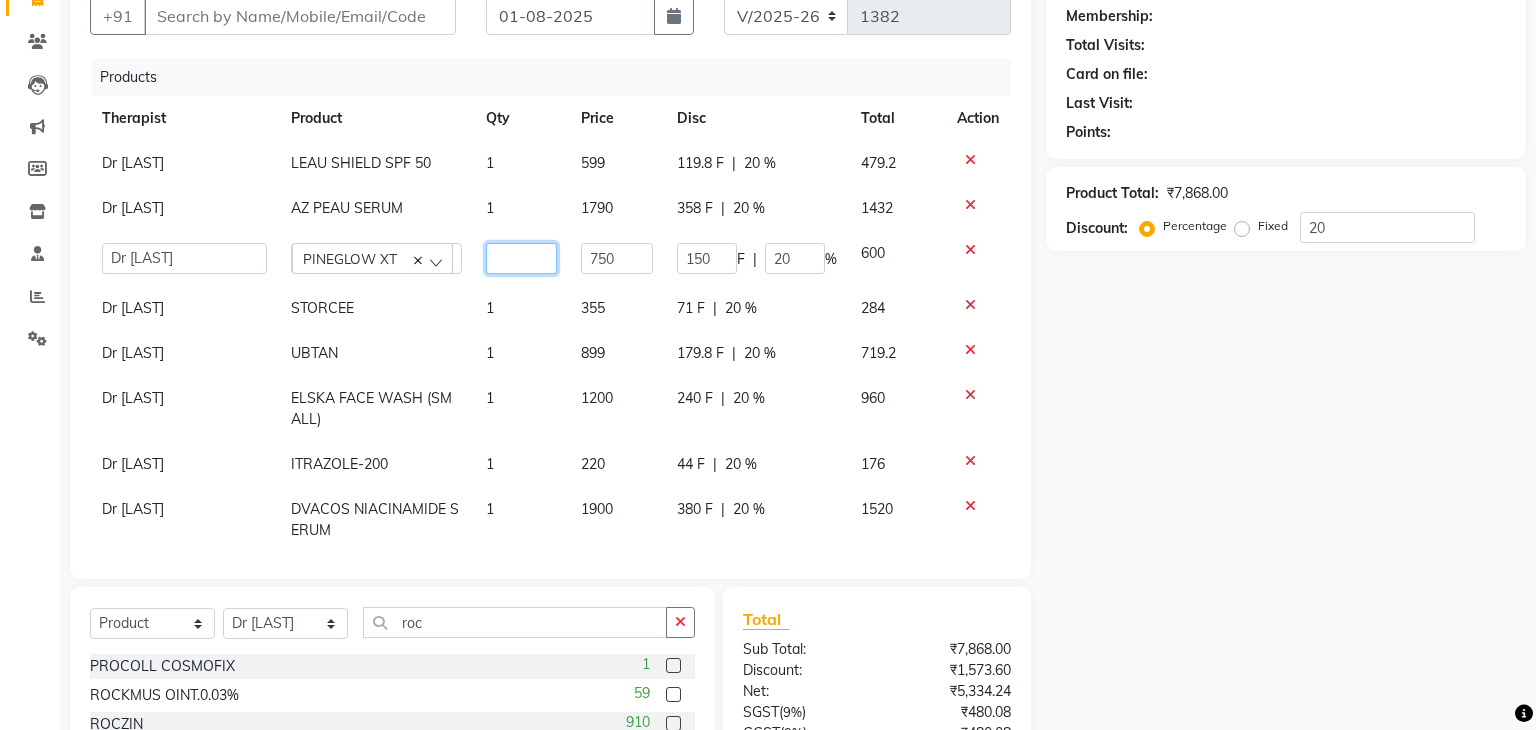 type on "3" 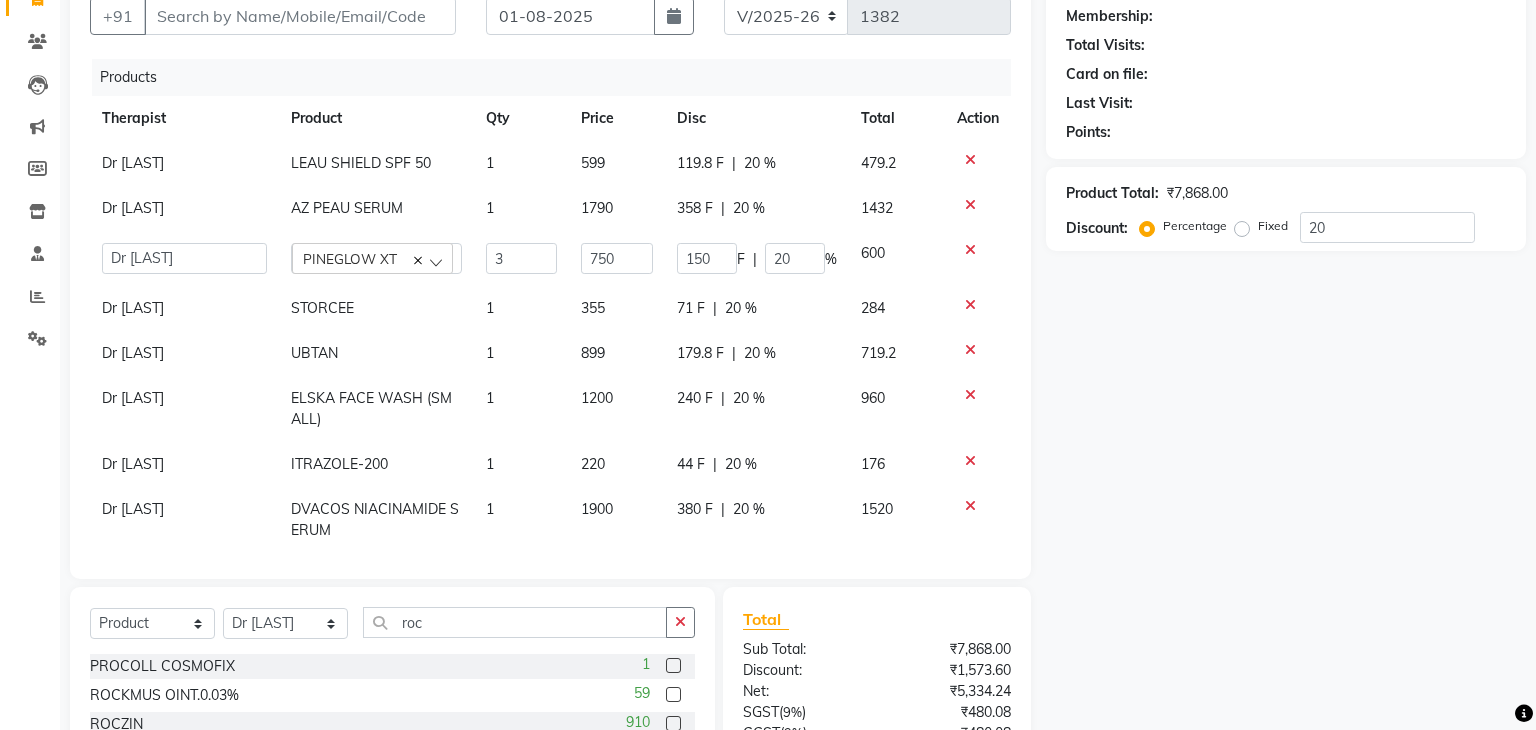 click on "1" 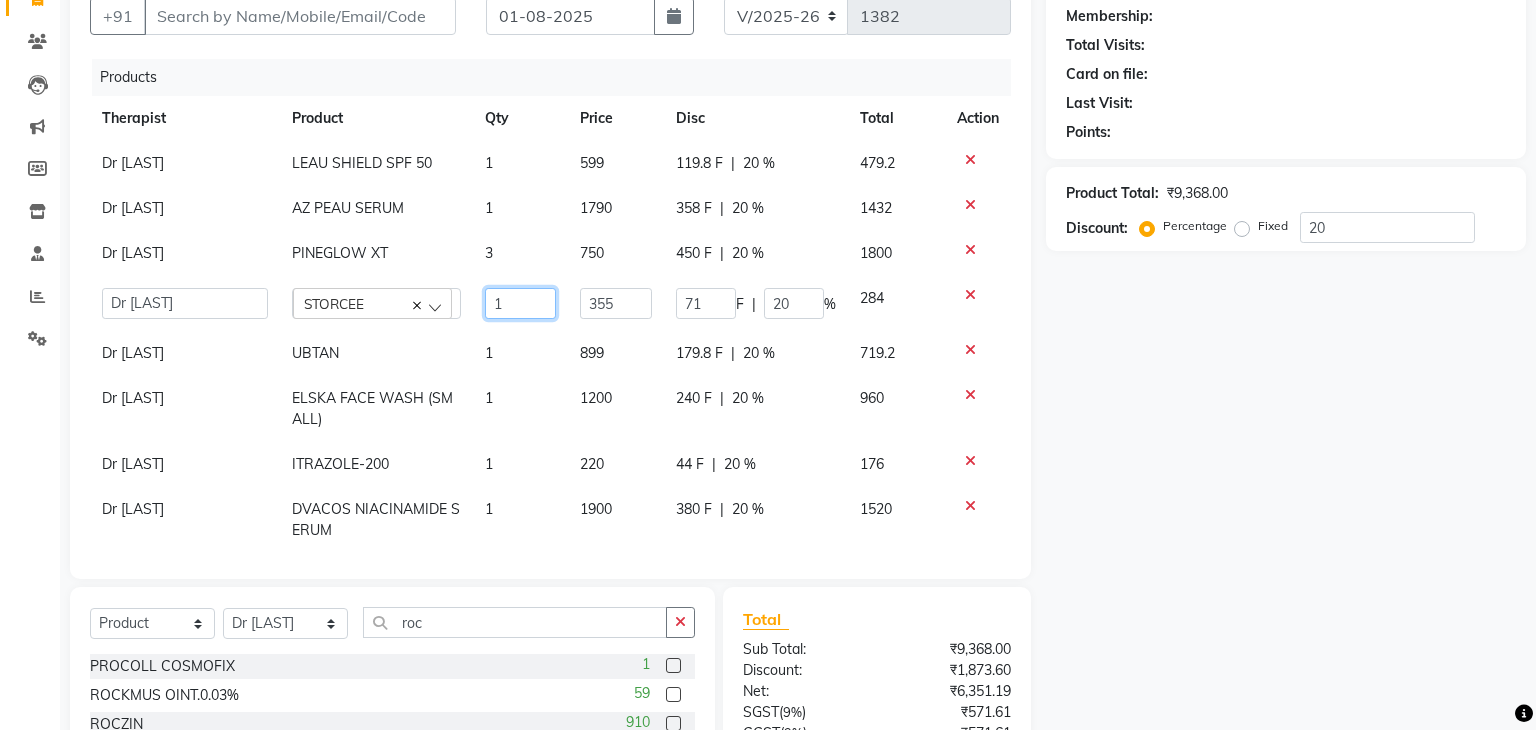 click on "1" 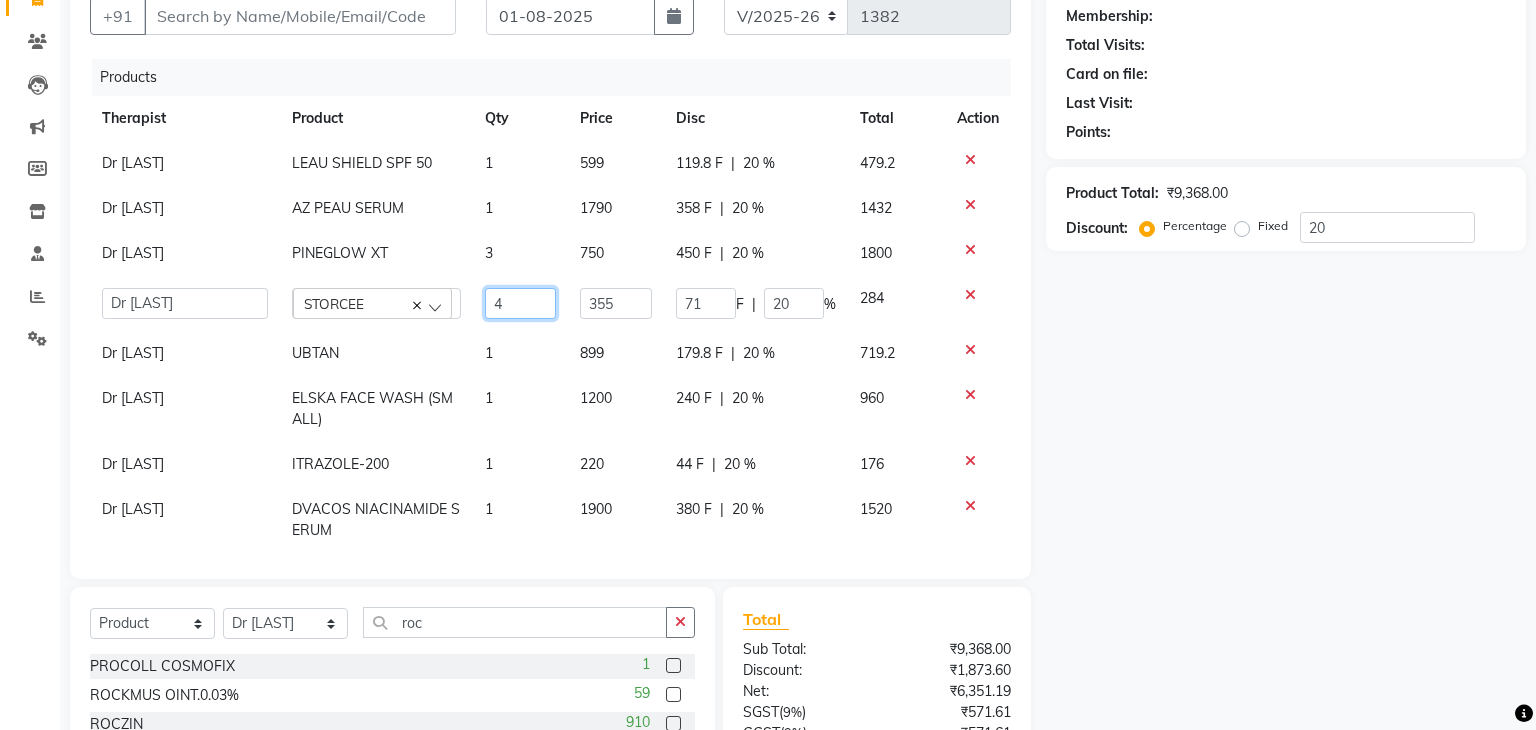 type on "3" 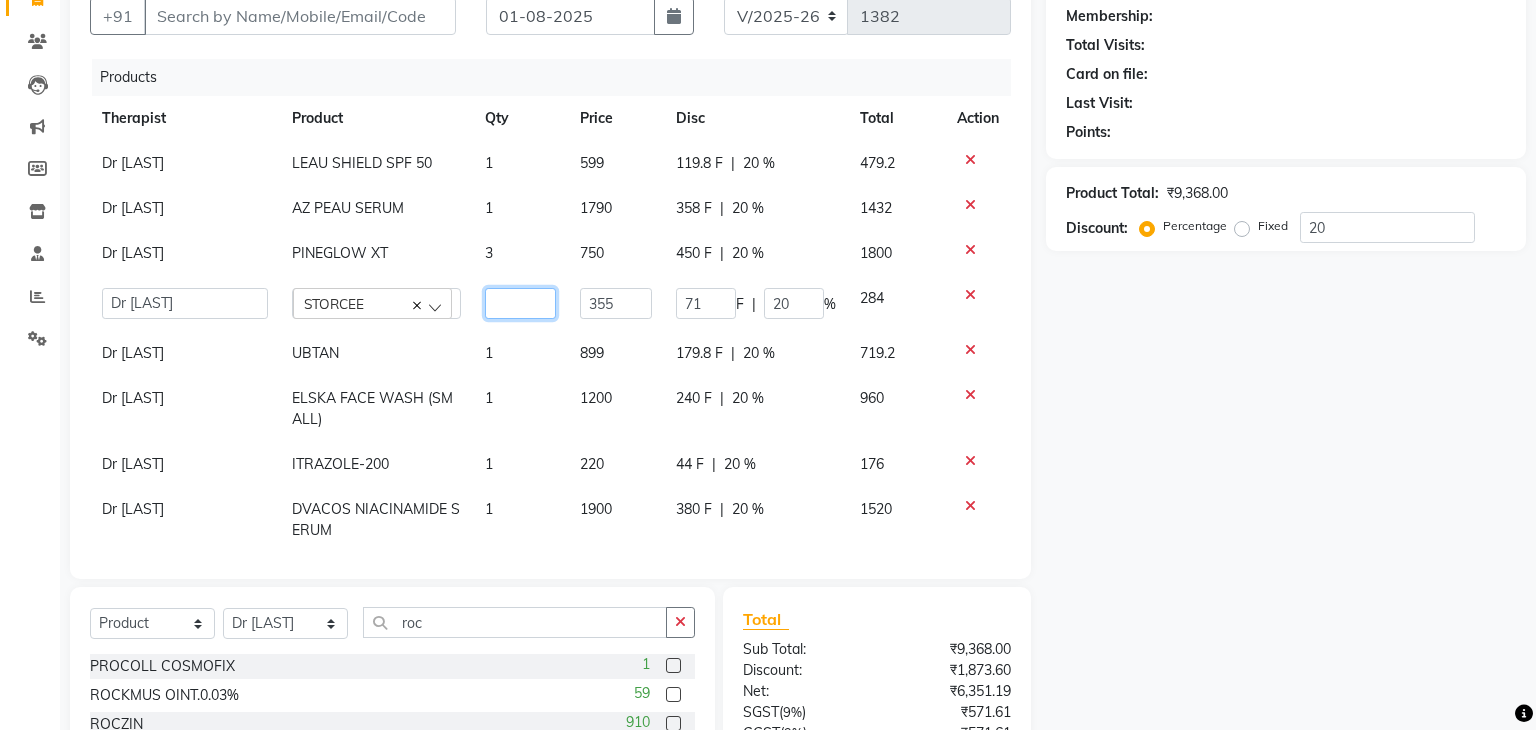 type on "5" 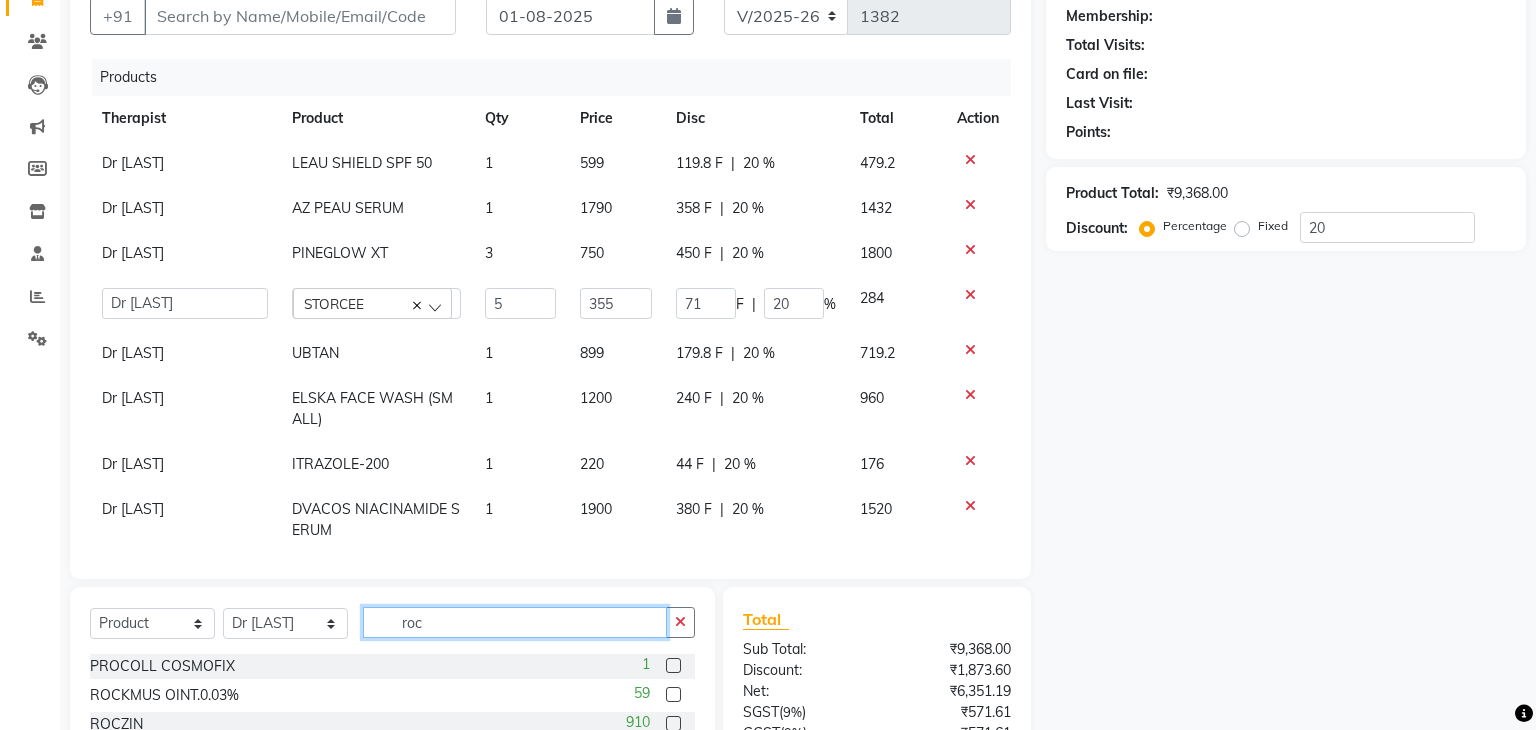 click on "roc" 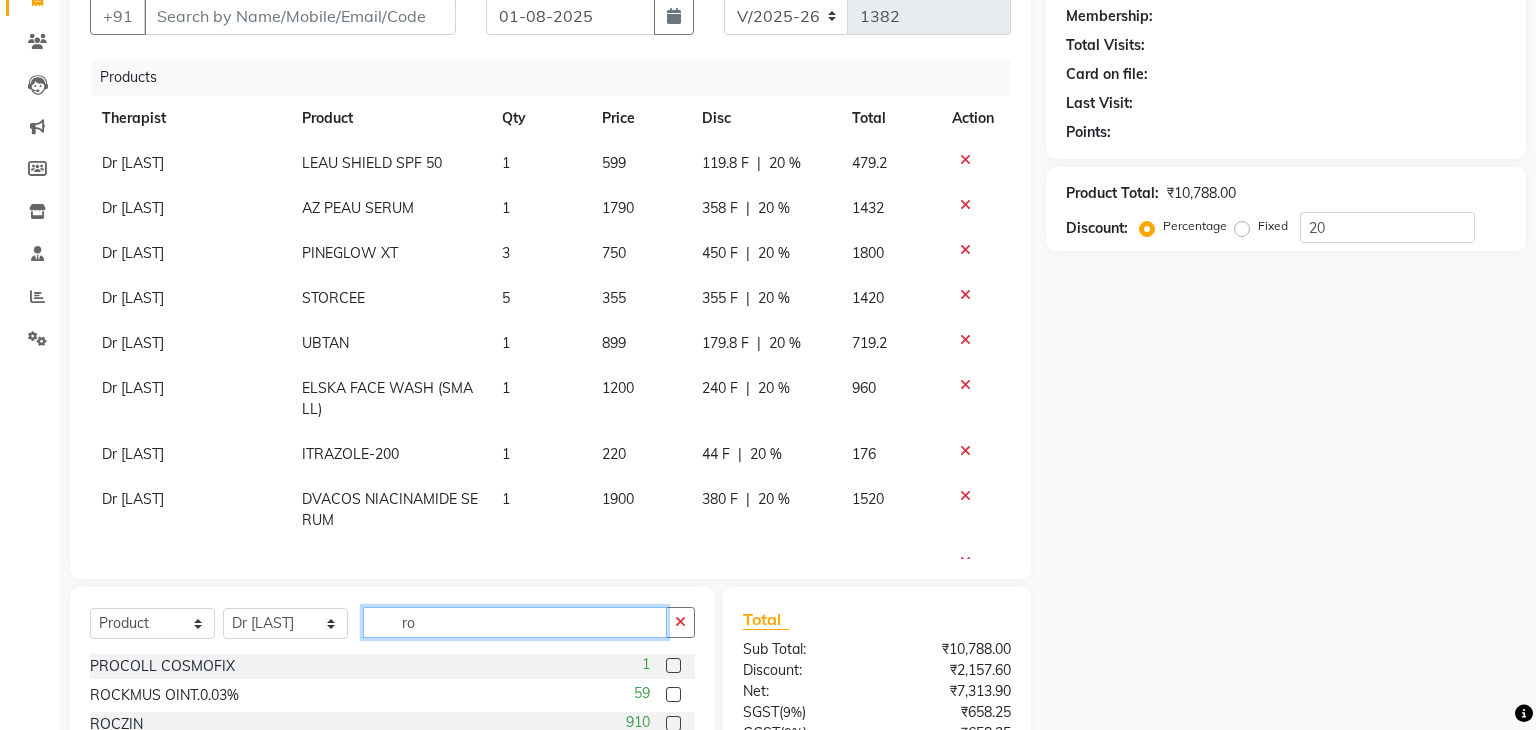 type on "r" 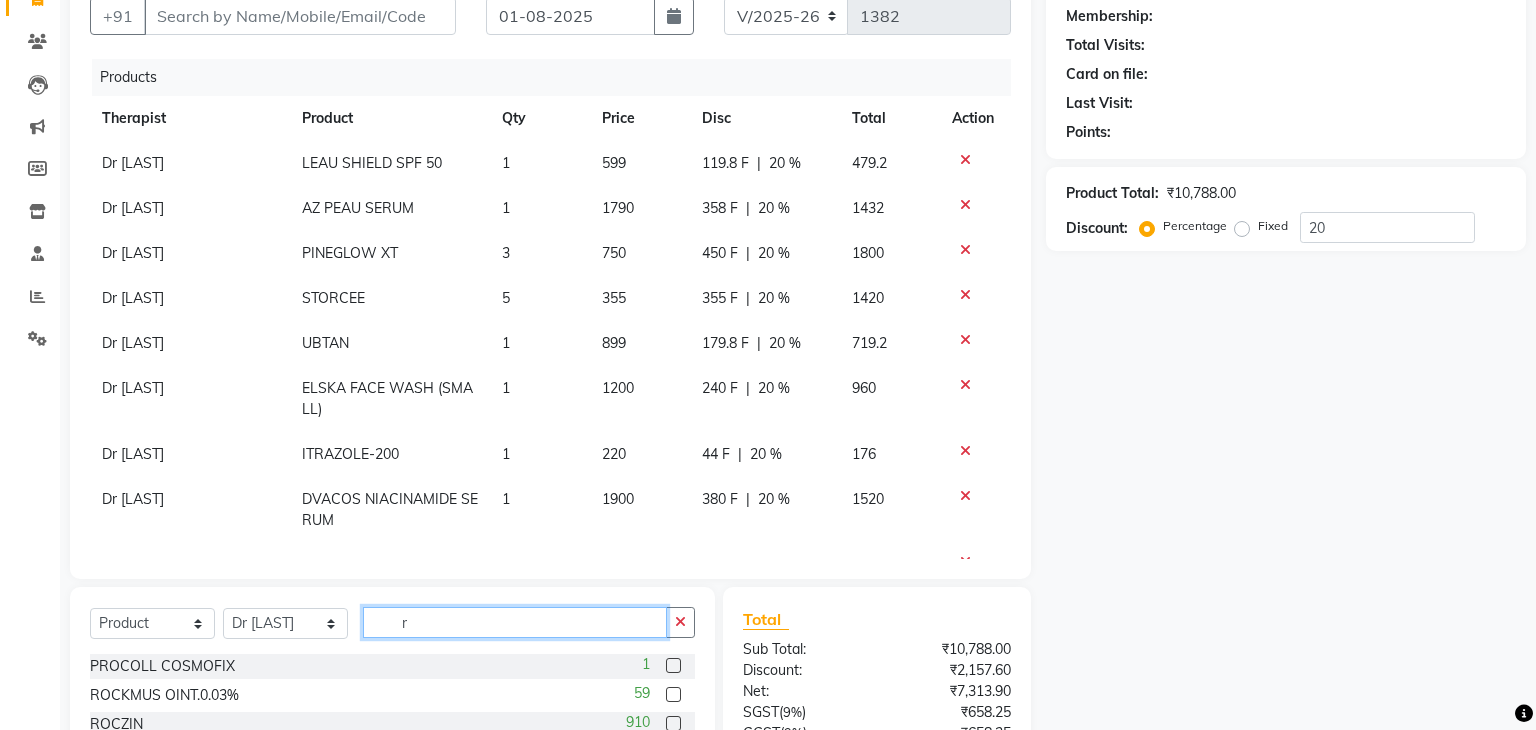 type 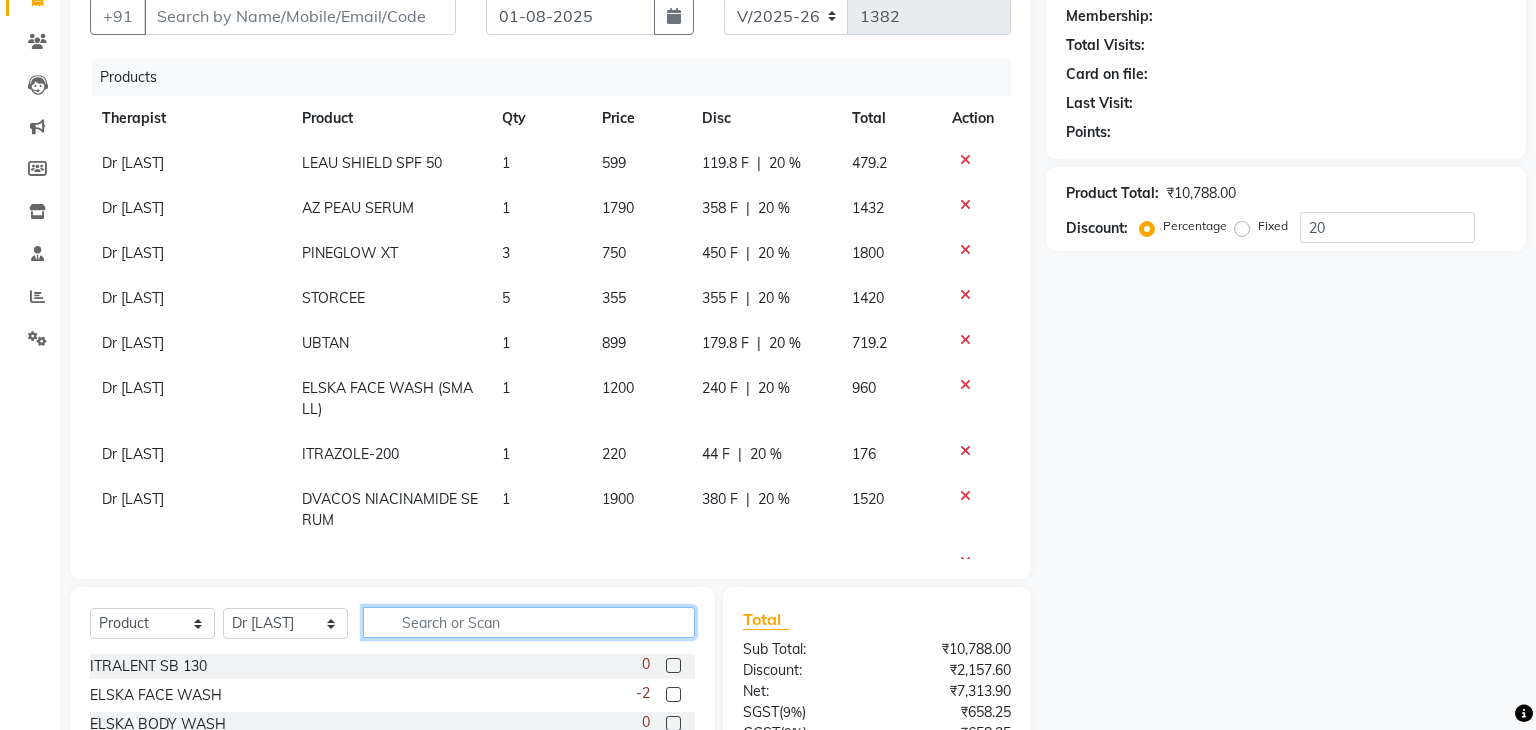 scroll, scrollTop: 371, scrollLeft: 0, axis: vertical 